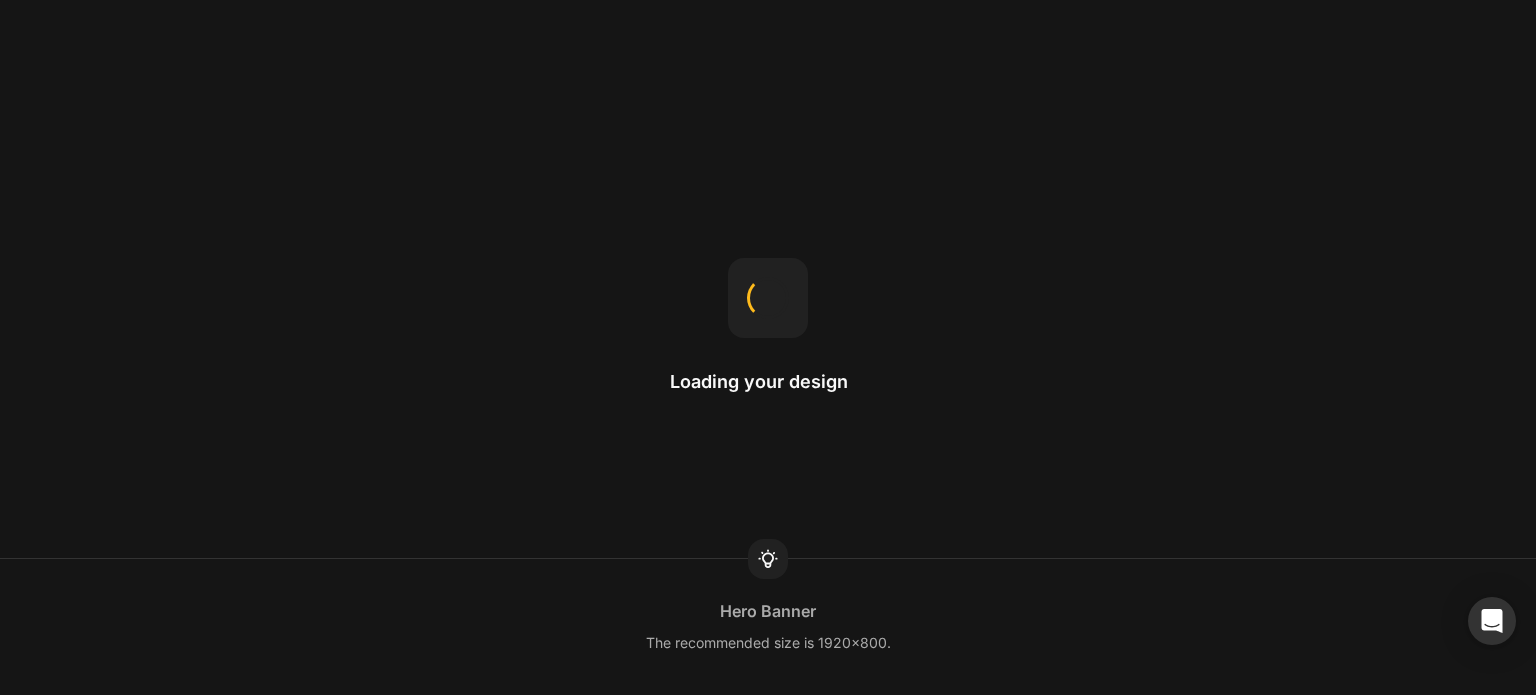scroll, scrollTop: 0, scrollLeft: 0, axis: both 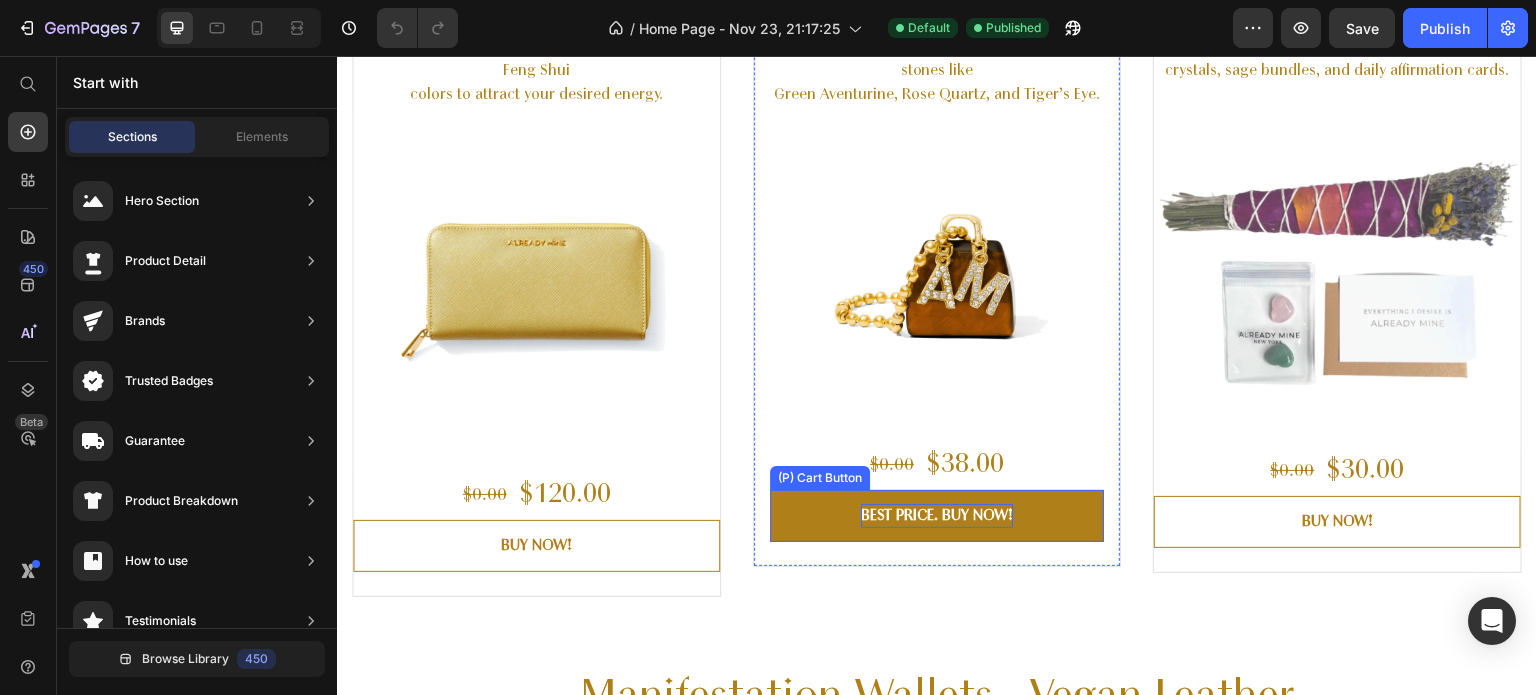 click on "BEST PRICE. BUY NOW!" at bounding box center (937, 516) 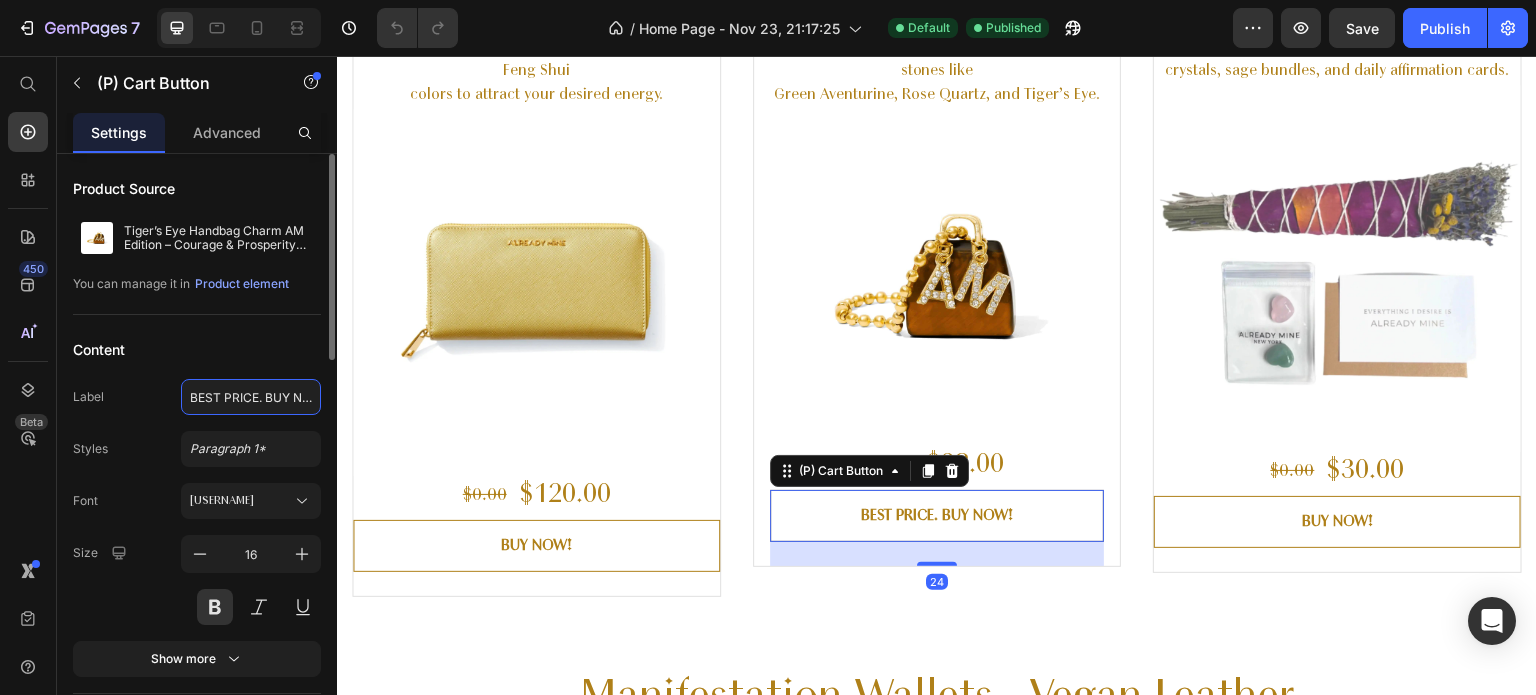 click on "BEST PRICE. BUY NOW!" 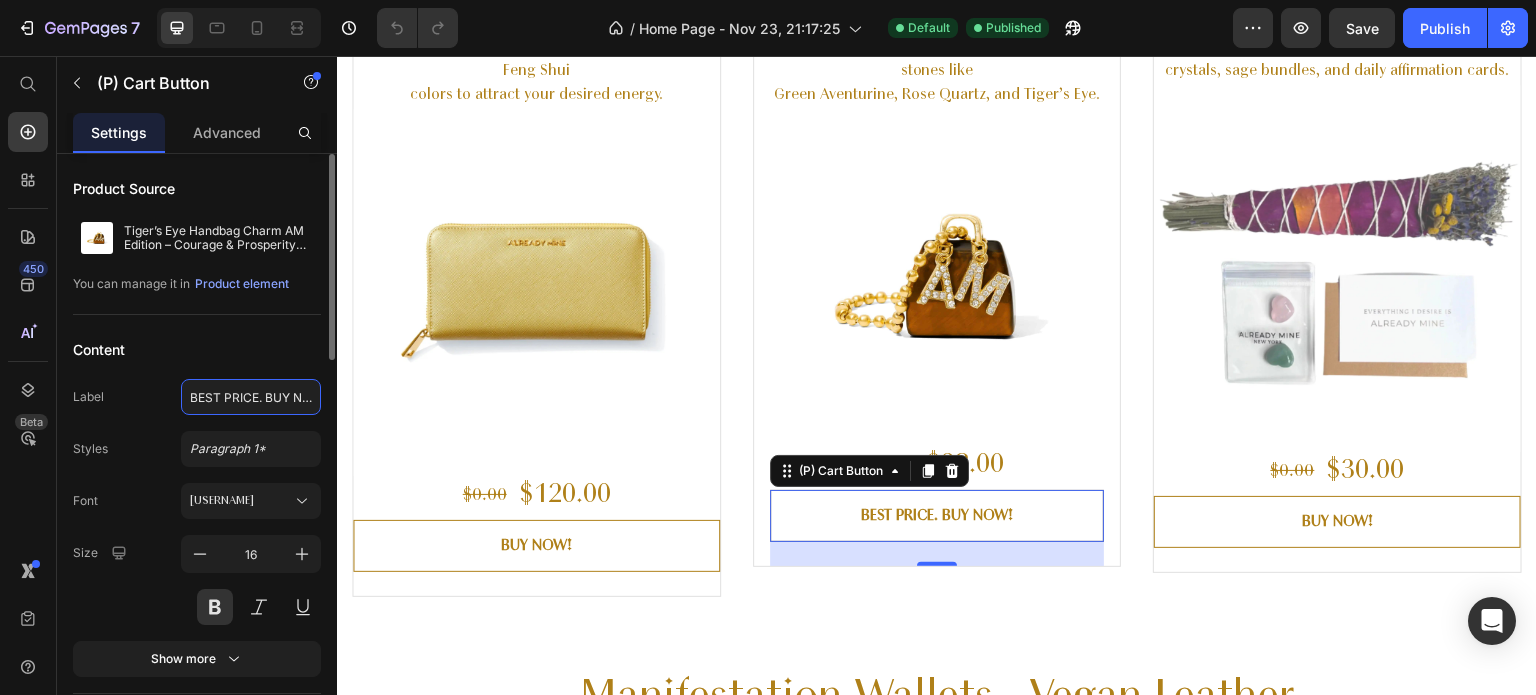 type on "SHOP NOW" 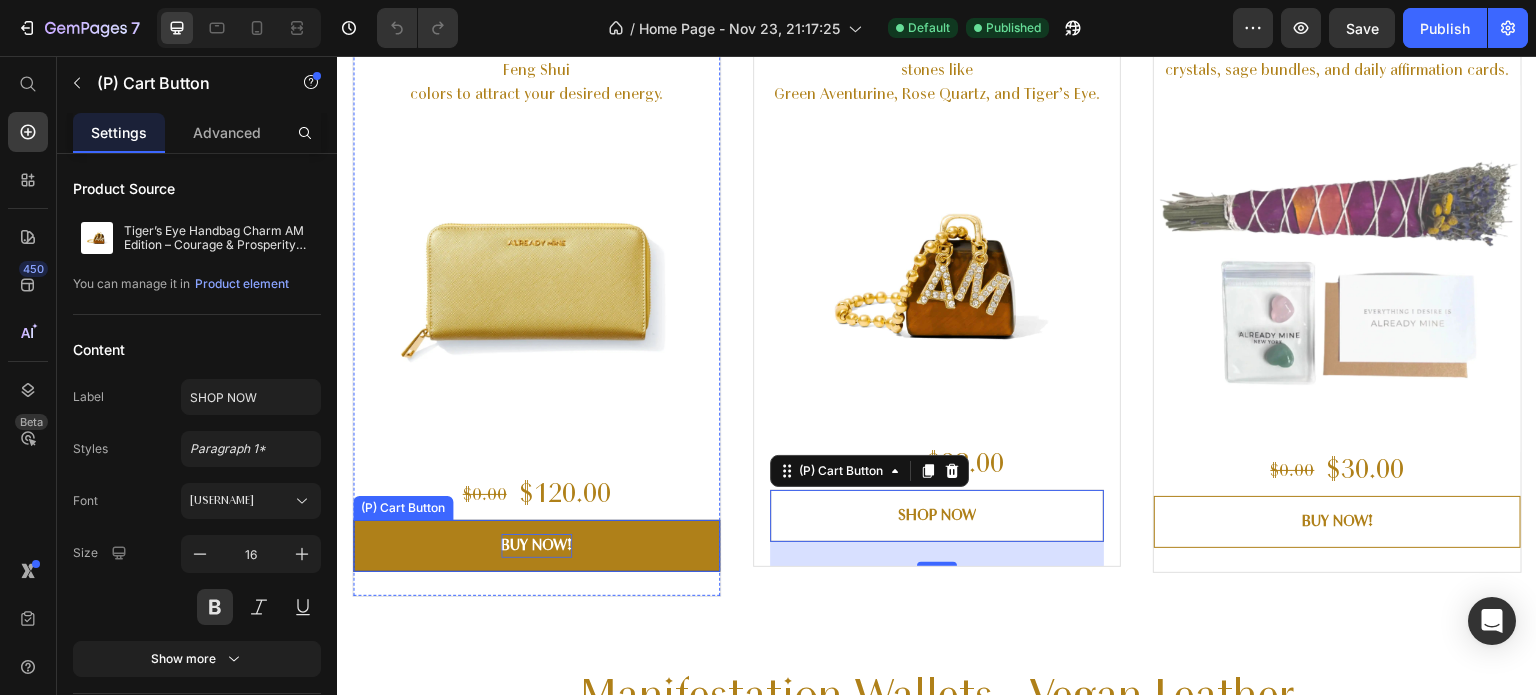 click on "BUY NOW!" at bounding box center (536, 546) 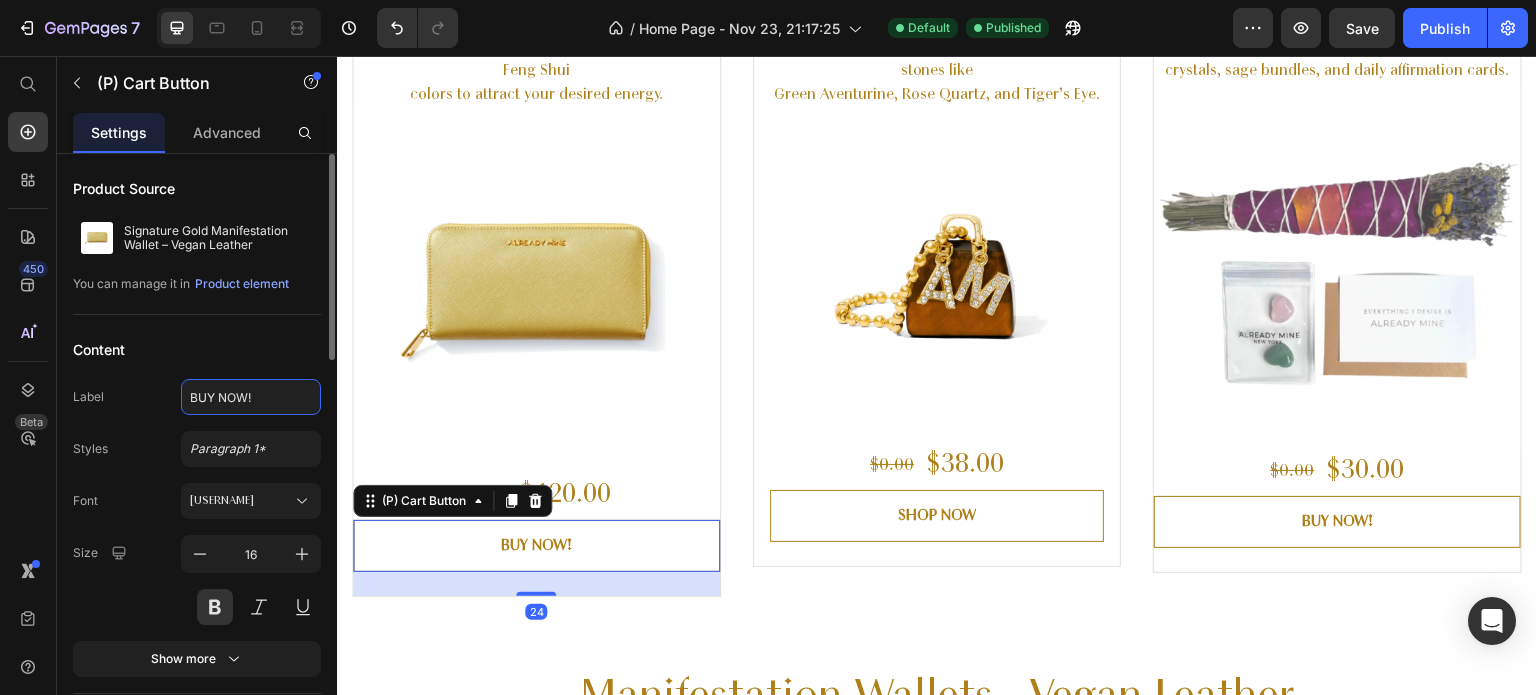click on "BUY NOW!" 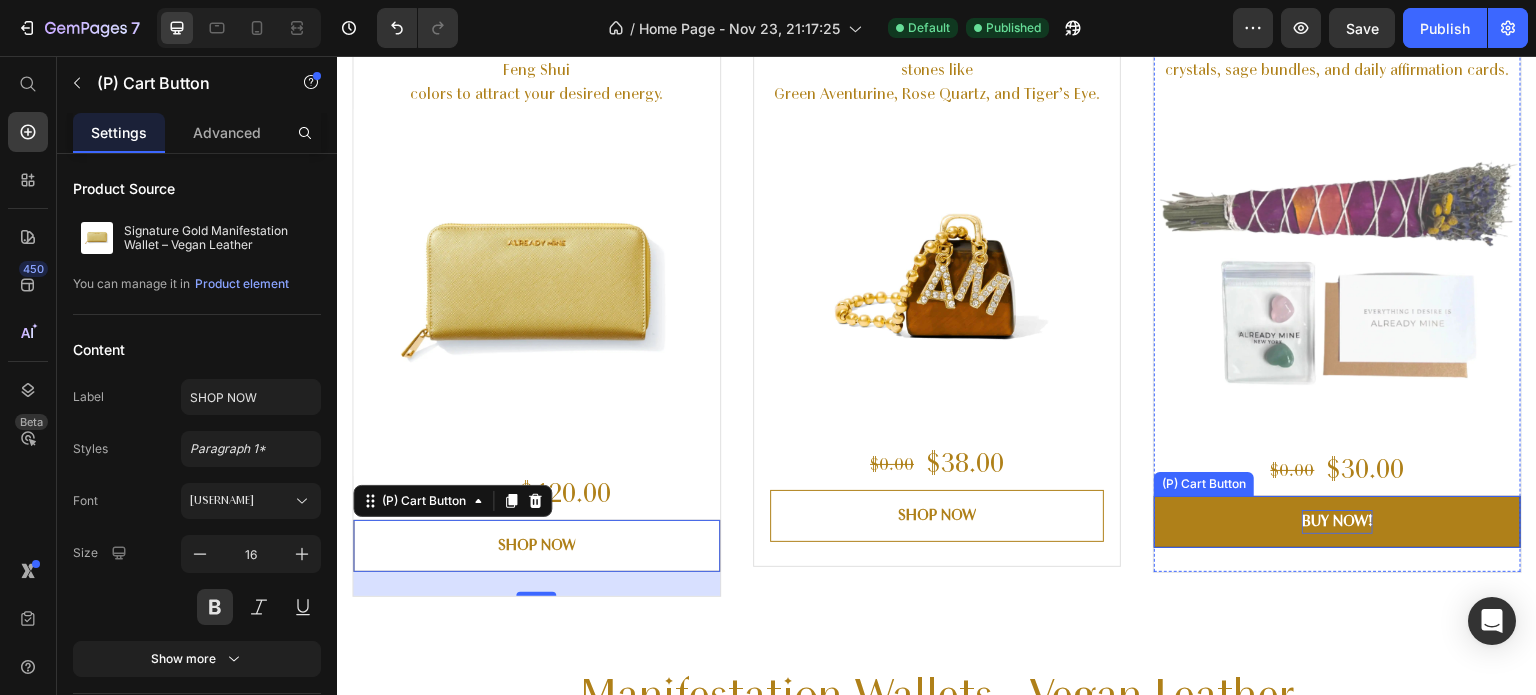 click on "BUY NOW!" at bounding box center [1337, 522] 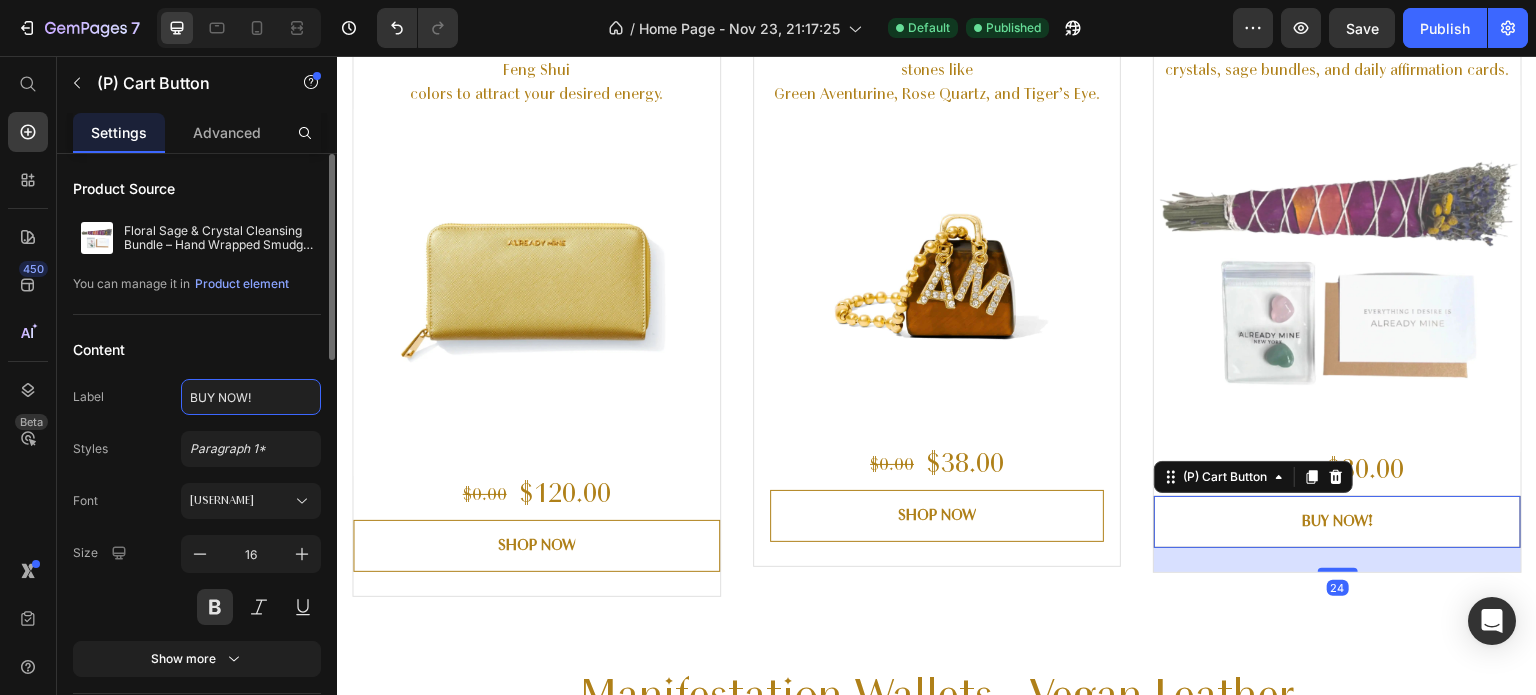 click on "BUY NOW!" 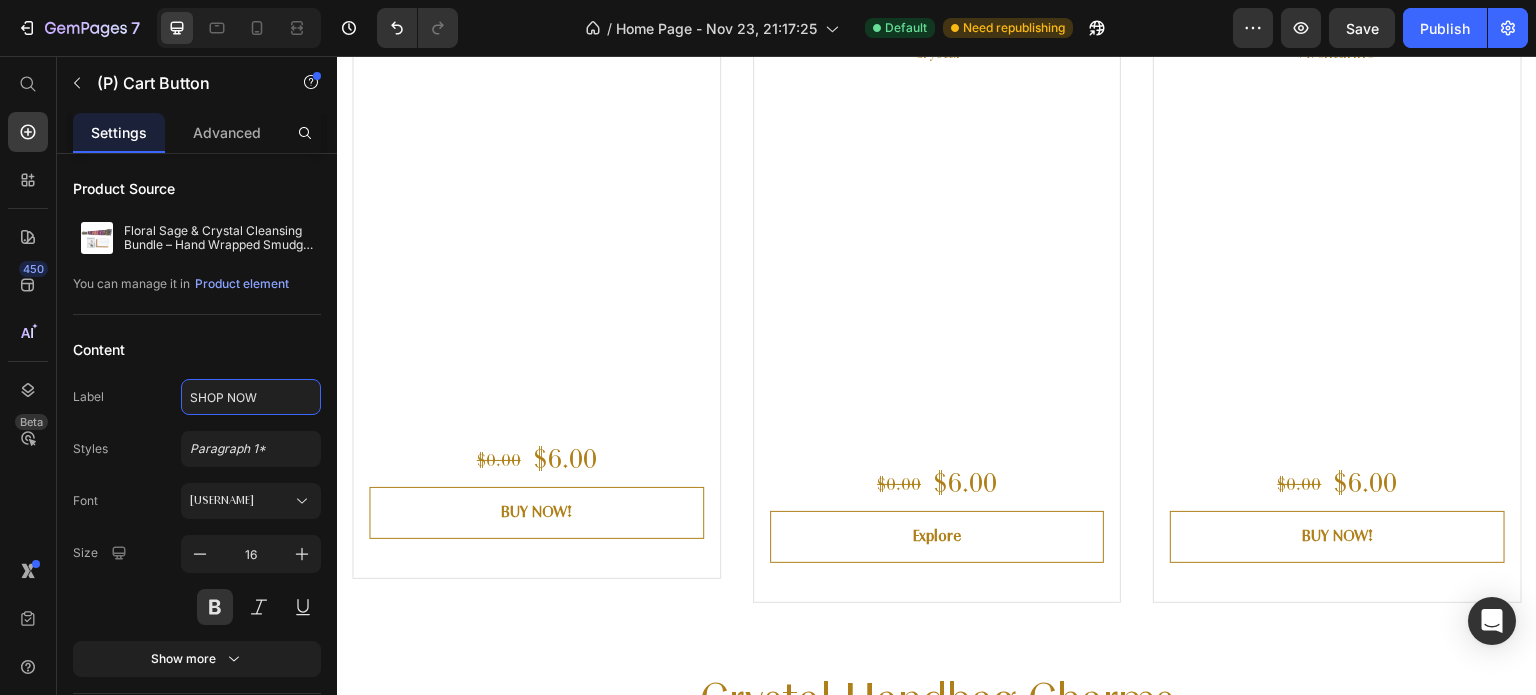 scroll, scrollTop: 3291, scrollLeft: 0, axis: vertical 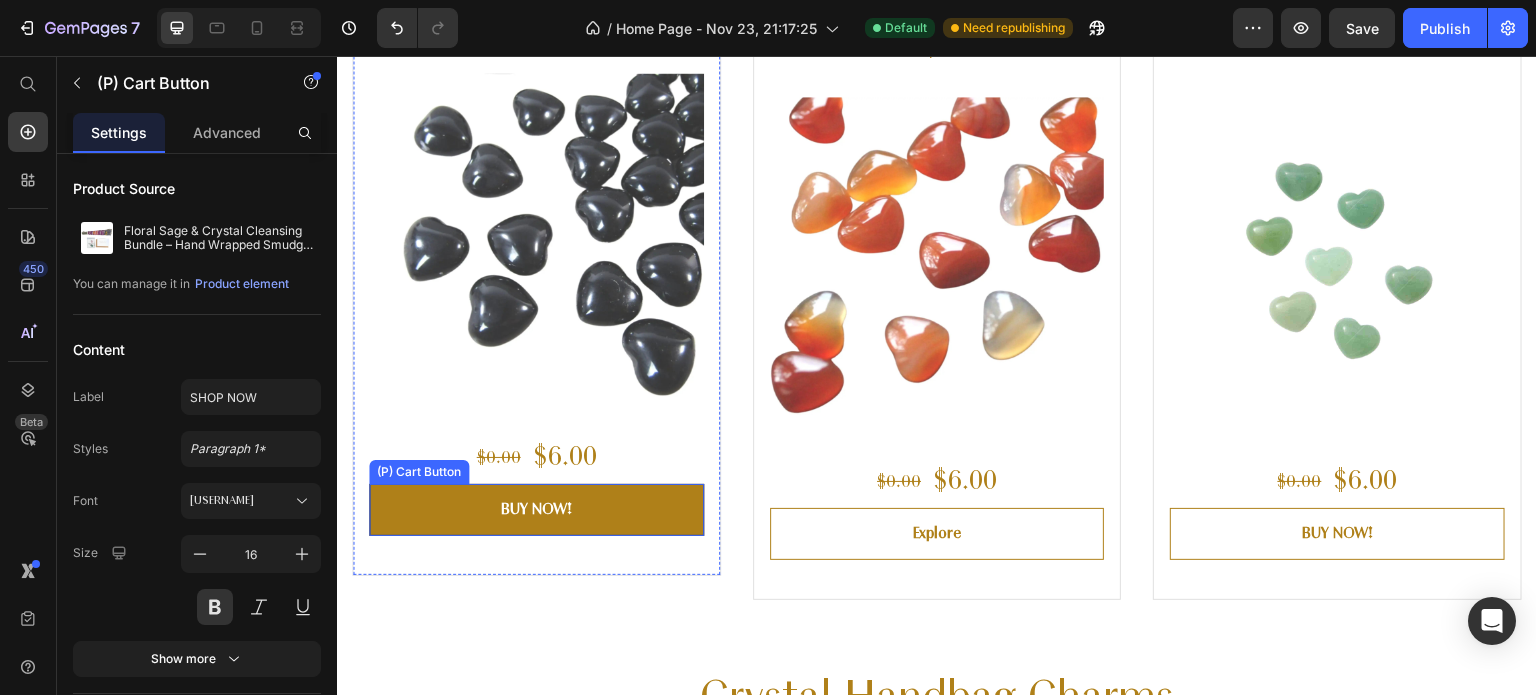 click on "BUY NOW!" at bounding box center (536, 510) 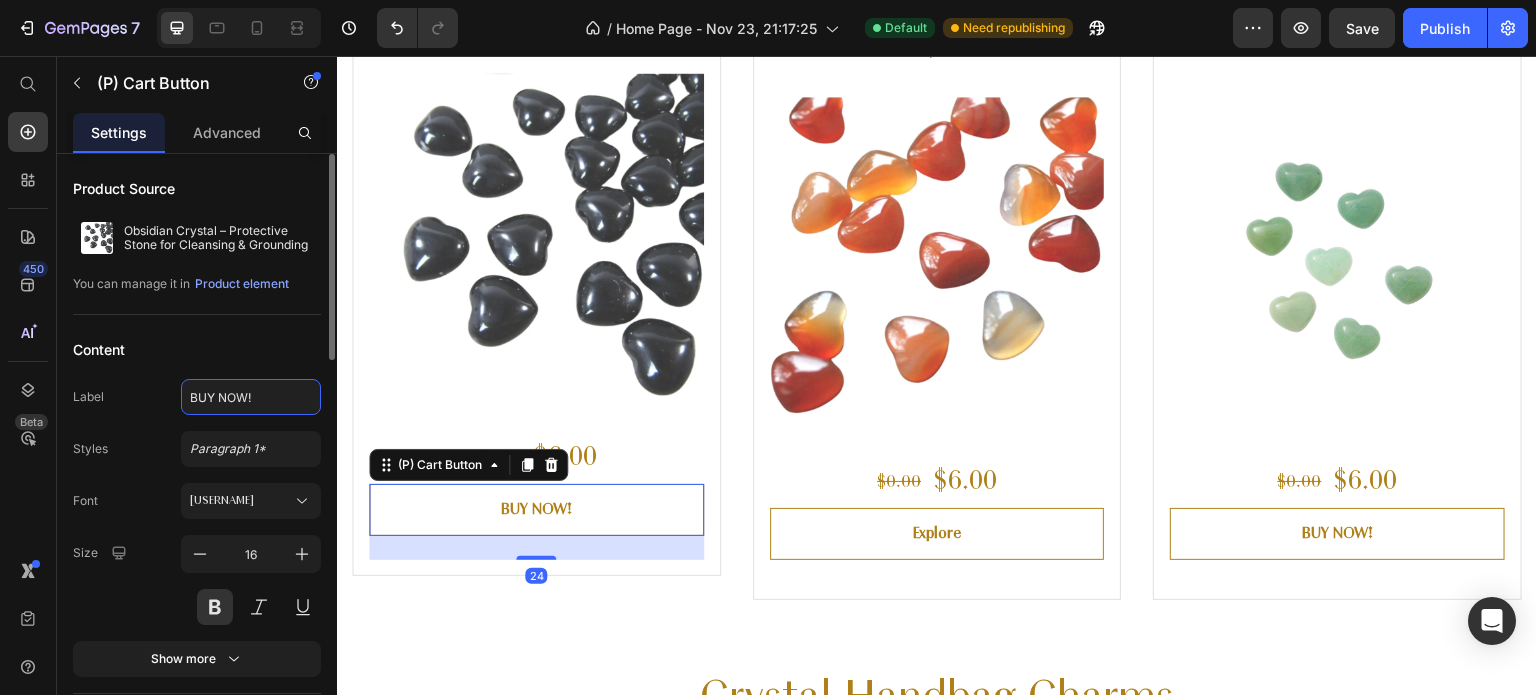 click on "BUY NOW!" 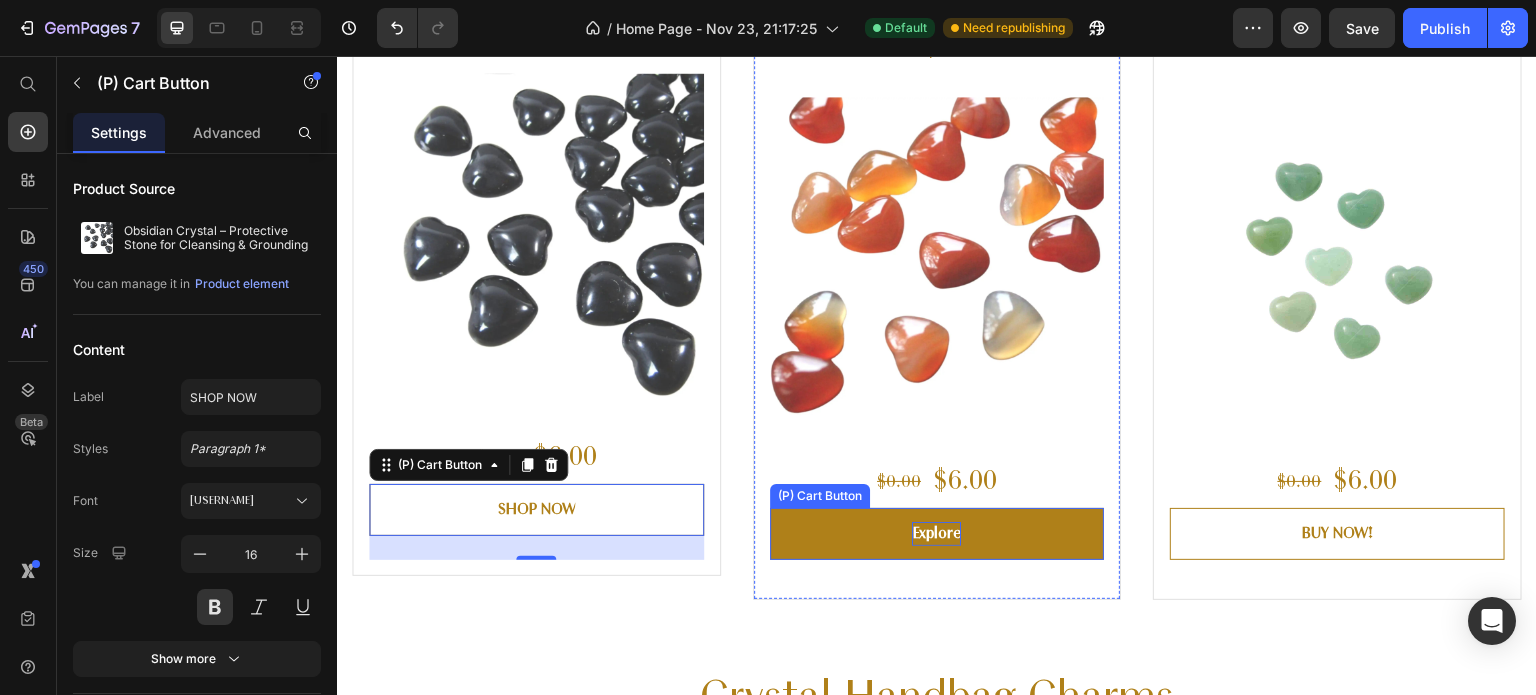 click on "Explore" at bounding box center [936, 534] 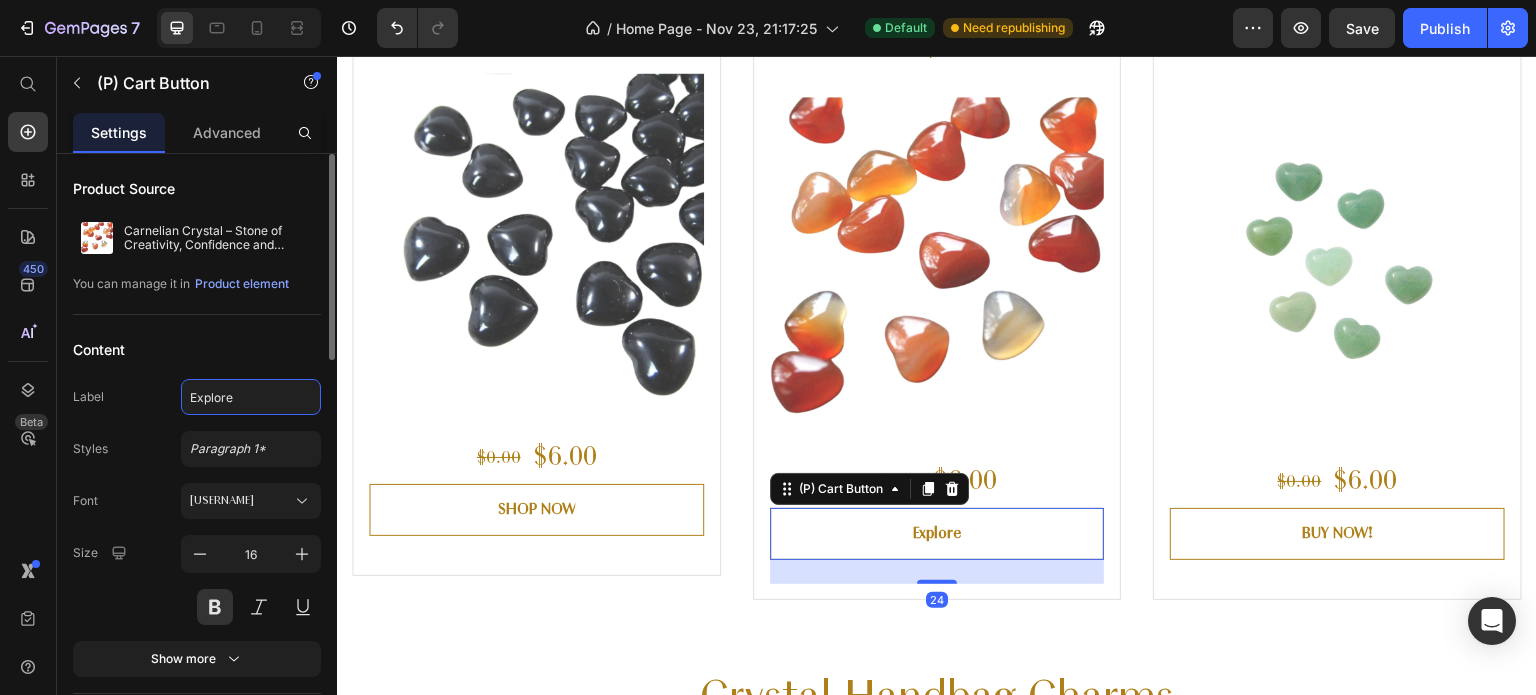 click on "Explore" 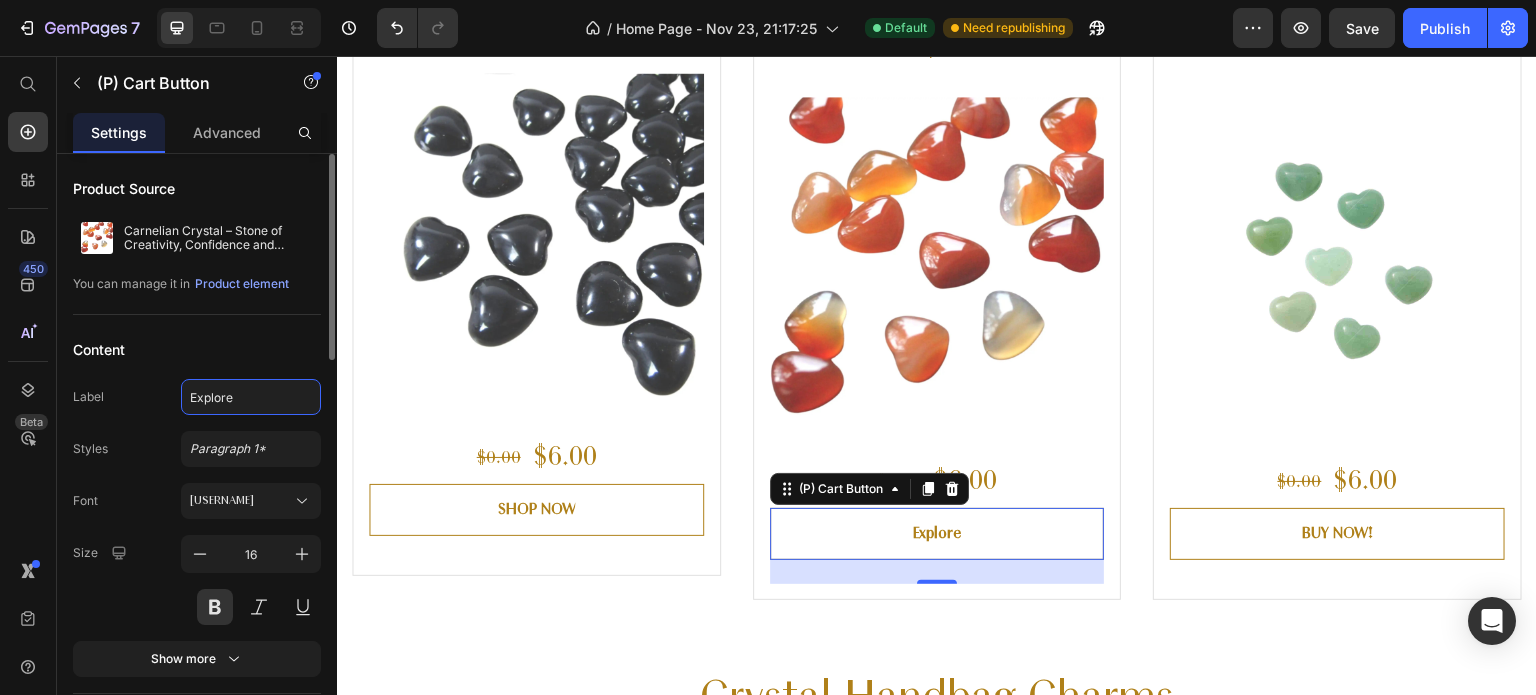 type on "SHOP NOW" 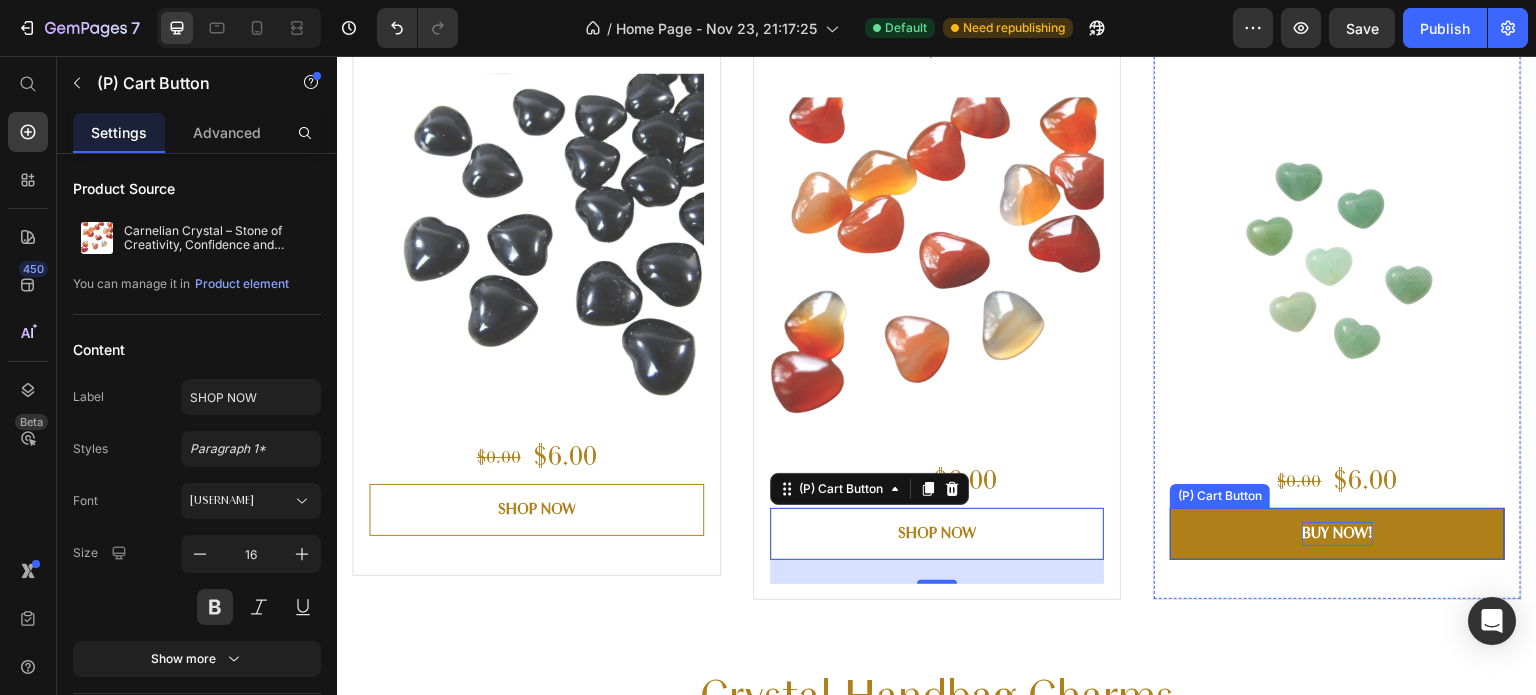 click on "BUY NOW!" at bounding box center (1337, 534) 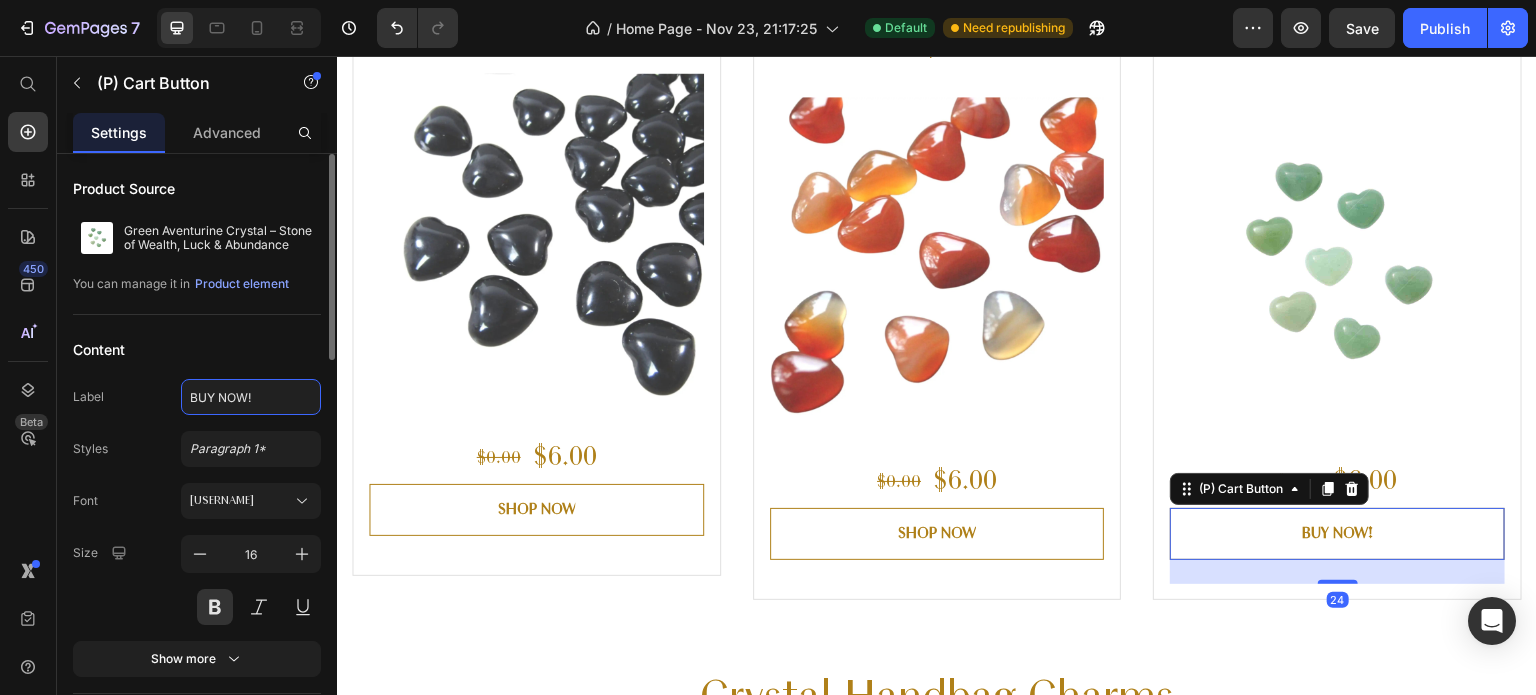 click on "BUY NOW!" 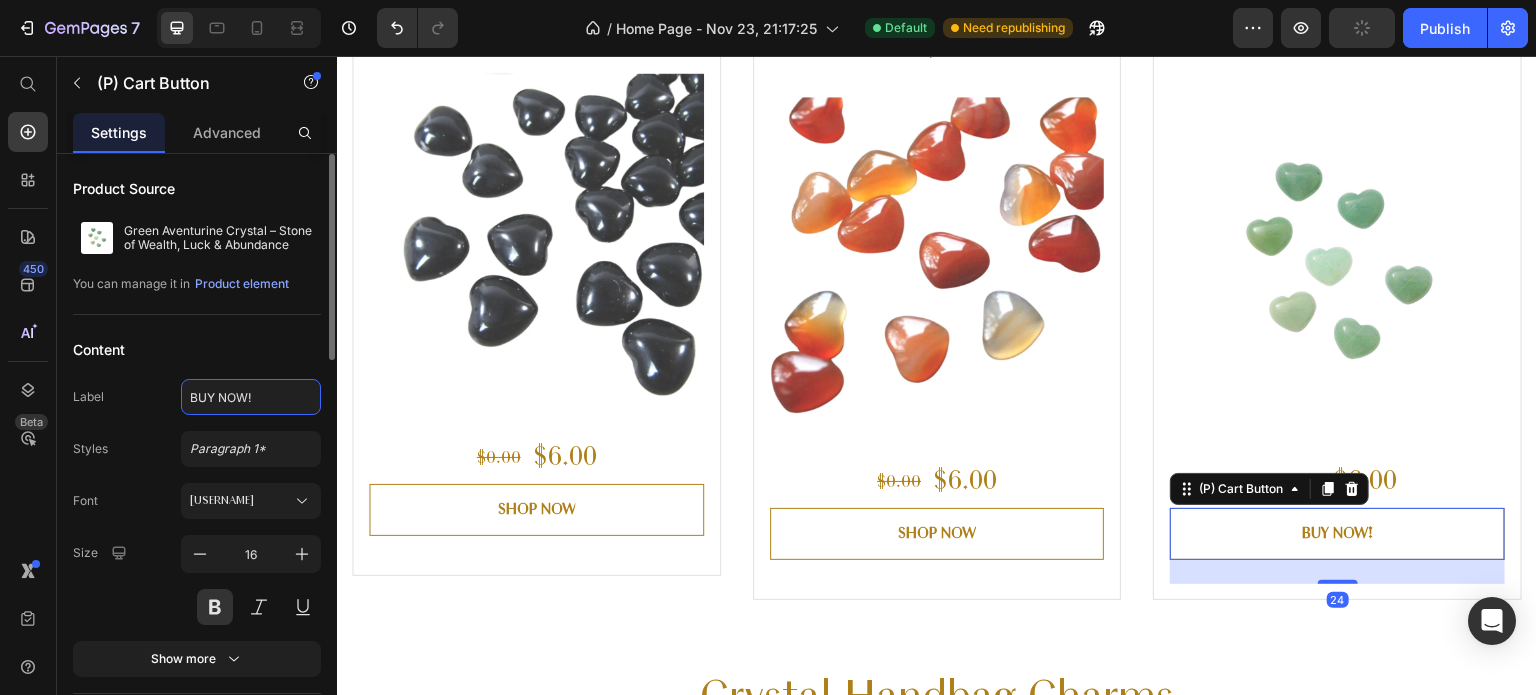 type on "SHOP NOW" 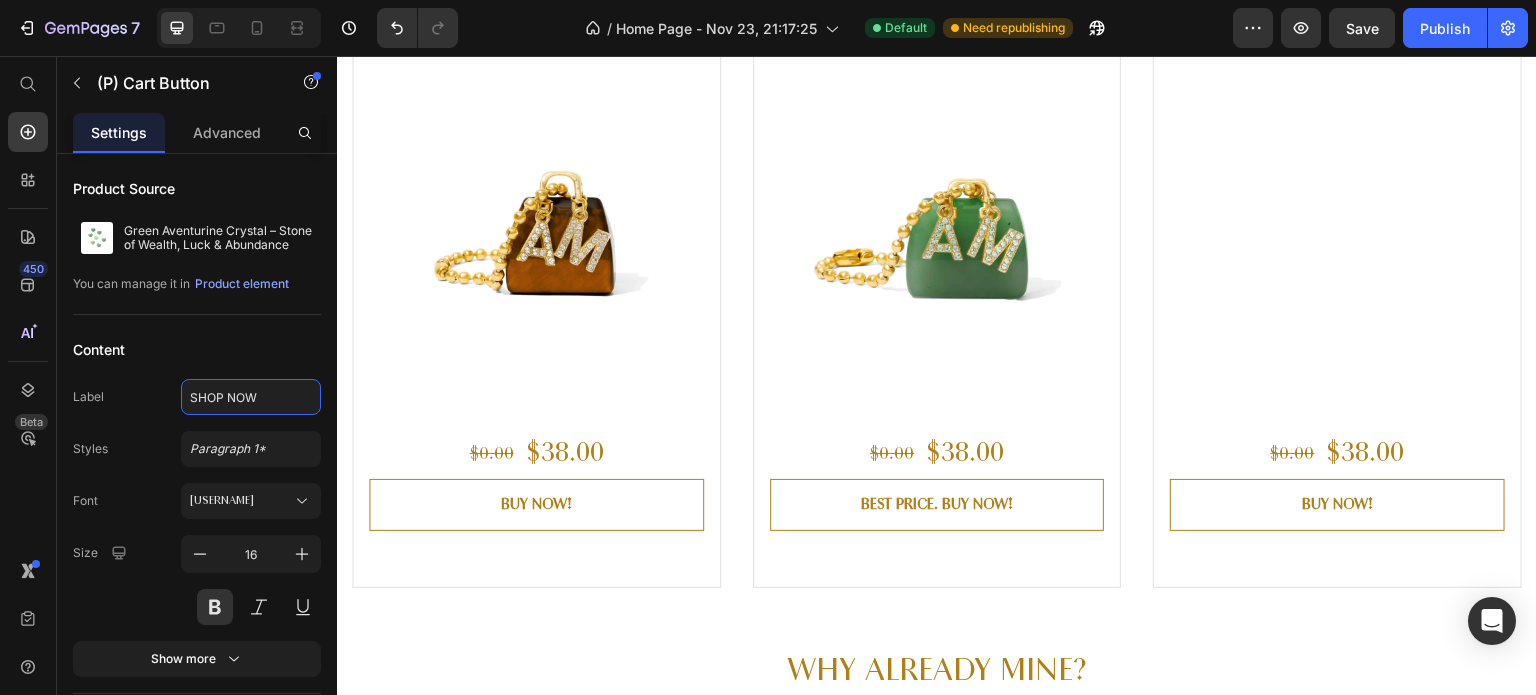 scroll, scrollTop: 4271, scrollLeft: 0, axis: vertical 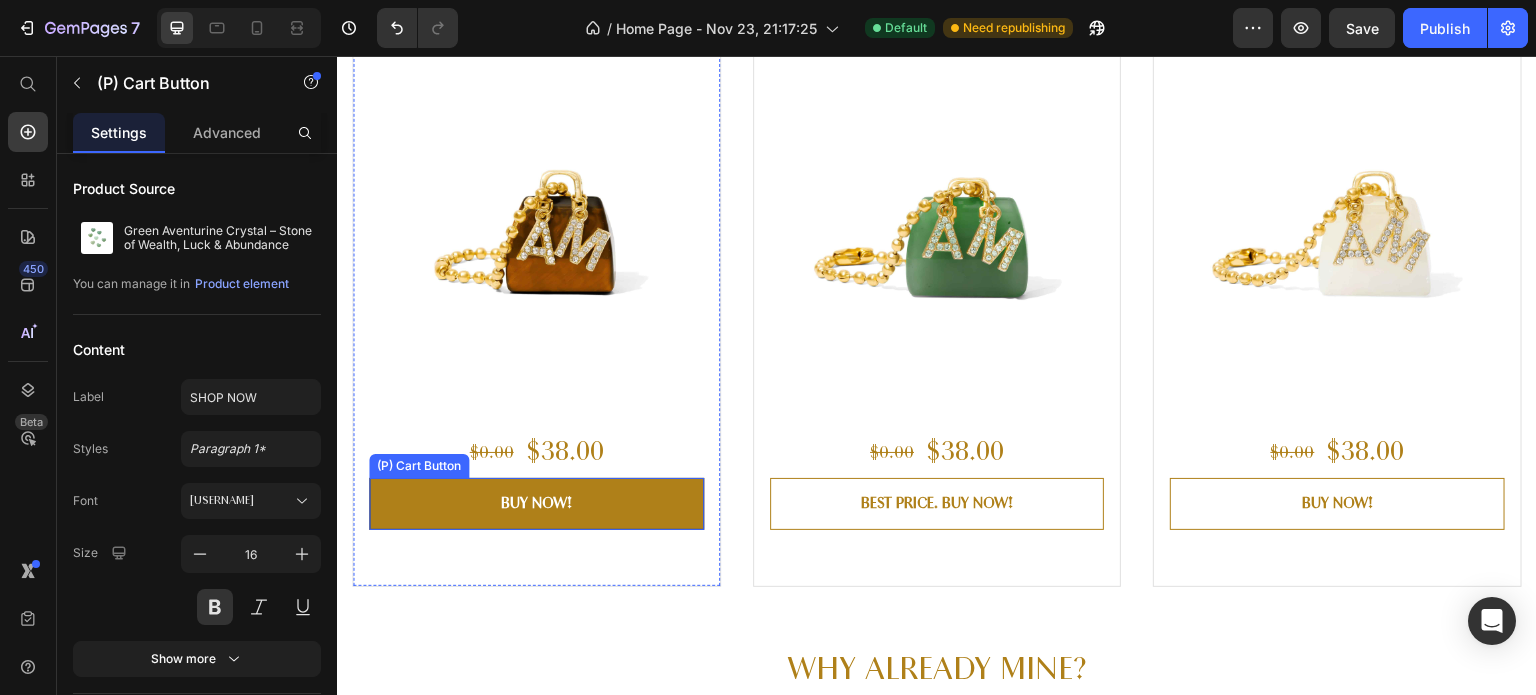 click on "BUY NOW!" at bounding box center (536, 504) 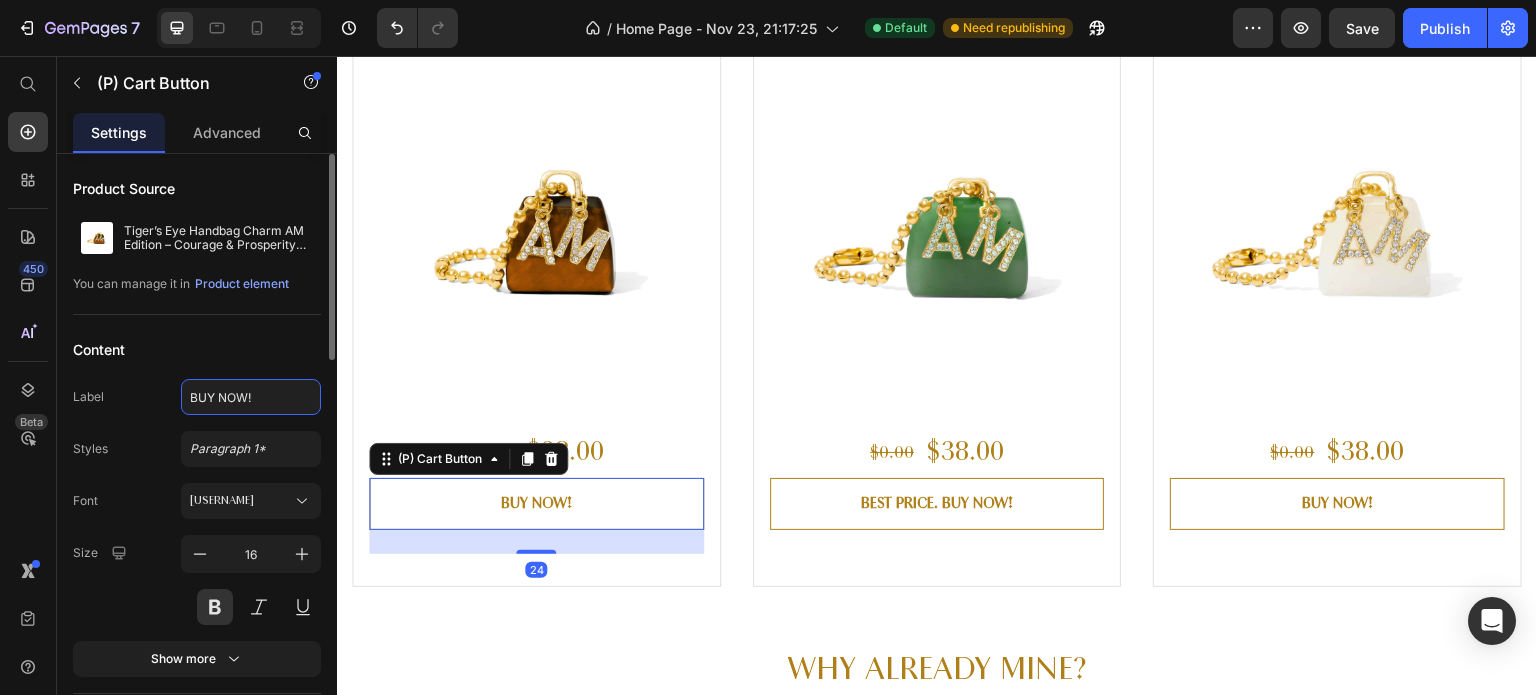 click on "BUY NOW!" 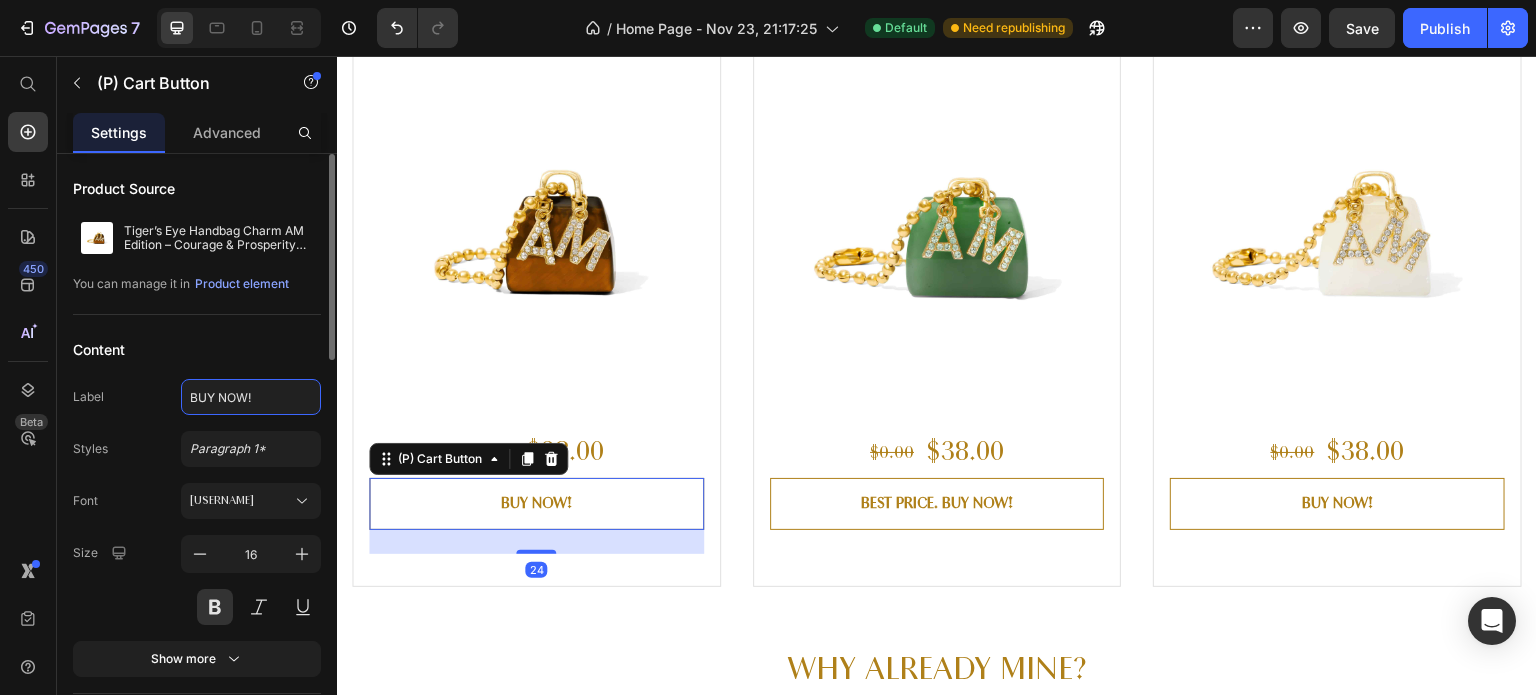 type on "SHOP NOW" 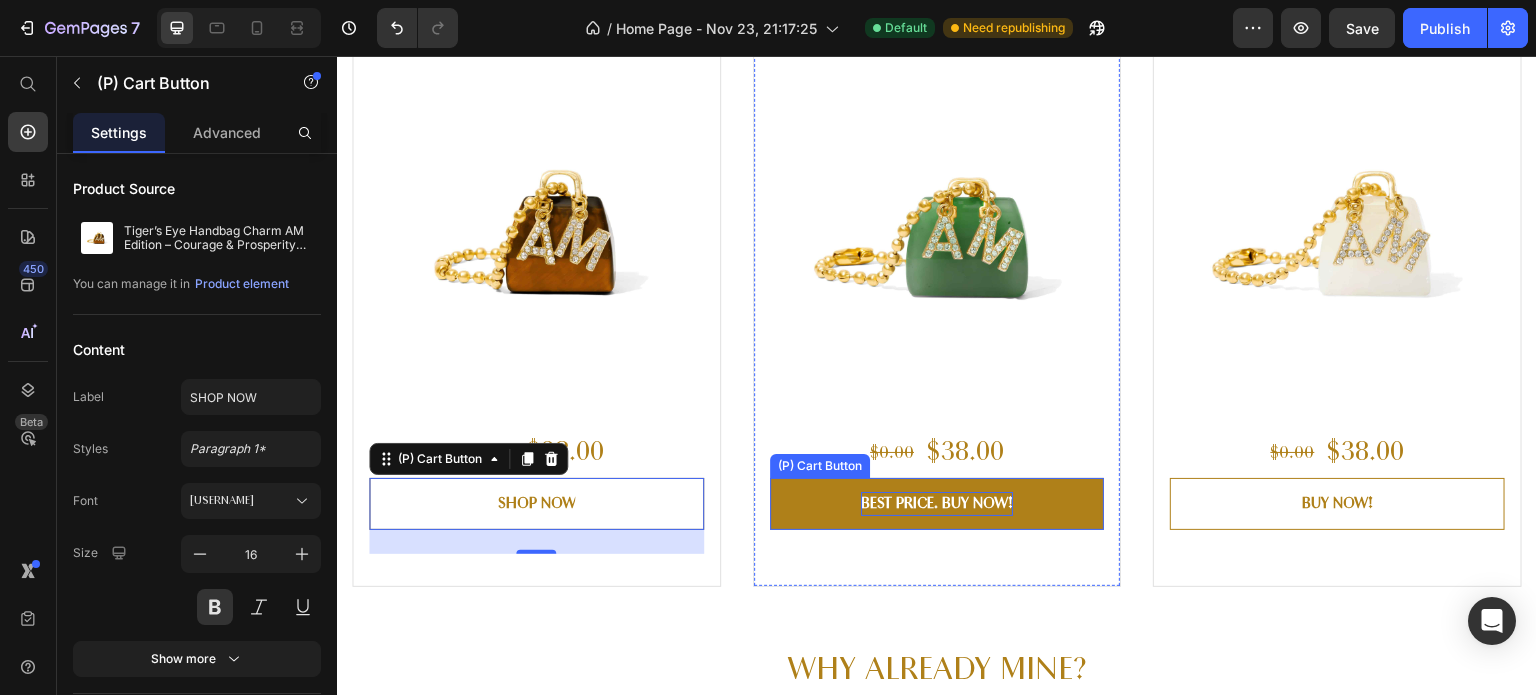click on "BEST PRICE. BUY NOW!" at bounding box center [937, 504] 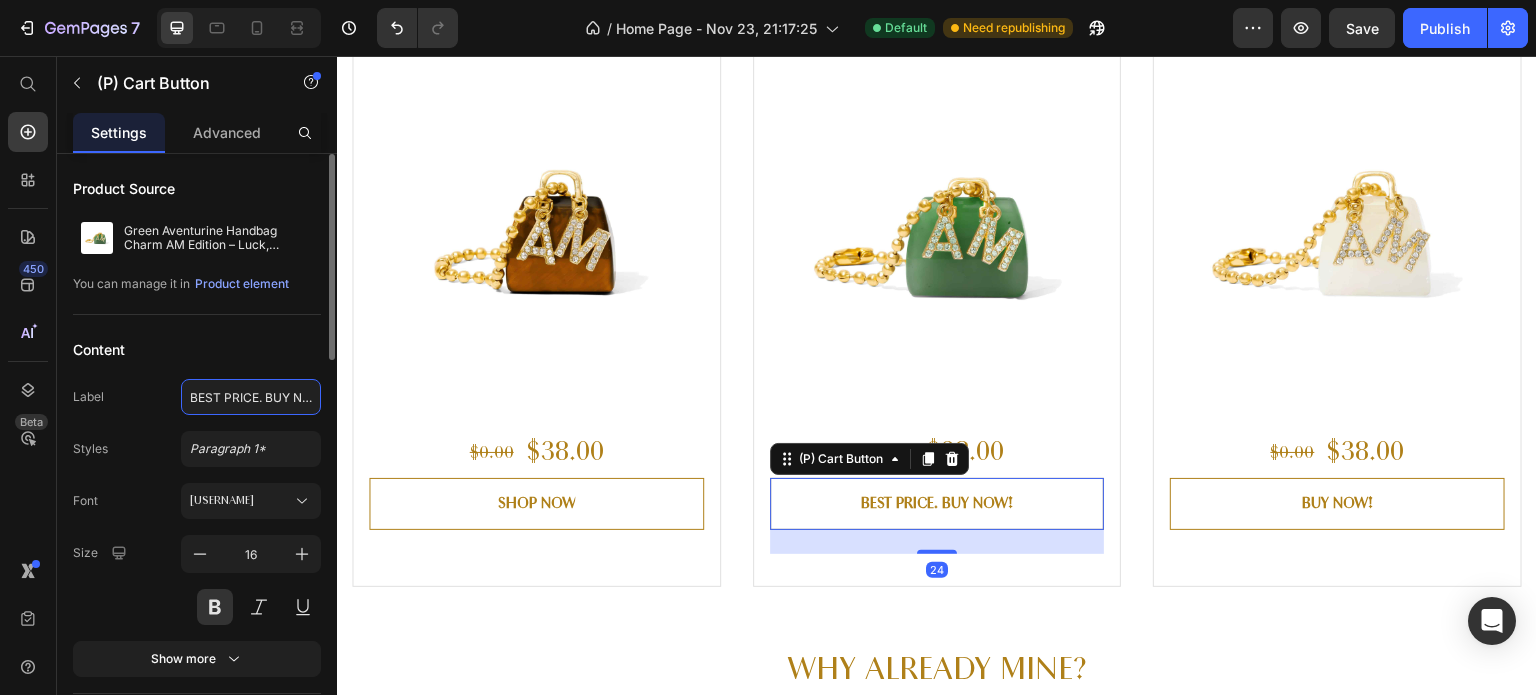click on "BEST PRICE. BUY NOW!" 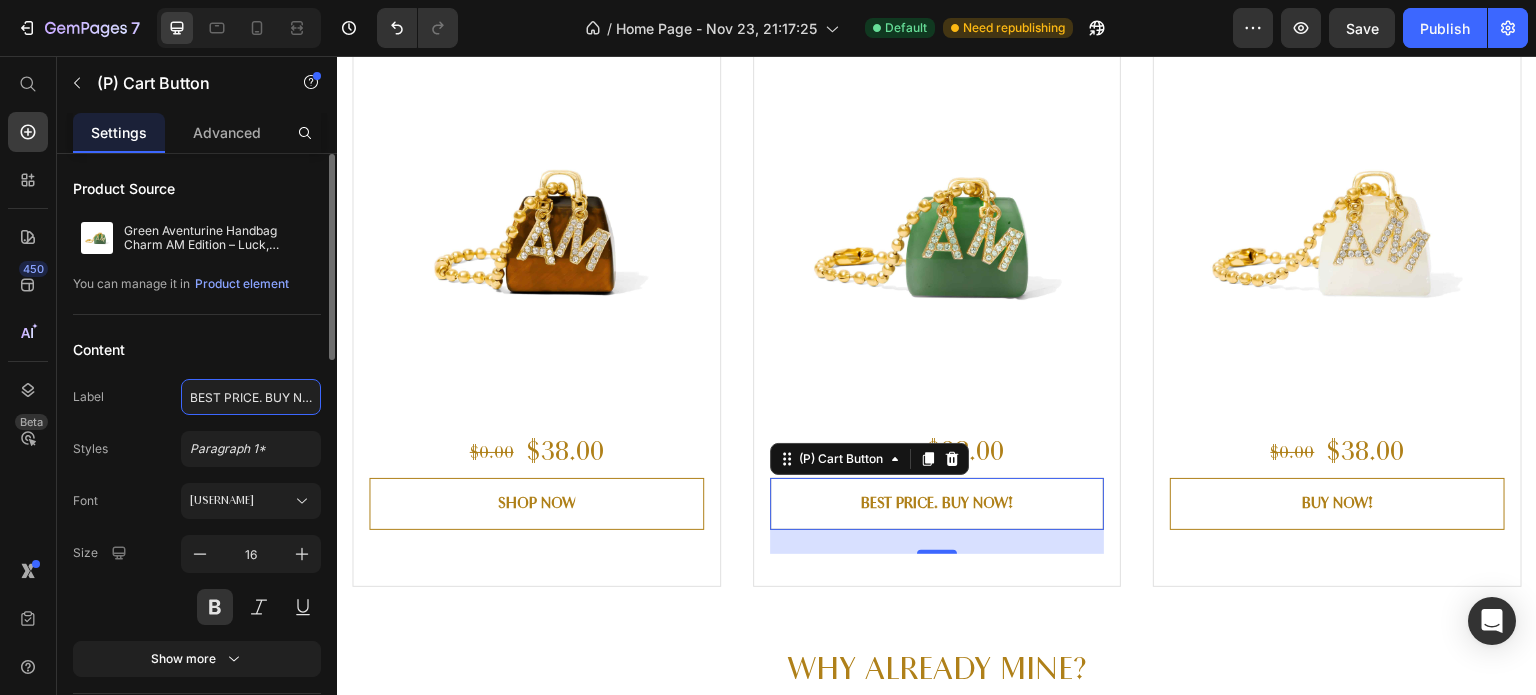 type on "SHOP NOW" 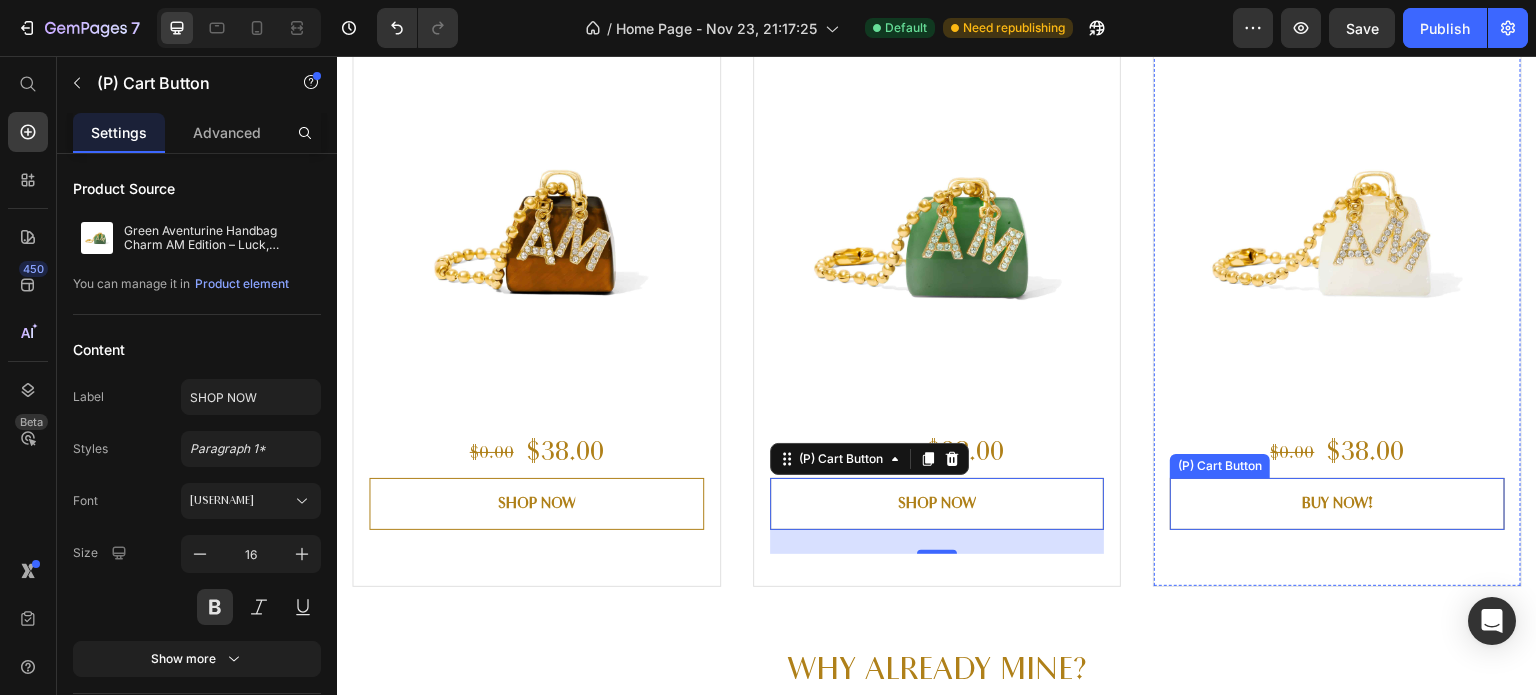 click on "BUY NOW!" at bounding box center (1337, 504) 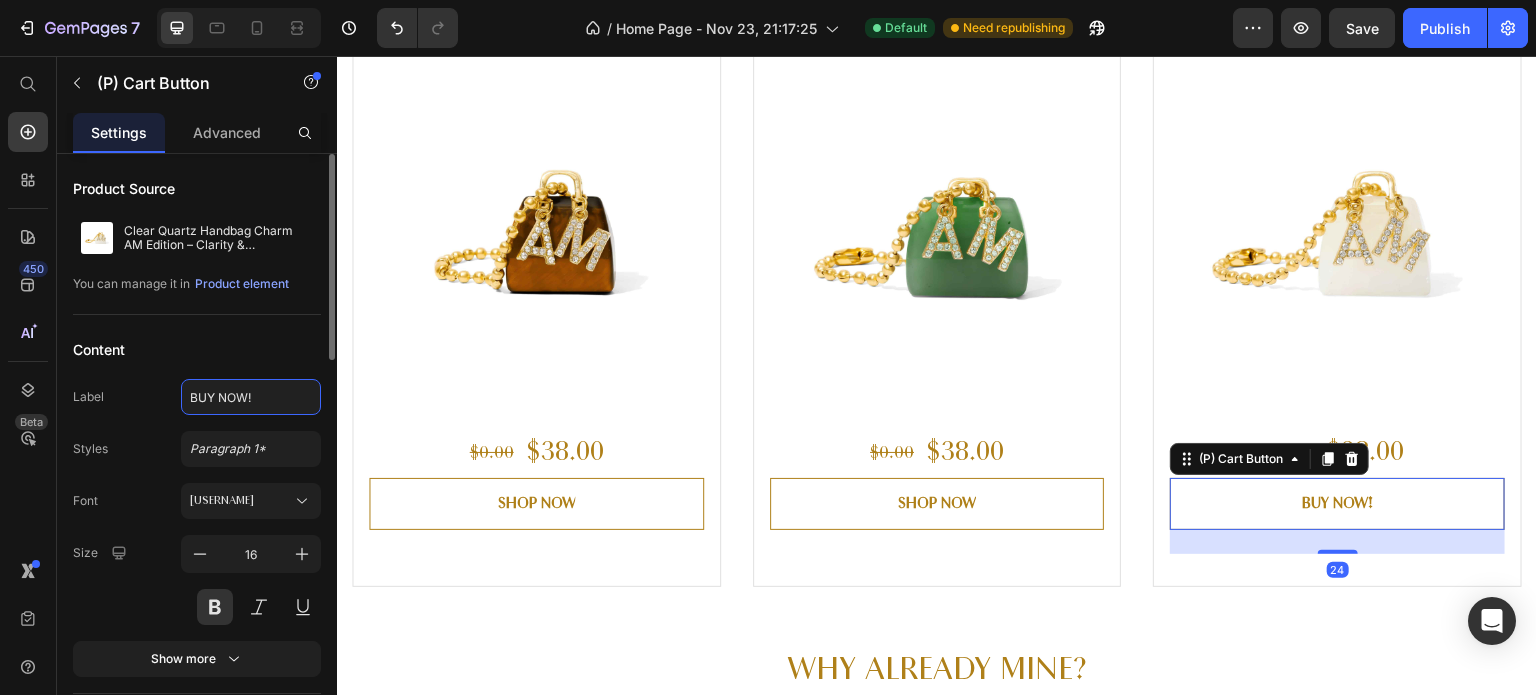 click on "BUY NOW!" 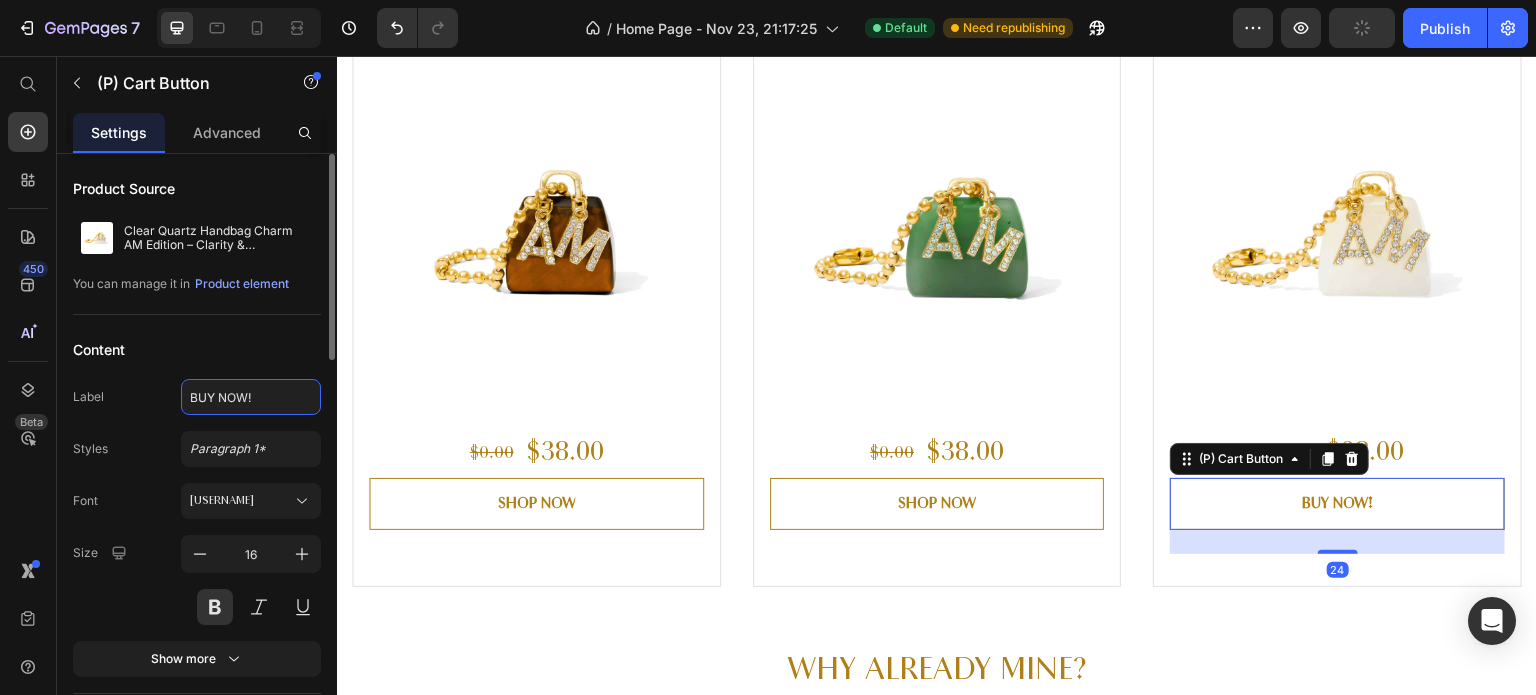 type on "SHOP NOW" 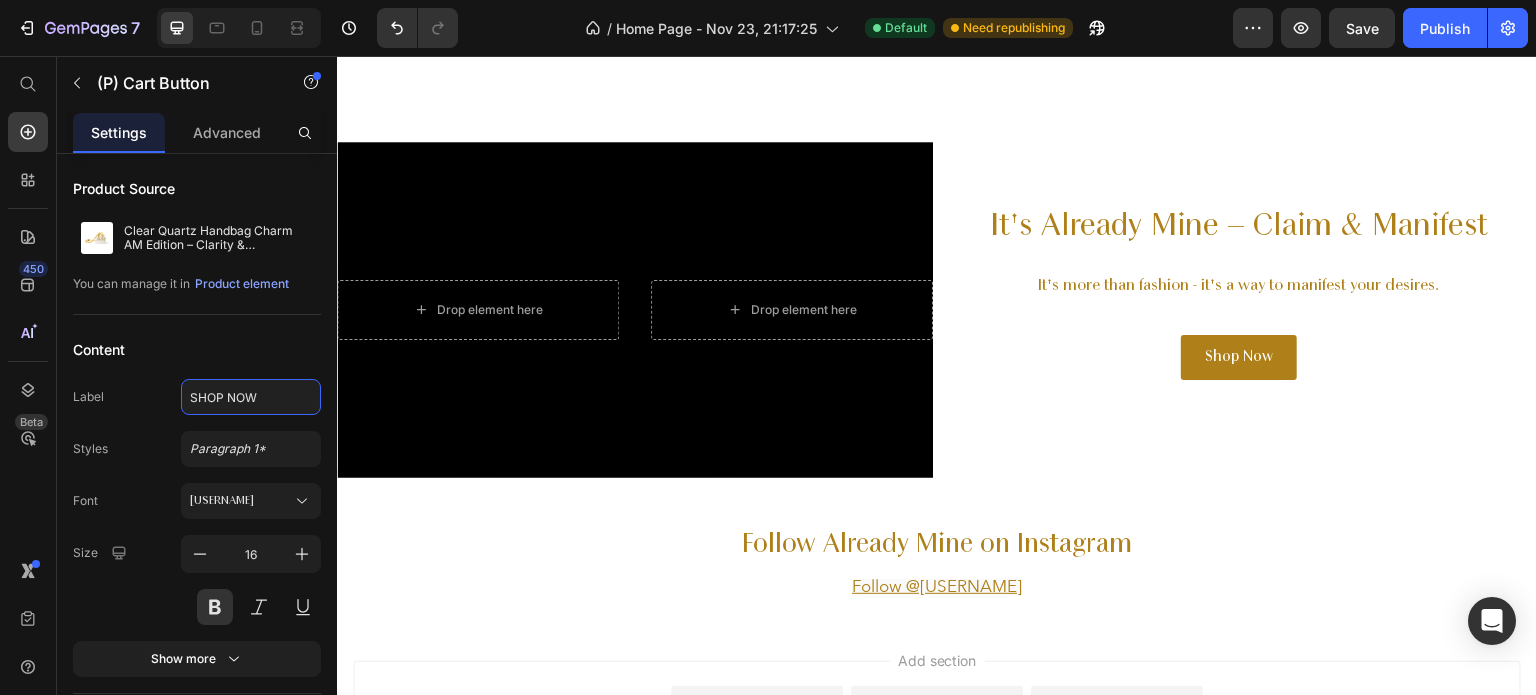 scroll, scrollTop: 6211, scrollLeft: 0, axis: vertical 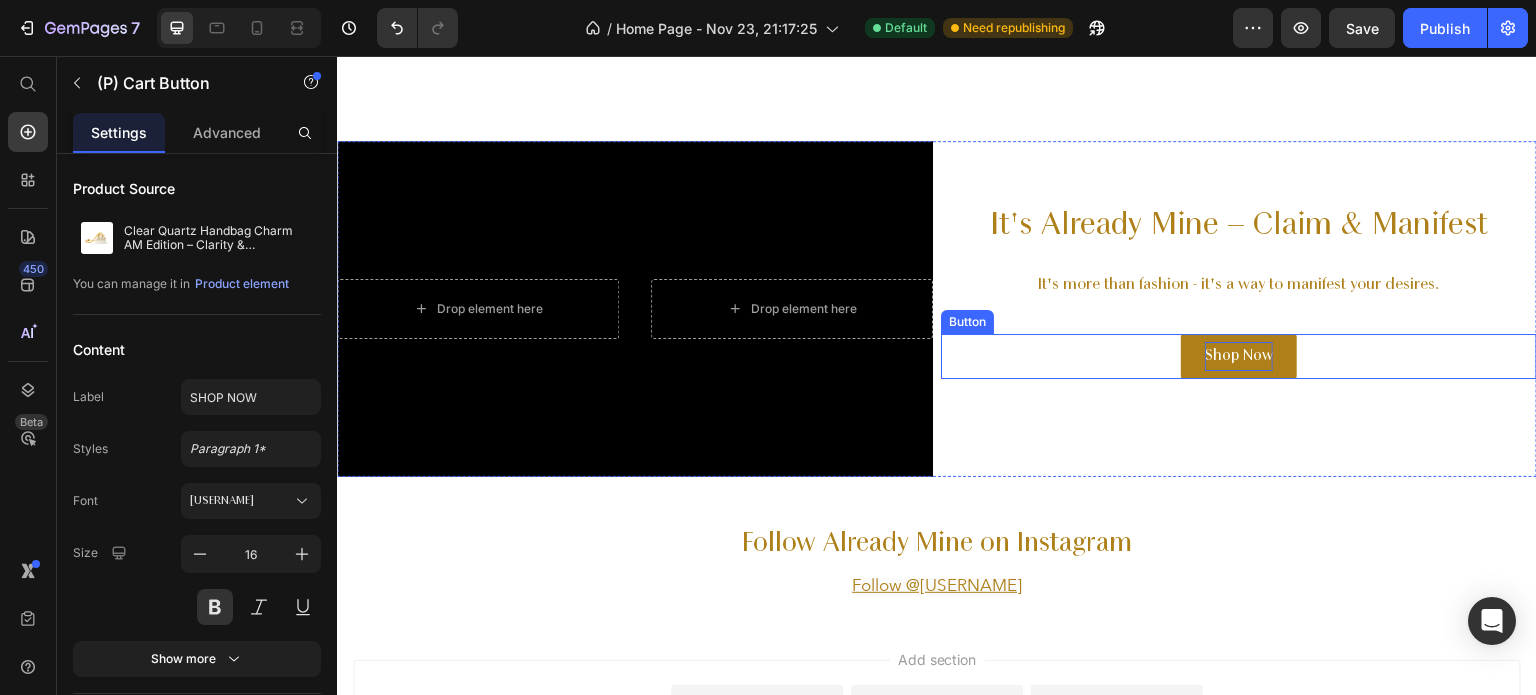 click on "Shop Now" at bounding box center (1239, 356) 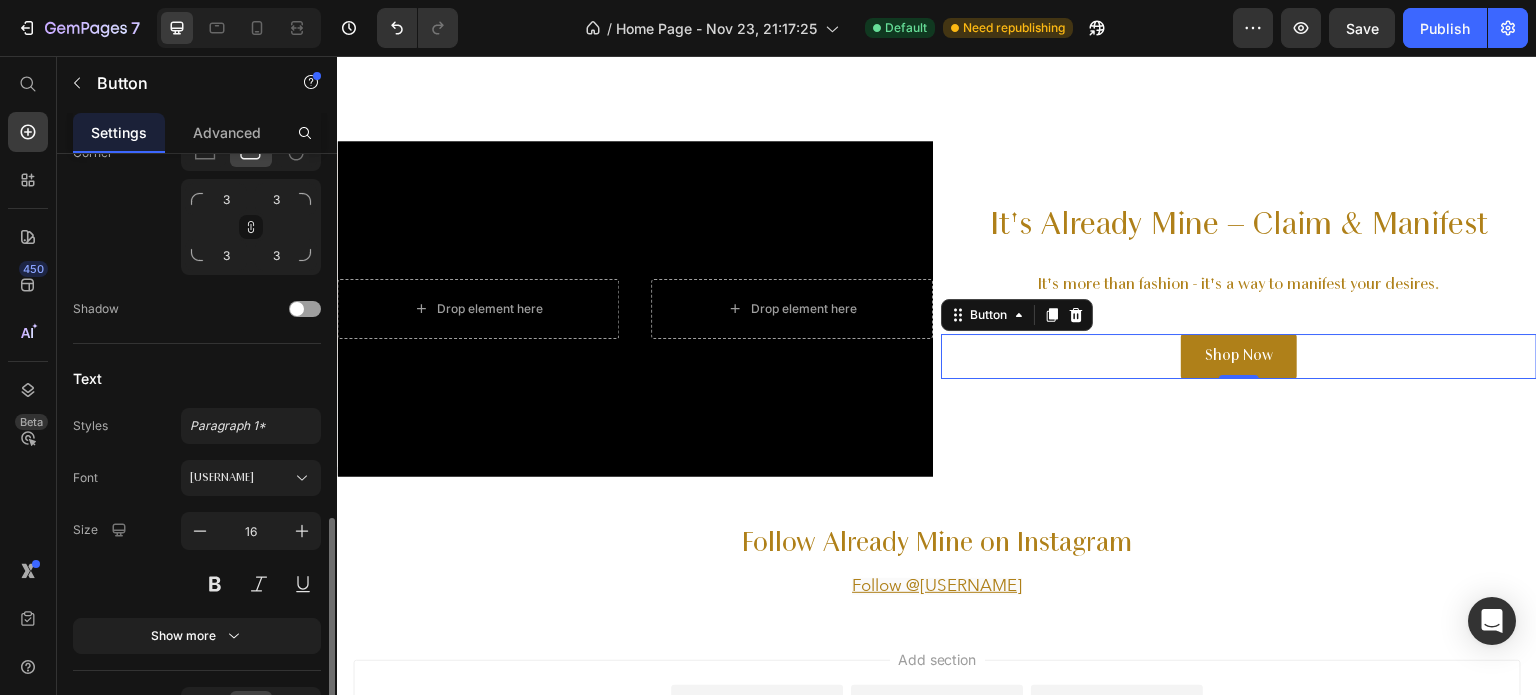 scroll, scrollTop: 823, scrollLeft: 0, axis: vertical 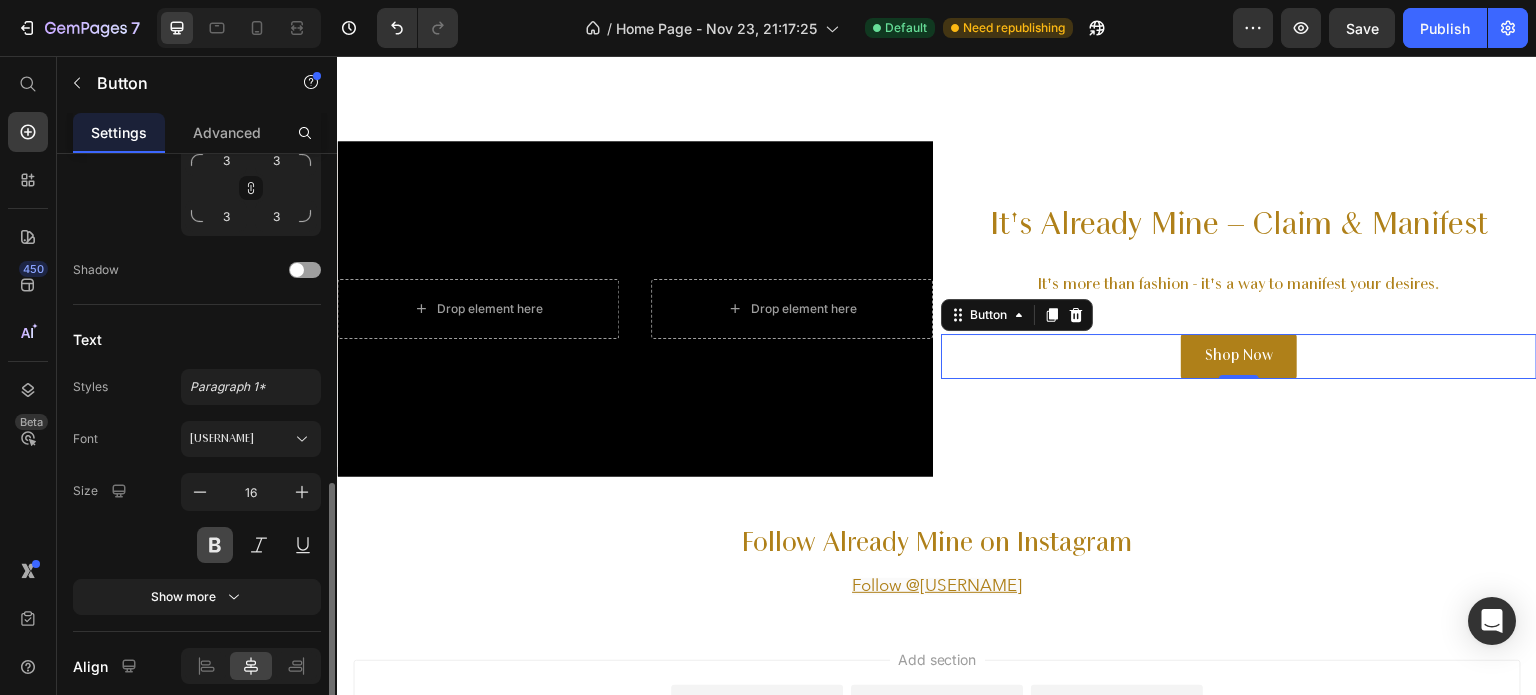click at bounding box center (215, 545) 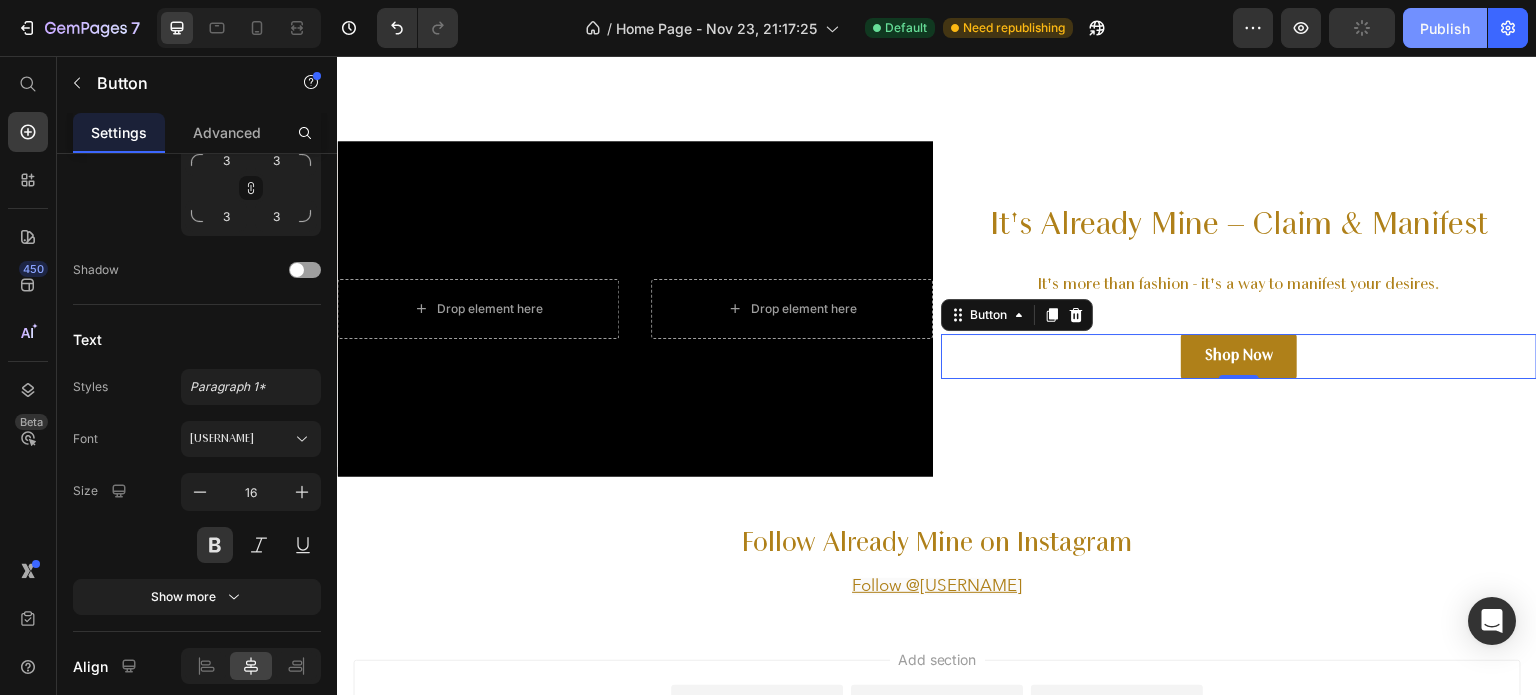 click on "Publish" at bounding box center (1445, 28) 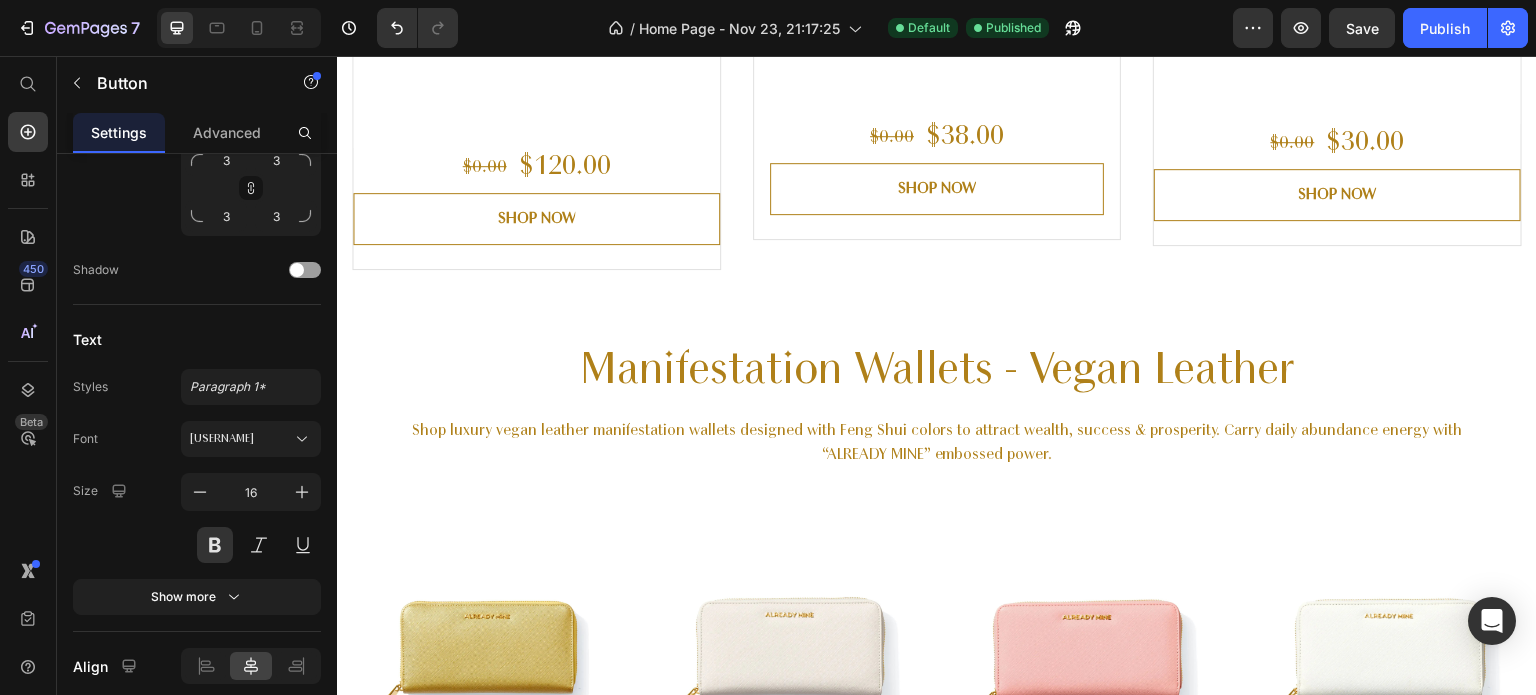 scroll, scrollTop: 2061, scrollLeft: 0, axis: vertical 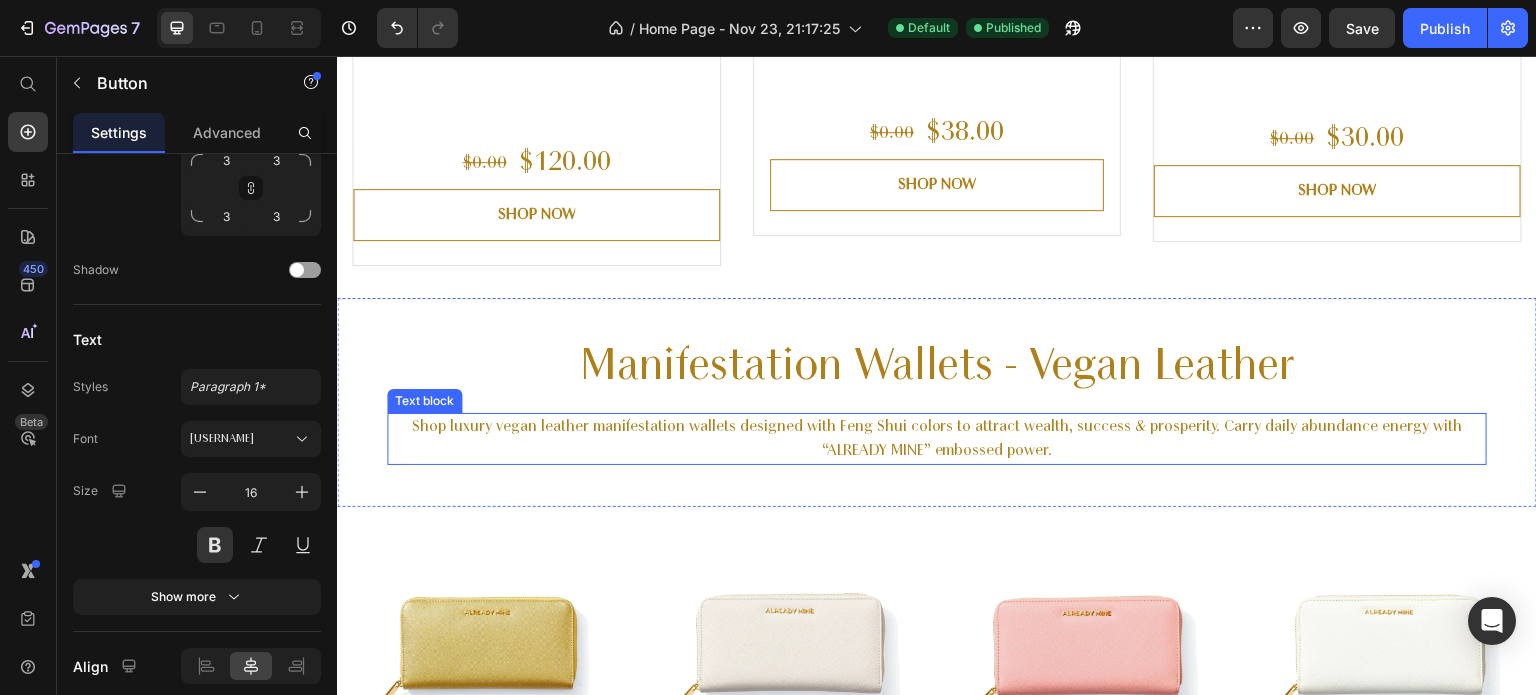 click on "Shop luxury vegan leather manifestation wallets designed with Feng Shui colors to attract wealth, success & prosperity. Carry daily abundance energy with “ALREADY MINE” embossed power." at bounding box center [937, 439] 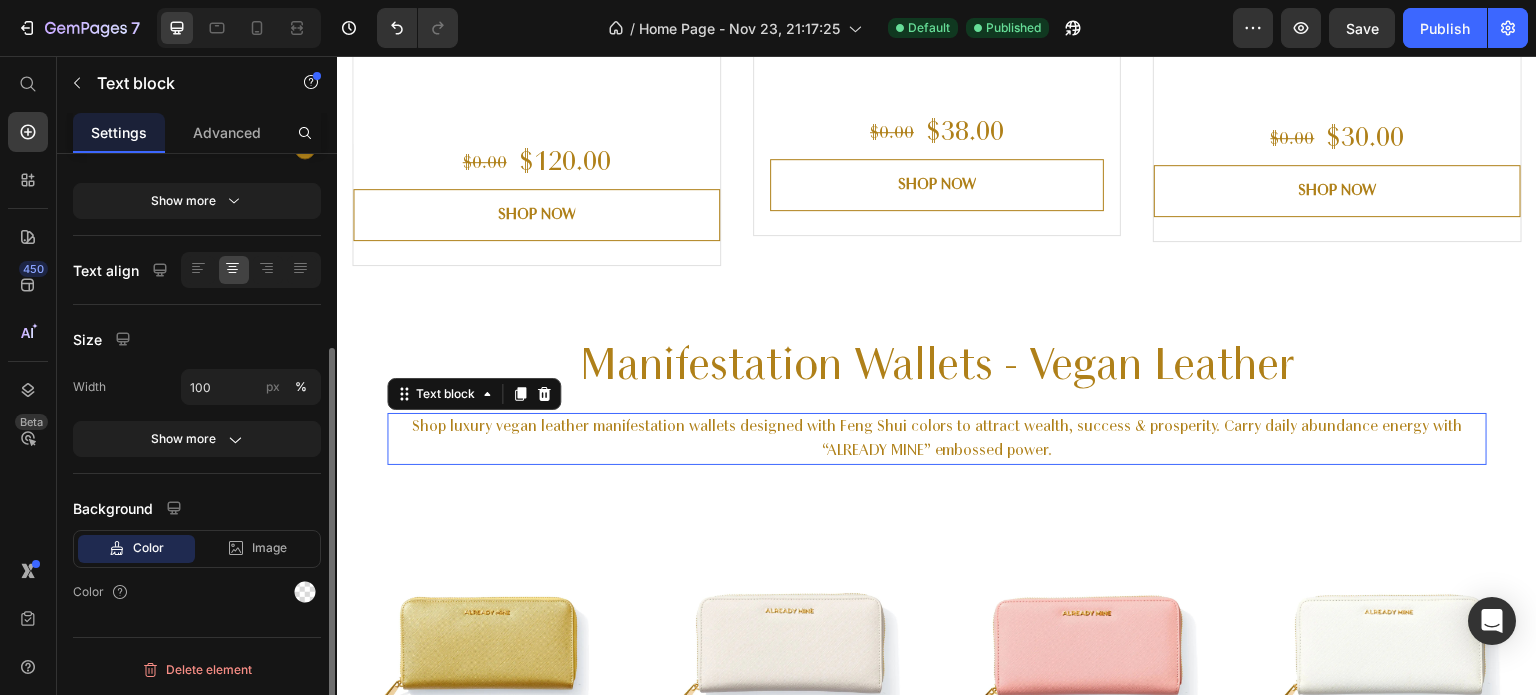 scroll, scrollTop: 0, scrollLeft: 0, axis: both 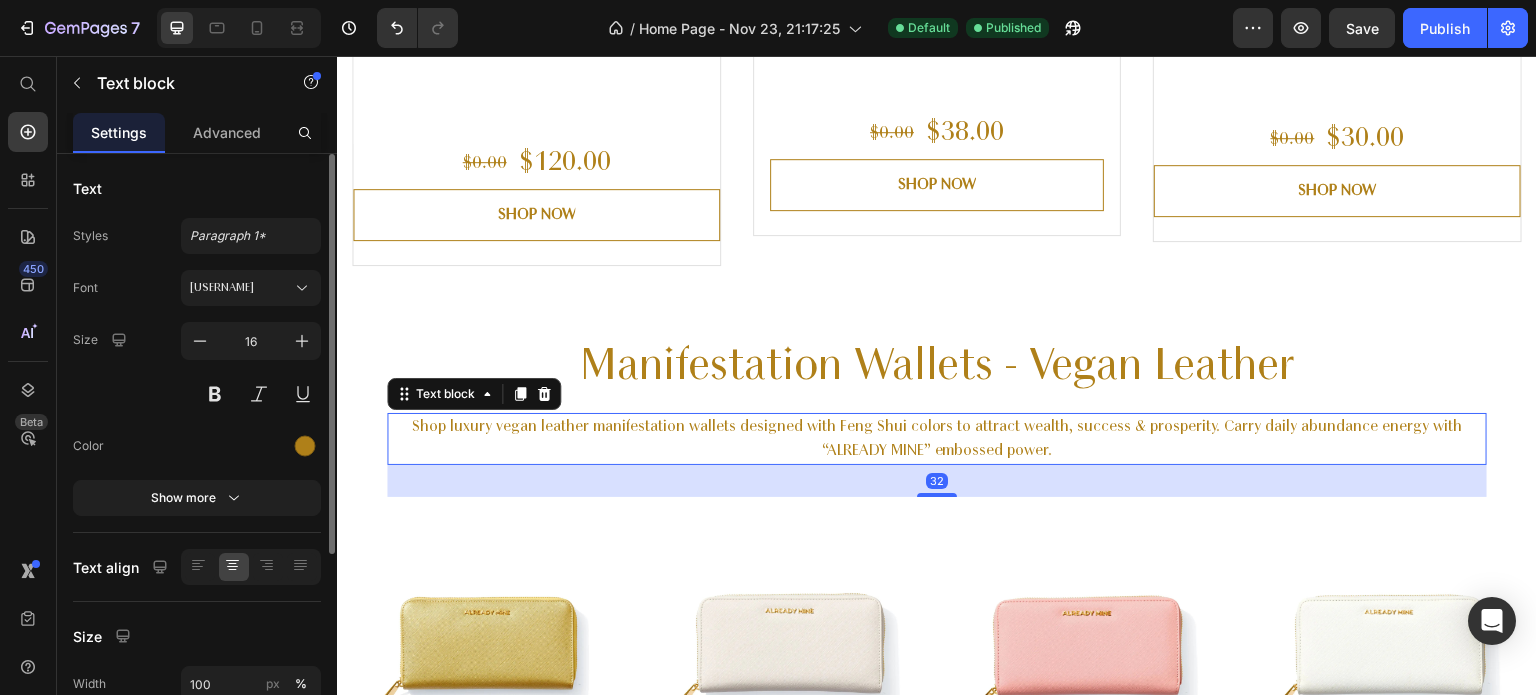 click on "Shop luxury vegan leather manifestation wallets designed with Feng Shui colors to attract wealth, success & prosperity. Carry daily abundance energy with “ALREADY MINE” embossed power." at bounding box center [937, 439] 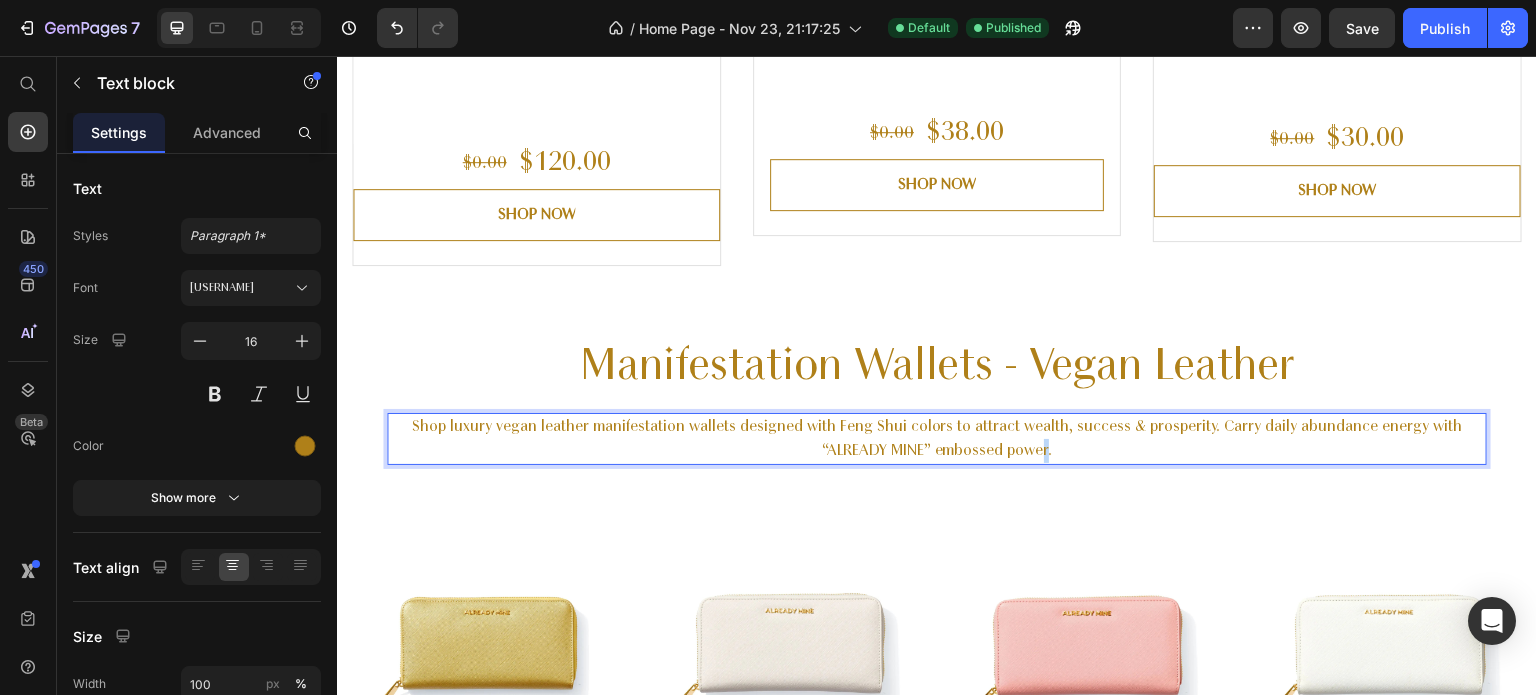 click on "Shop luxury vegan leather manifestation wallets designed with Feng Shui colors to attract wealth, success & prosperity. Carry daily abundance energy with “ALREADY MINE” embossed power." at bounding box center [937, 439] 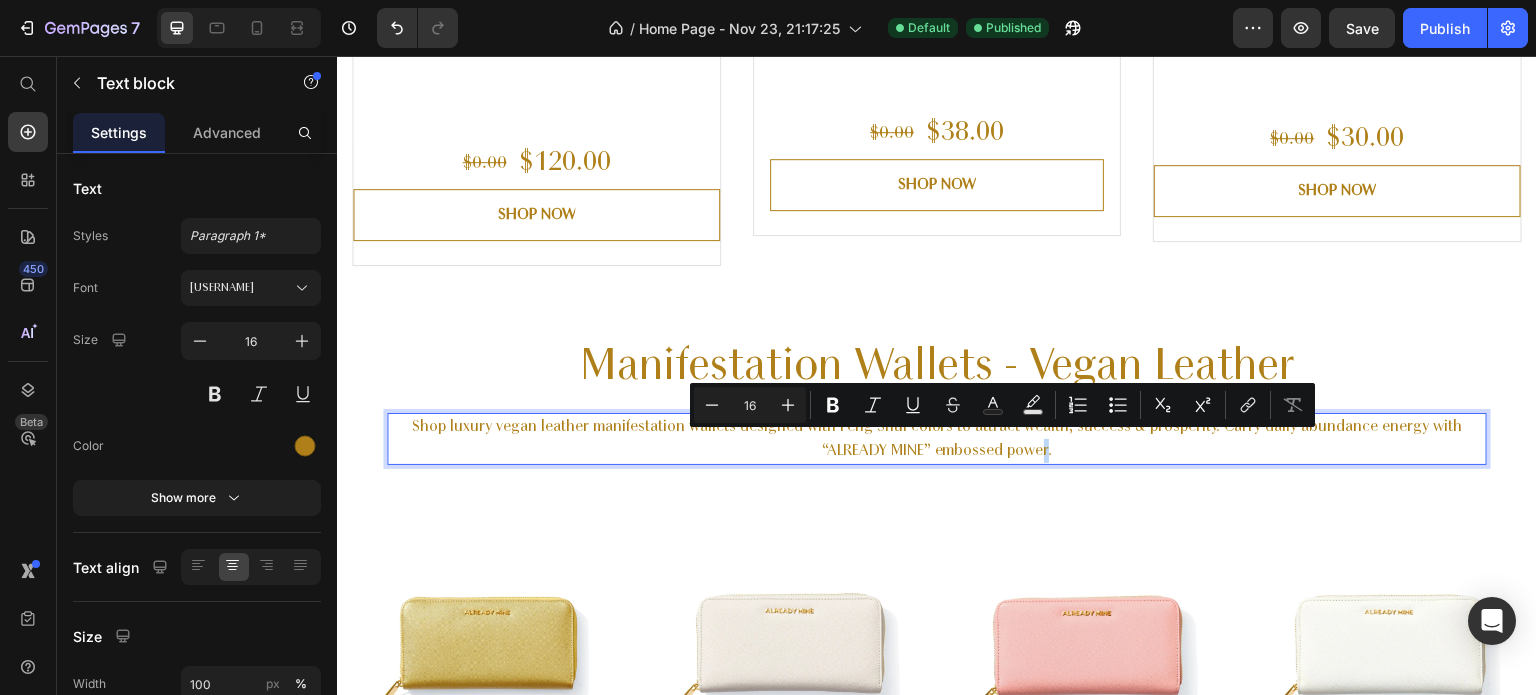click on "Shop luxury vegan leather manifestation wallets designed with Feng Shui colors to attract wealth, success & prosperity. Carry daily abundance energy with “ALREADY MINE” embossed power." at bounding box center [937, 439] 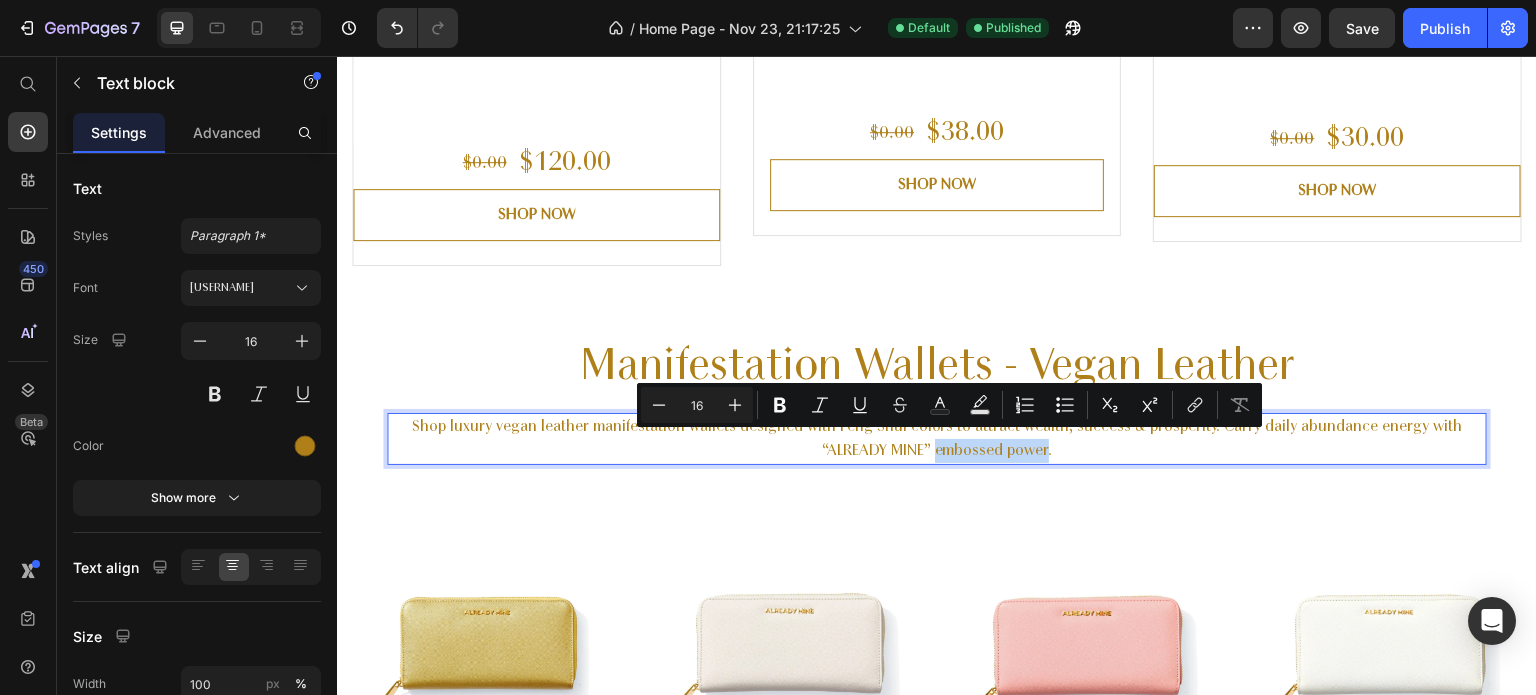 drag, startPoint x: 1005, startPoint y: 446, endPoint x: 895, endPoint y: 450, distance: 110.0727 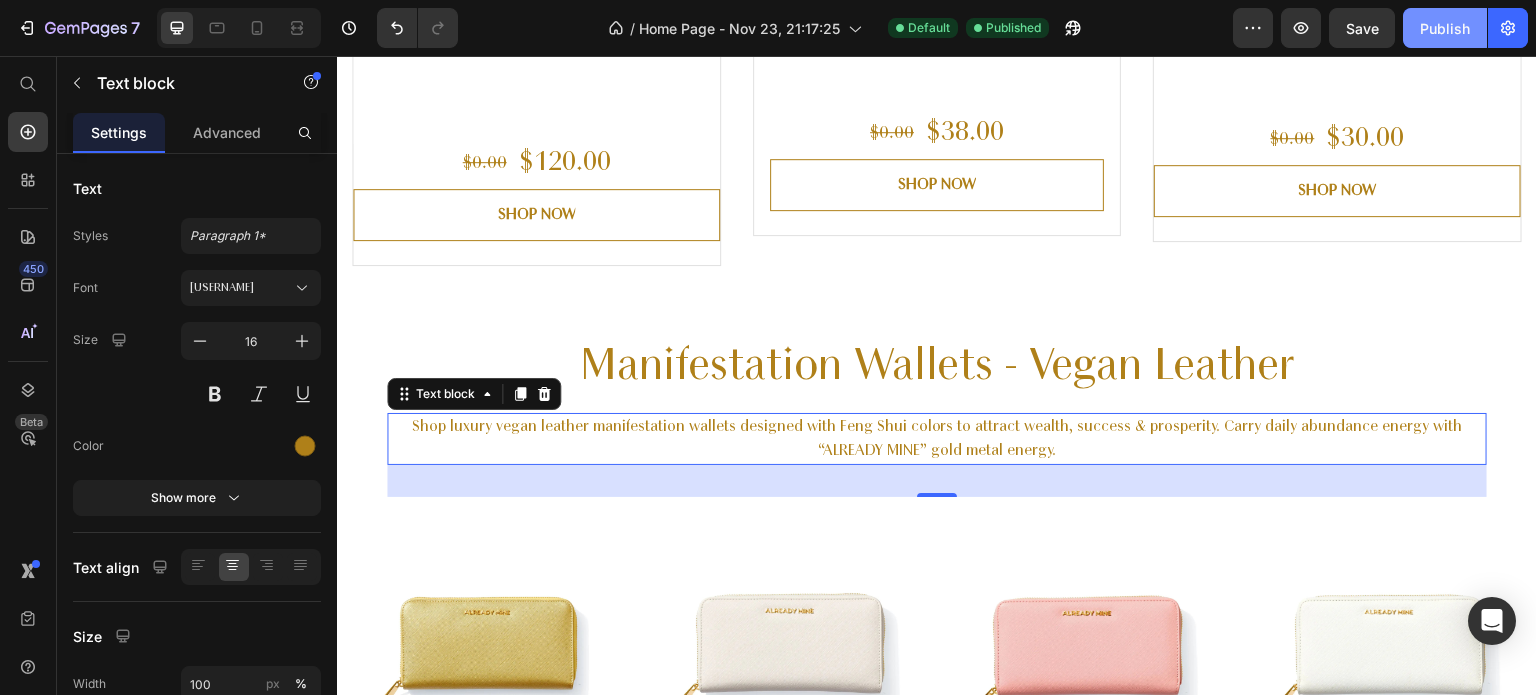 click on "Publish" at bounding box center (1445, 28) 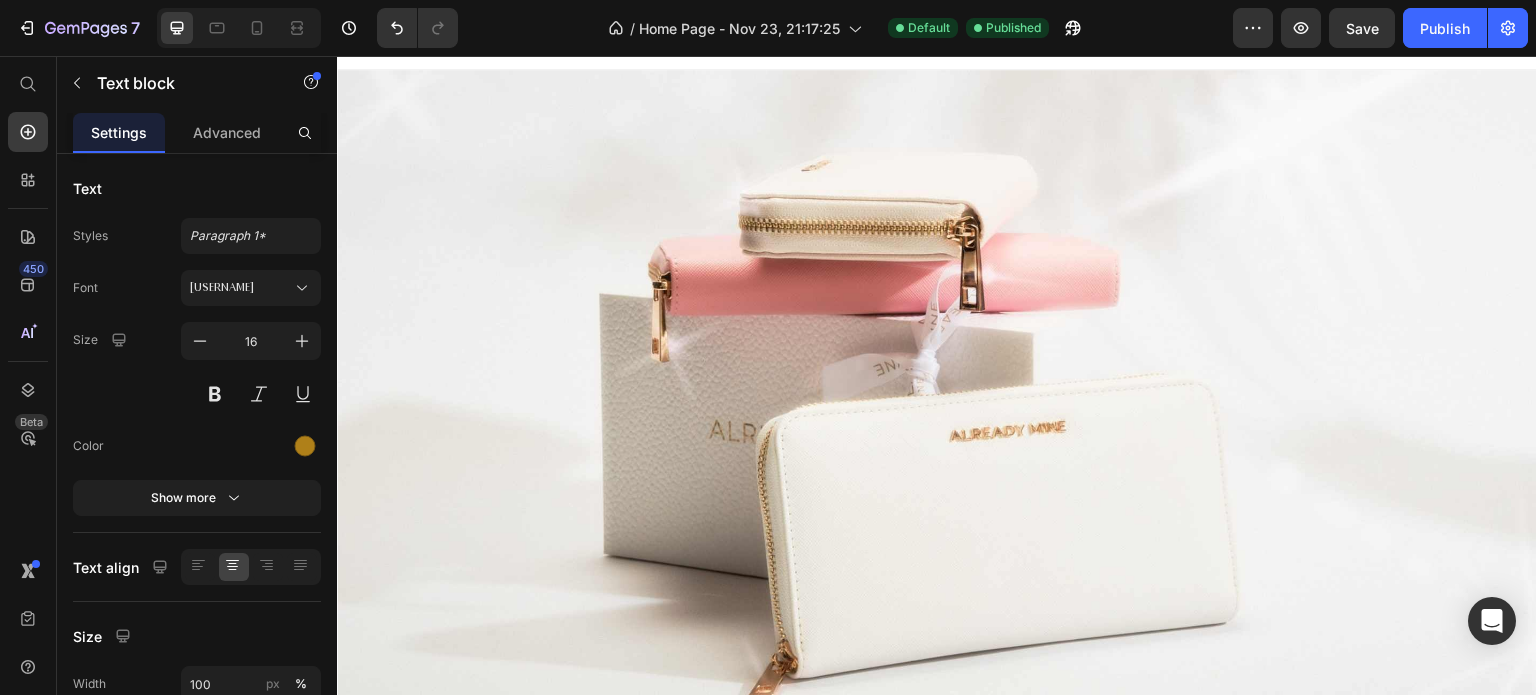 scroll, scrollTop: 0, scrollLeft: 0, axis: both 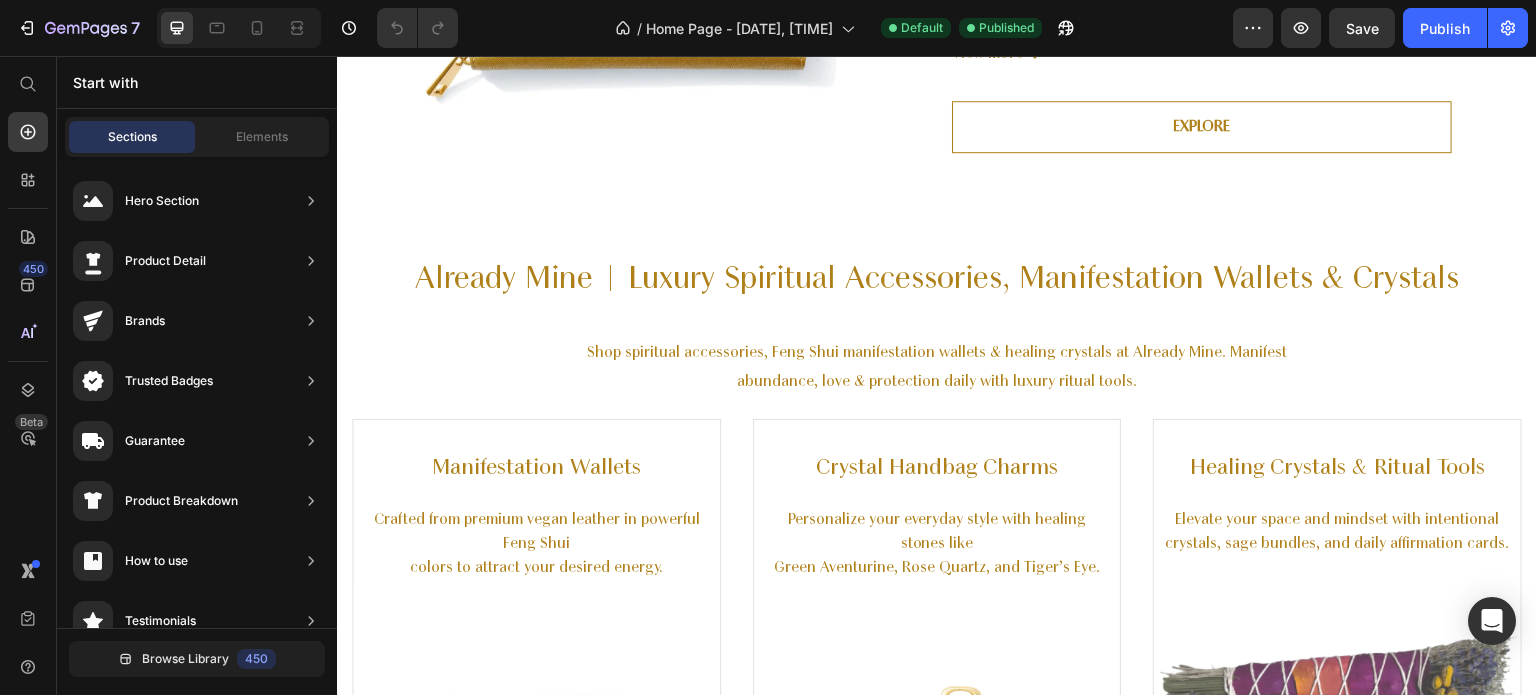 click on "Spiritual Accessories & Abundance Tools Heading At Already Mine, we believe every accessory can be a powerful manifestation tool. Our luxury collection of Feng Shui-inspired wallets, healing crystals, spiritual charms, and sage cleansing bundles is designed to help you align your energy with abundance, love, clarity, and protection — every single day. Text block Section 3" at bounding box center [937, -394] 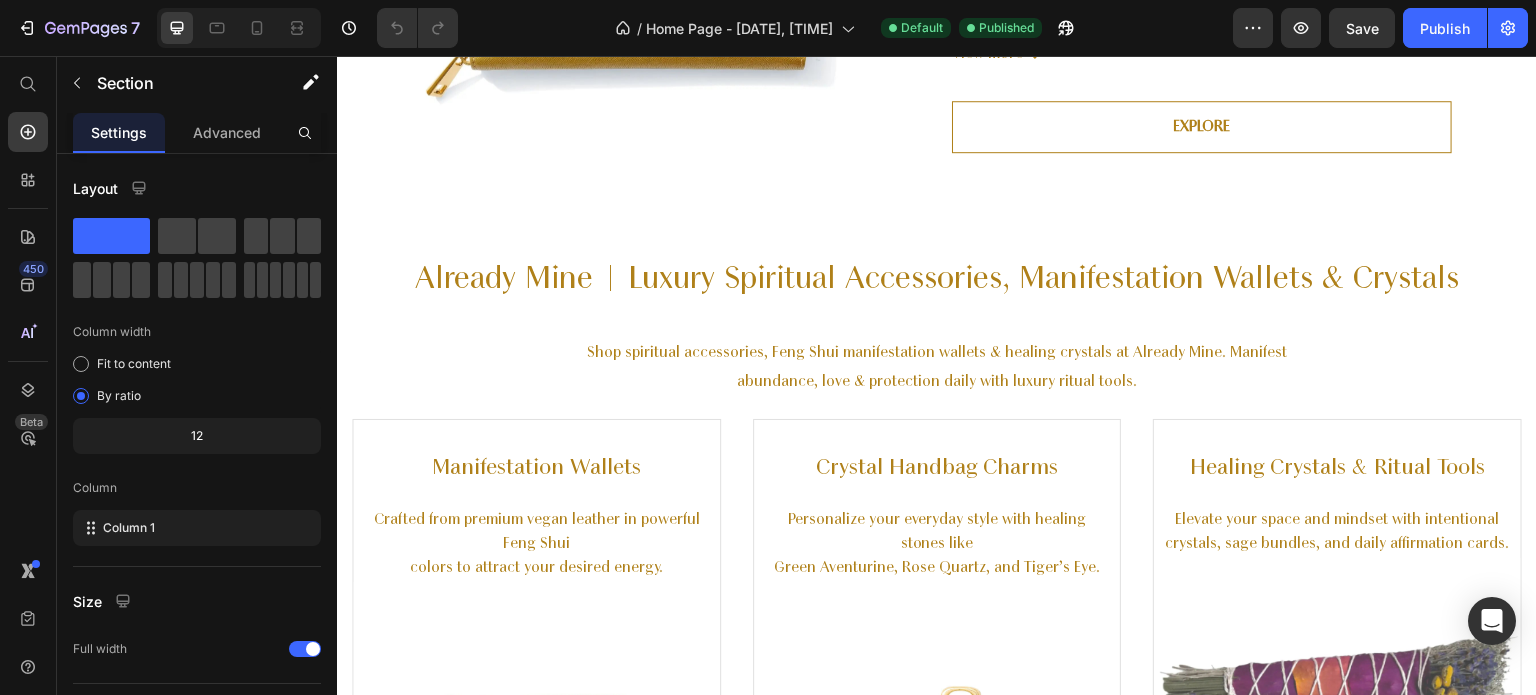 click on "Spiritual Accessories & Abundance Tools" at bounding box center (937, -427) 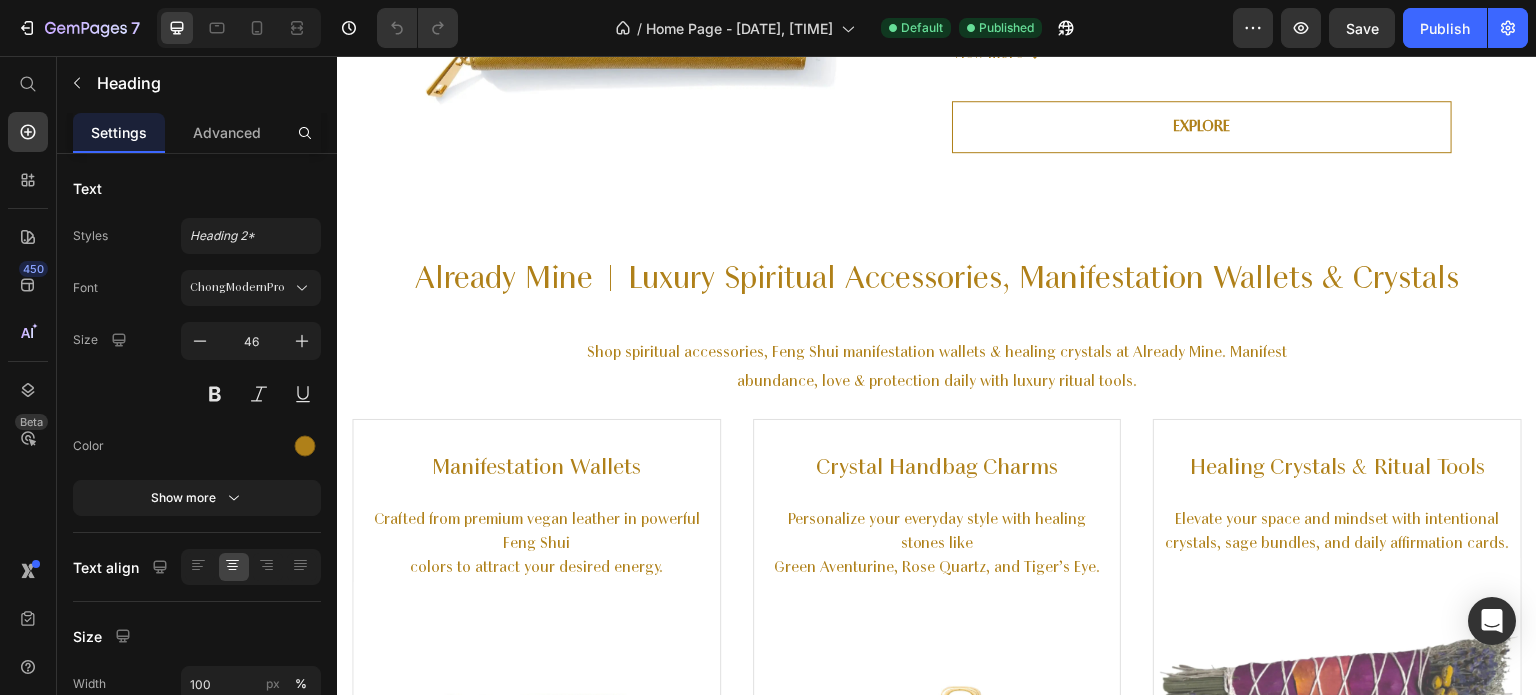 click on "At Already Mine, we believe every accessory can be a powerful manifestation tool. Our luxury collection of Feng Shui-inspired wallets, healing crystals, spiritual charms, and sage cleansing bundles is designed to help you align your energy with abundance, love, clarity, and protection — every single day." at bounding box center (937, -357) 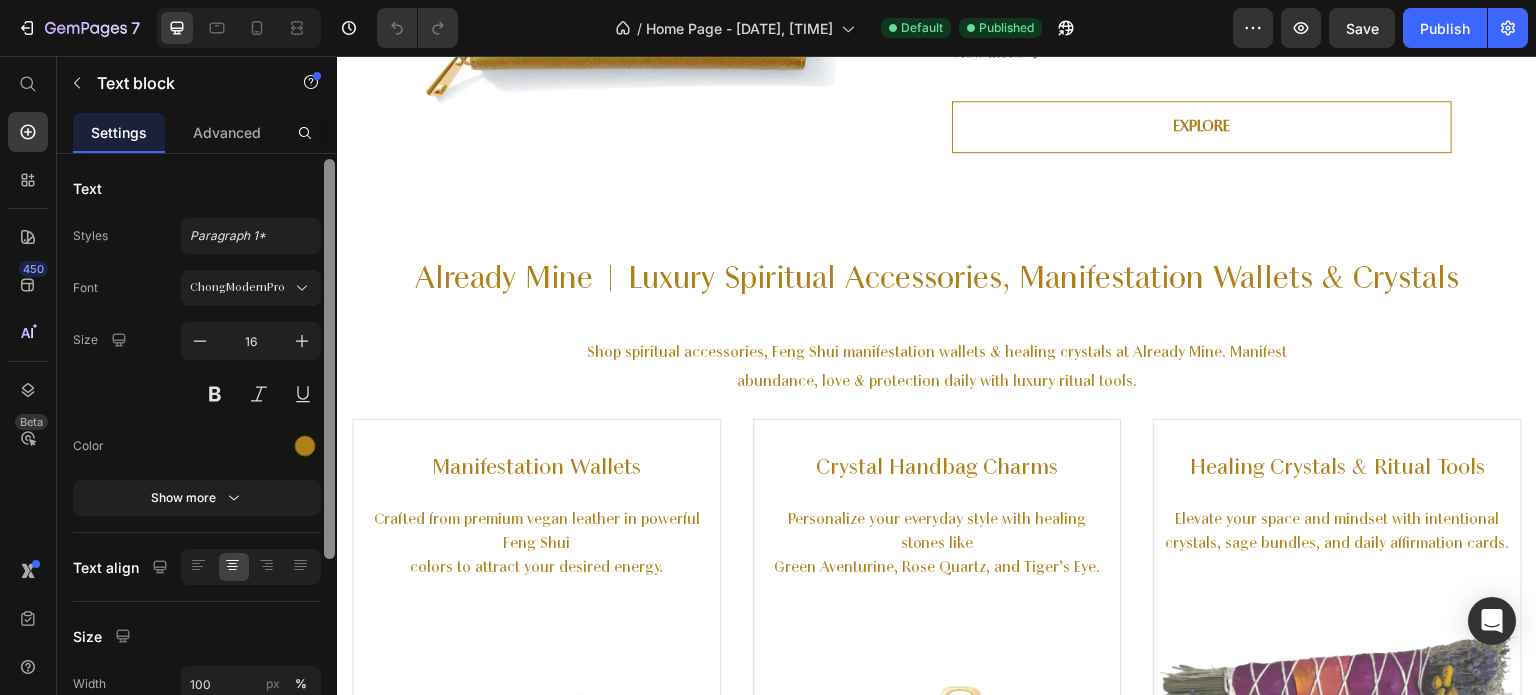 scroll, scrollTop: 294, scrollLeft: 0, axis: vertical 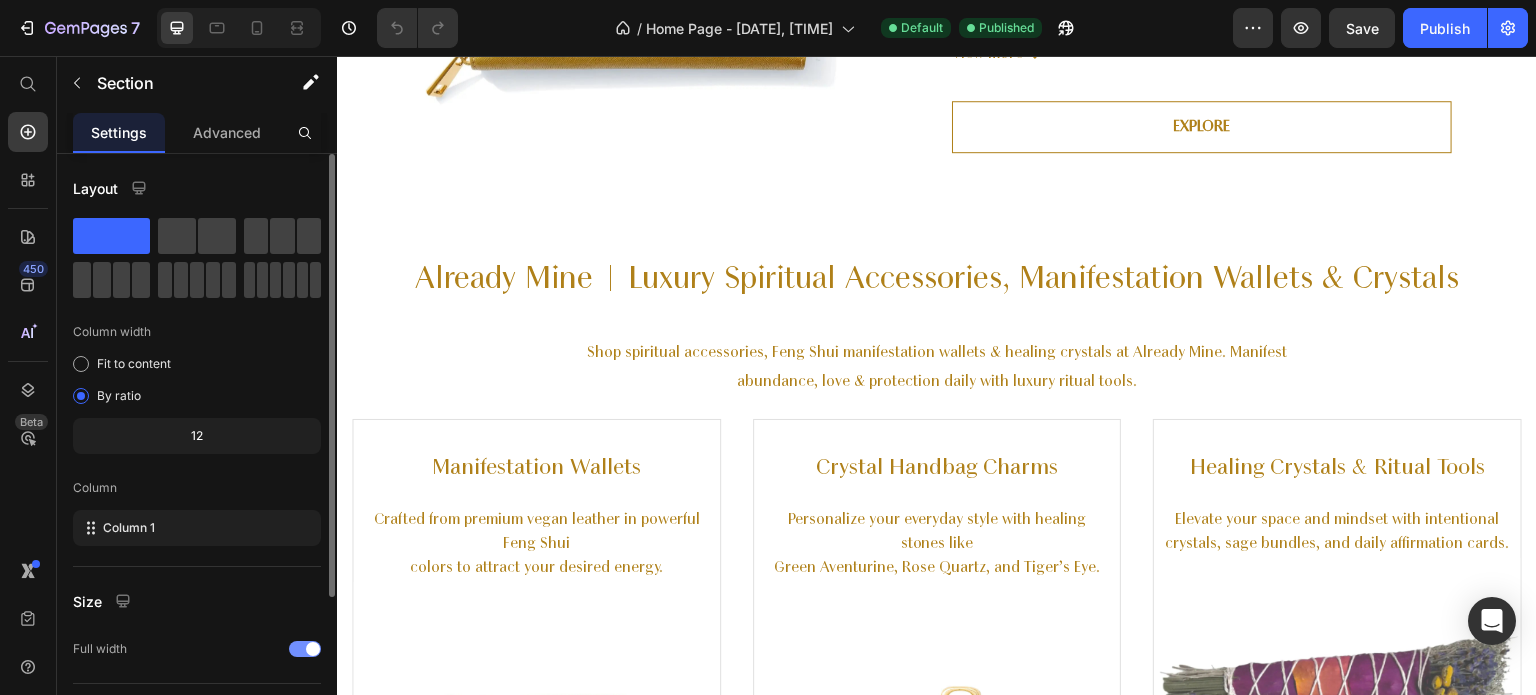 click on "Full width" 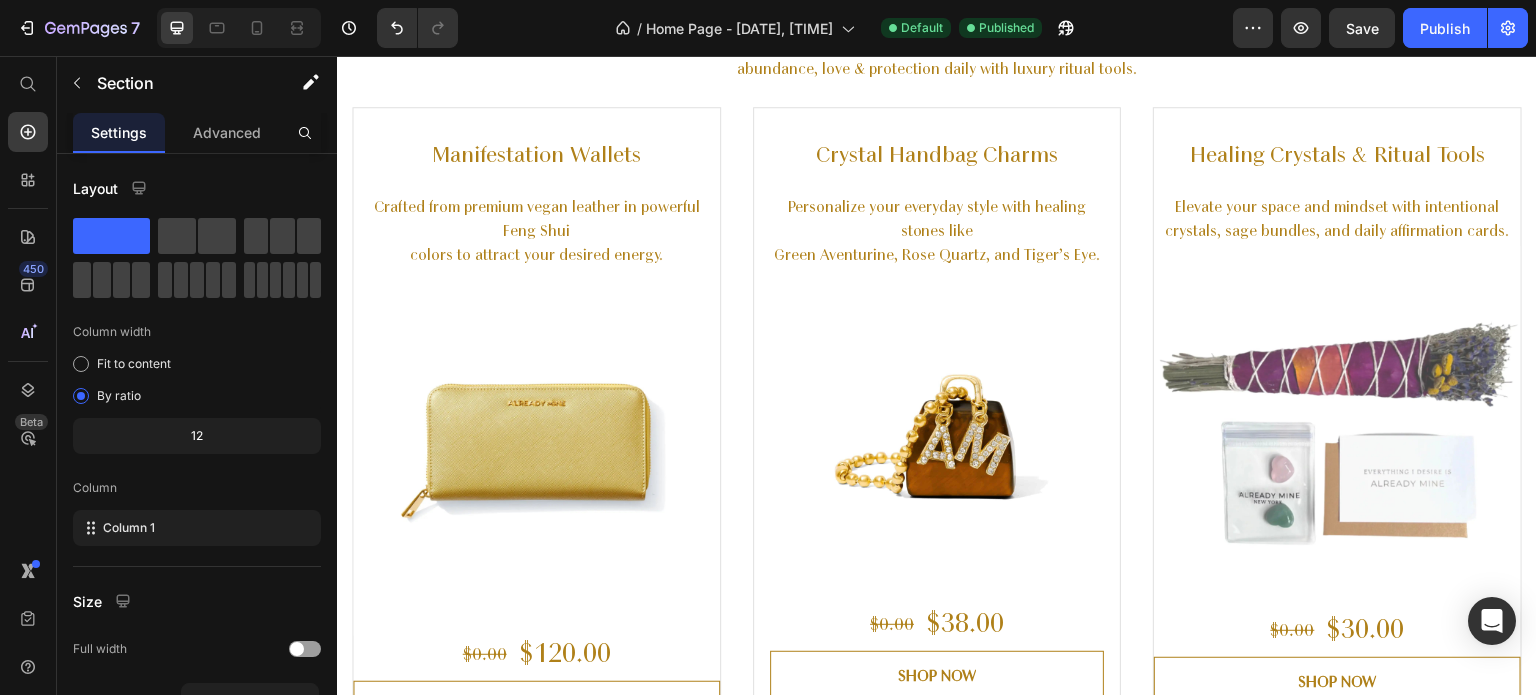 scroll, scrollTop: 1199, scrollLeft: 0, axis: vertical 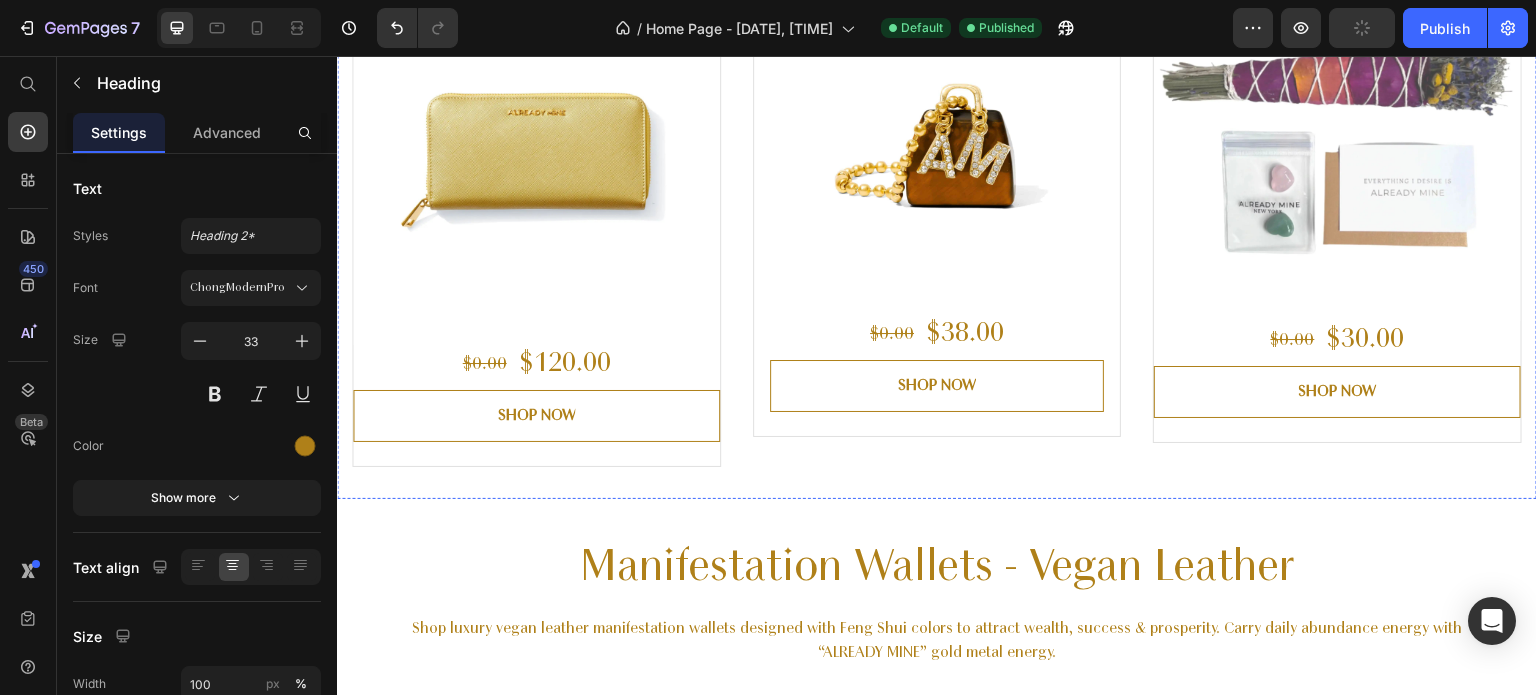 click on "Shop spiritual accessories, Feng Shui manifestation wallets & healing crystals at Already Mine. Manifest abundance, love & protection daily with luxury ritual tools." at bounding box center (937, -235) 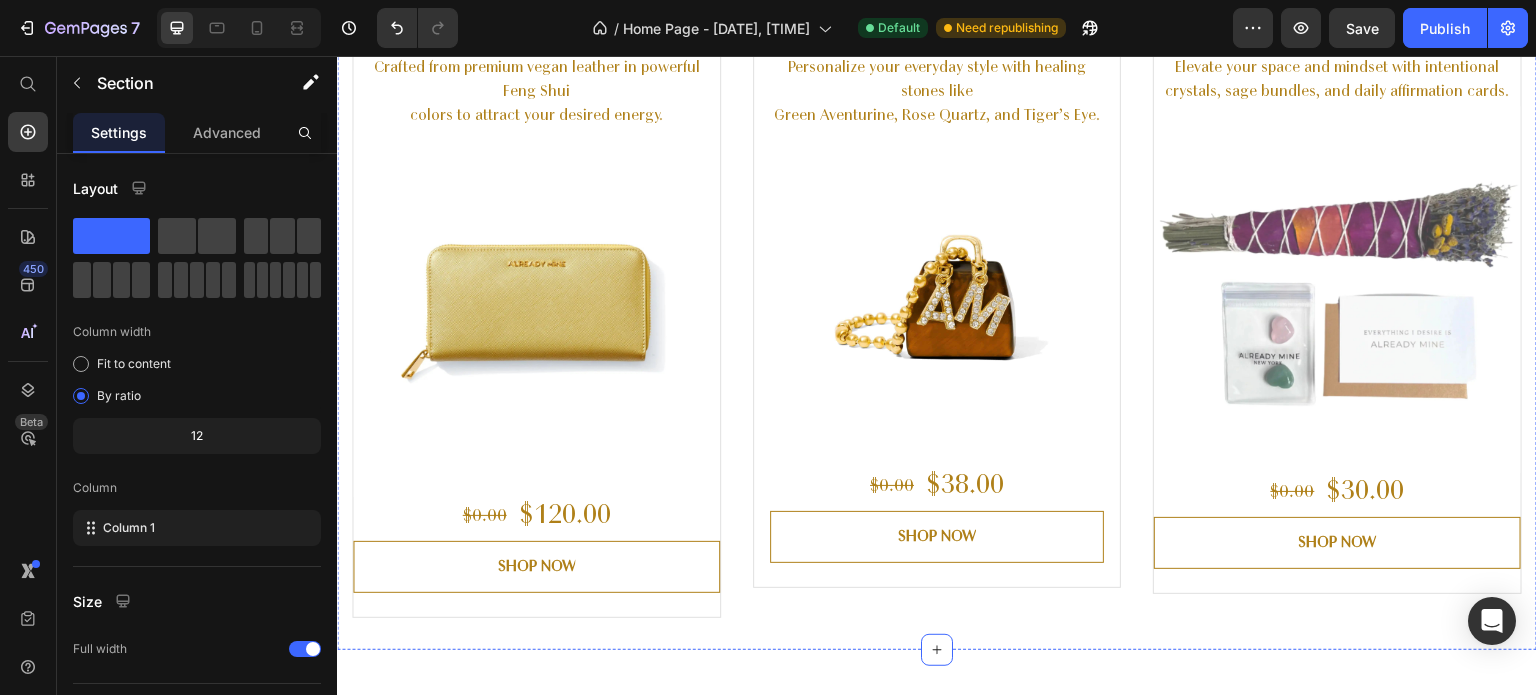 scroll, scrollTop: 1715, scrollLeft: 0, axis: vertical 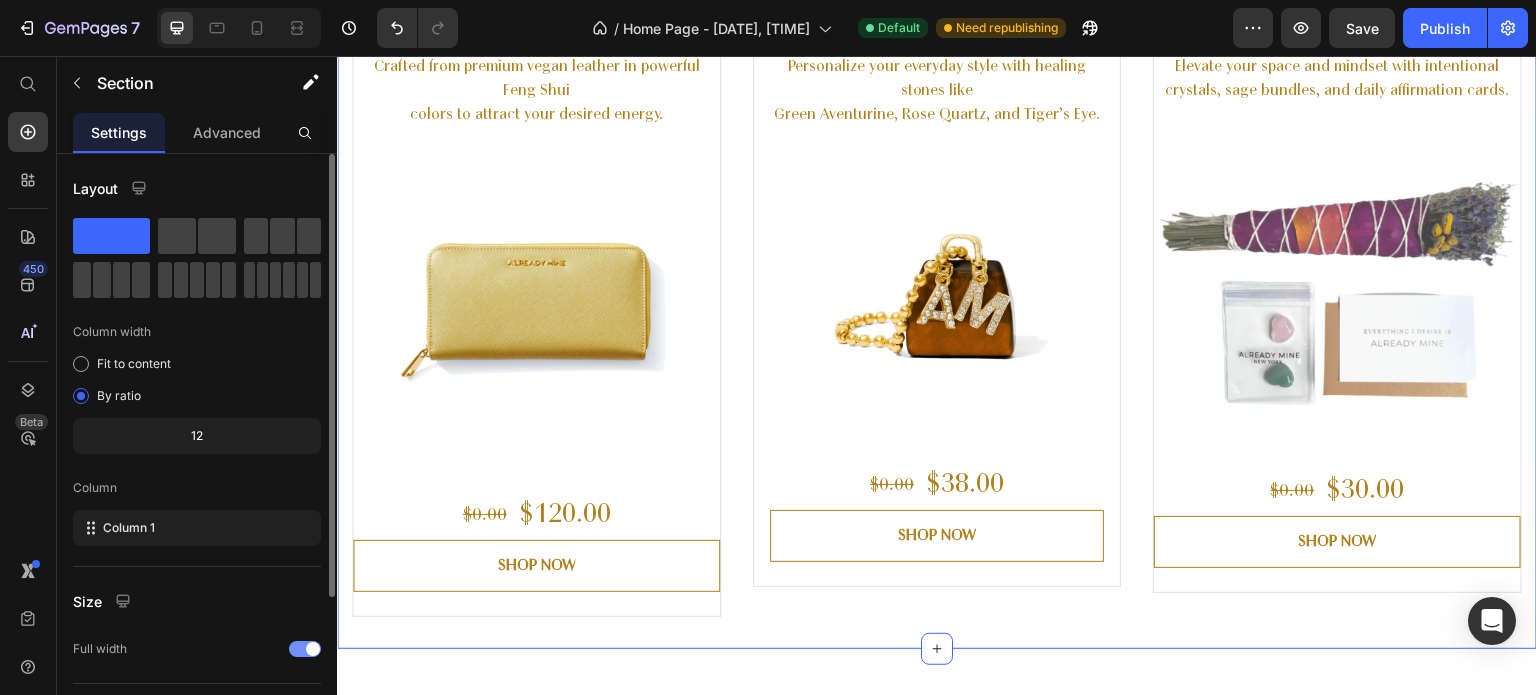 click at bounding box center (305, 649) 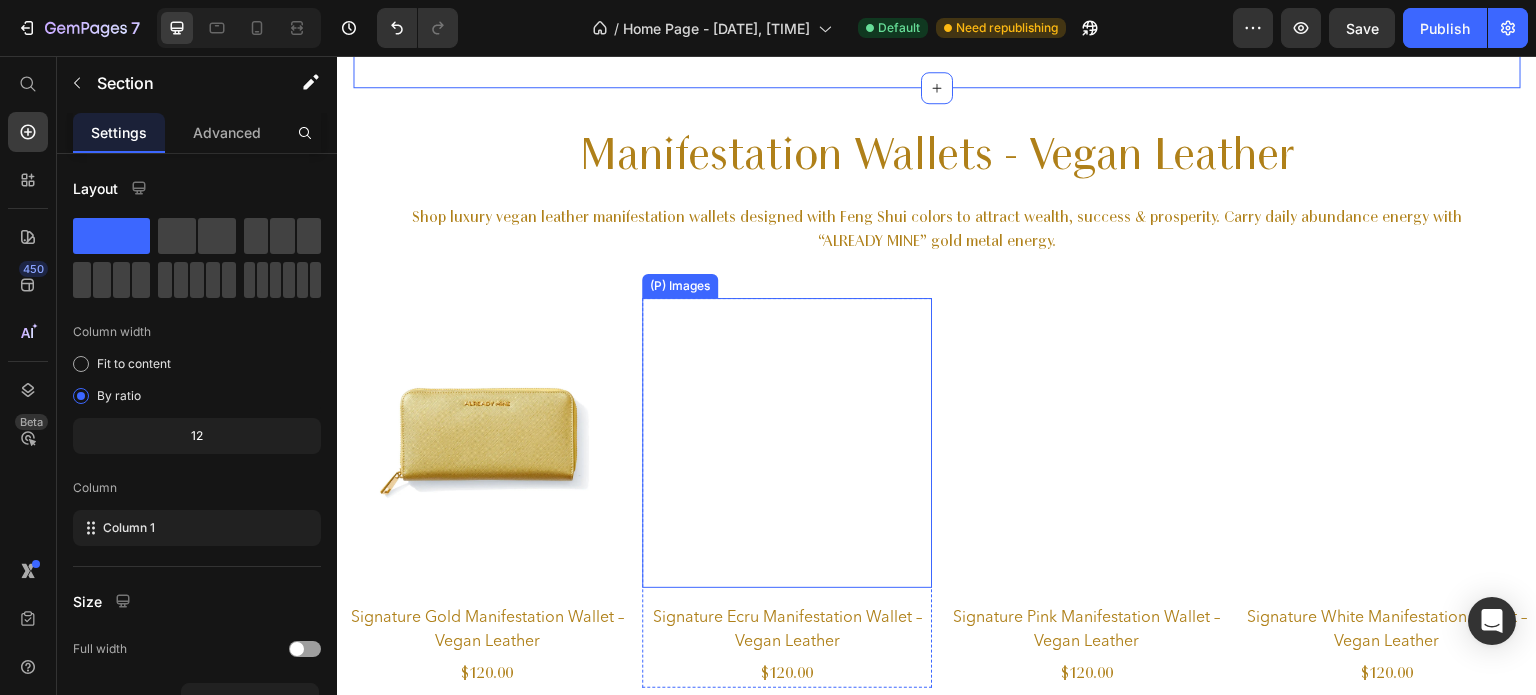 scroll, scrollTop: 2267, scrollLeft: 0, axis: vertical 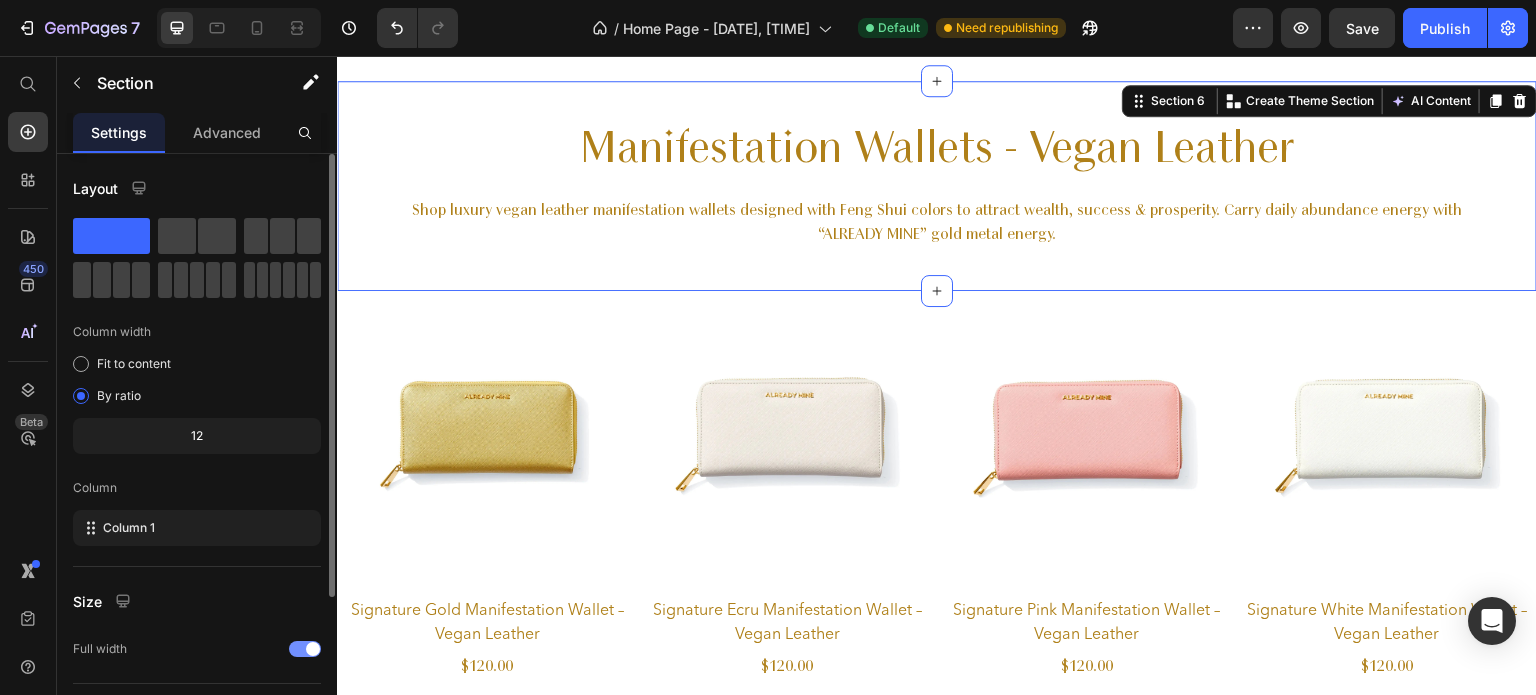 click on "Full width" 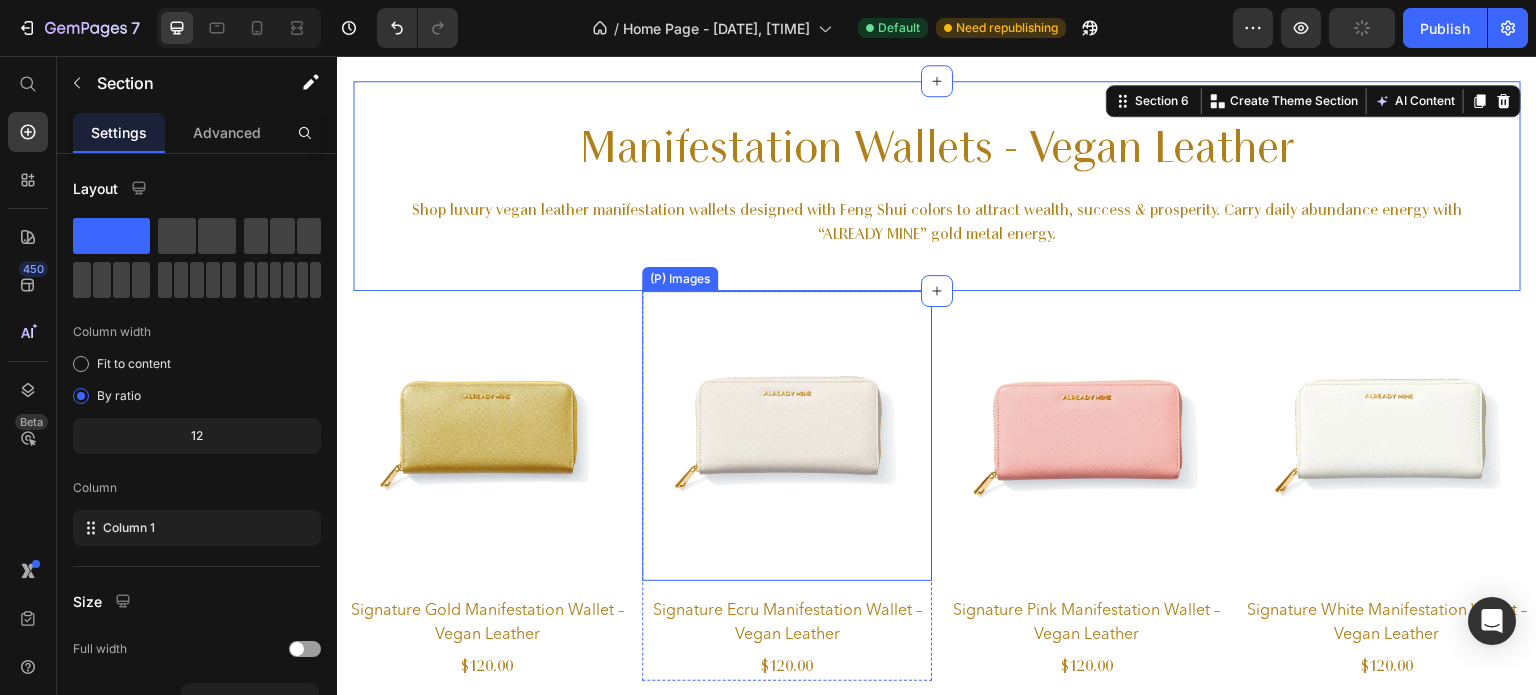 click at bounding box center [787, 436] 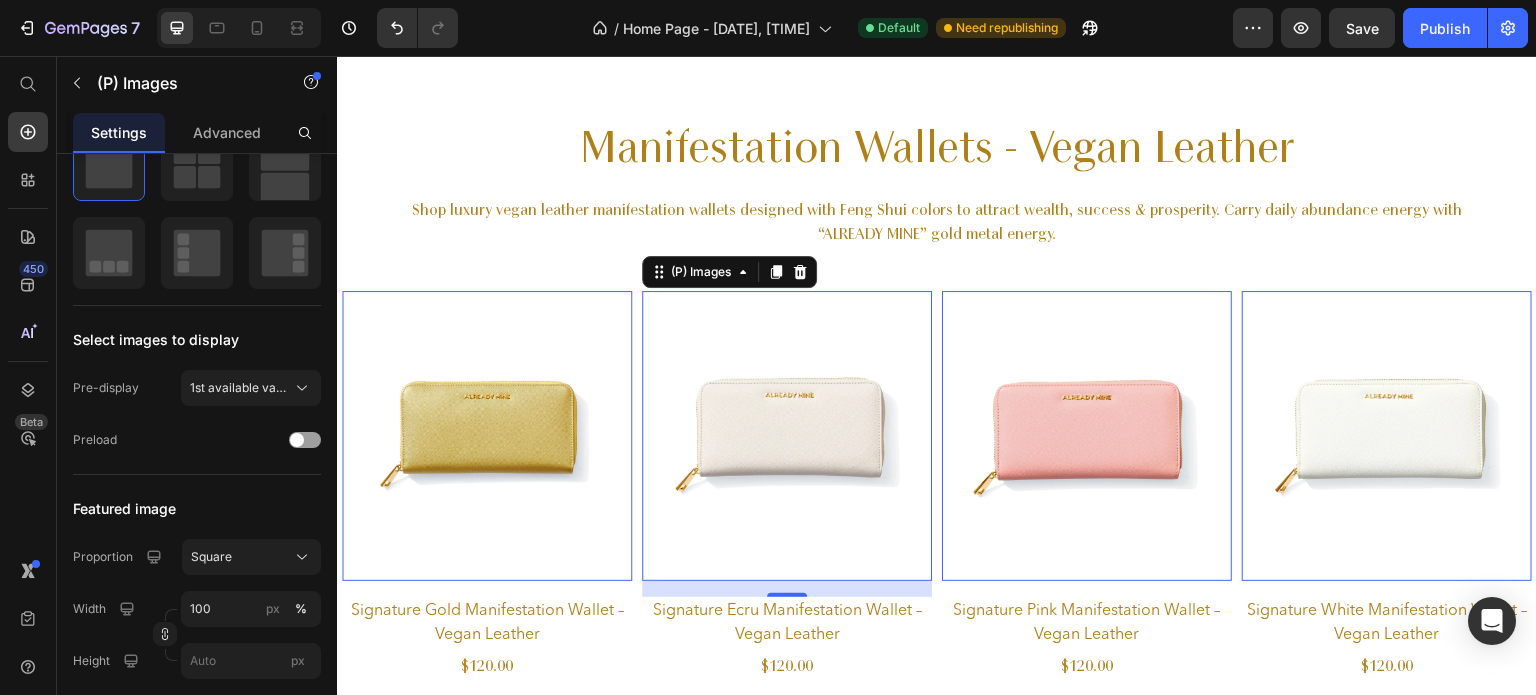 scroll, scrollTop: 0, scrollLeft: 0, axis: both 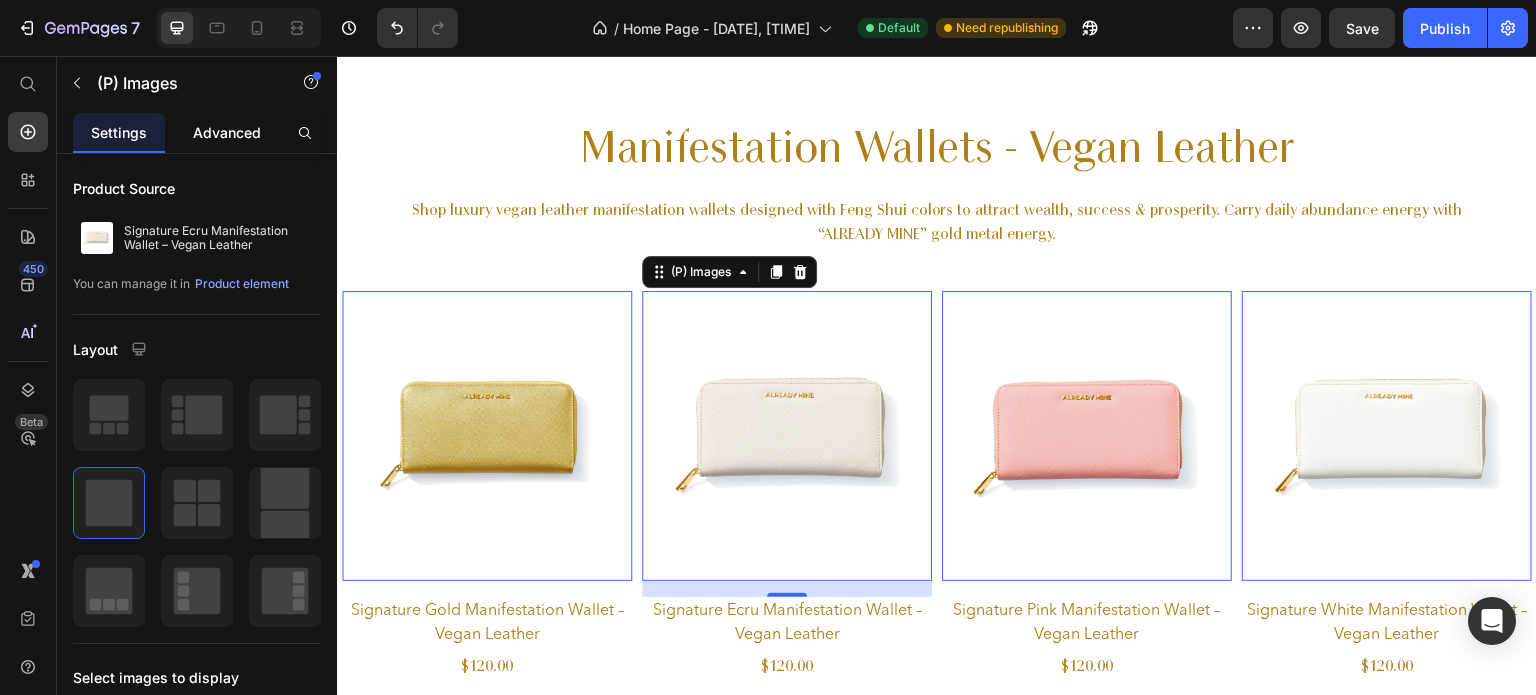 click on "Advanced" at bounding box center (227, 132) 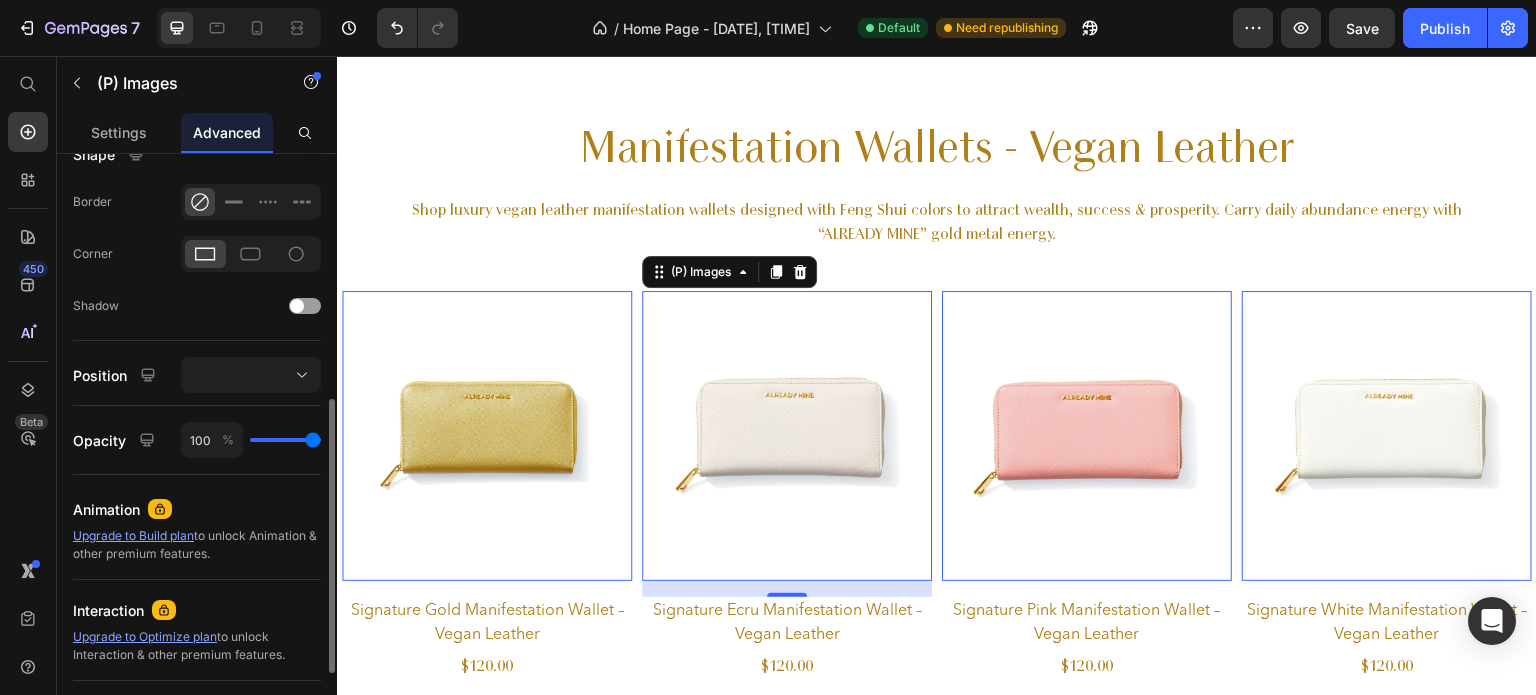 scroll, scrollTop: 533, scrollLeft: 0, axis: vertical 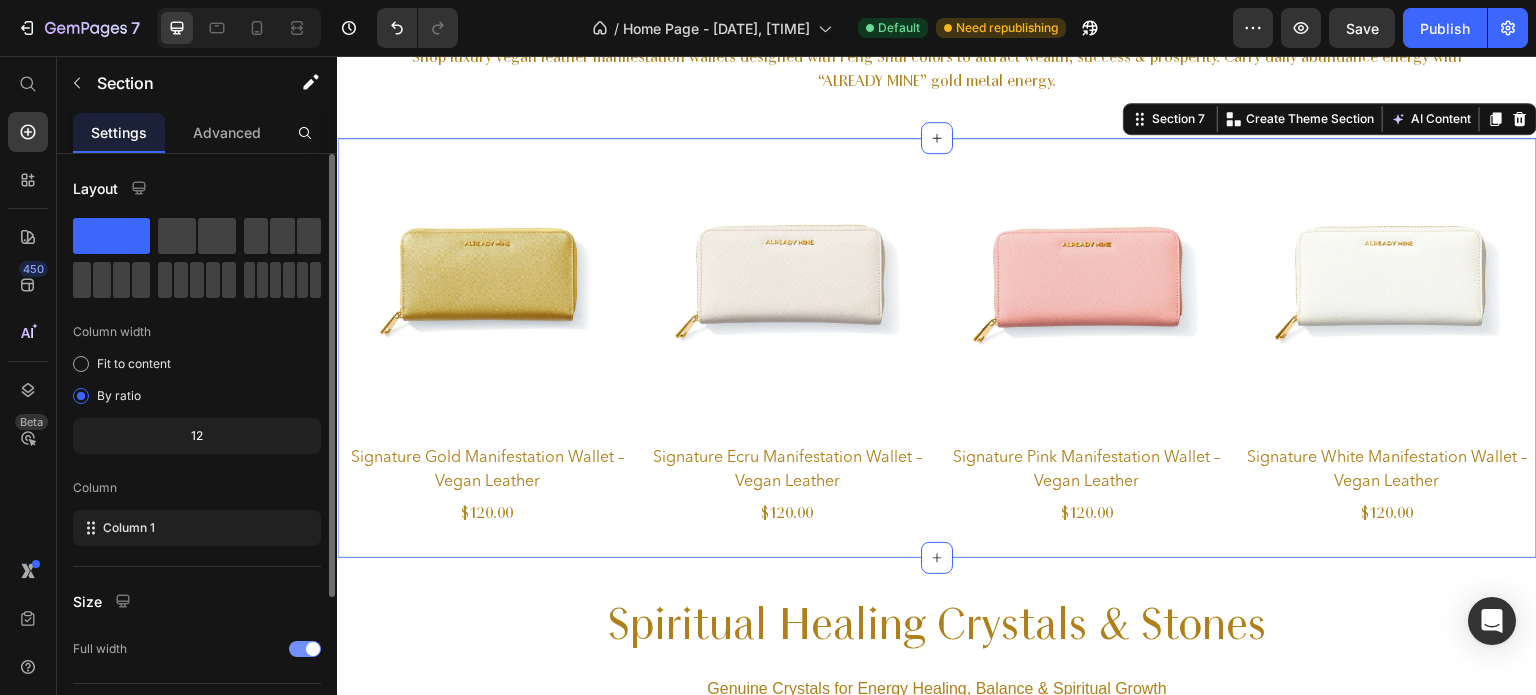 click at bounding box center (305, 649) 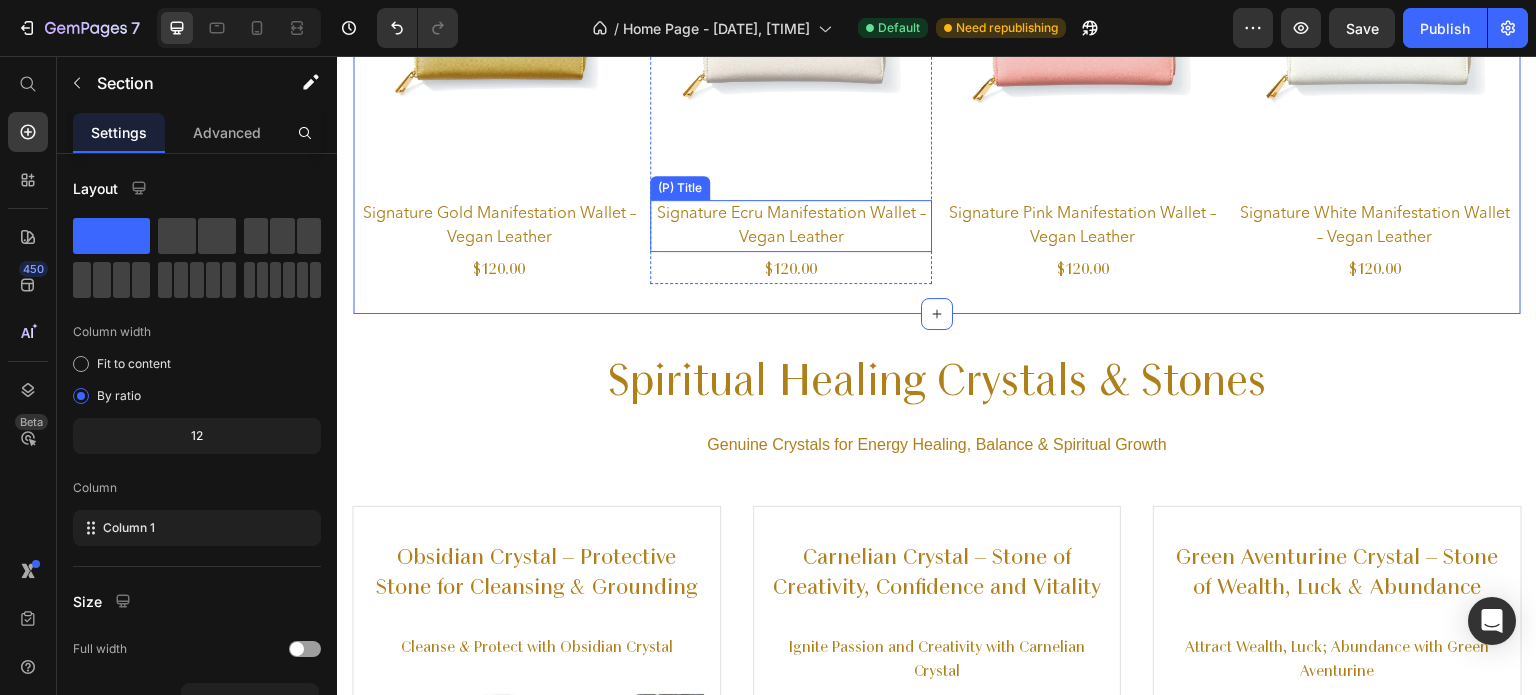 scroll, scrollTop: 2664, scrollLeft: 0, axis: vertical 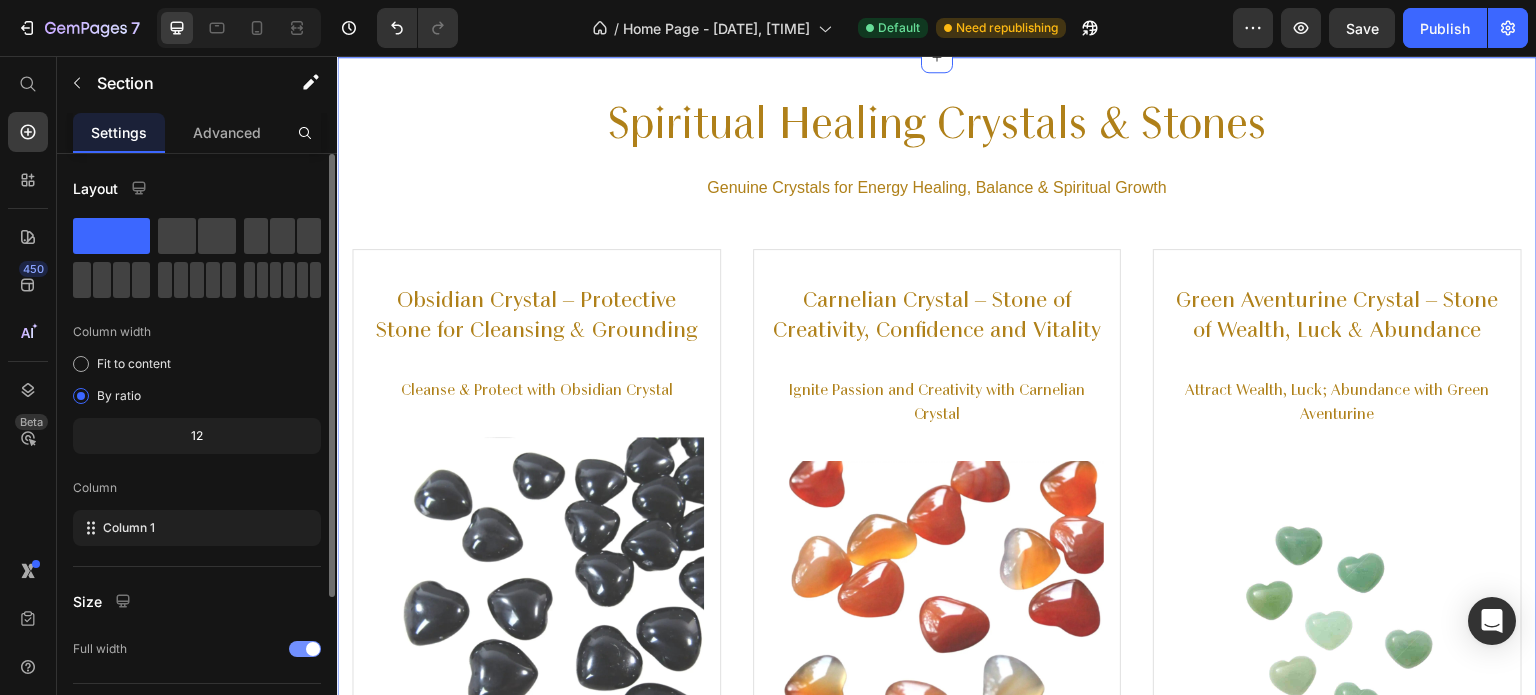click at bounding box center [305, 649] 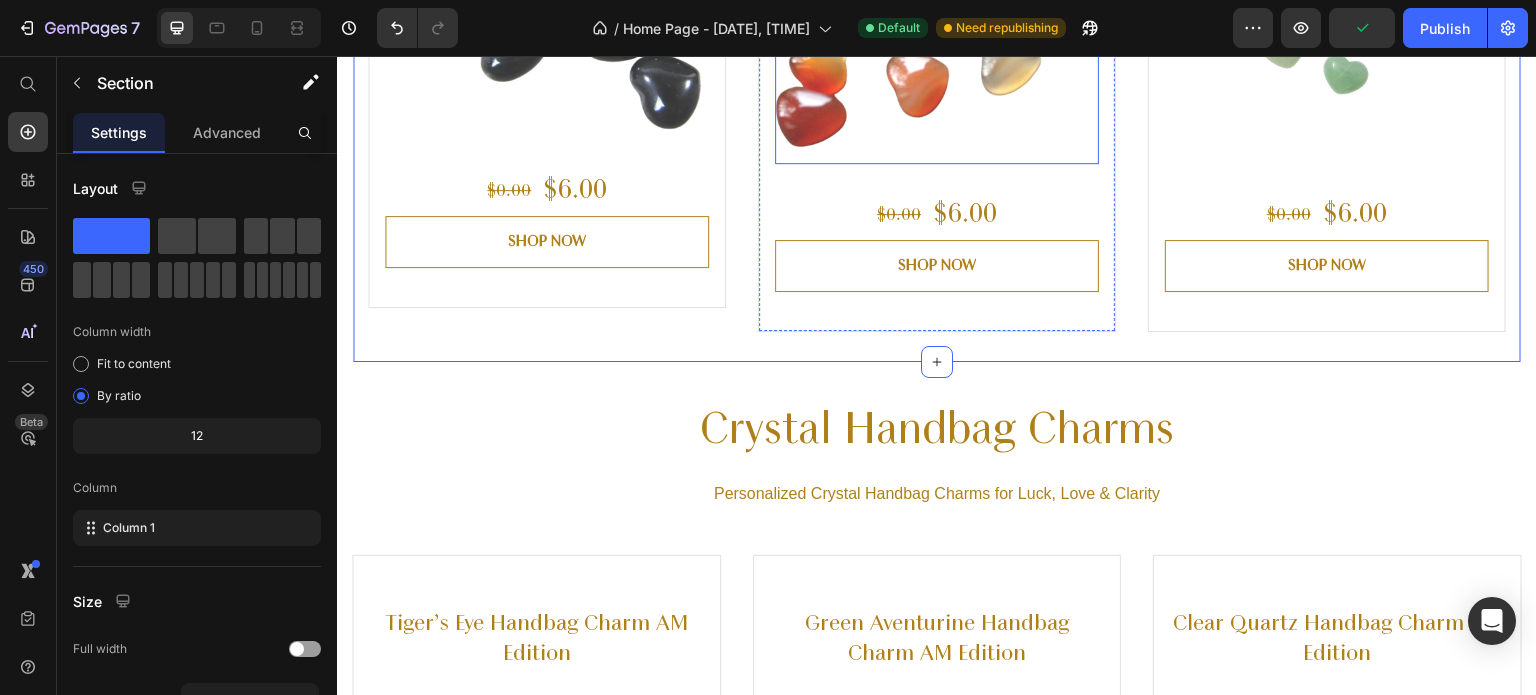 scroll, scrollTop: 3564, scrollLeft: 0, axis: vertical 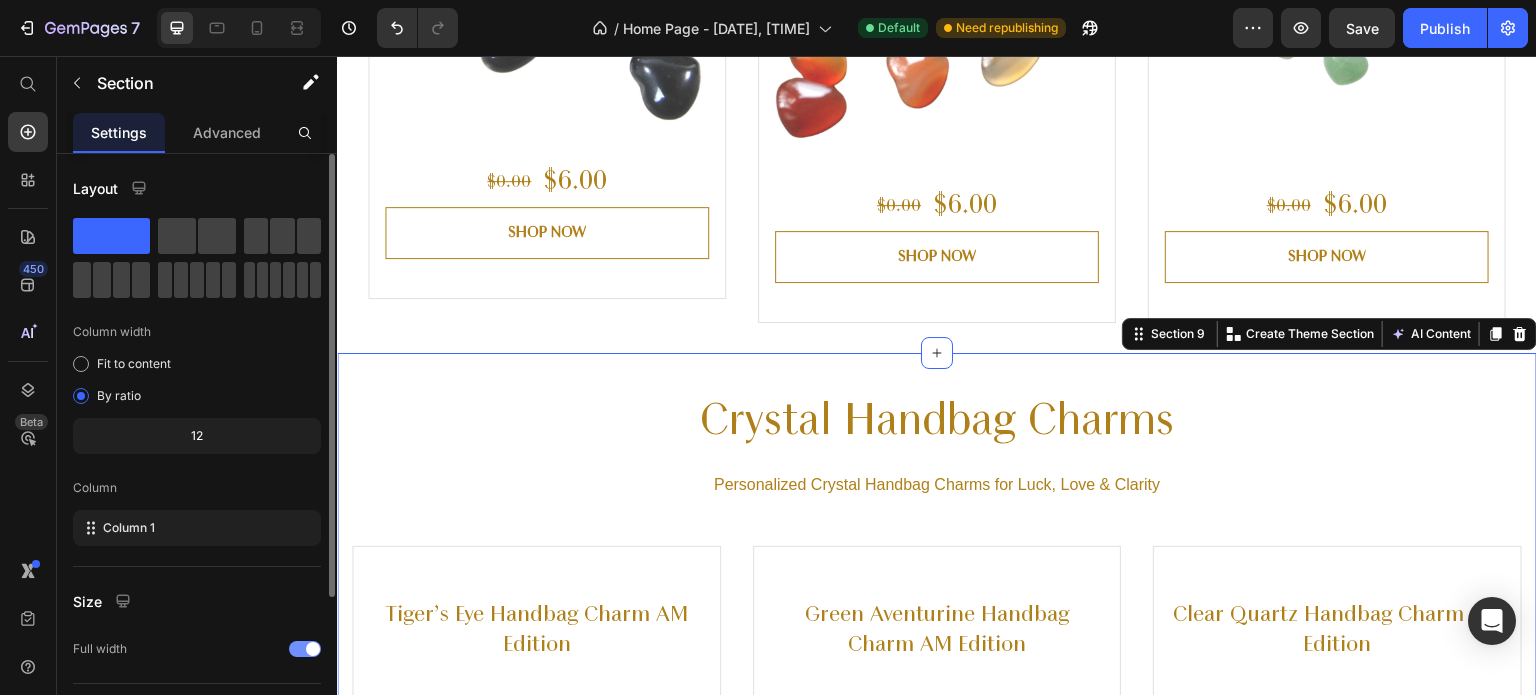 click at bounding box center (305, 649) 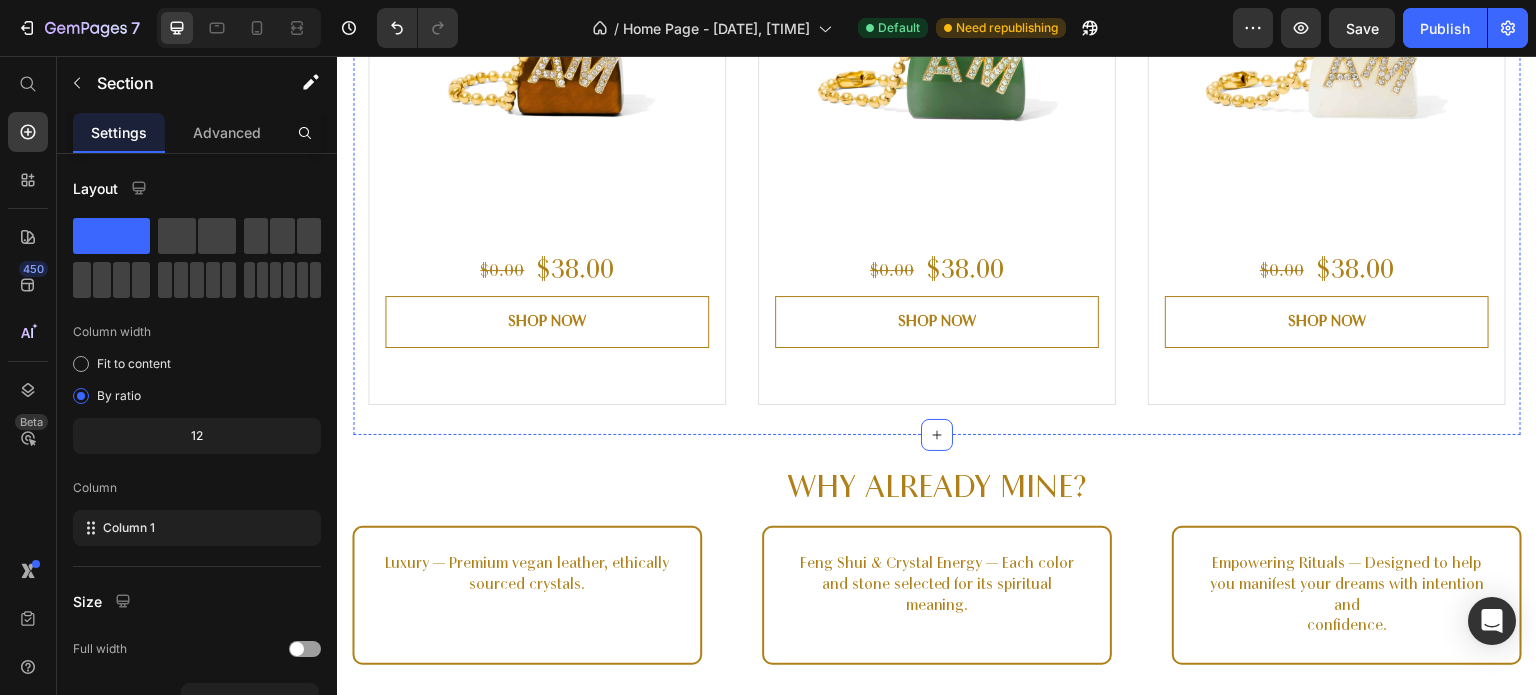scroll, scrollTop: 4576, scrollLeft: 0, axis: vertical 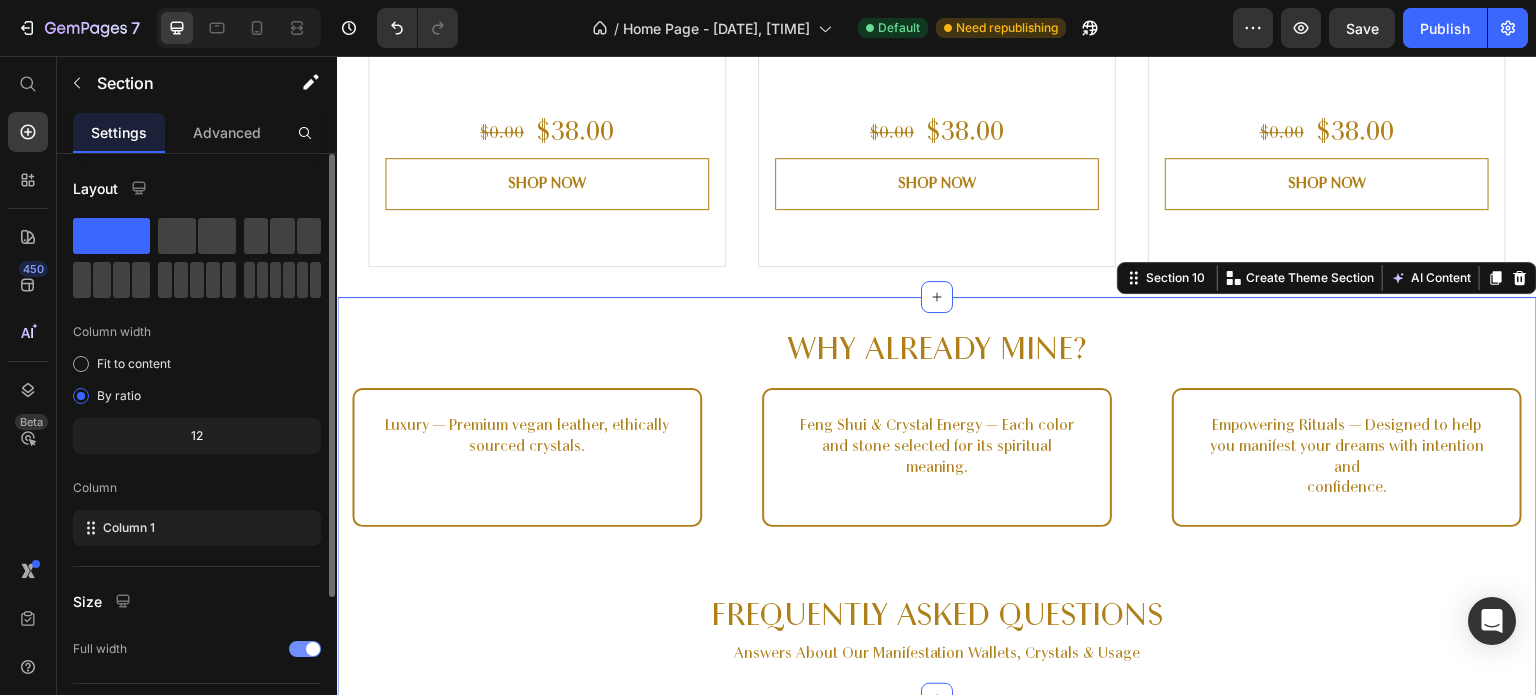 click at bounding box center (305, 649) 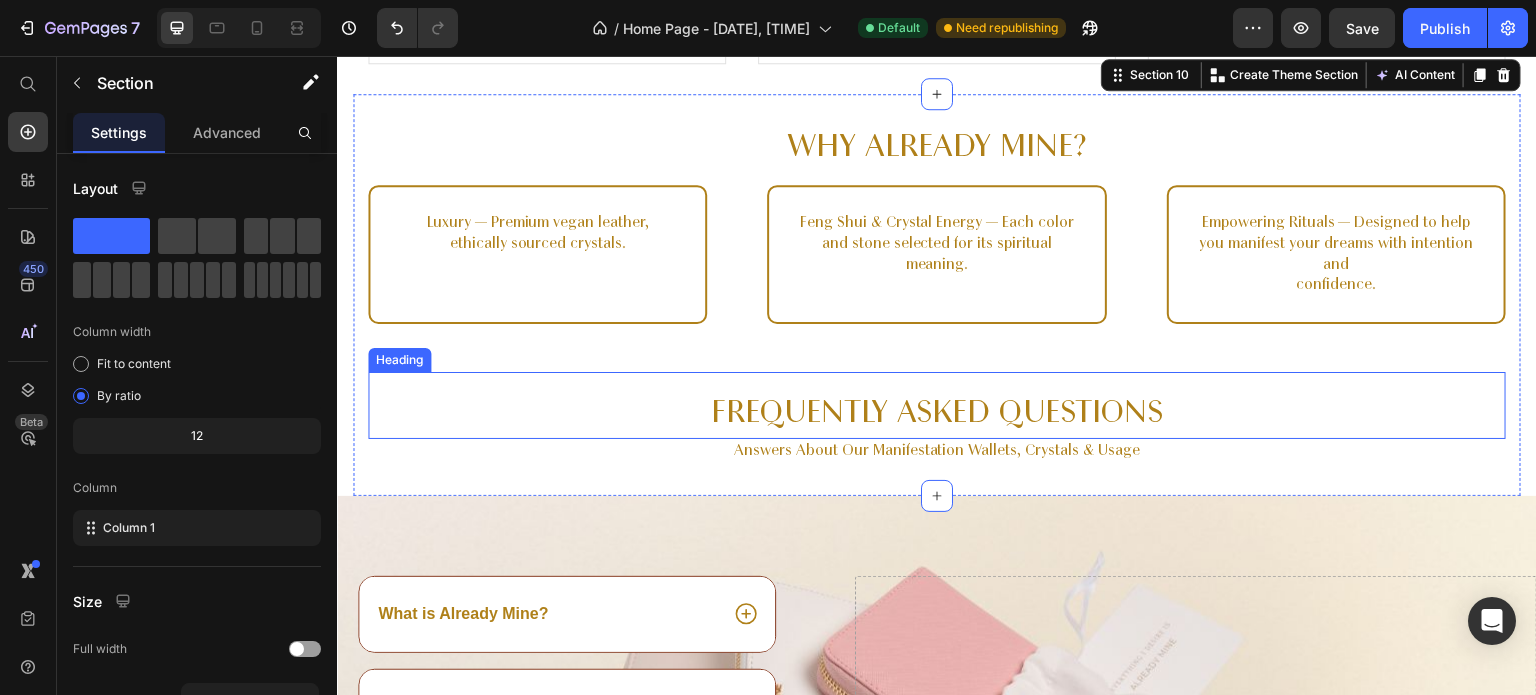 scroll, scrollTop: 4778, scrollLeft: 0, axis: vertical 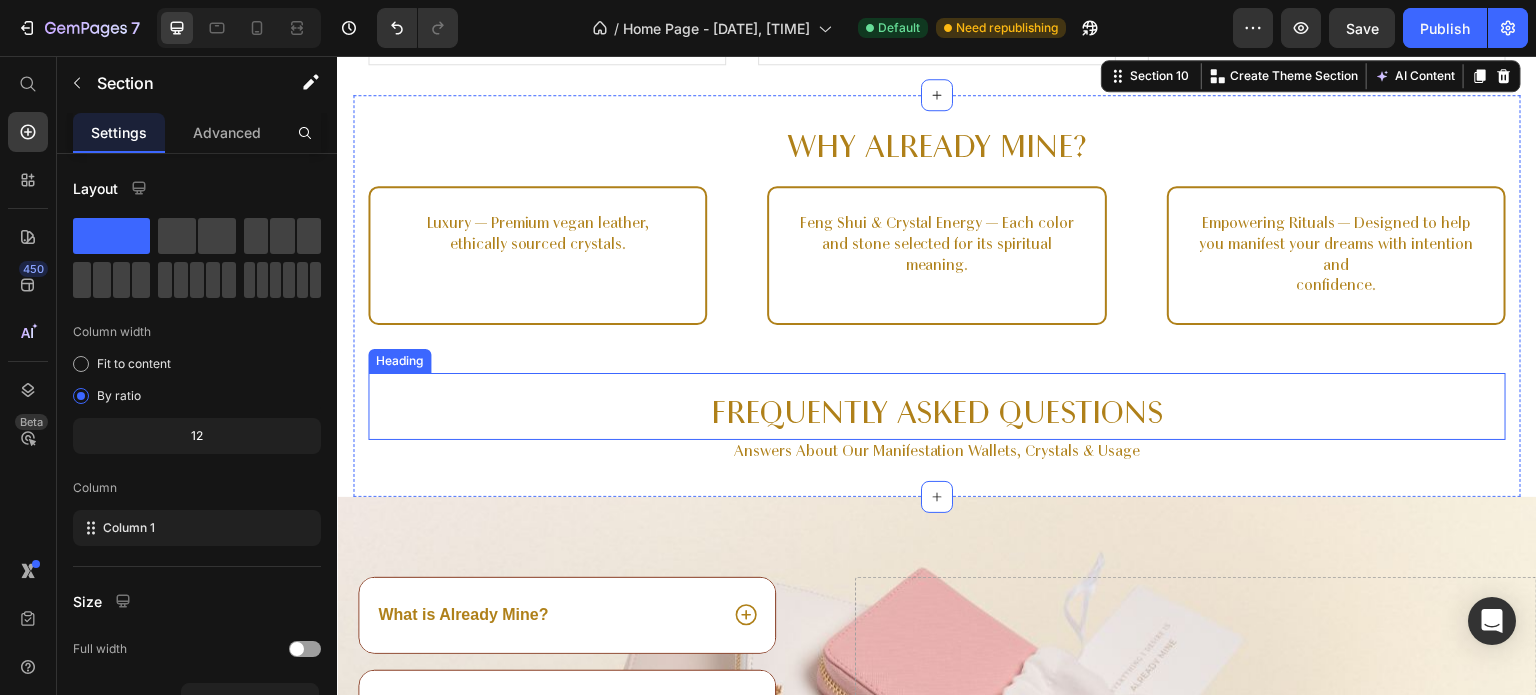 click on "Frequently Asked Questions" at bounding box center (937, 416) 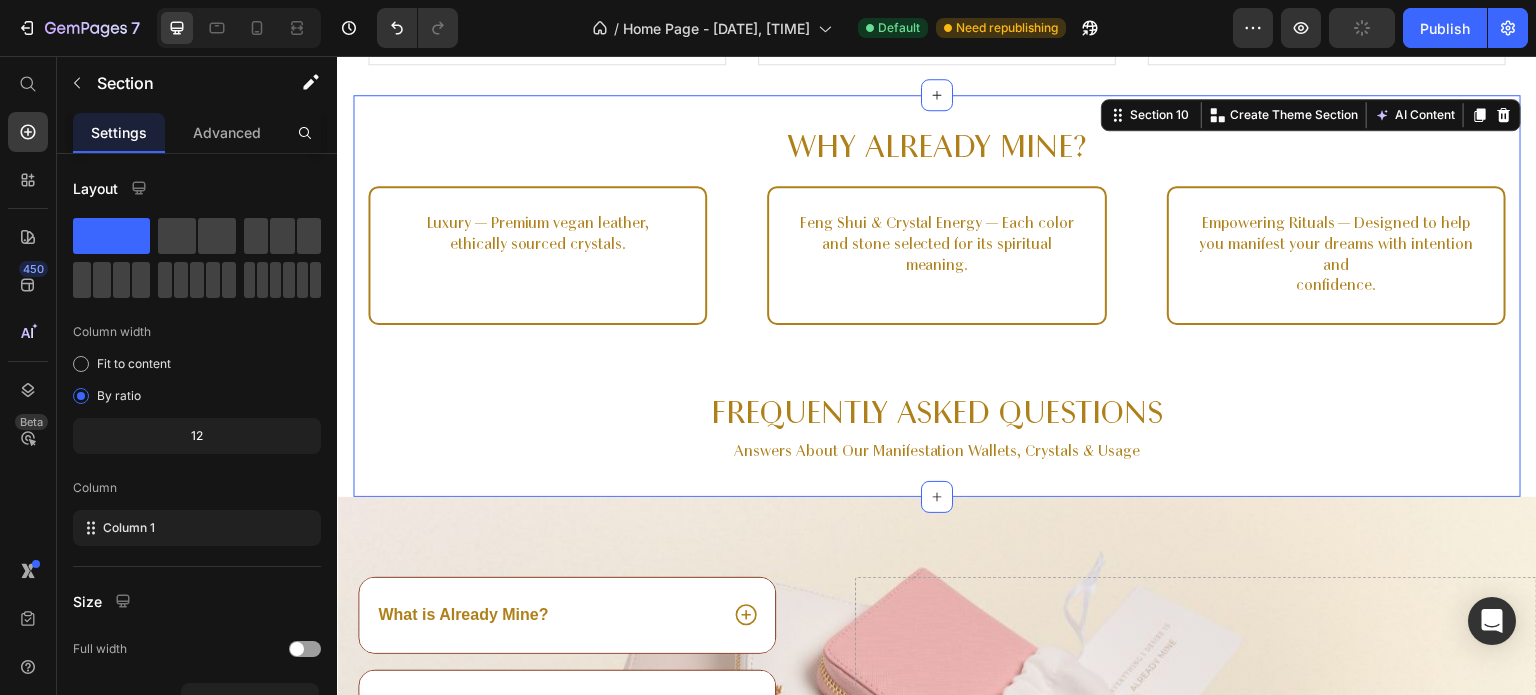 click on "Why Already Mine? Heading Luxury — Premium vegan leather, ethically sourced crystals. Text Block Hero Banner Feng Shui & Crystal Energy — Each color and stone selected for its spiritual meaning. Text Block Hero Banner Empowering Rituals — Designed to help you manifest your dreams with intention and confidence.  Text Block Hero Banner Row Frequently Asked Questions Heading Answers About Our Manifestation Wallets, Crystals & Usage Text Block Section 10   You can create reusable sections Create Theme Section AI Content Write with GemAI What would you like to describe here? Tone and Voice Persuasive Product Signature Earth Brown Manifestation Wallet – Stability & Grounded Wealth Show more Generate" at bounding box center [937, 296] 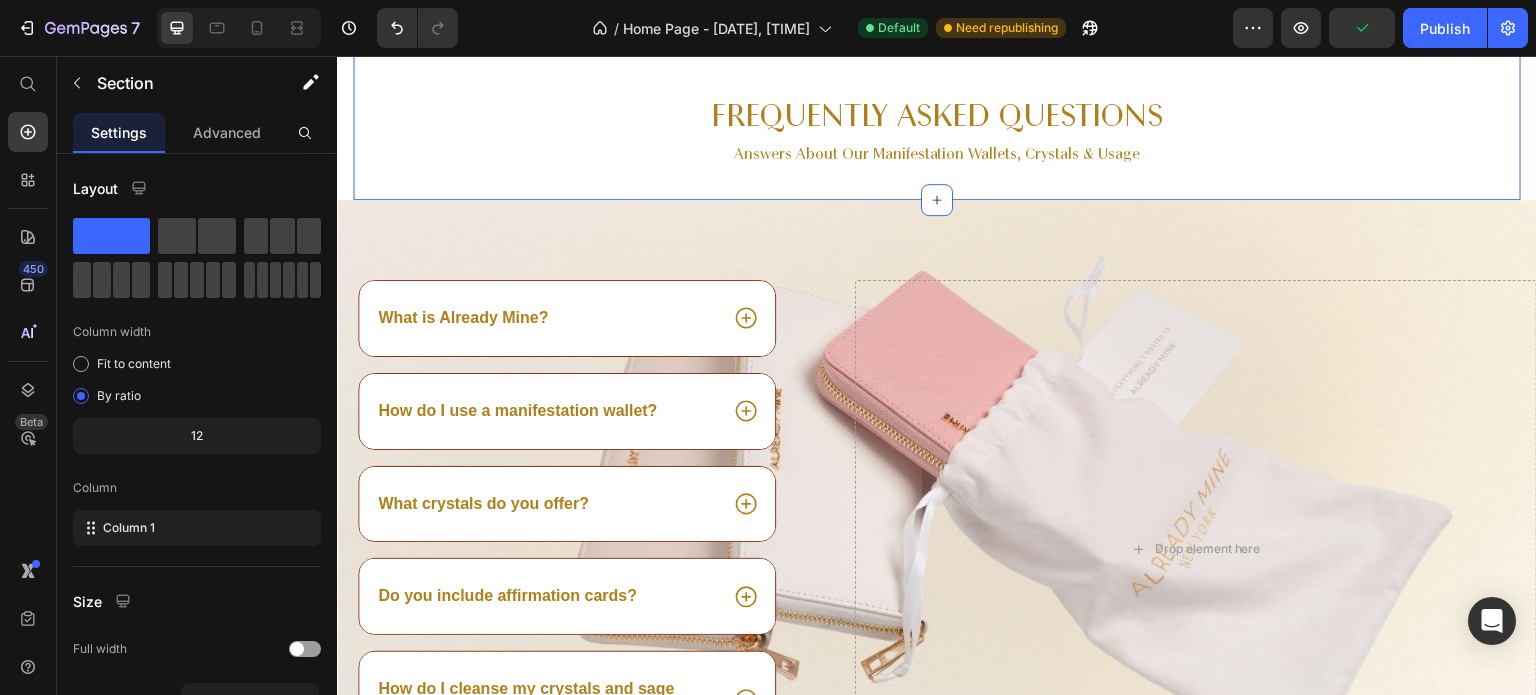 scroll, scrollTop: 5078, scrollLeft: 0, axis: vertical 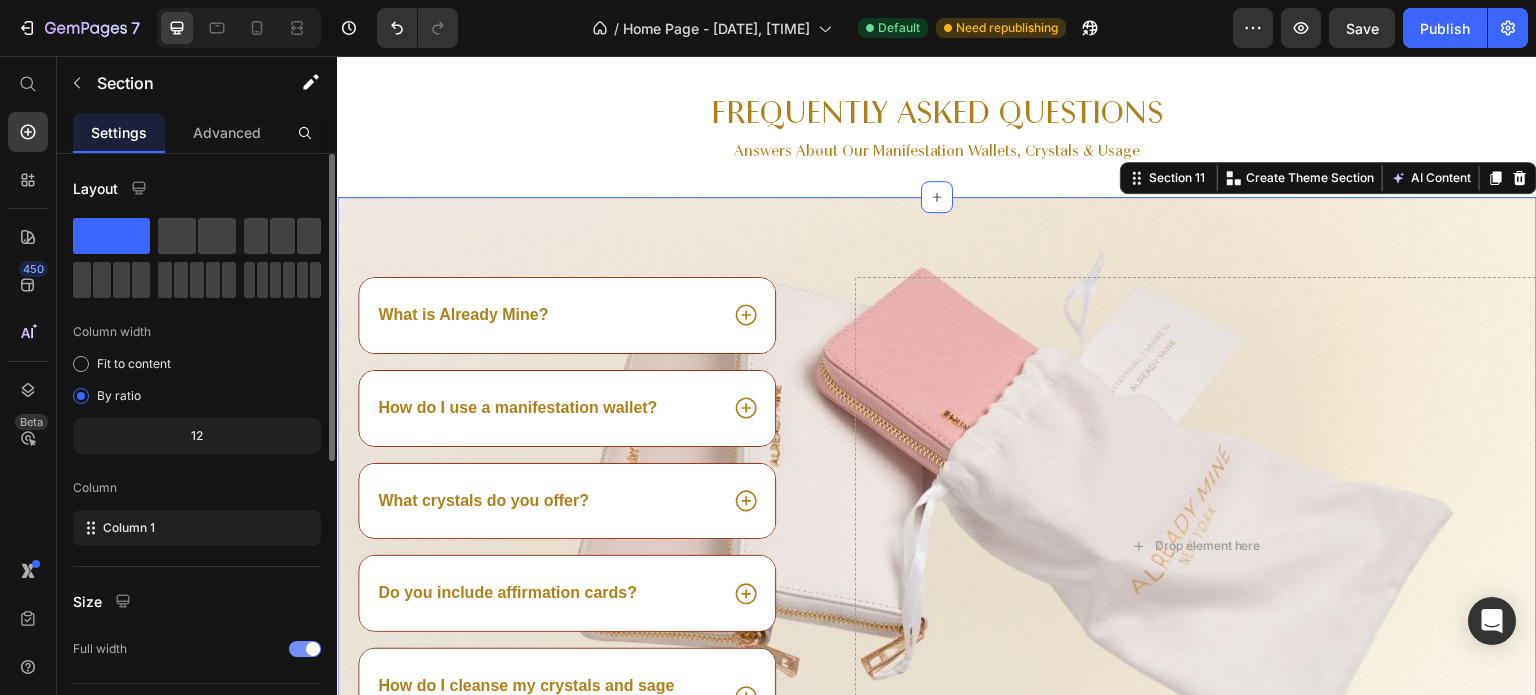 click at bounding box center [305, 649] 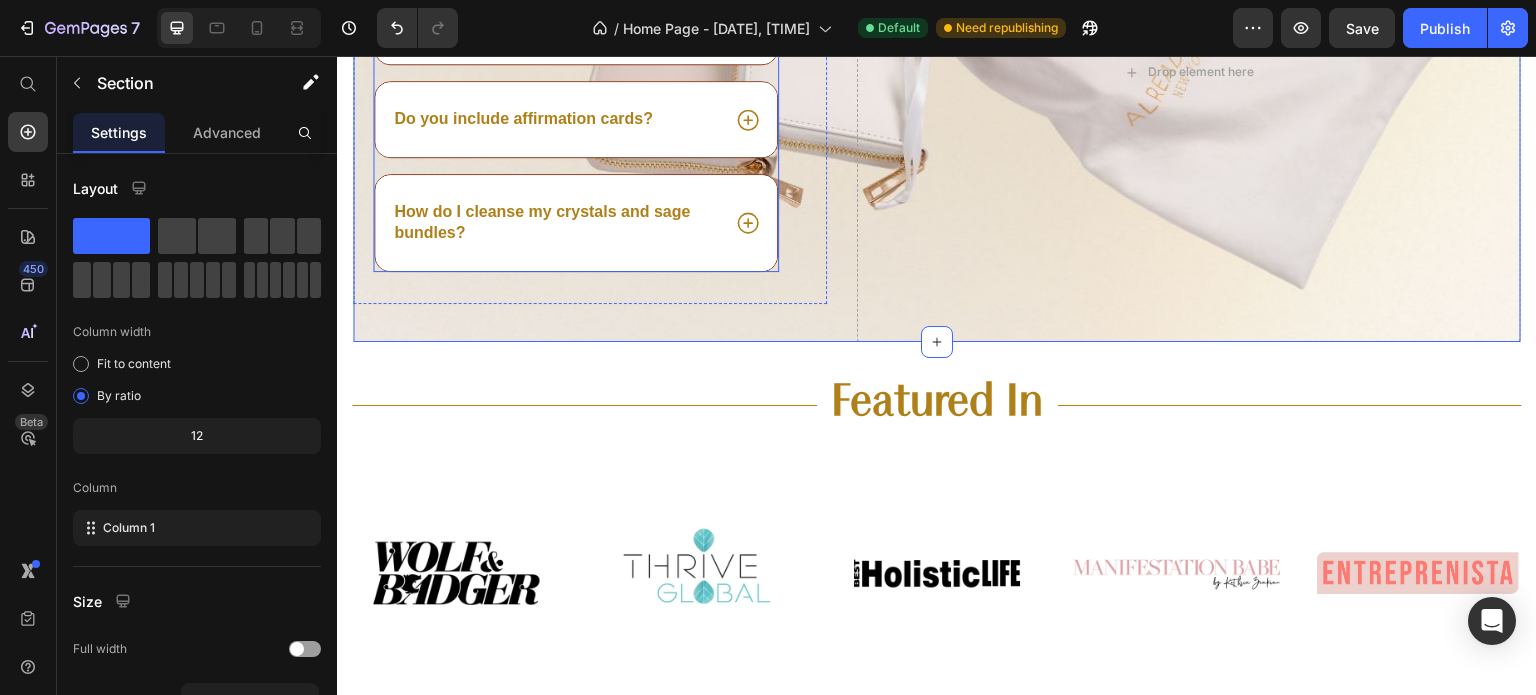 scroll, scrollTop: 5548, scrollLeft: 0, axis: vertical 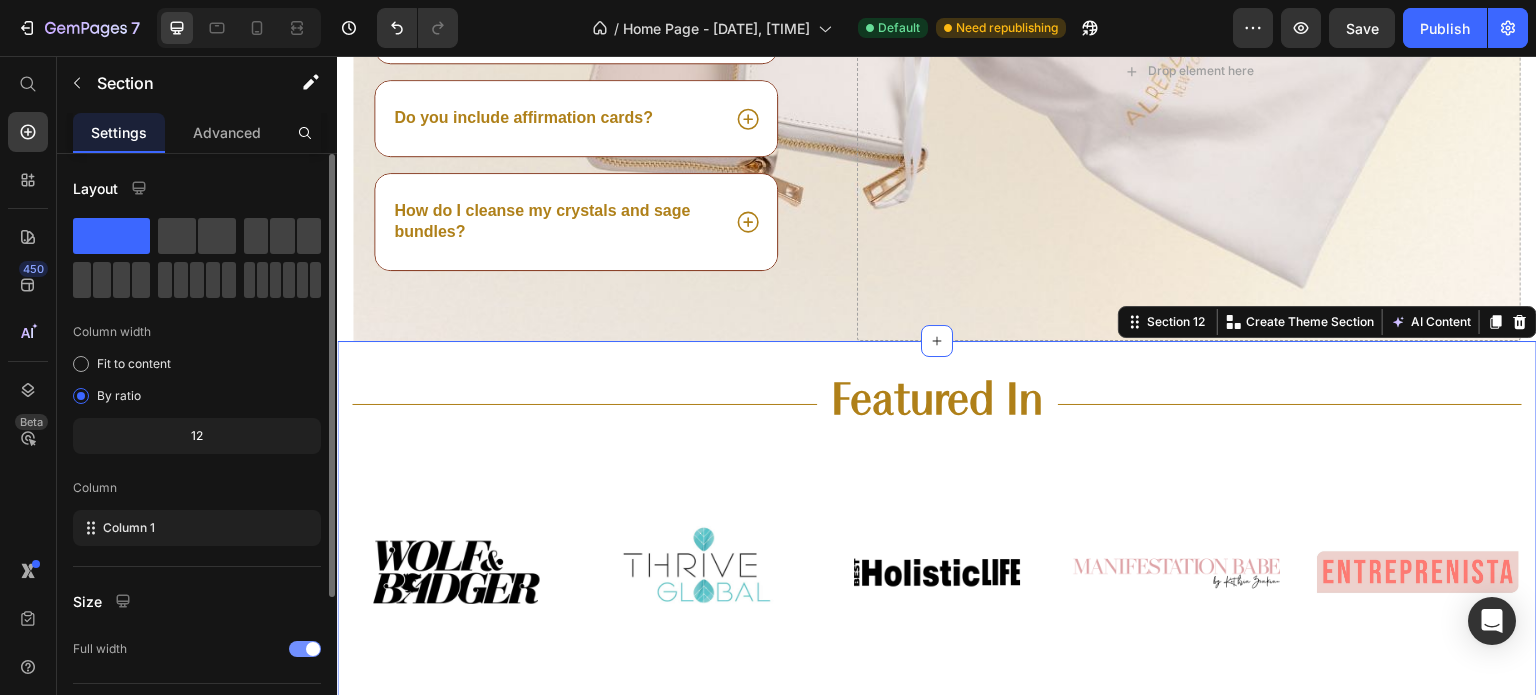 click at bounding box center [313, 649] 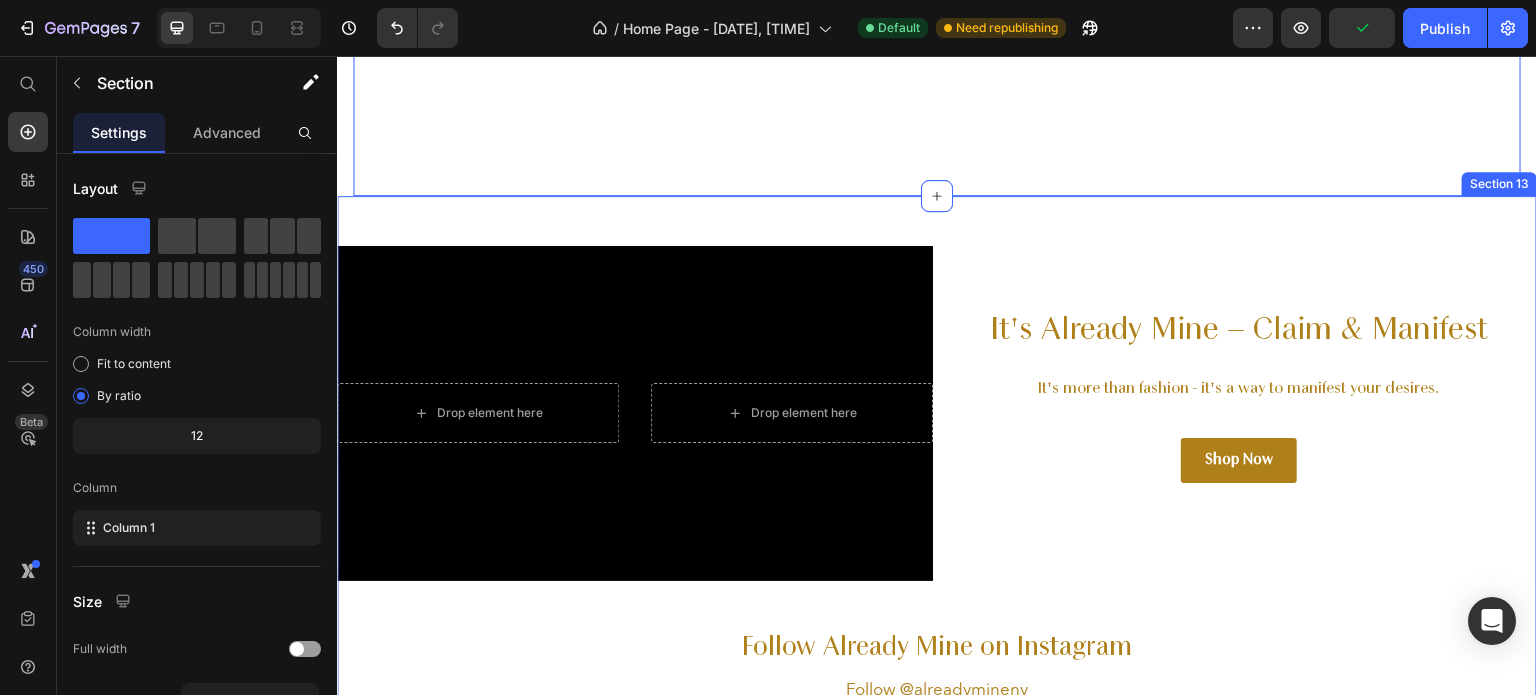 scroll, scrollTop: 6128, scrollLeft: 0, axis: vertical 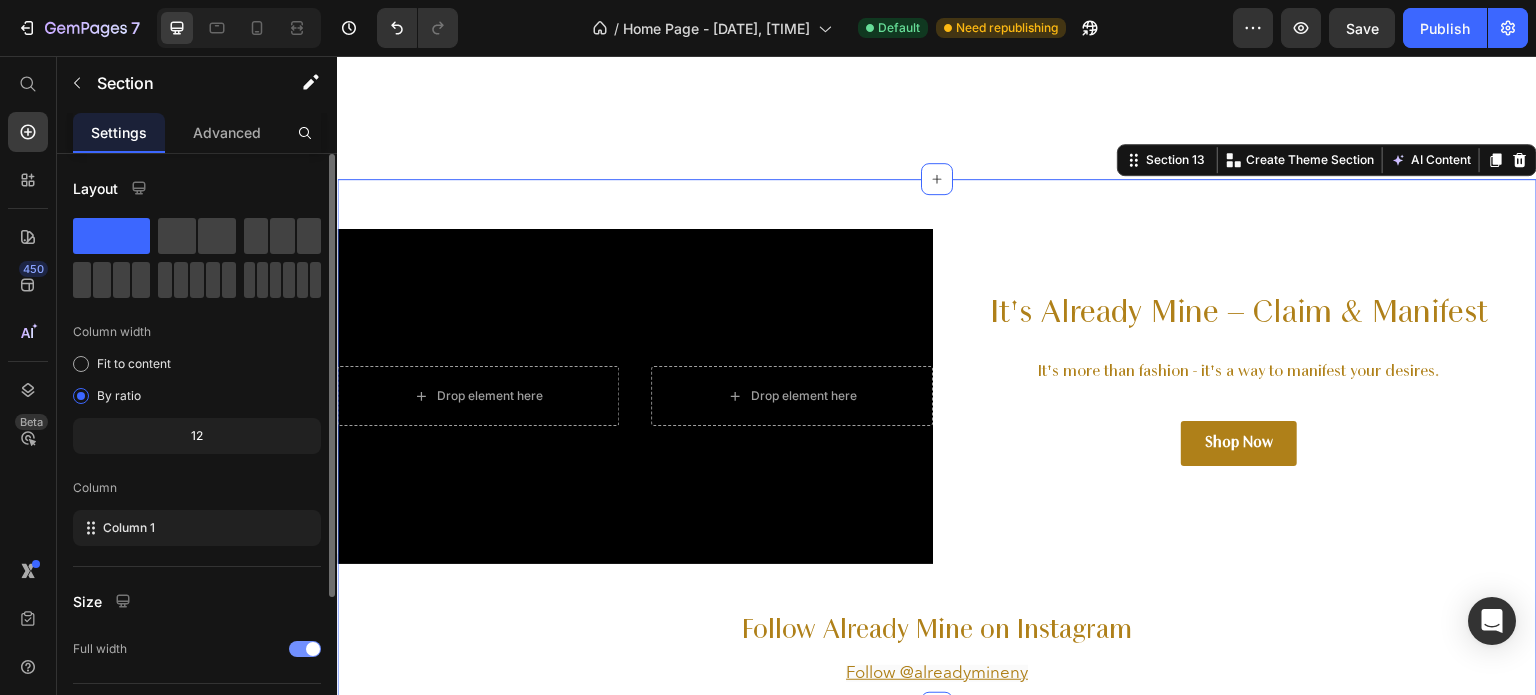 click at bounding box center [305, 649] 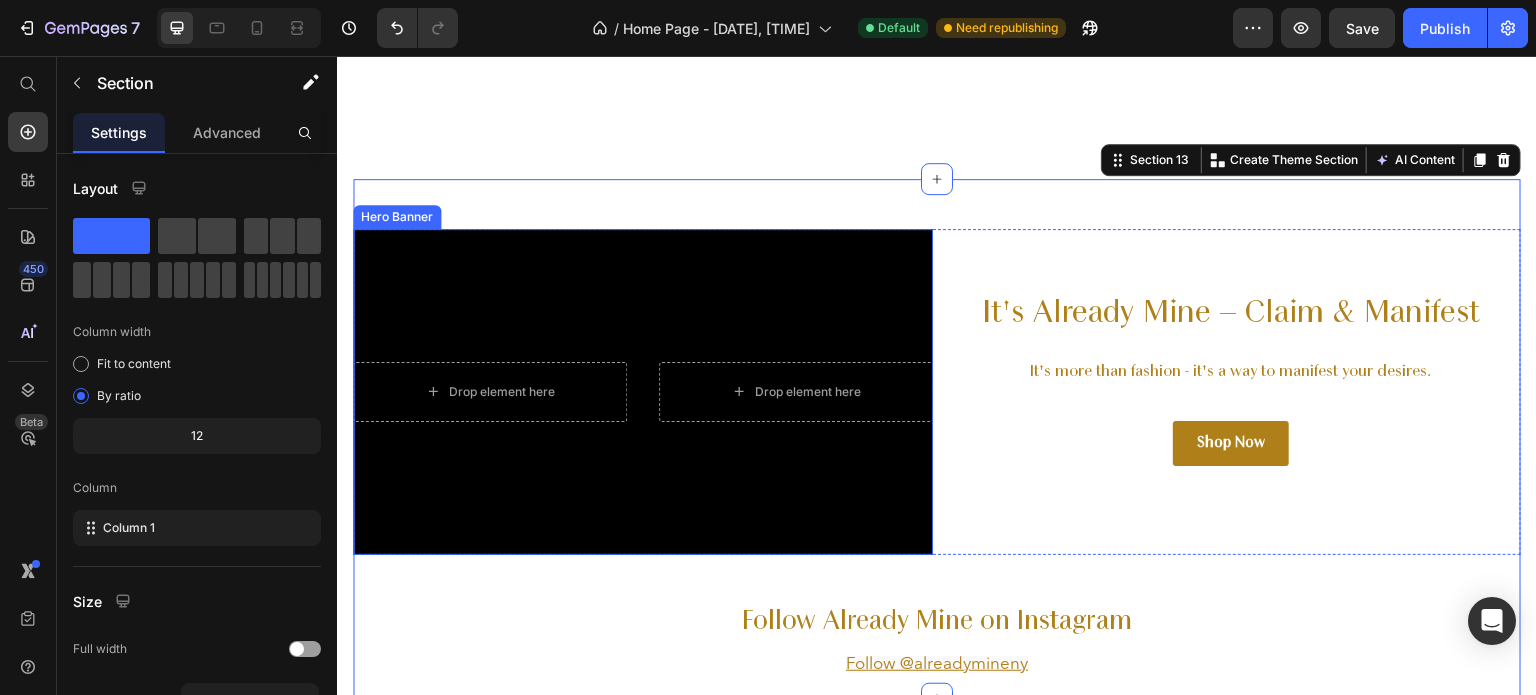 scroll, scrollTop: 6407, scrollLeft: 0, axis: vertical 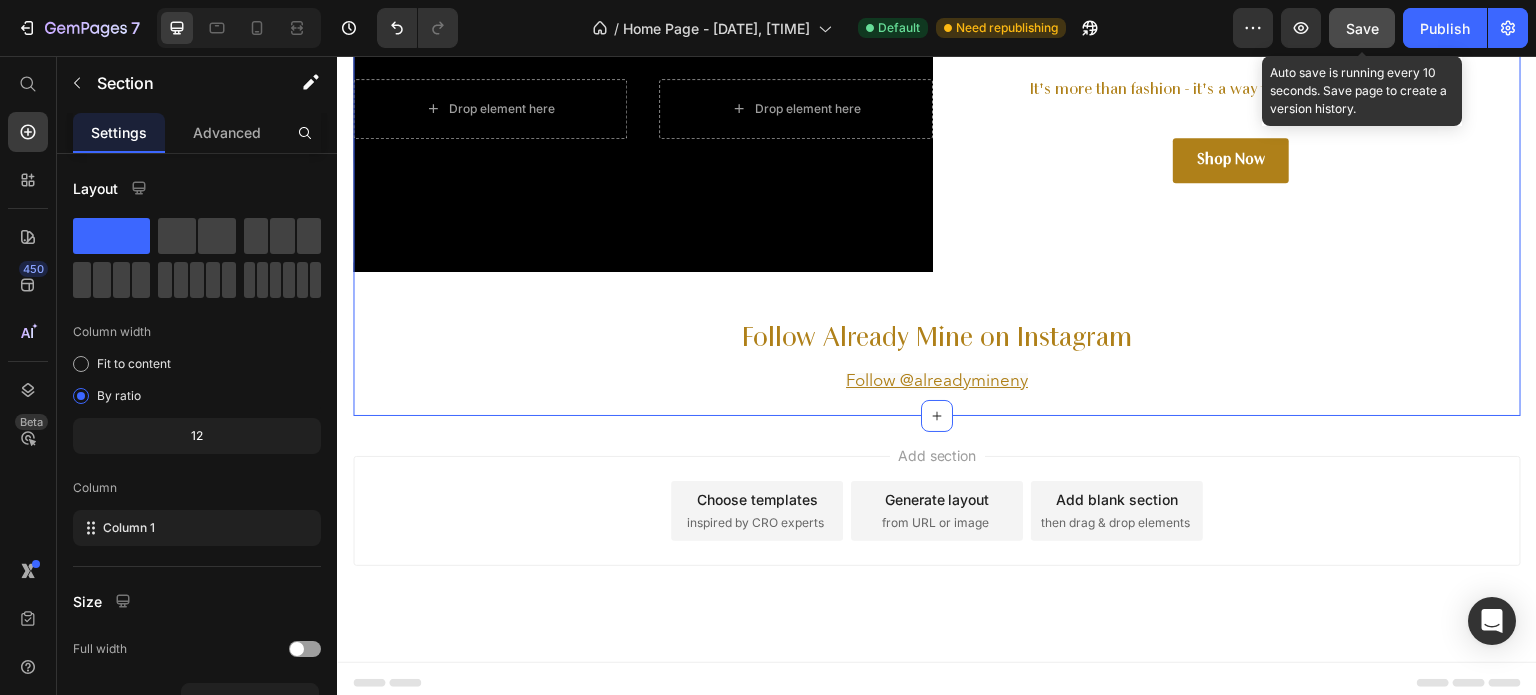 click on "Save" at bounding box center [1362, 28] 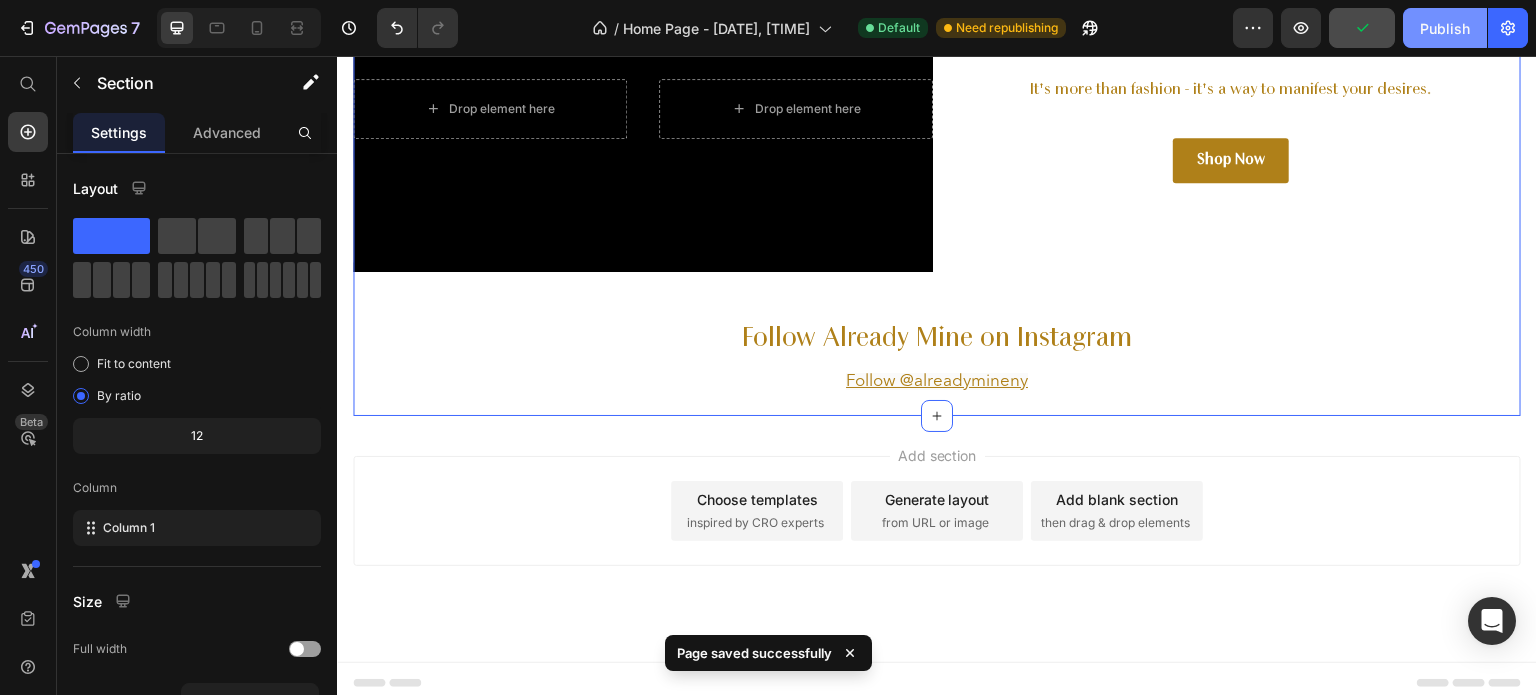 click on "Publish" at bounding box center (1445, 28) 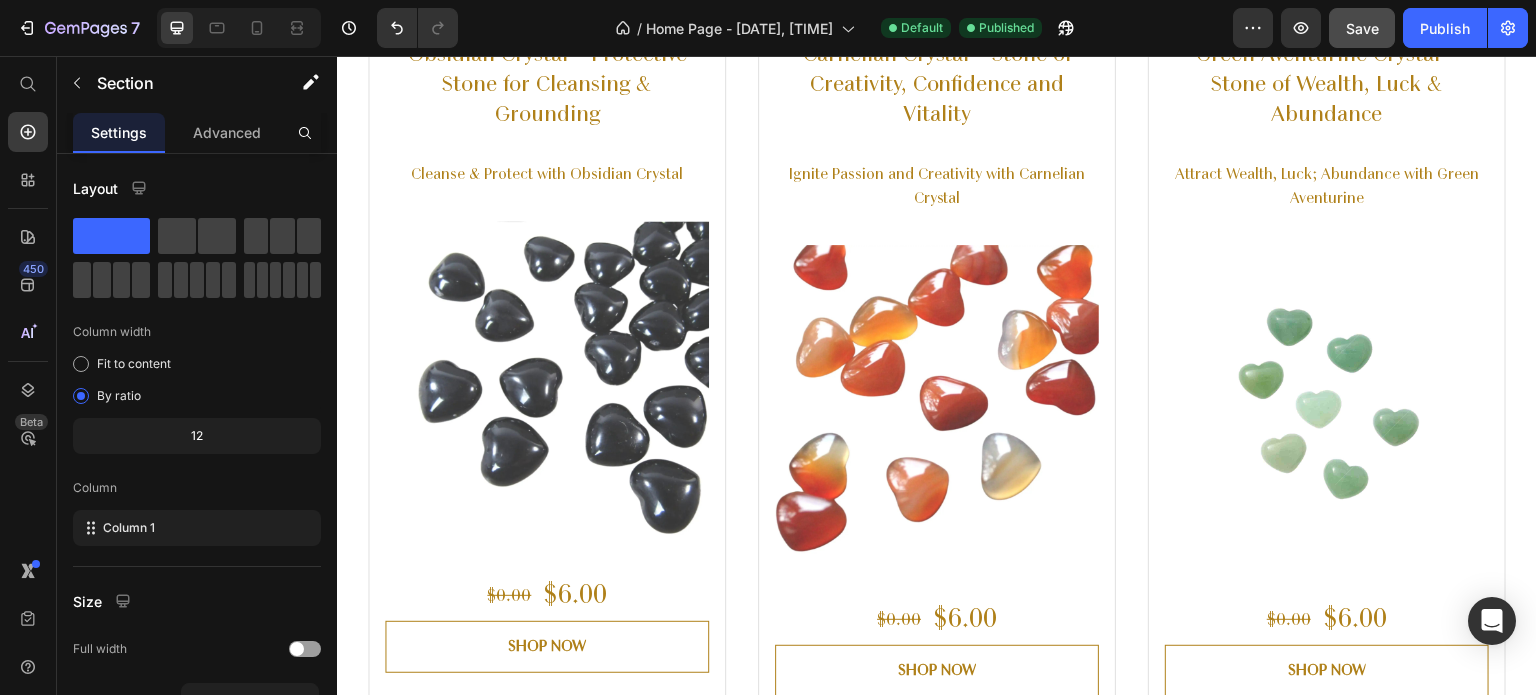 scroll, scrollTop: 3151, scrollLeft: 0, axis: vertical 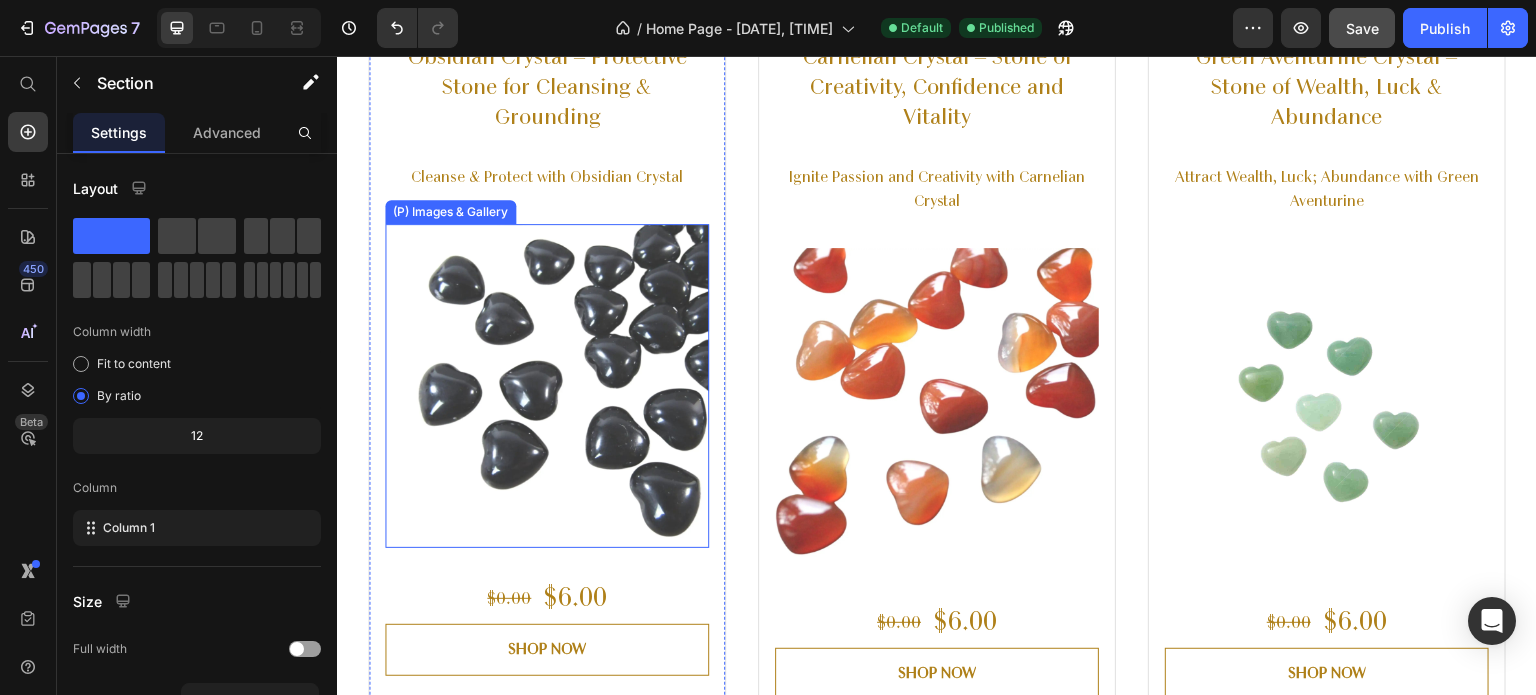 click at bounding box center (547, 386) 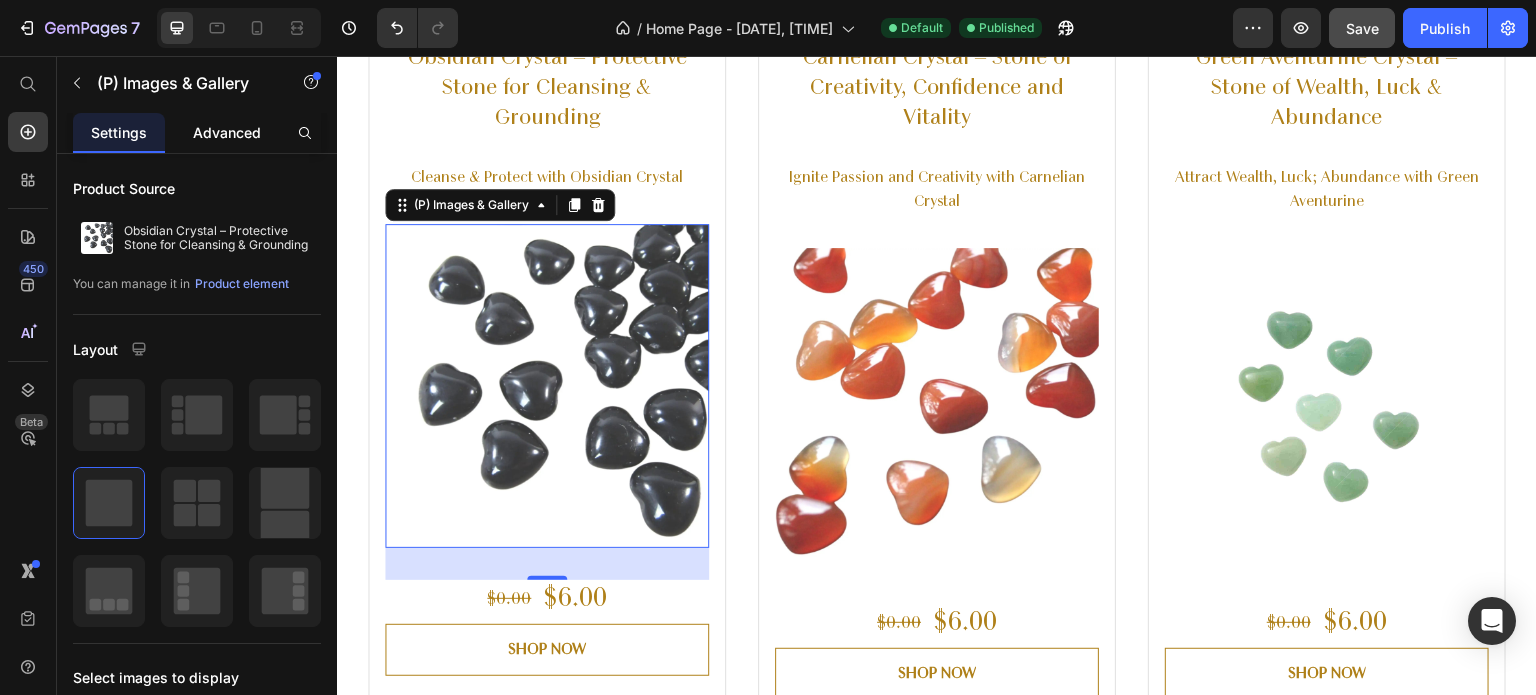 click on "Advanced" at bounding box center [227, 132] 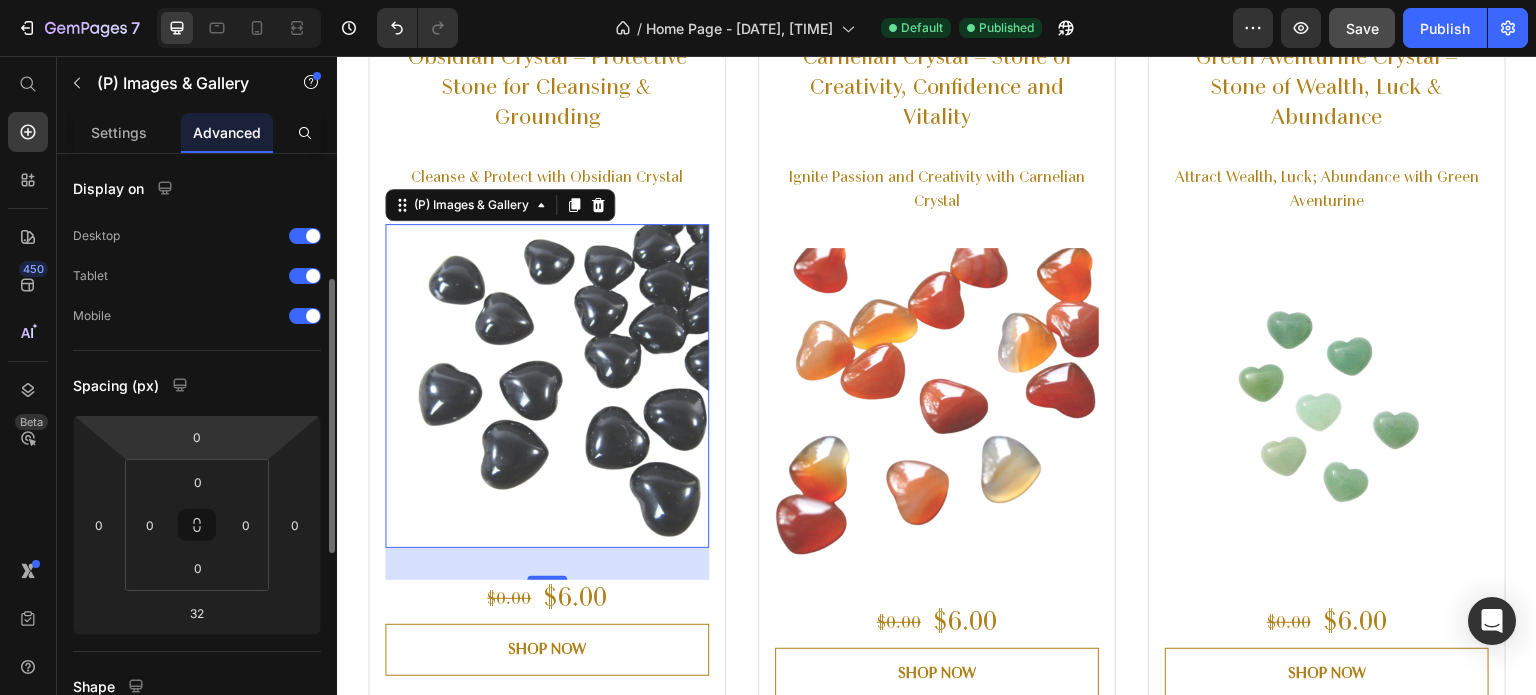 scroll, scrollTop: 127, scrollLeft: 0, axis: vertical 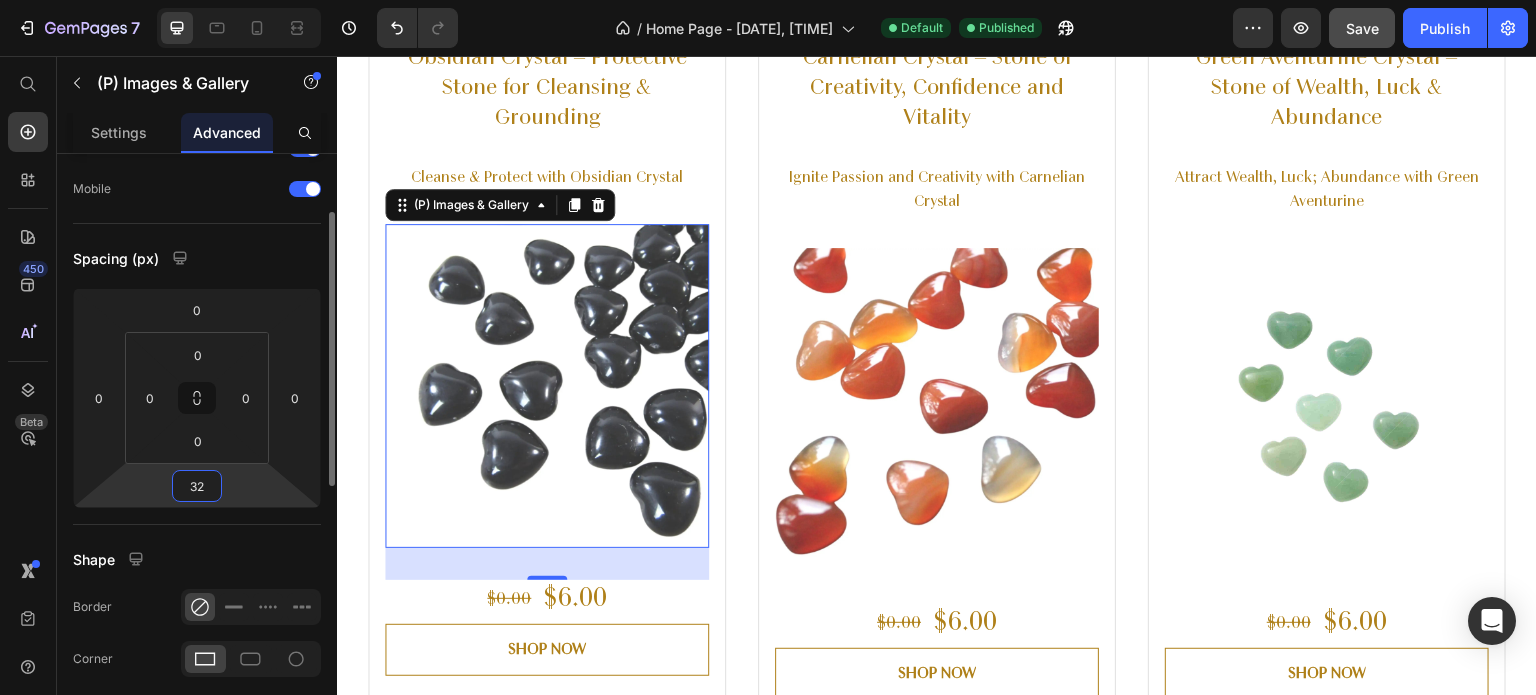 click on "32" at bounding box center [197, 486] 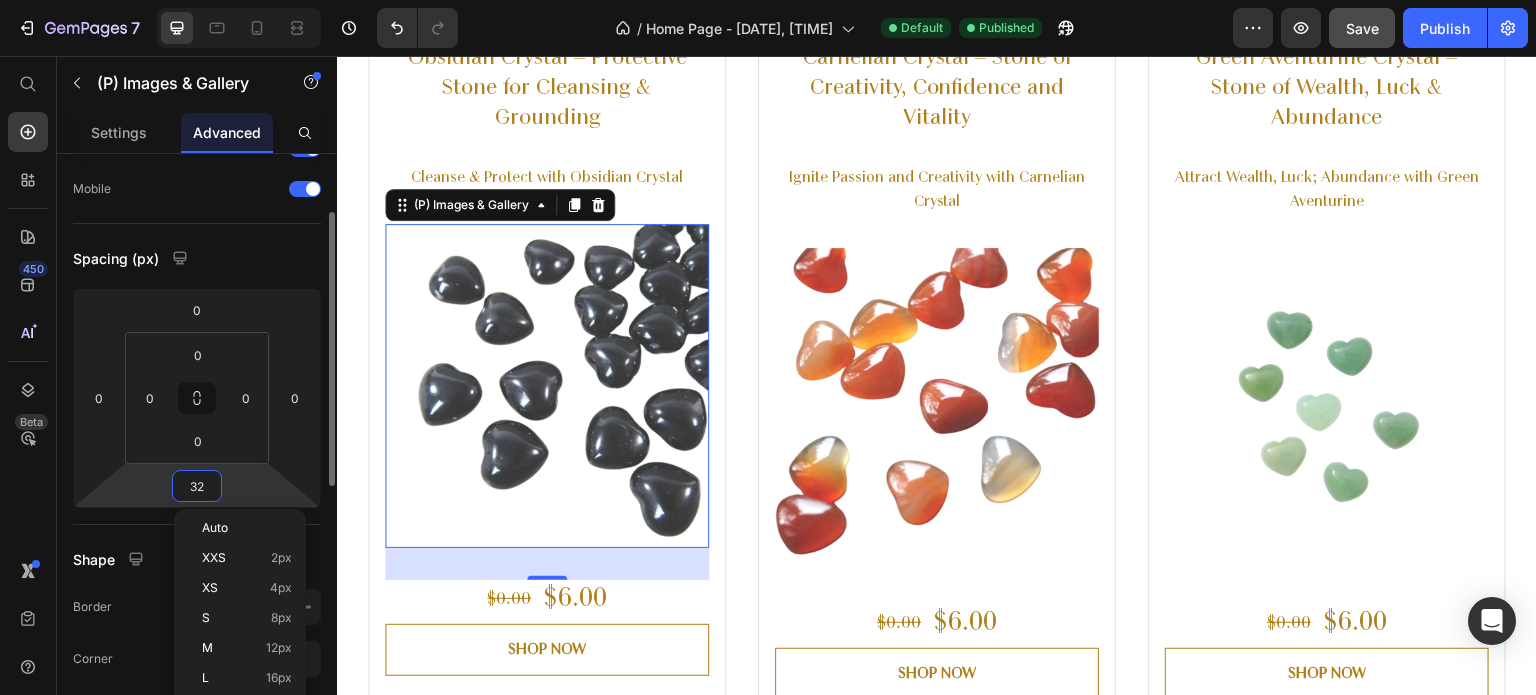 type 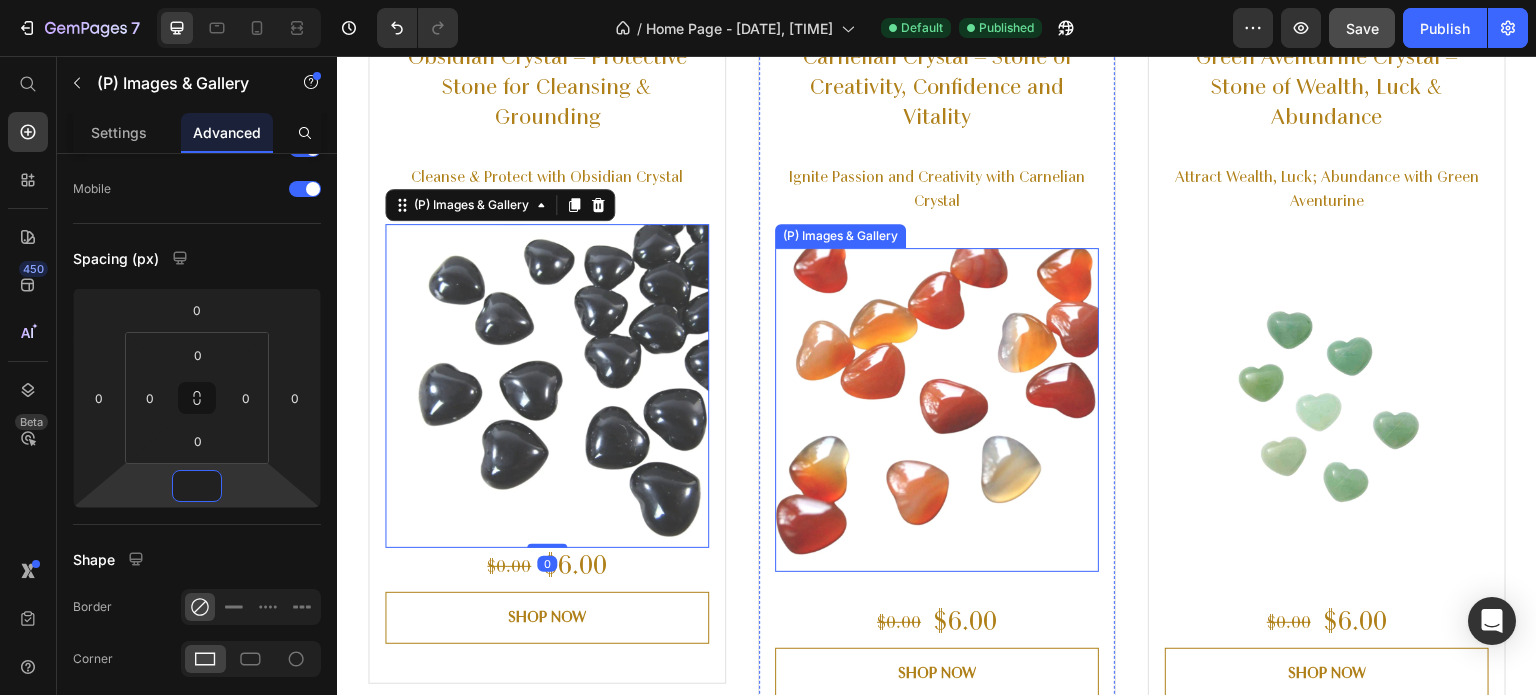 click at bounding box center (937, 410) 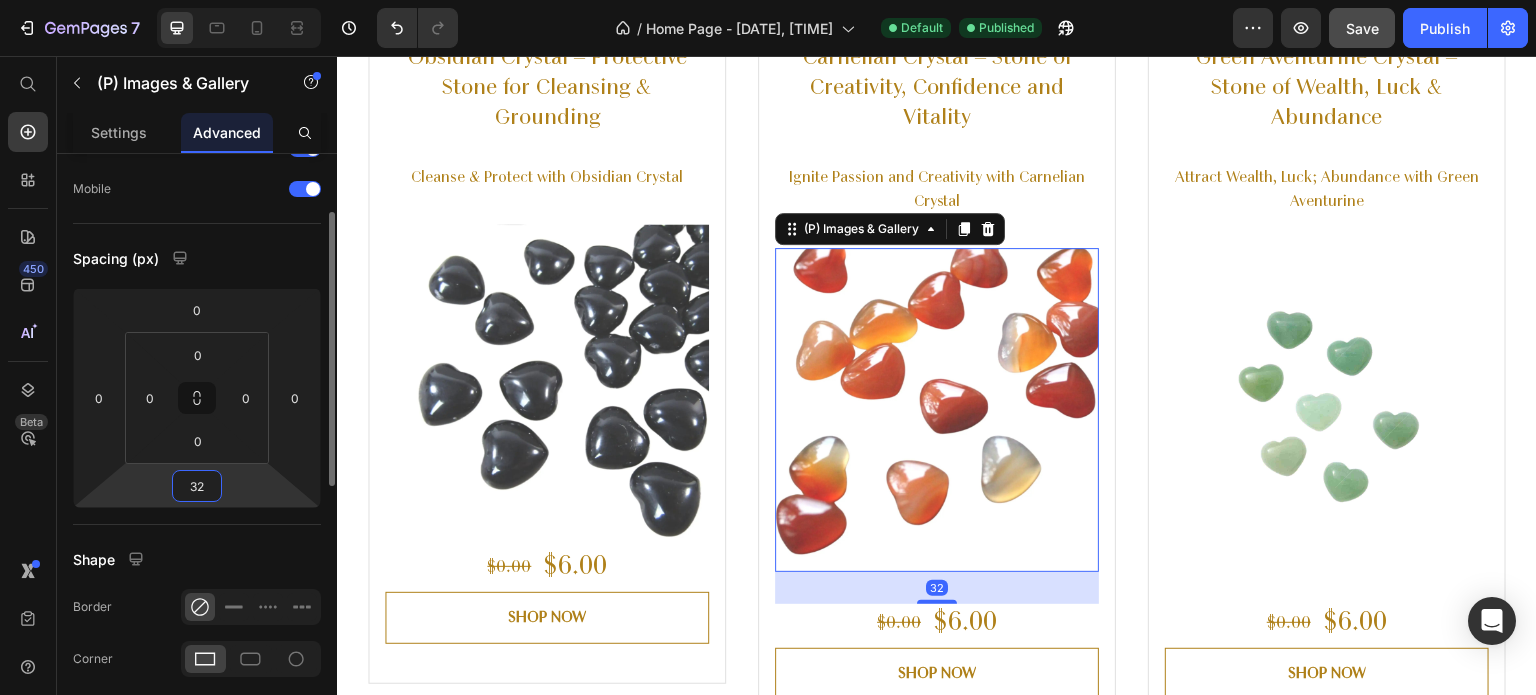 click on "32" at bounding box center (197, 486) 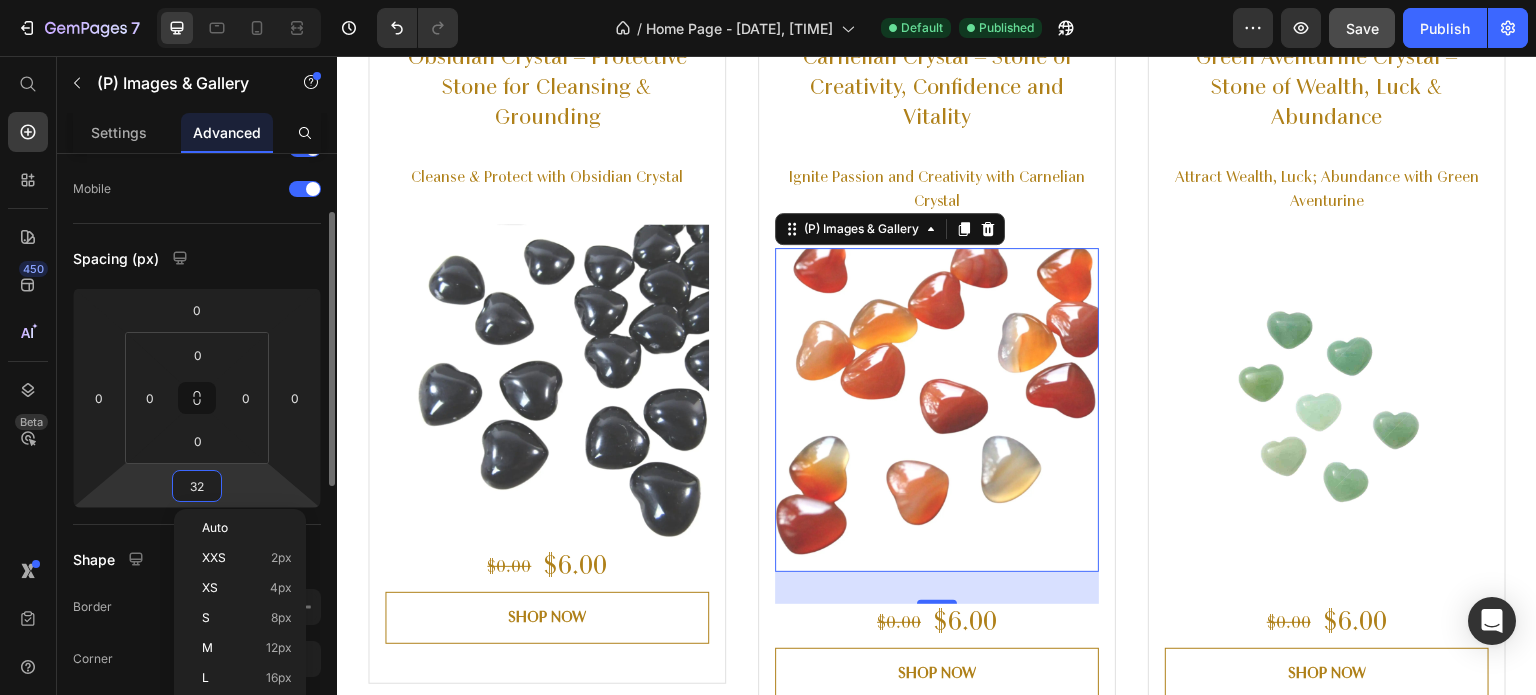 type 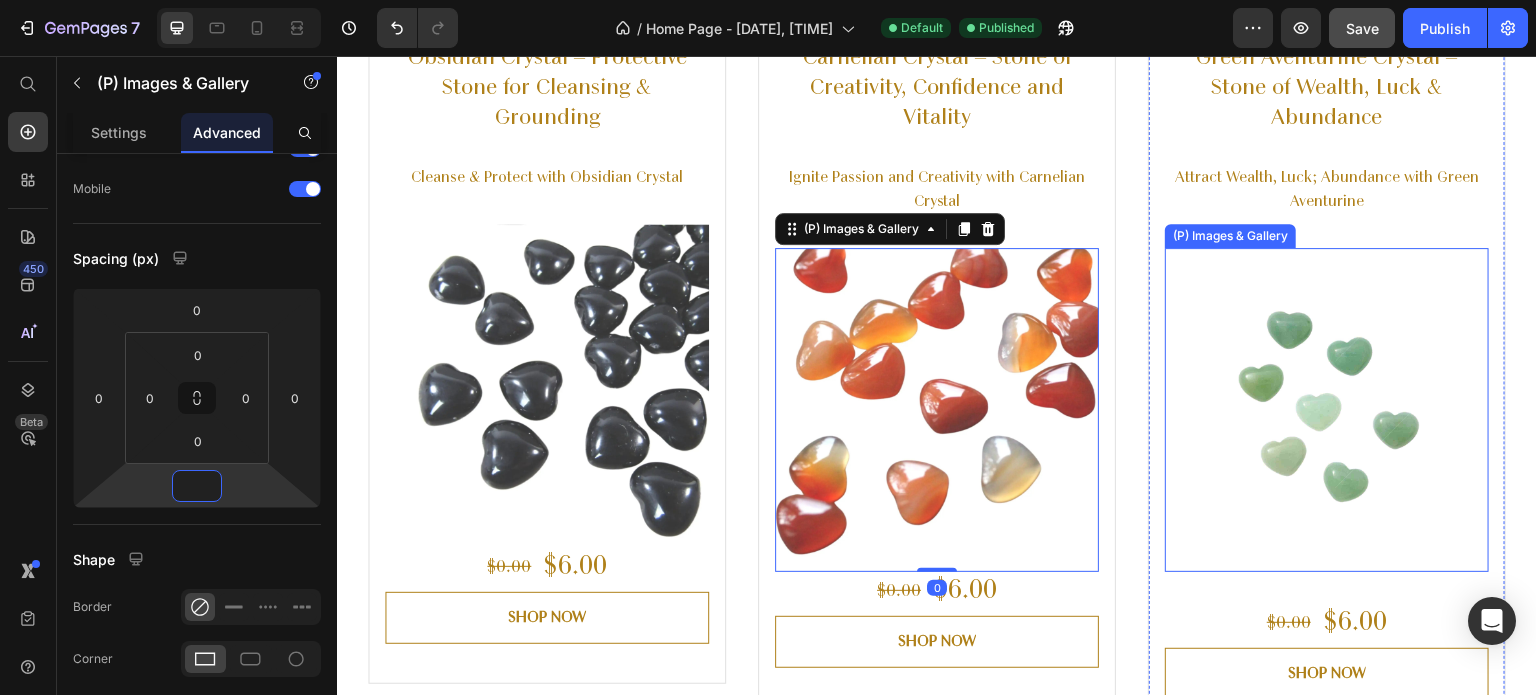 click at bounding box center (1327, 410) 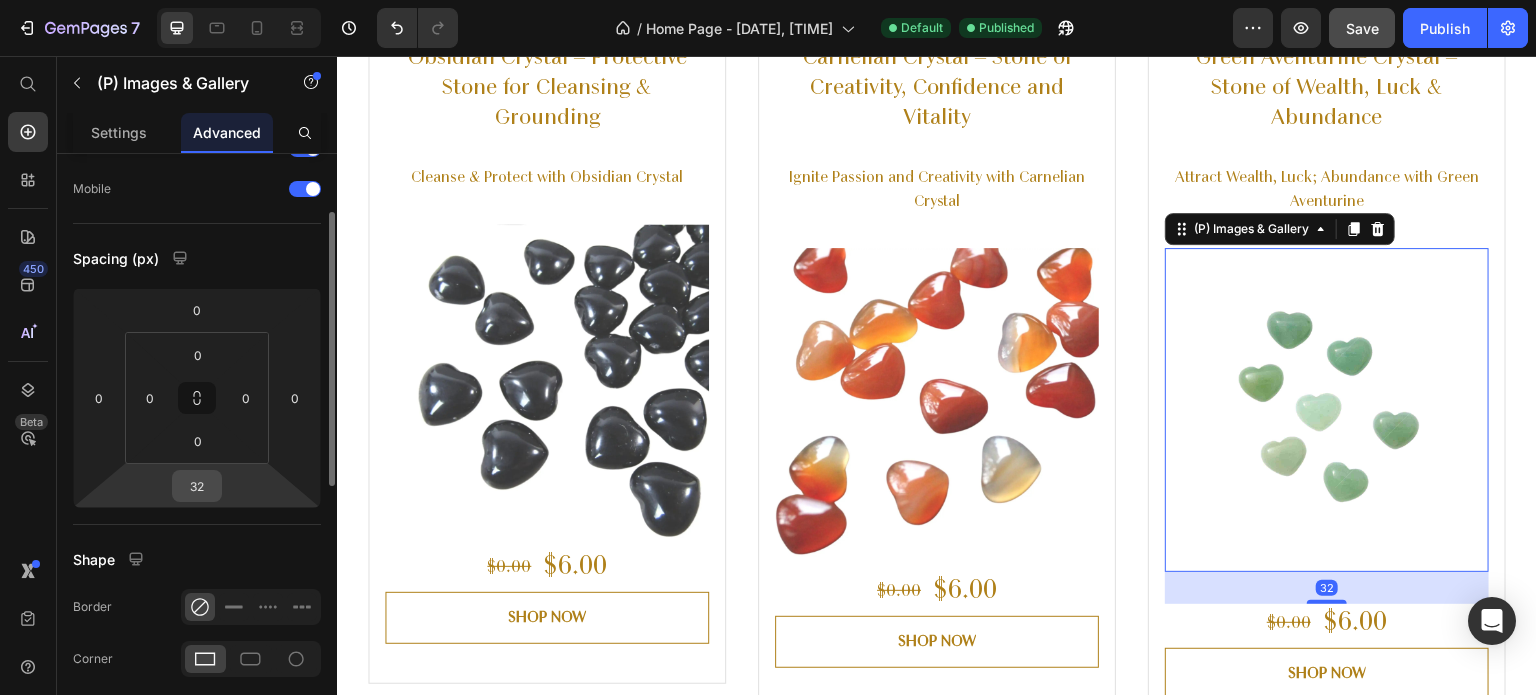 click on "32" at bounding box center [197, 486] 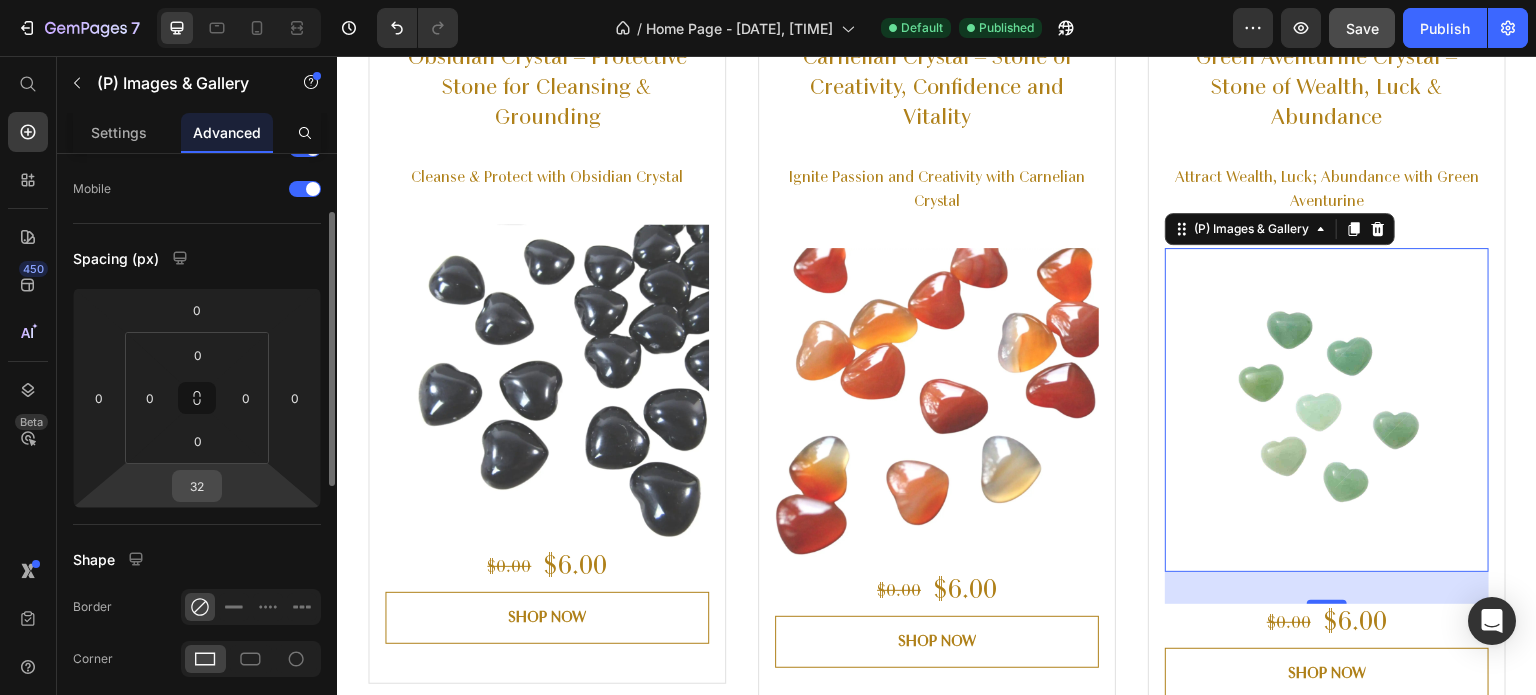 click on "32" at bounding box center [197, 486] 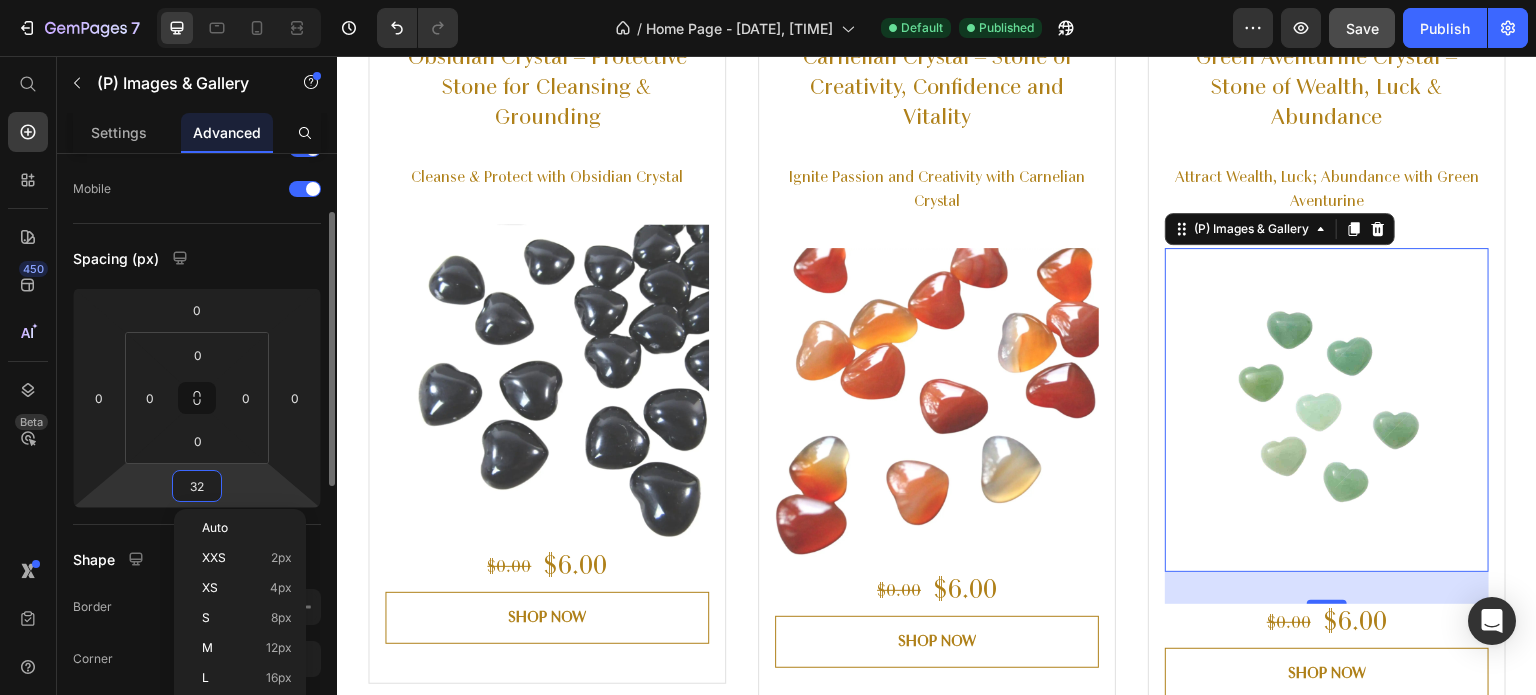 click on "32" at bounding box center (197, 486) 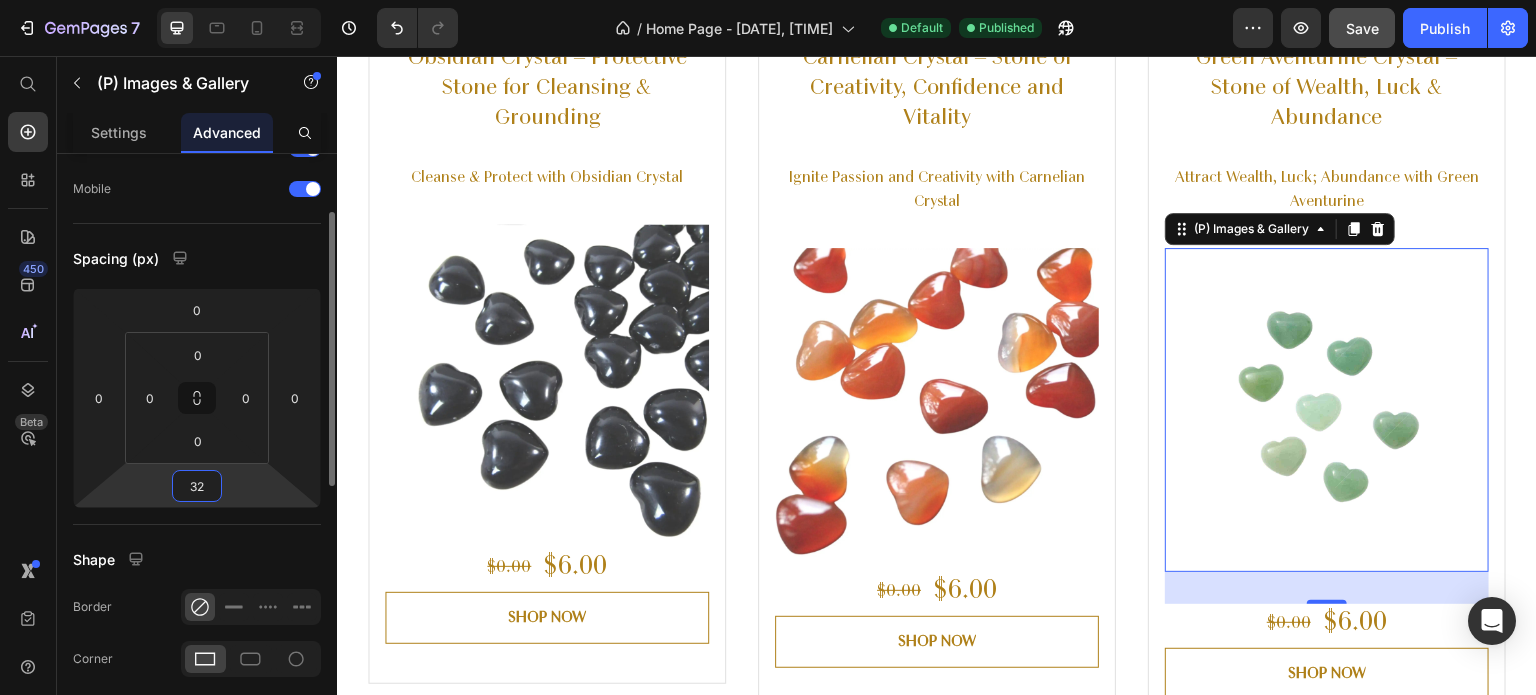 click on "32" at bounding box center (197, 486) 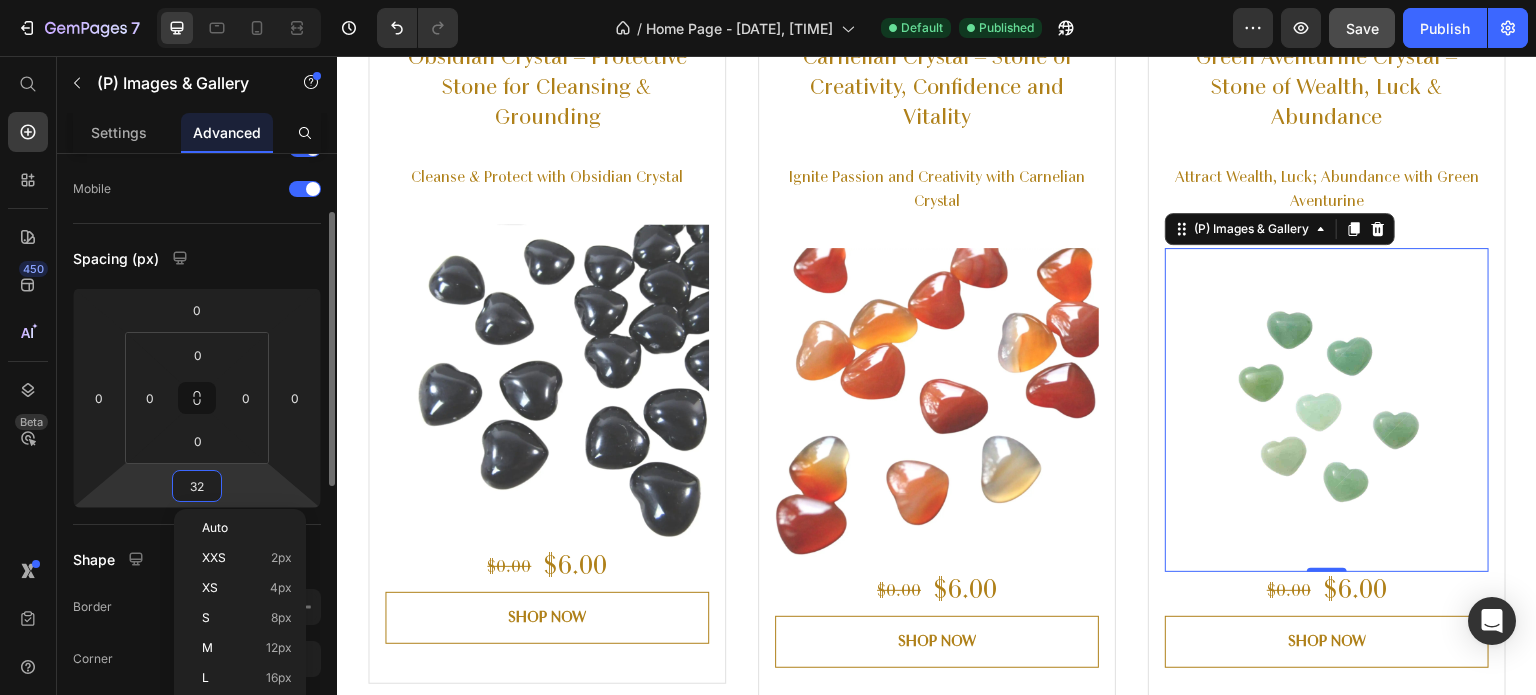 type 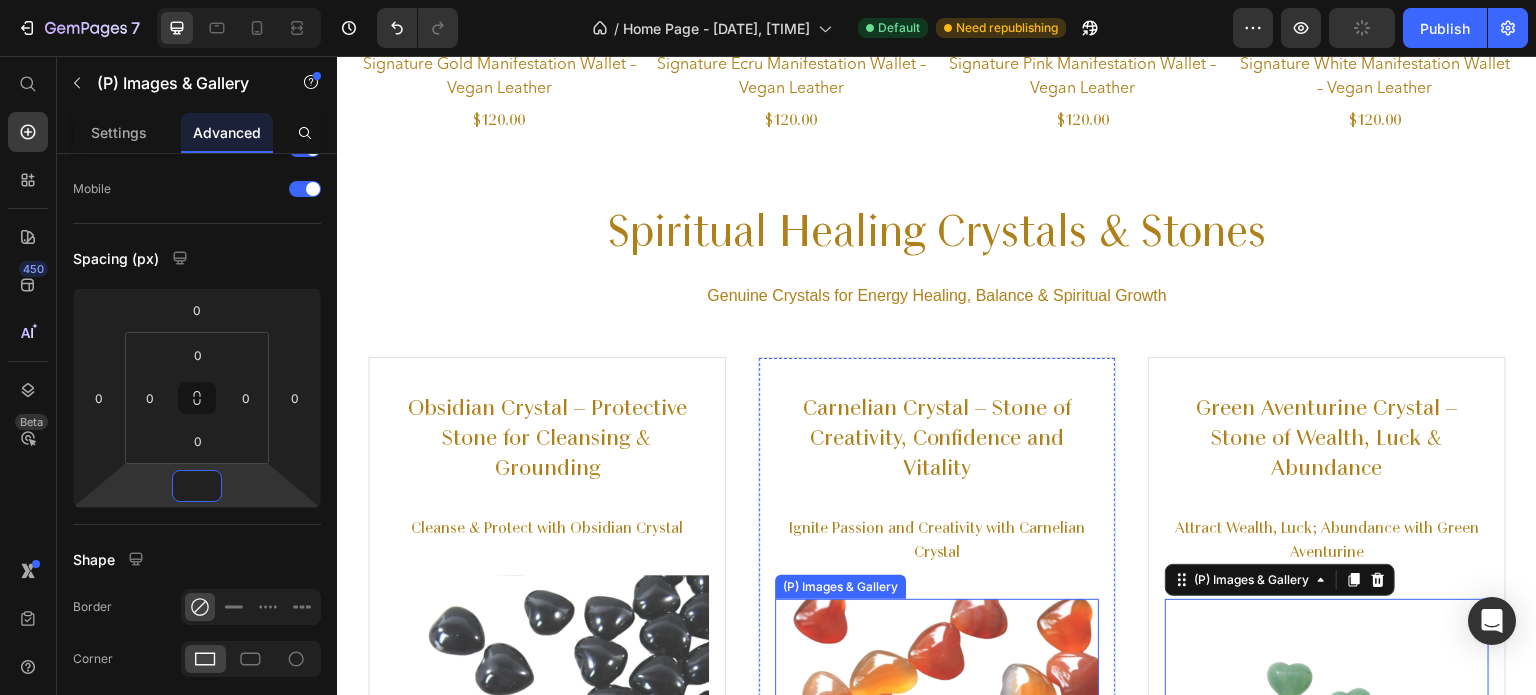 scroll, scrollTop: 3138, scrollLeft: 0, axis: vertical 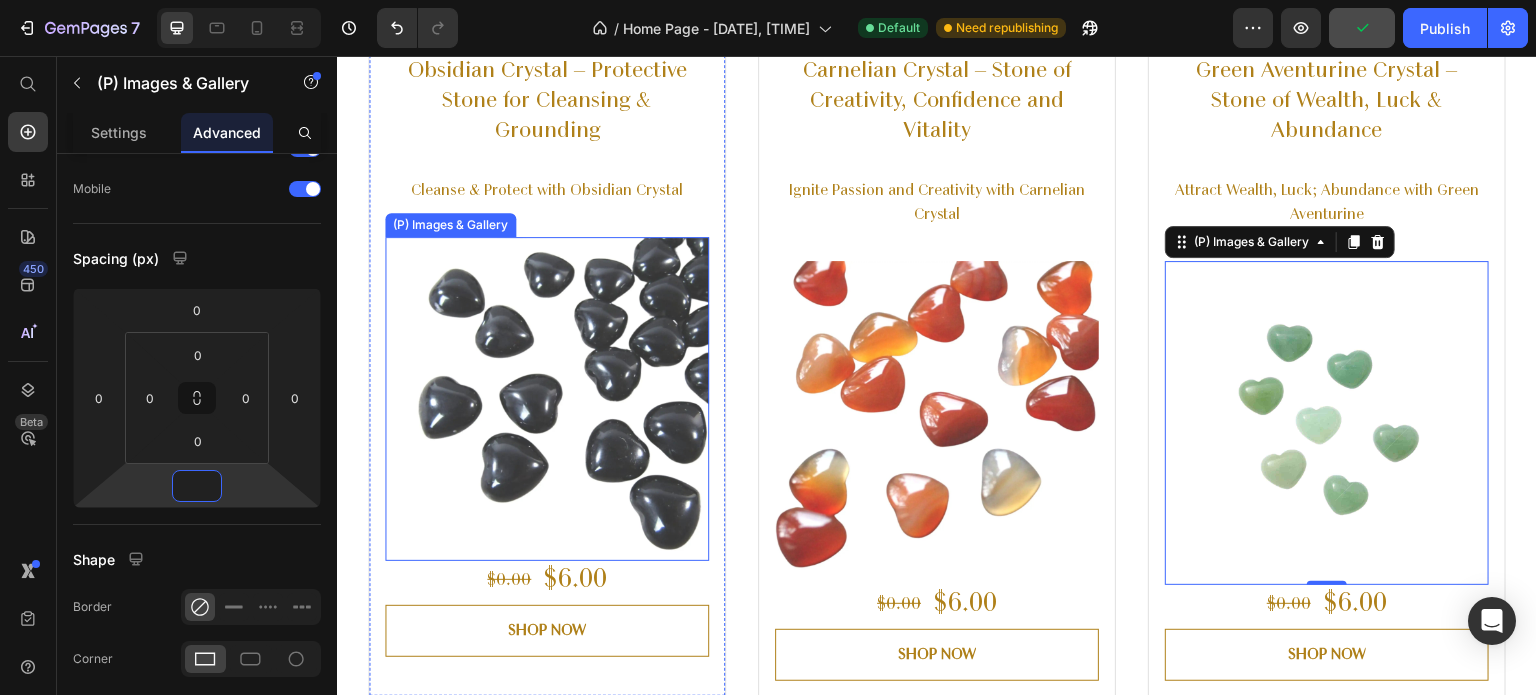 click at bounding box center (547, 399) 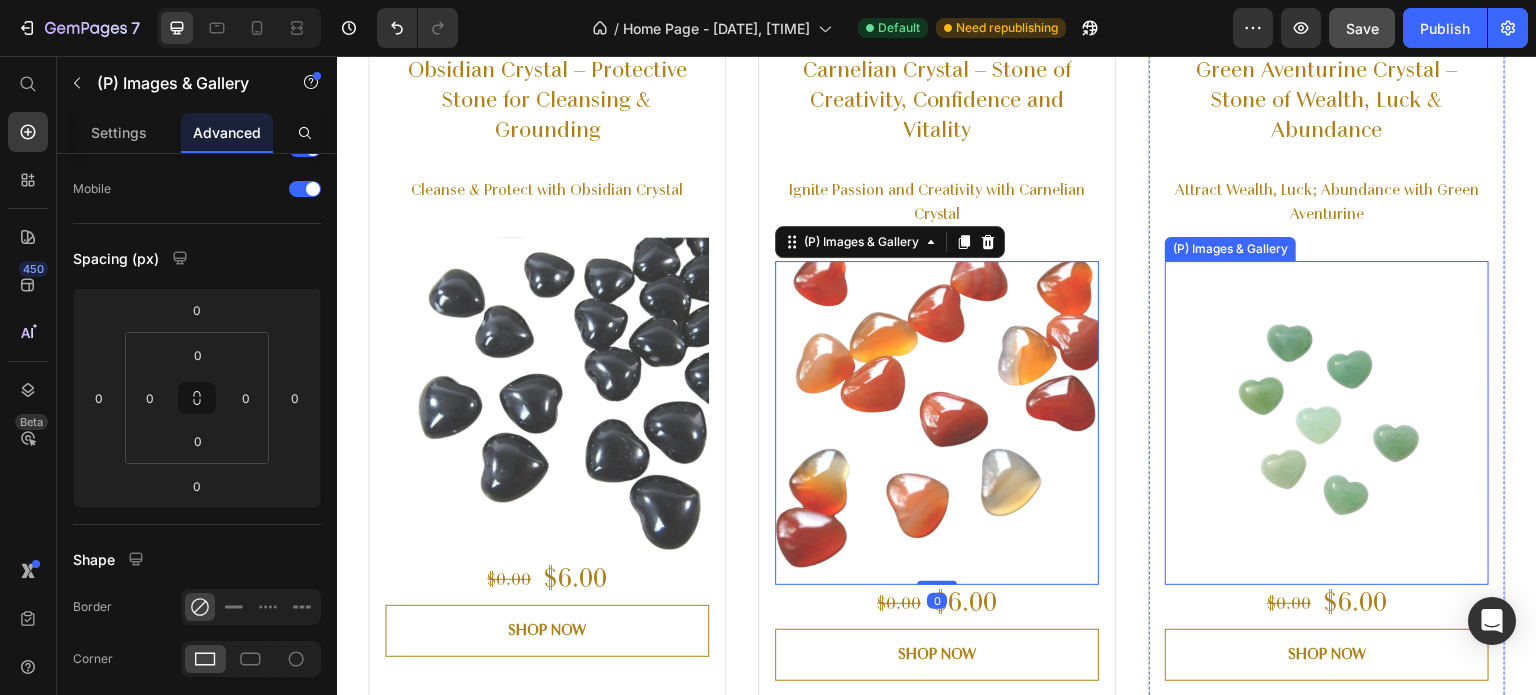 click at bounding box center [1327, 423] 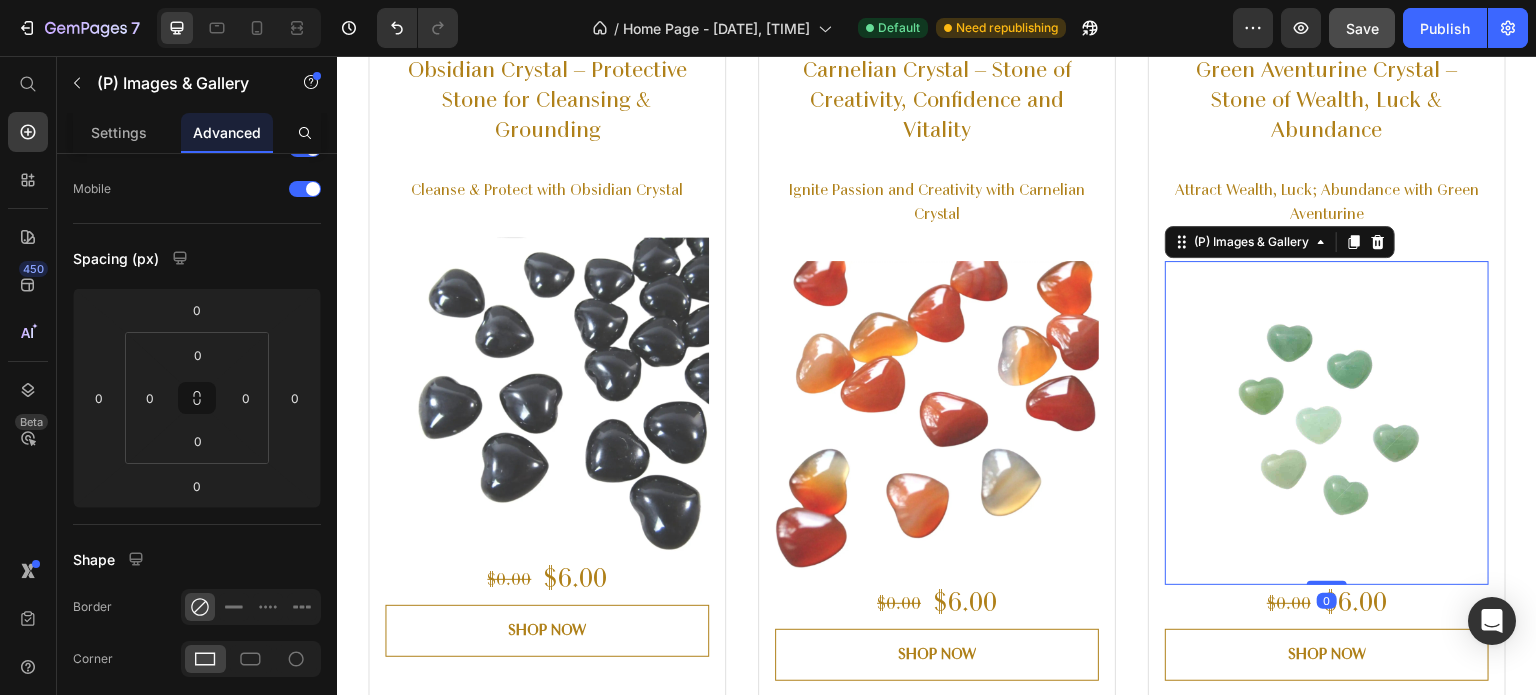 scroll, scrollTop: 3014, scrollLeft: 0, axis: vertical 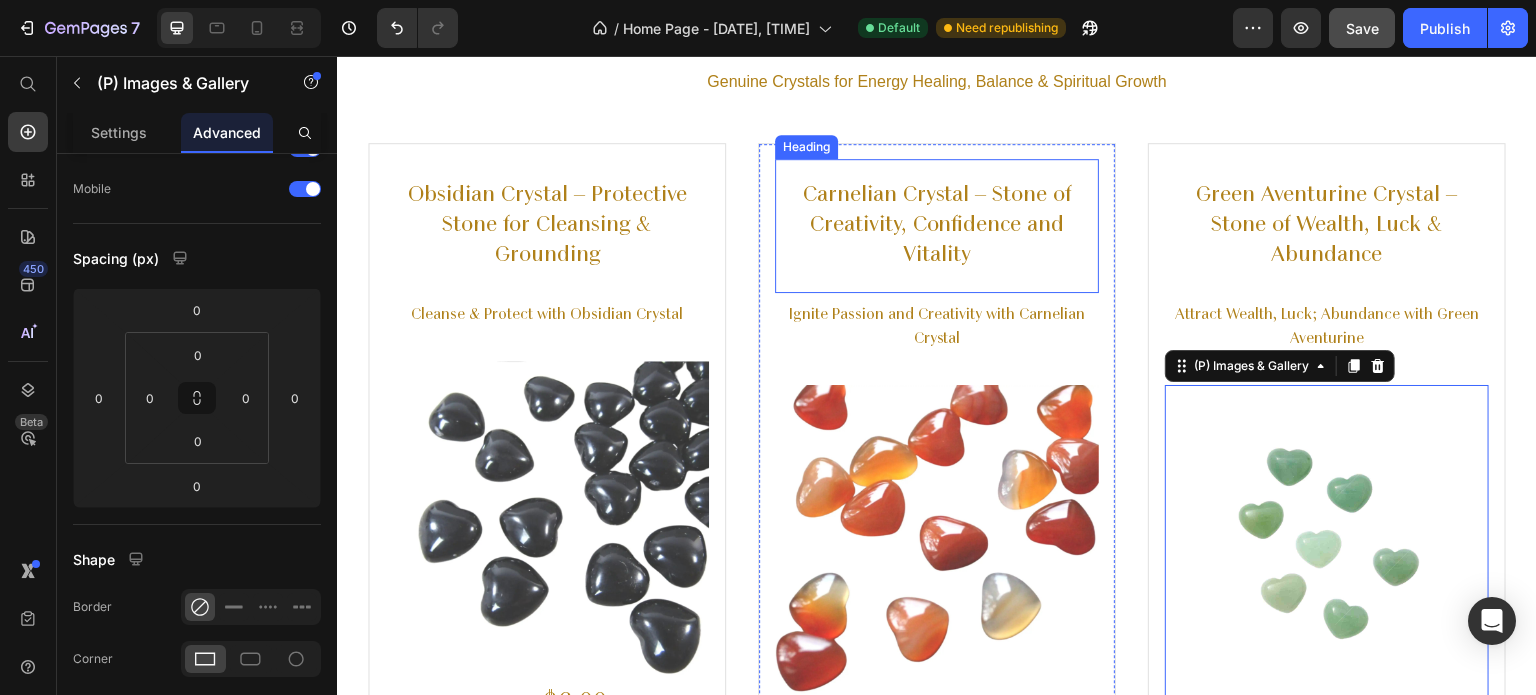 click on "Carnelian Crystal – Stone of Creativity, Confidence and Vitality" at bounding box center [937, 226] 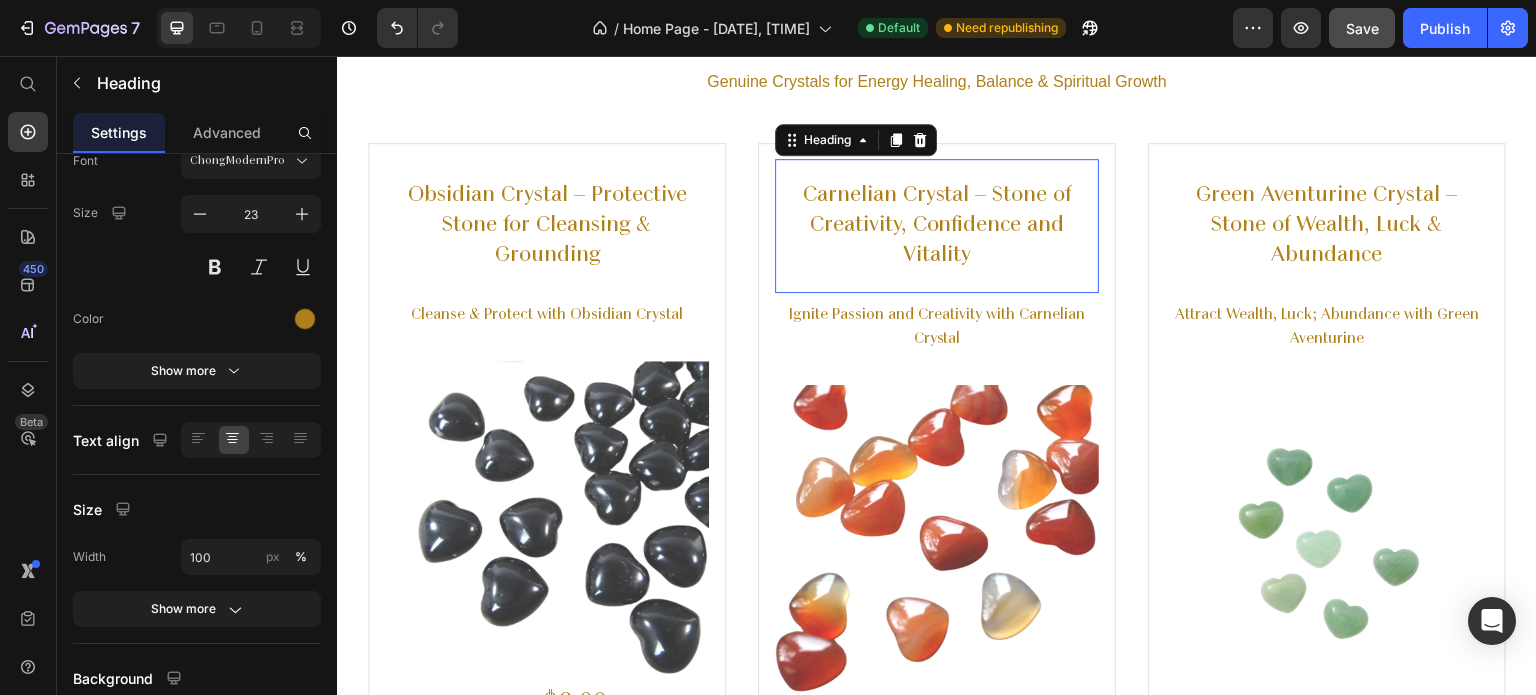 scroll, scrollTop: 0, scrollLeft: 0, axis: both 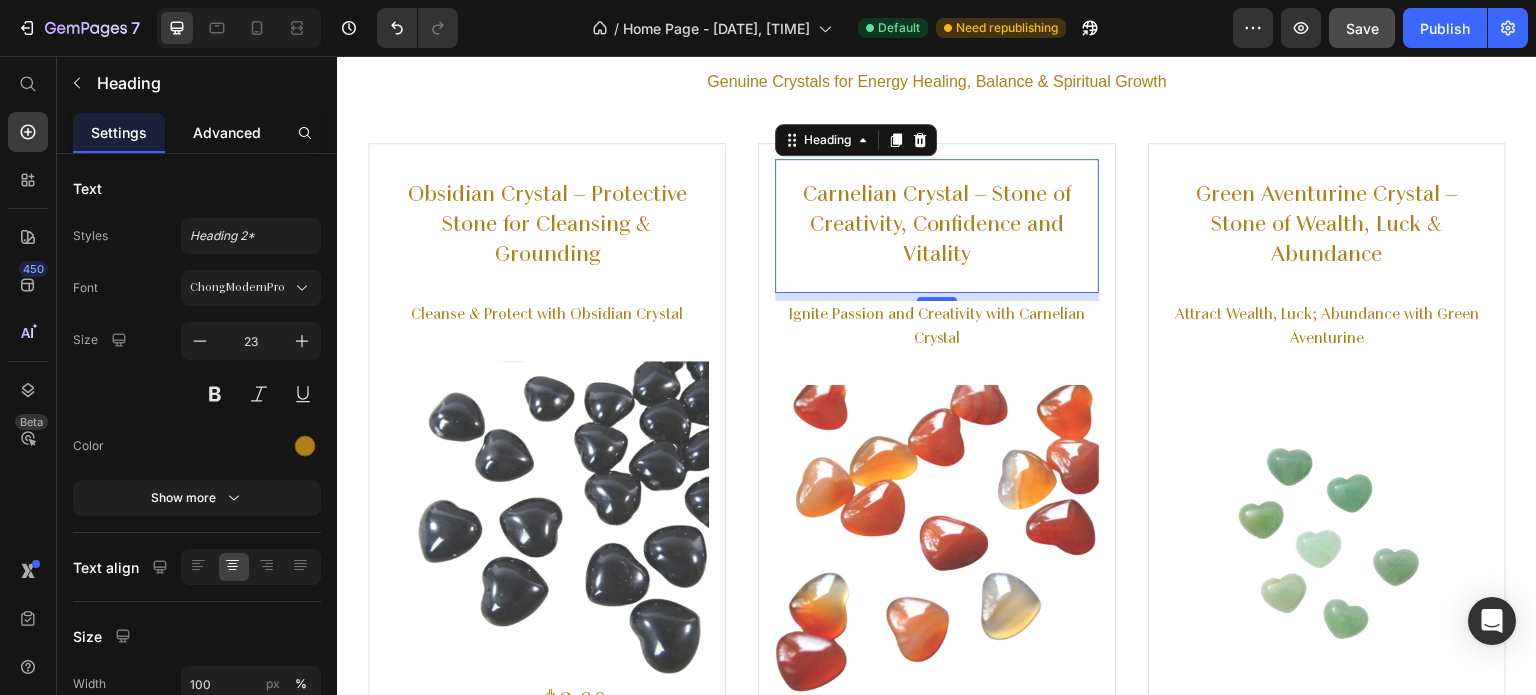 click on "Advanced" at bounding box center (227, 132) 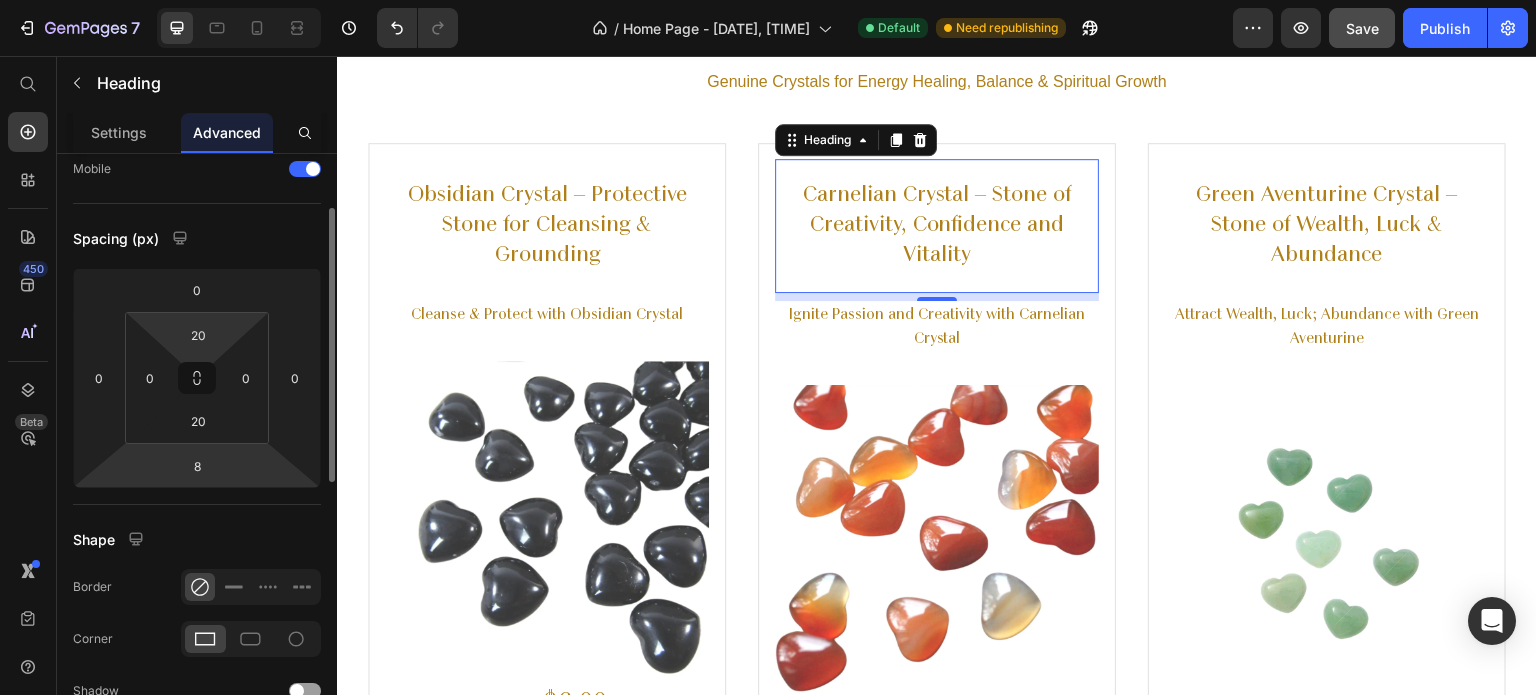 scroll, scrollTop: 136, scrollLeft: 0, axis: vertical 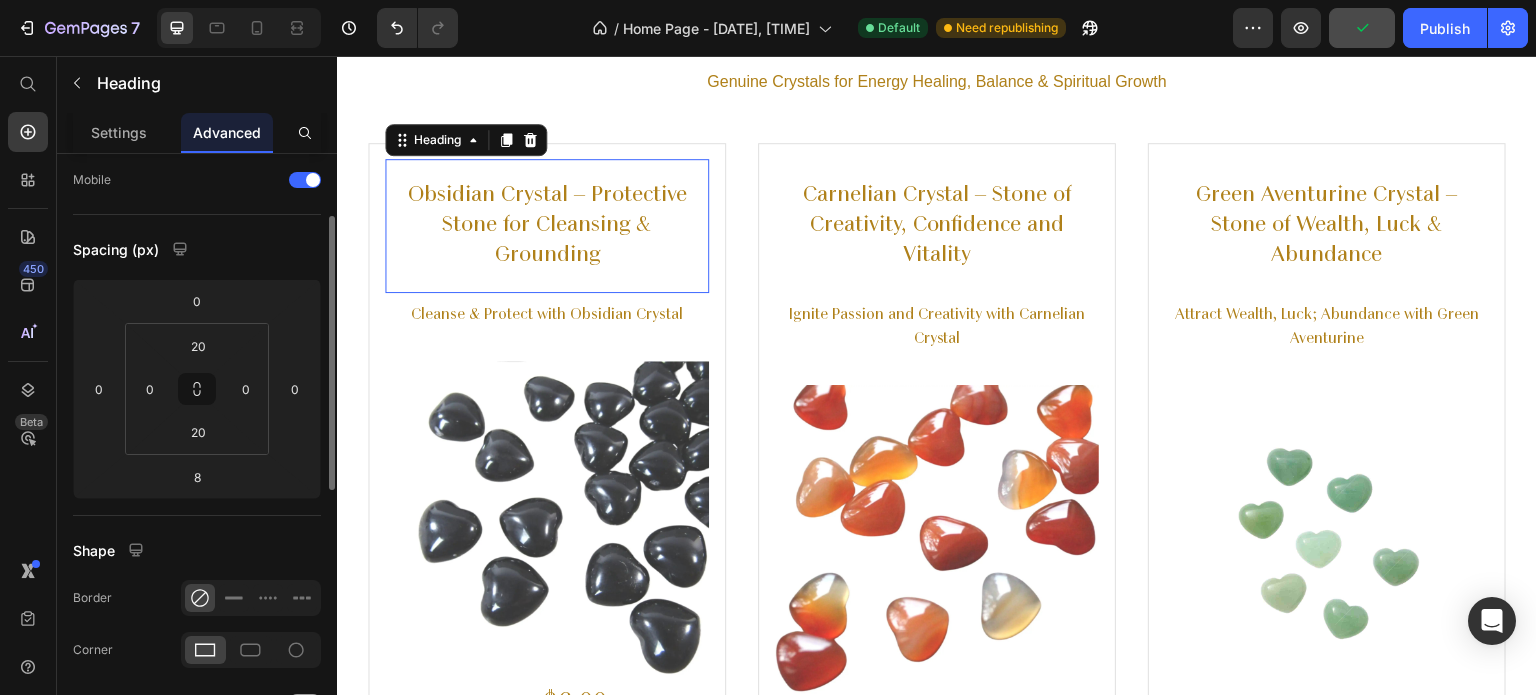 click on "Obsidian Crystal – Protective Stone for Cleansing & Grounding" at bounding box center (547, 226) 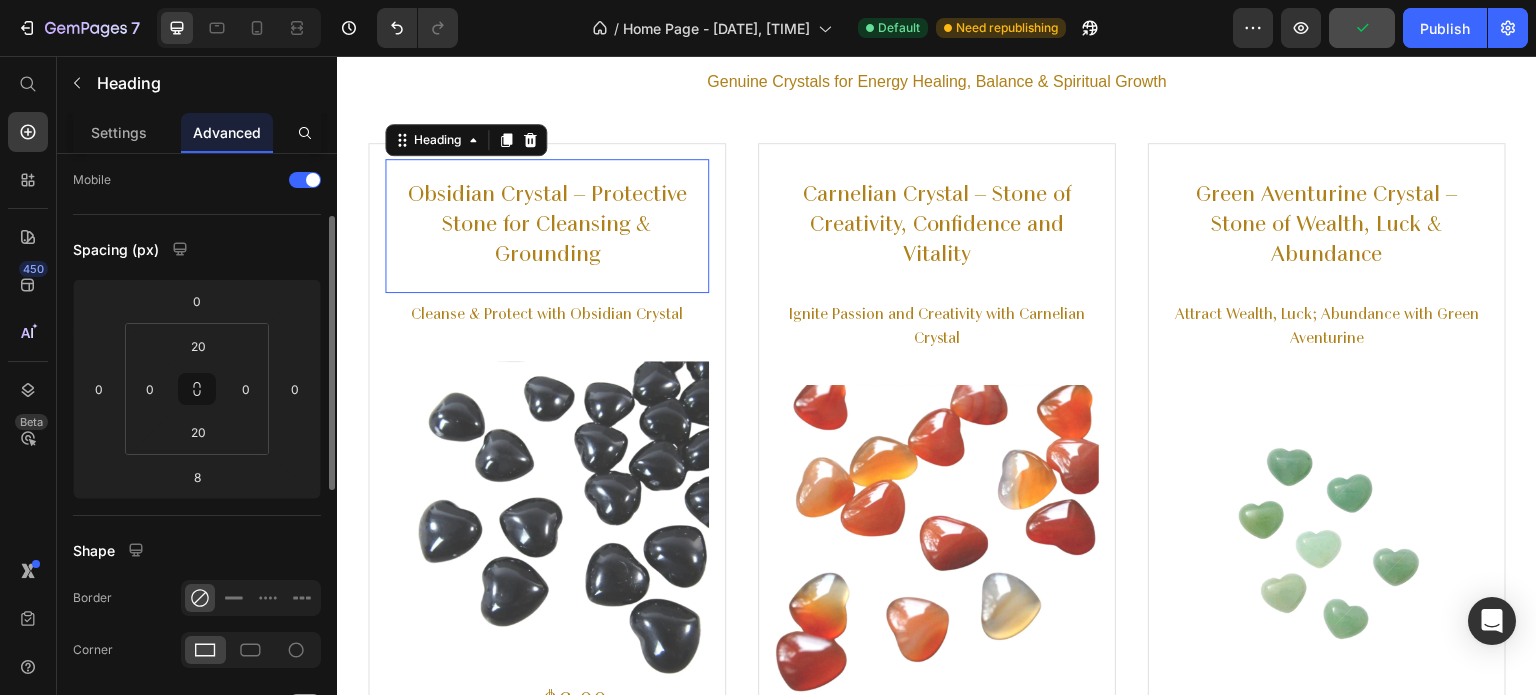 scroll, scrollTop: 136, scrollLeft: 0, axis: vertical 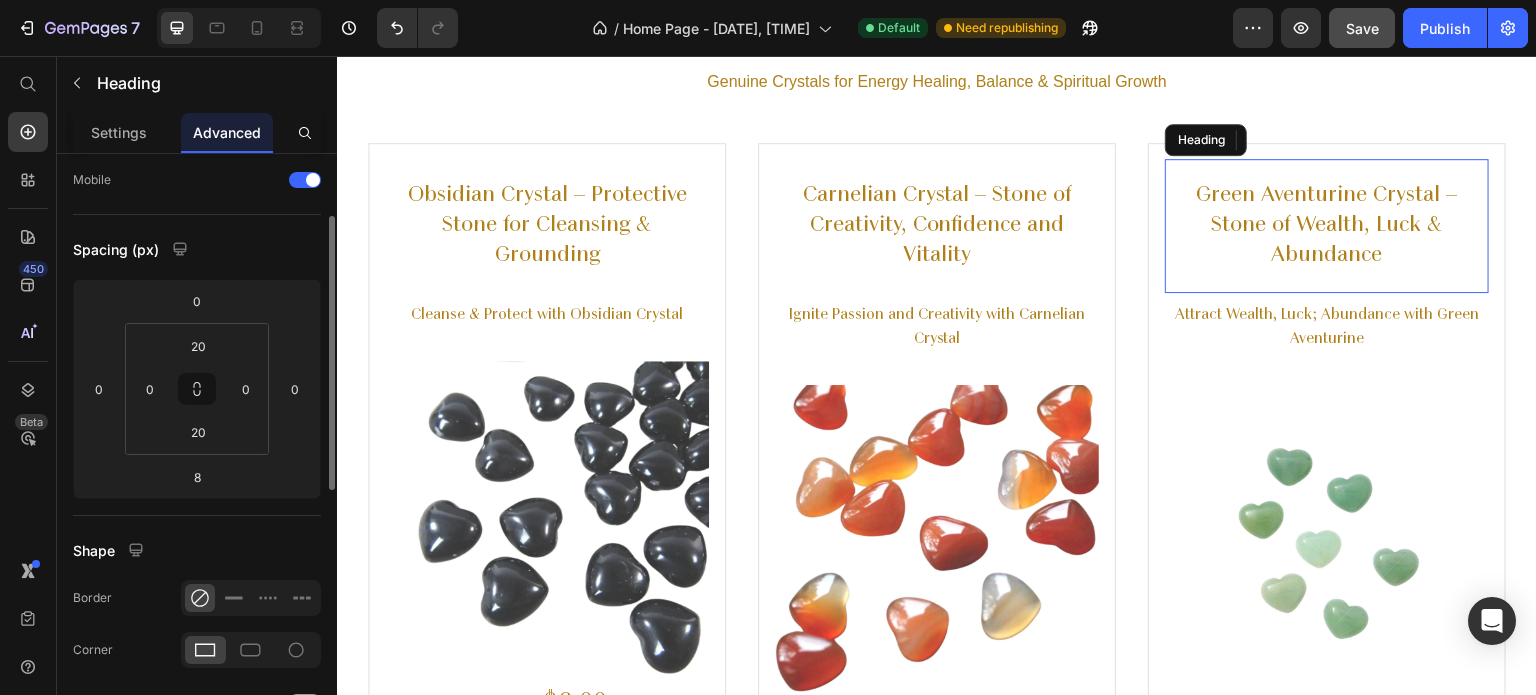 click on "Green Aventurine Crystal – Stone of Wealth, Luck & Abundance Heading" at bounding box center (1327, 226) 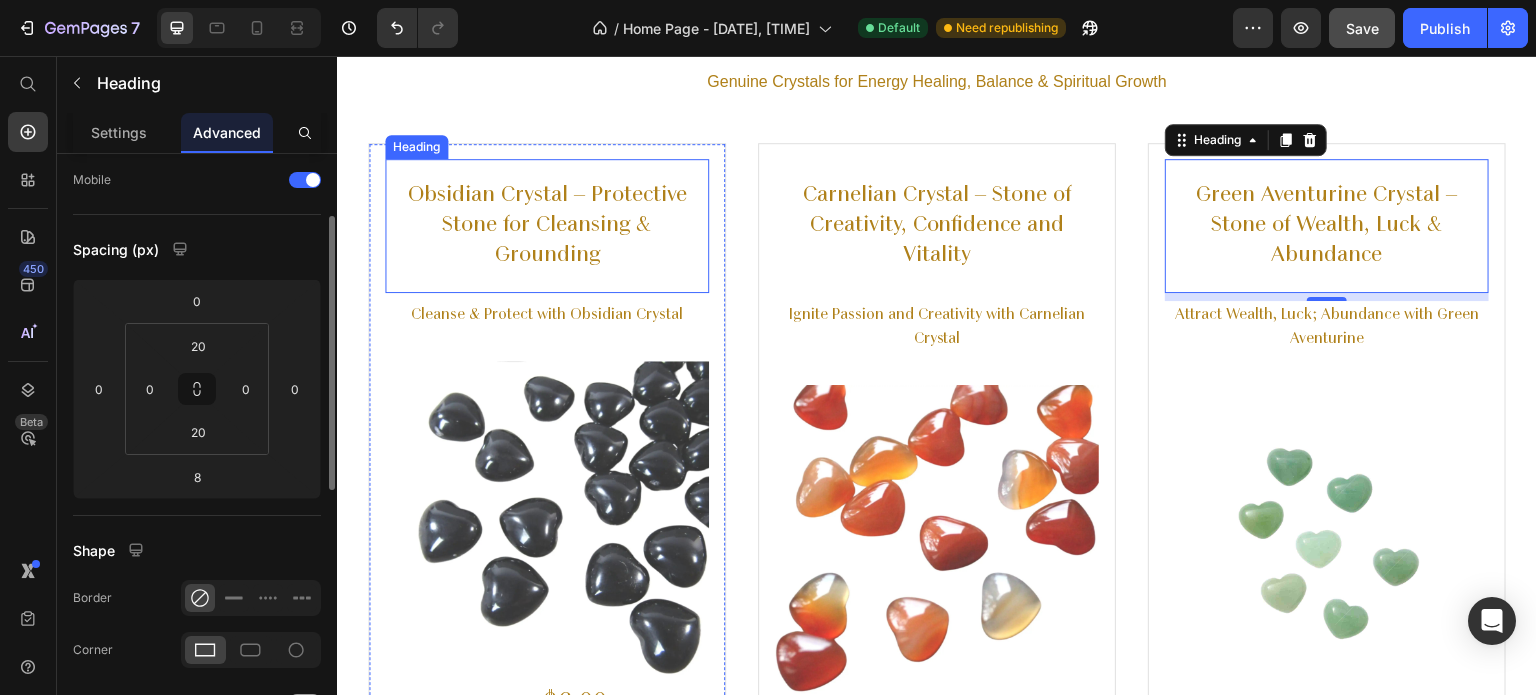 click on "Obsidian Crystal – Protective Stone for Cleansing & Grounding" at bounding box center [547, 226] 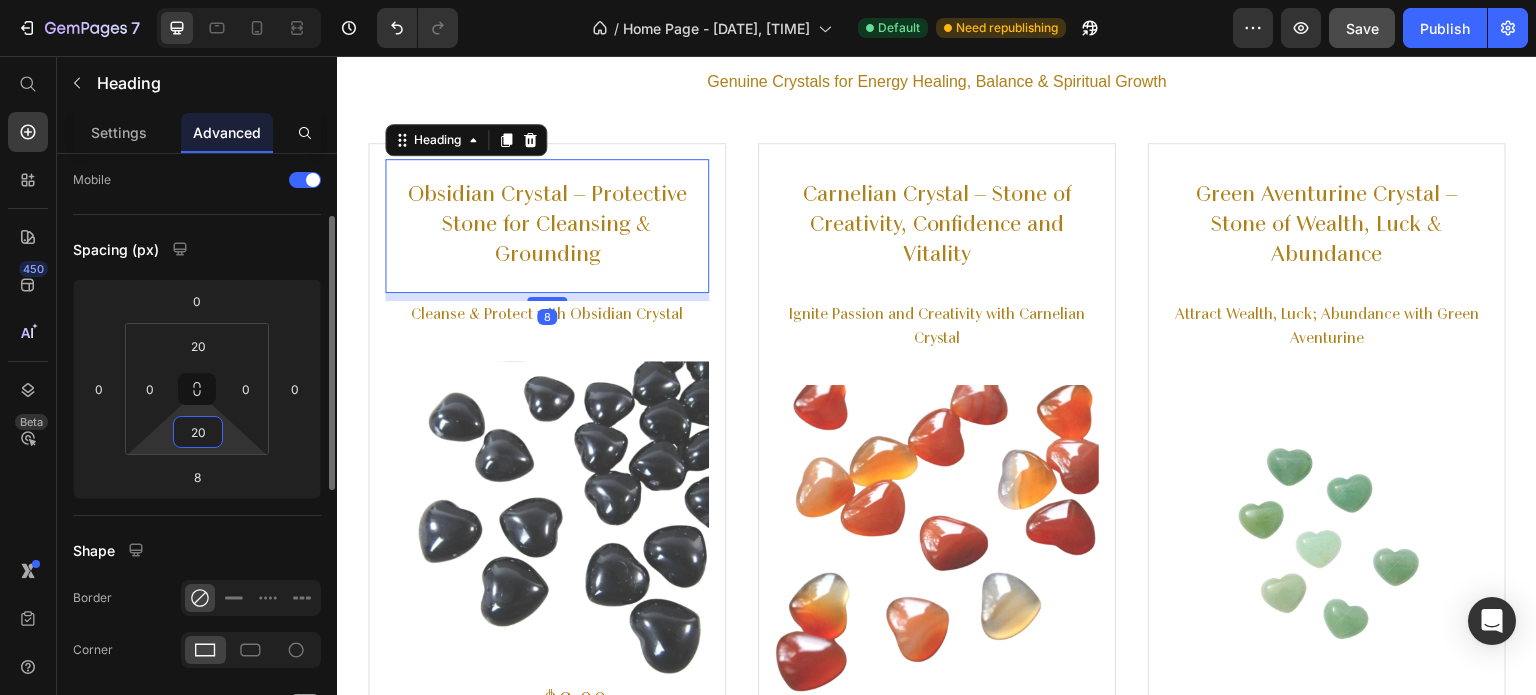 click on "20" at bounding box center [198, 432] 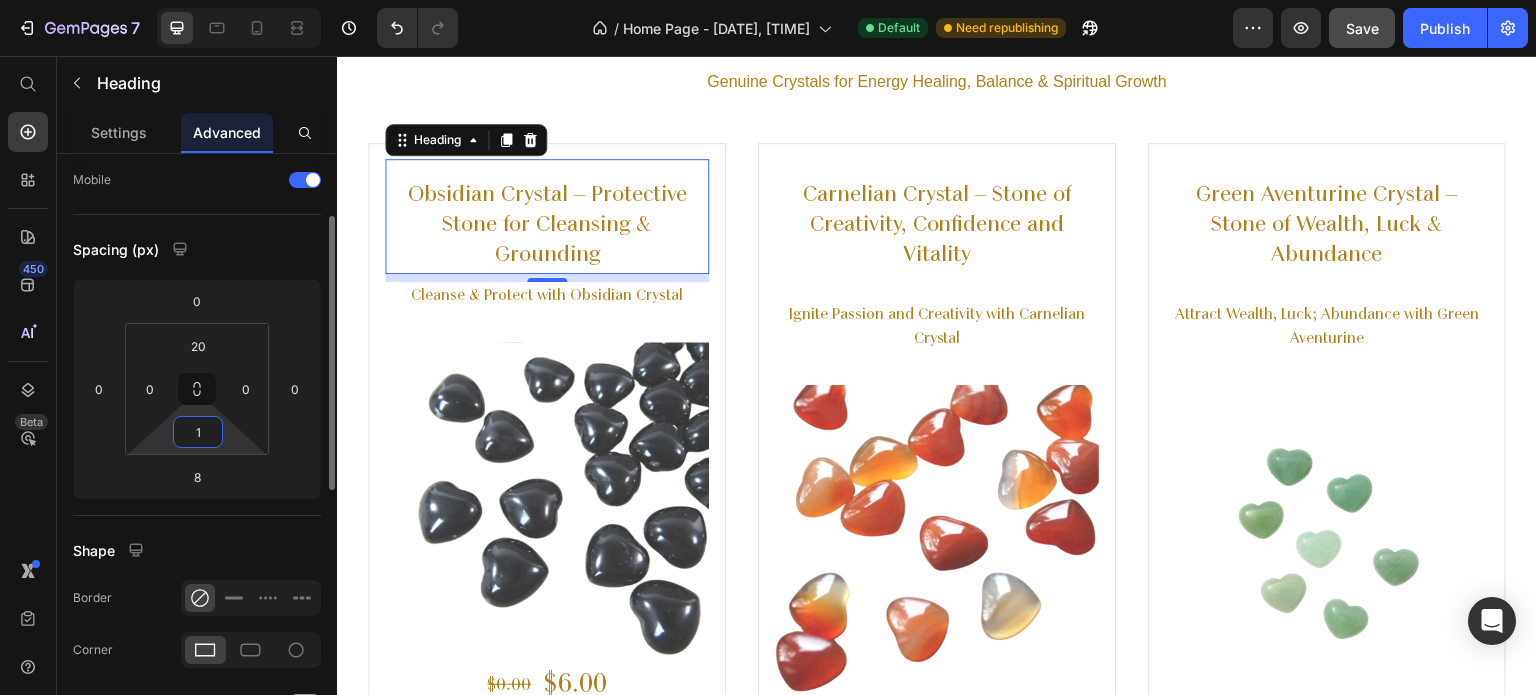 type on "15" 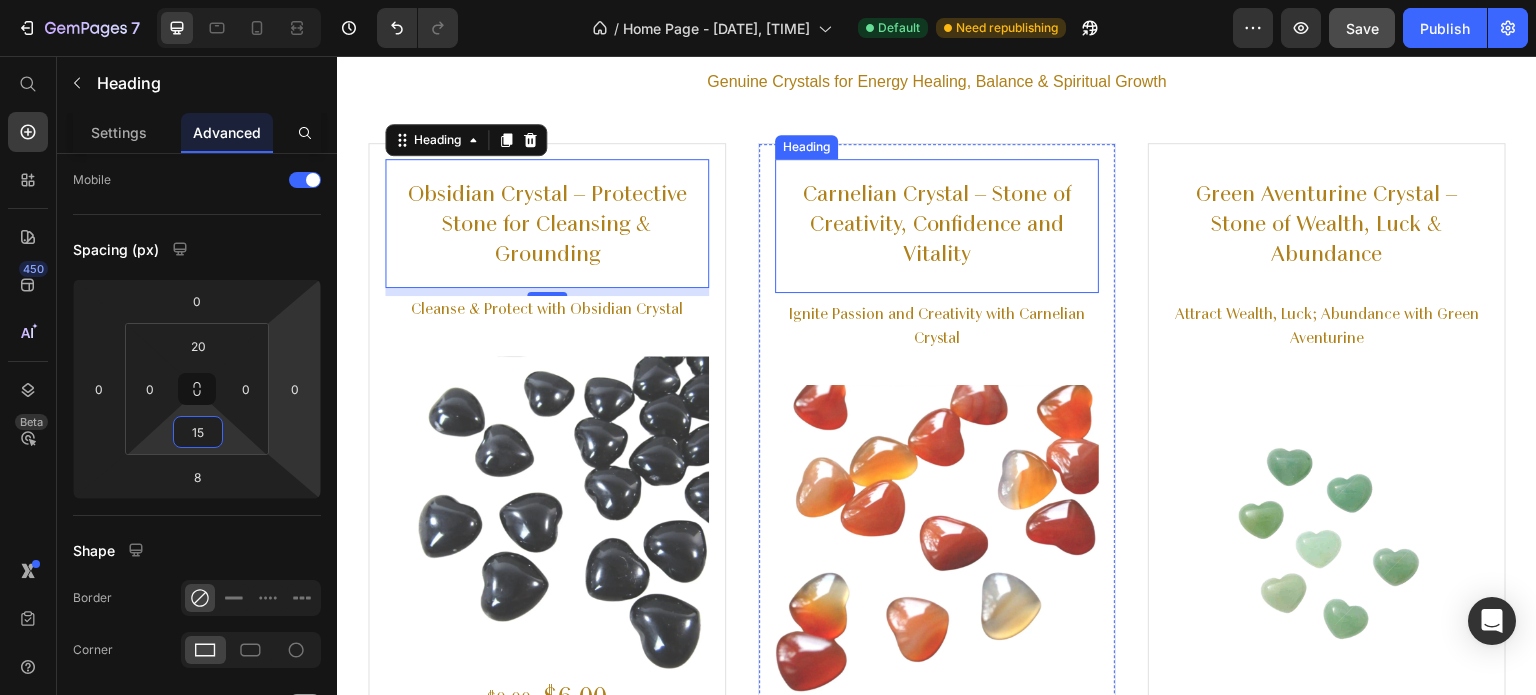 click on "Carnelian Crystal – Stone of Creativity, Confidence and Vitality" at bounding box center [937, 226] 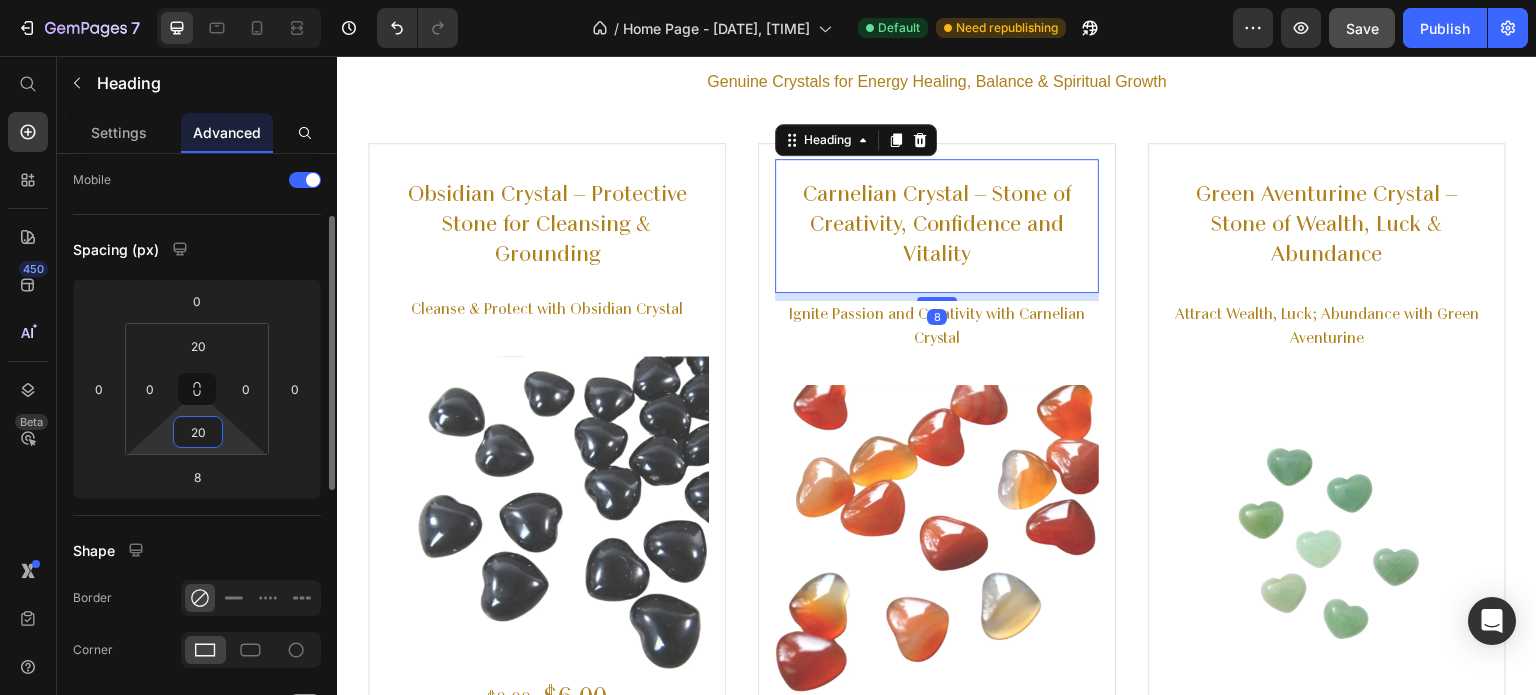 click on "20" at bounding box center [198, 432] 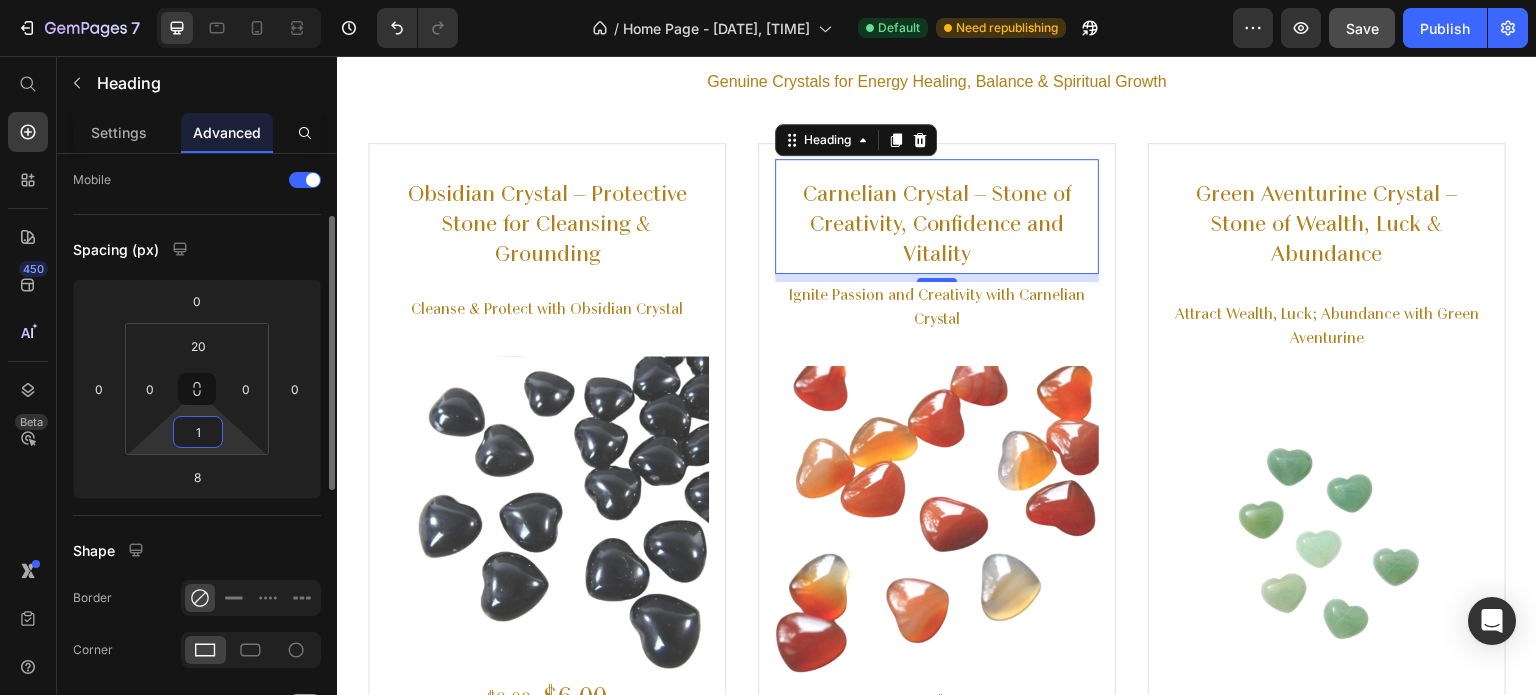 type on "15" 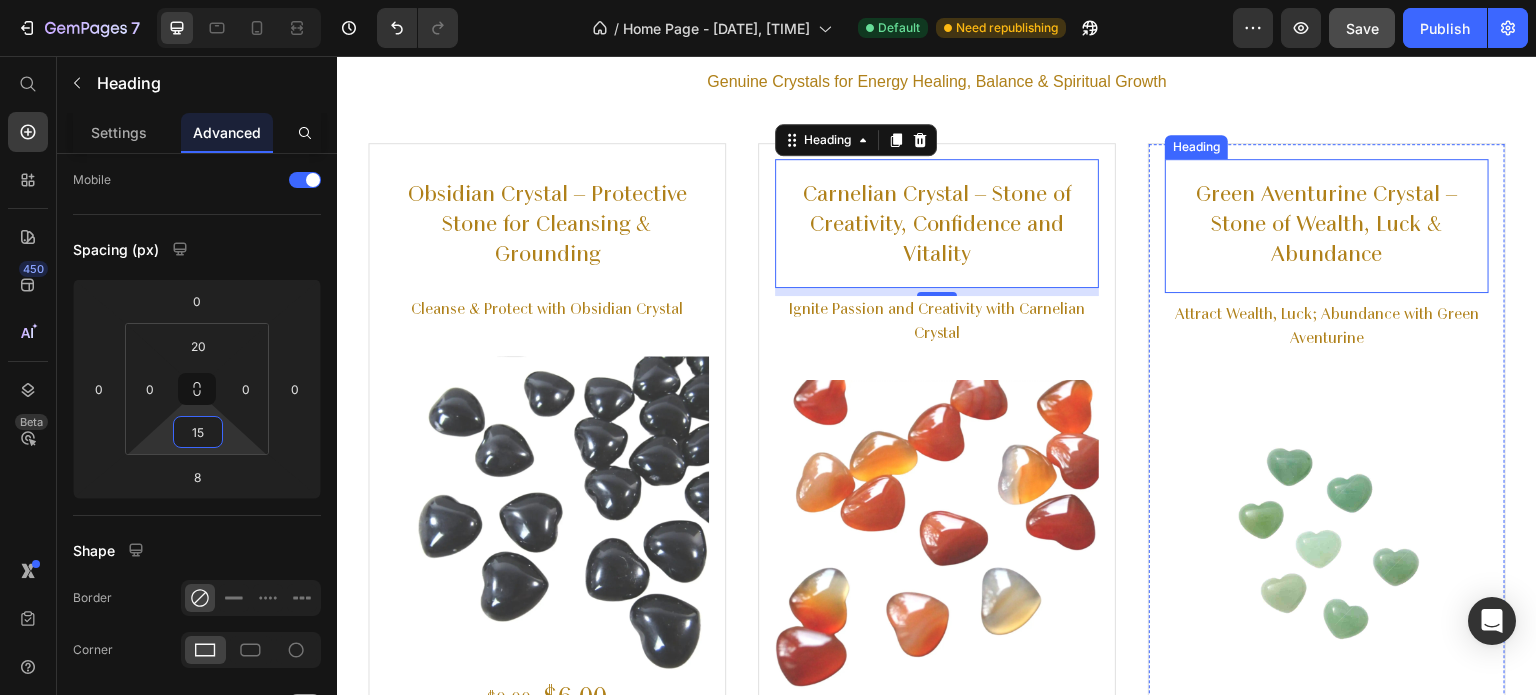 click on "Green Aventurine Crystal – Stone of Wealth, Luck & Abundance" at bounding box center [1327, 226] 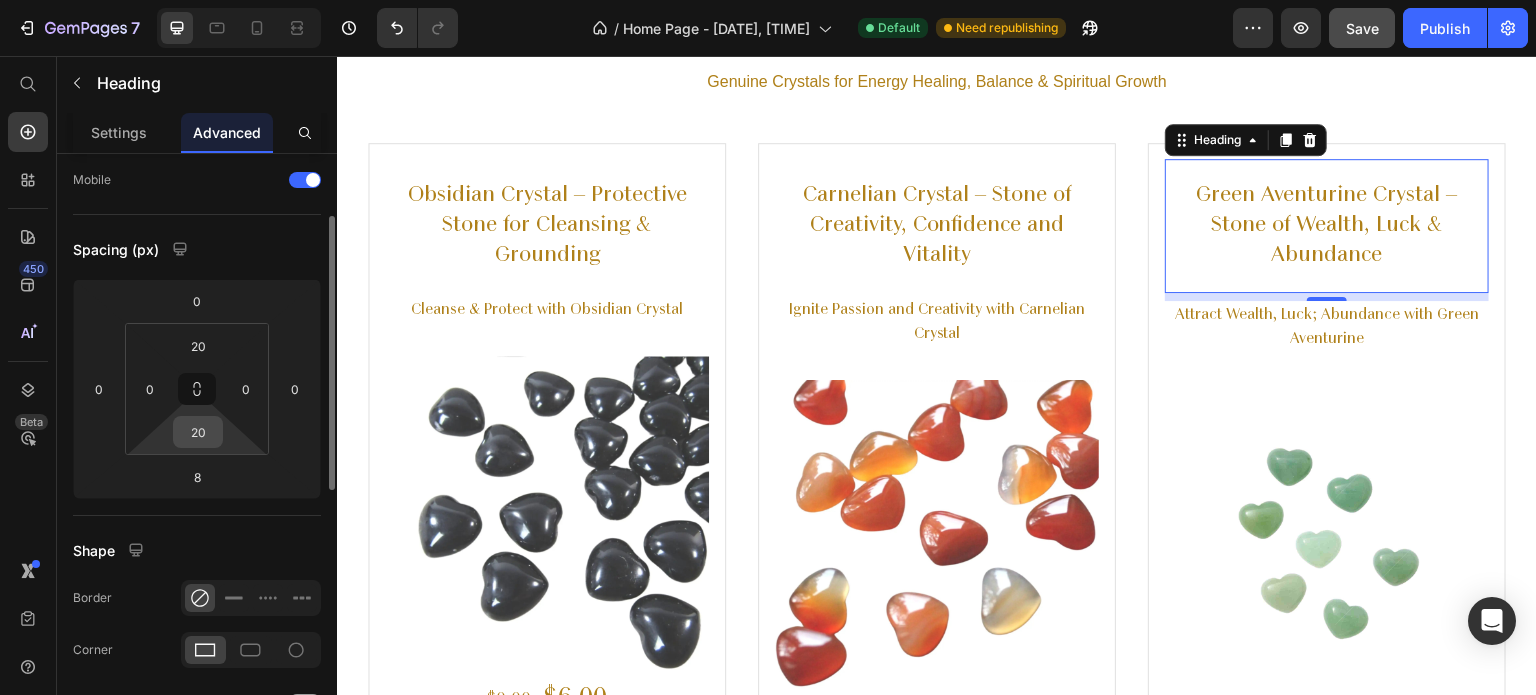 click on "20" at bounding box center [198, 432] 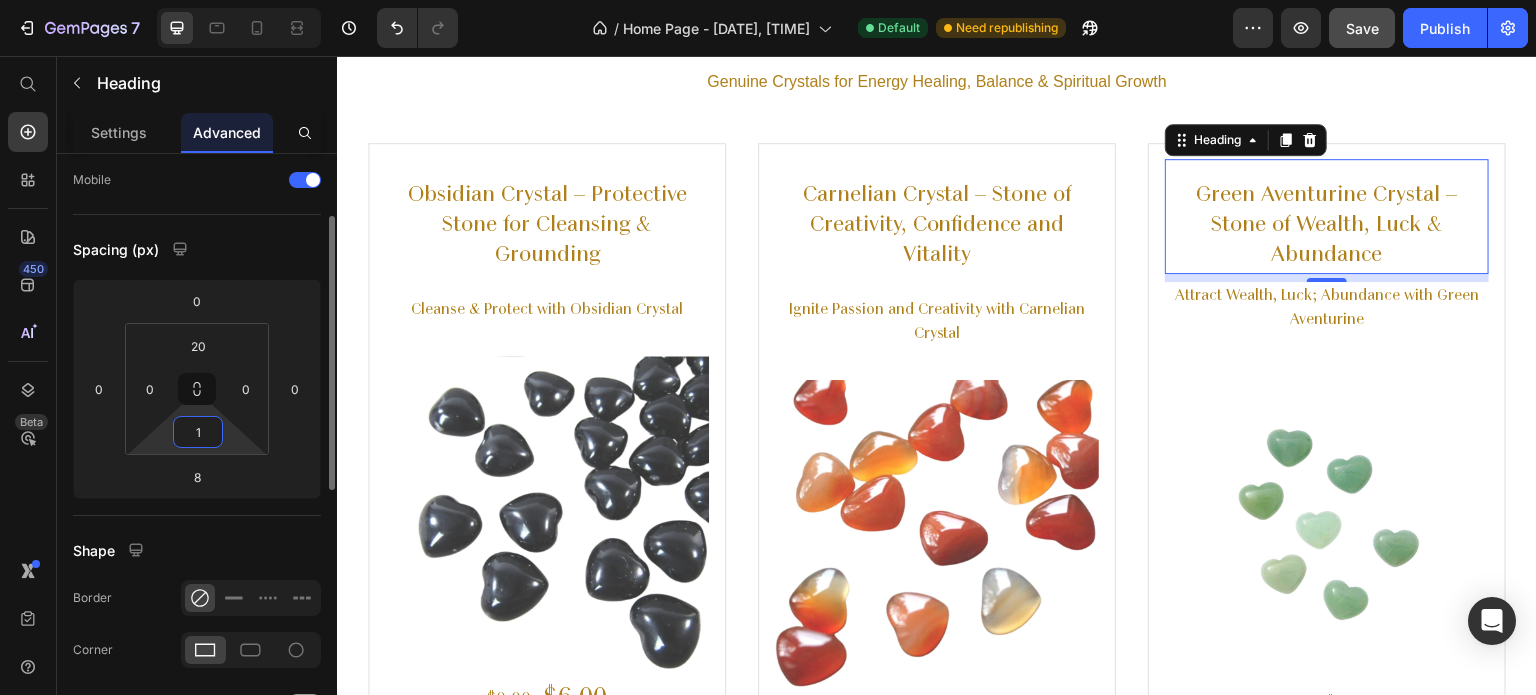 type on "15" 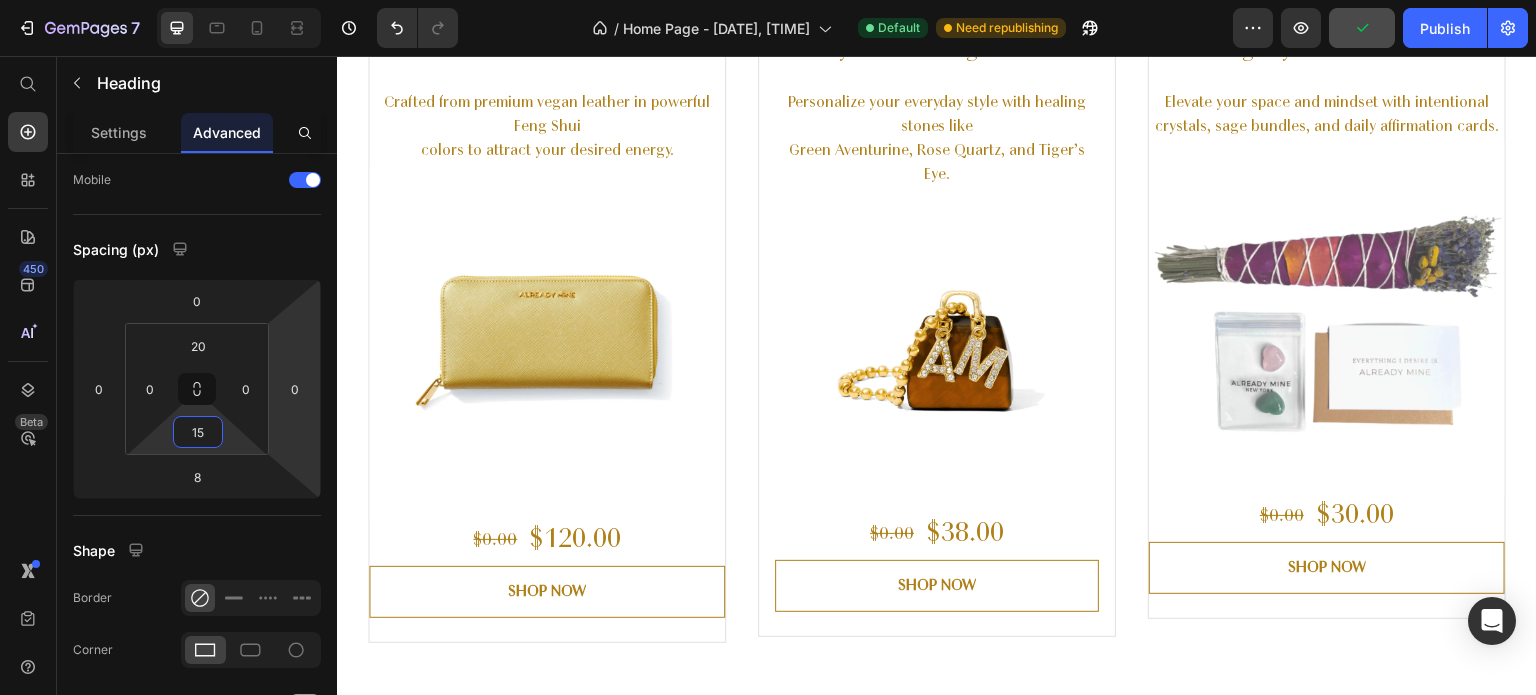 scroll, scrollTop: 1662, scrollLeft: 0, axis: vertical 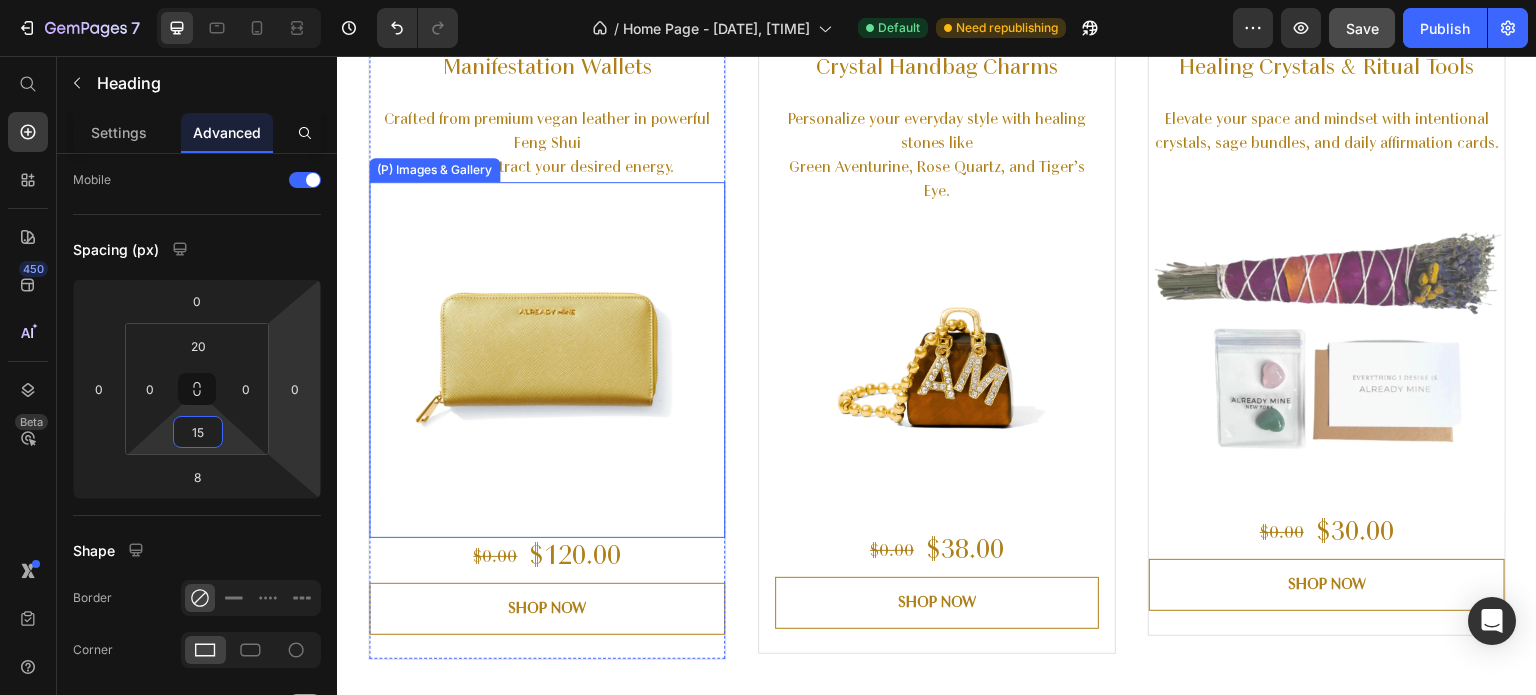 click at bounding box center [547, 360] 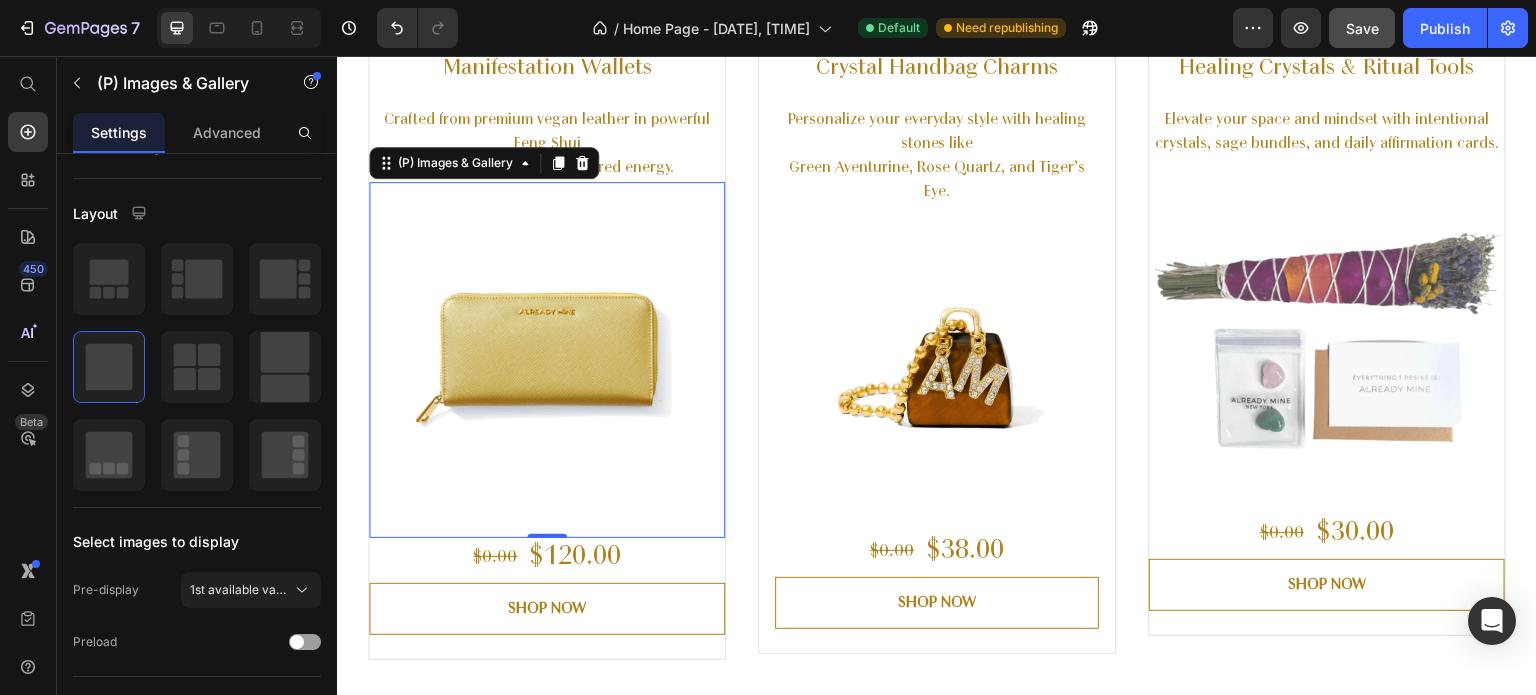 scroll, scrollTop: 0, scrollLeft: 0, axis: both 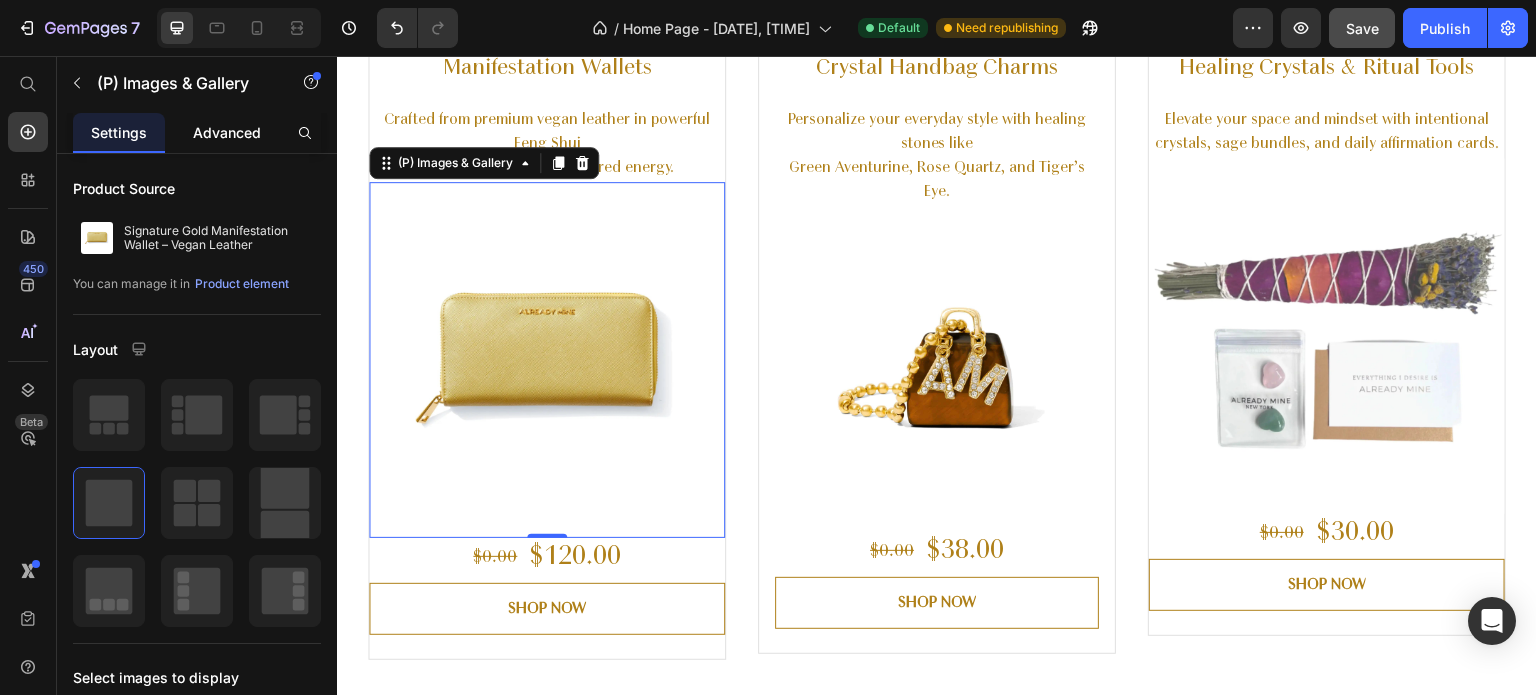 click on "Advanced" at bounding box center (227, 132) 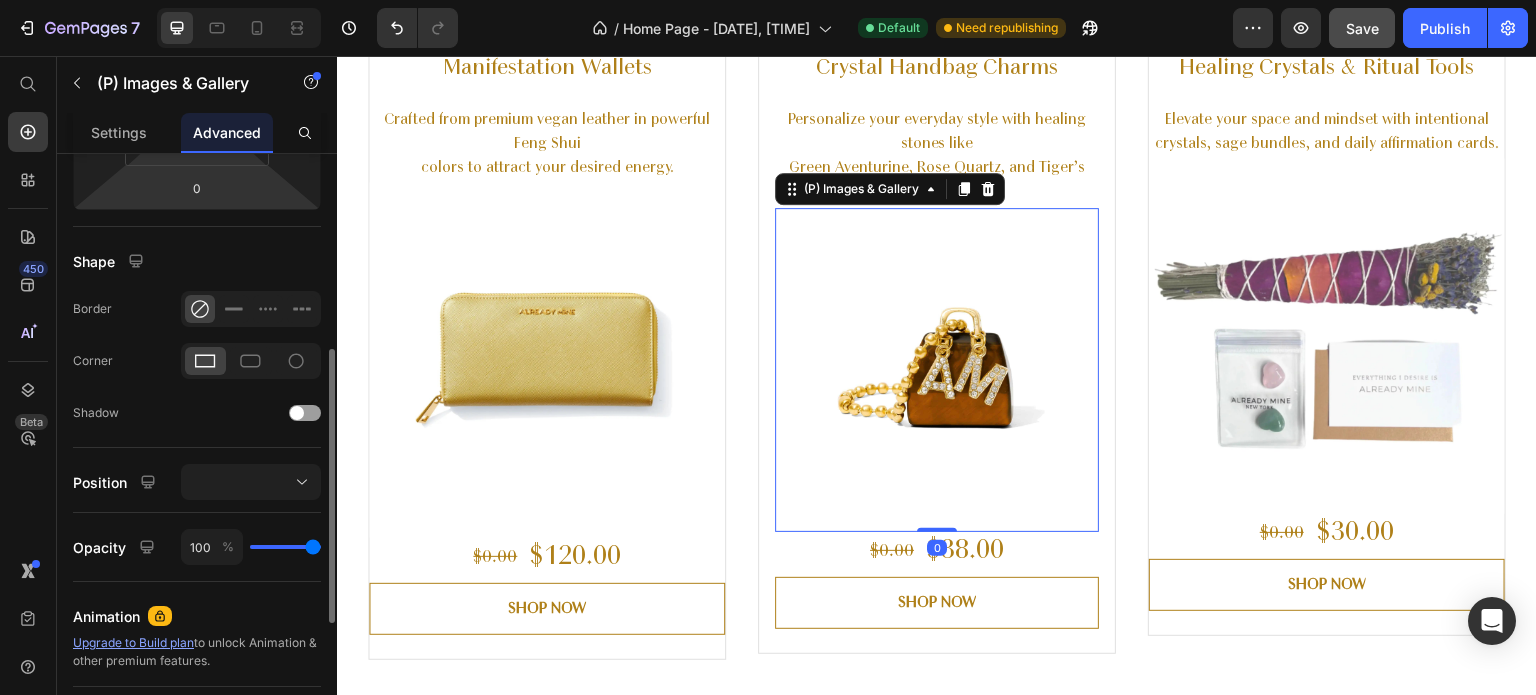 scroll, scrollTop: 426, scrollLeft: 0, axis: vertical 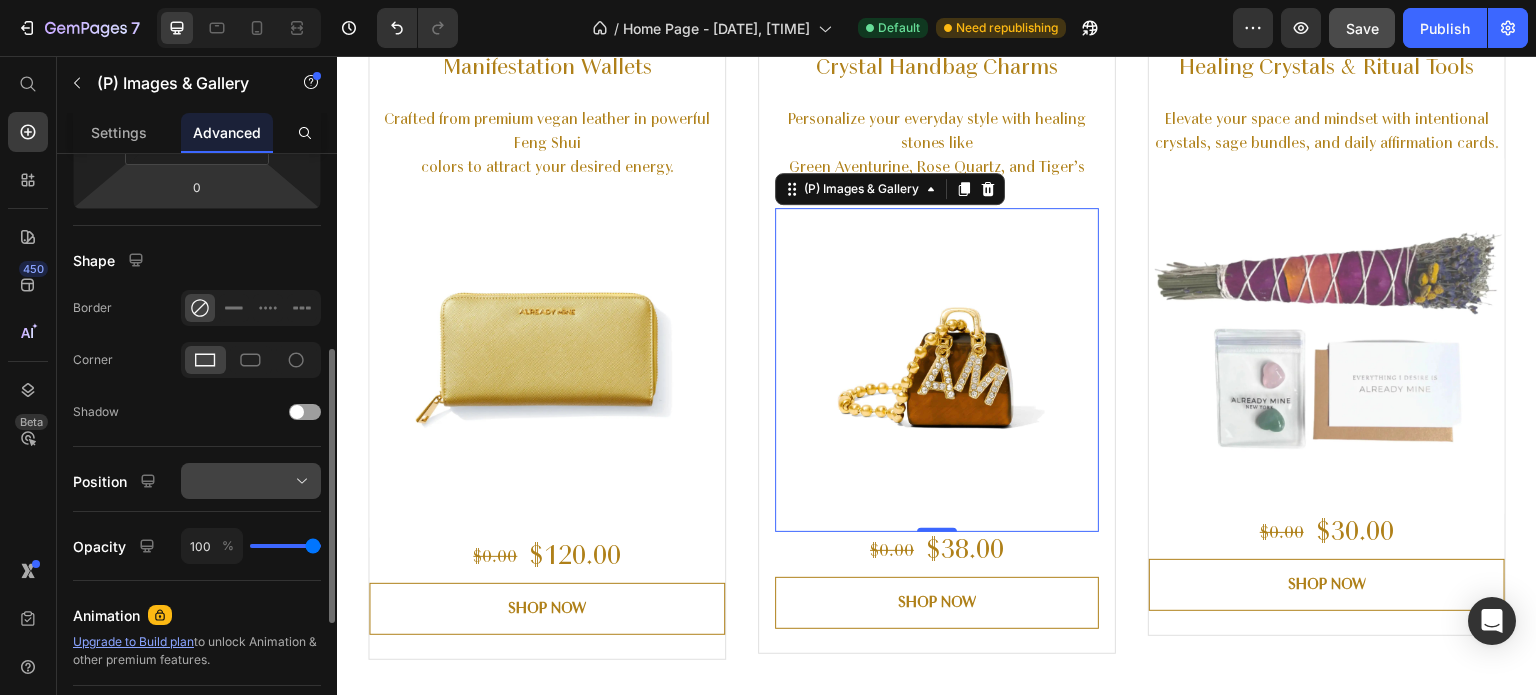 click at bounding box center [251, 481] 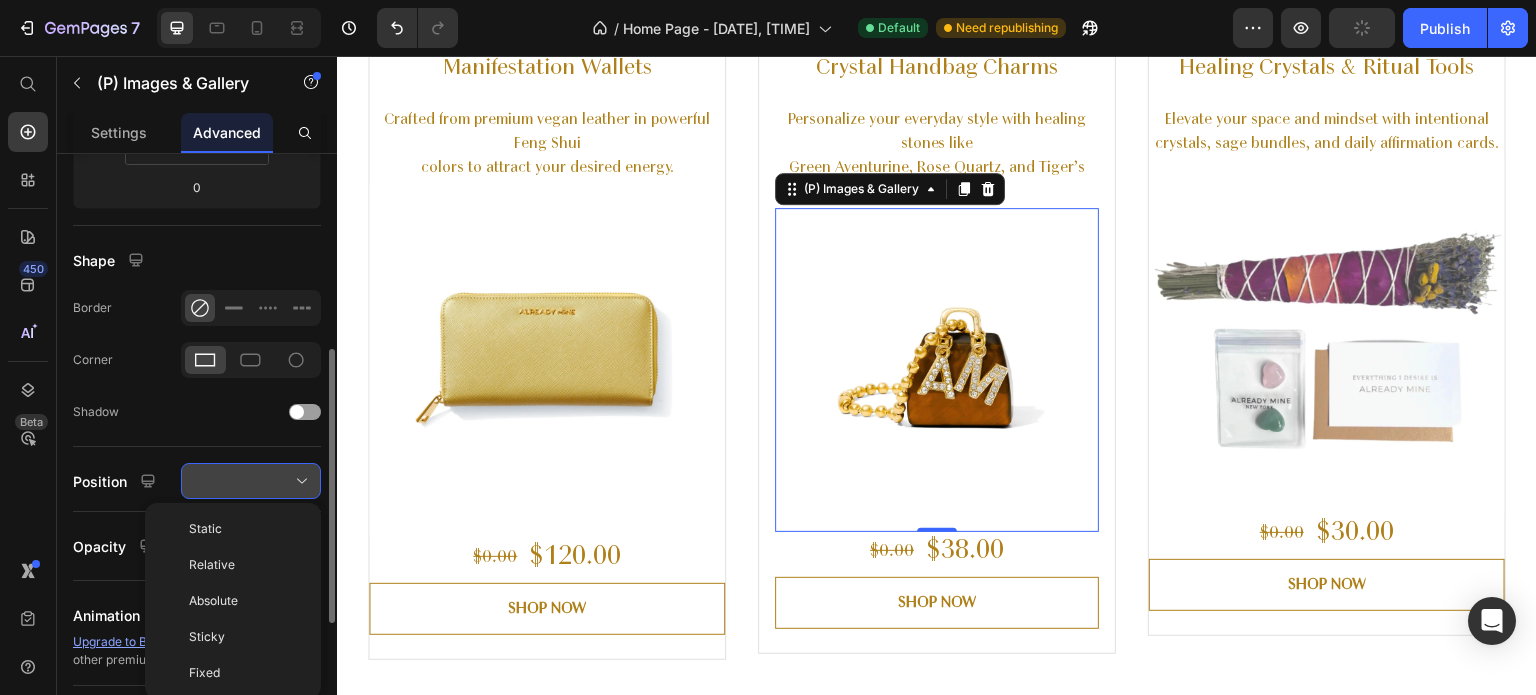 click at bounding box center (251, 481) 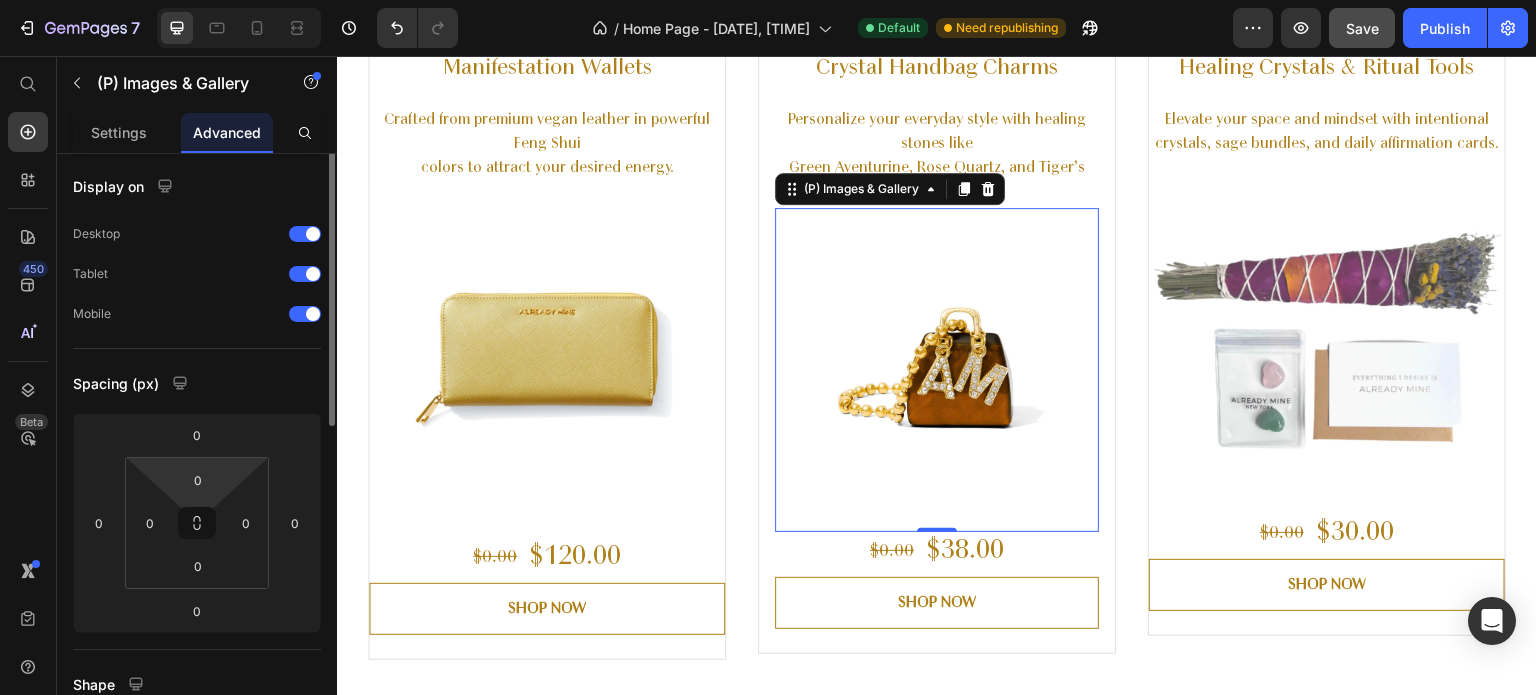 scroll, scrollTop: 0, scrollLeft: 0, axis: both 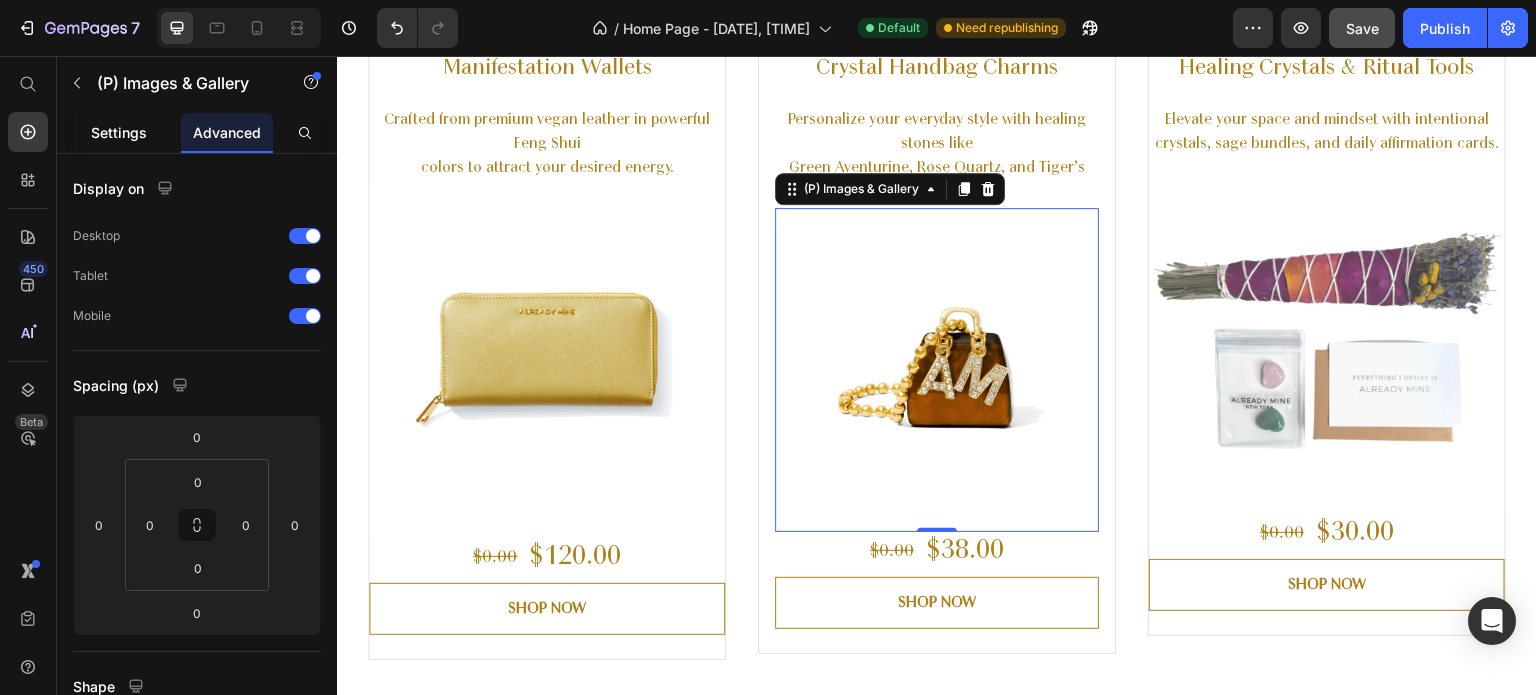 click on "Settings" at bounding box center (119, 132) 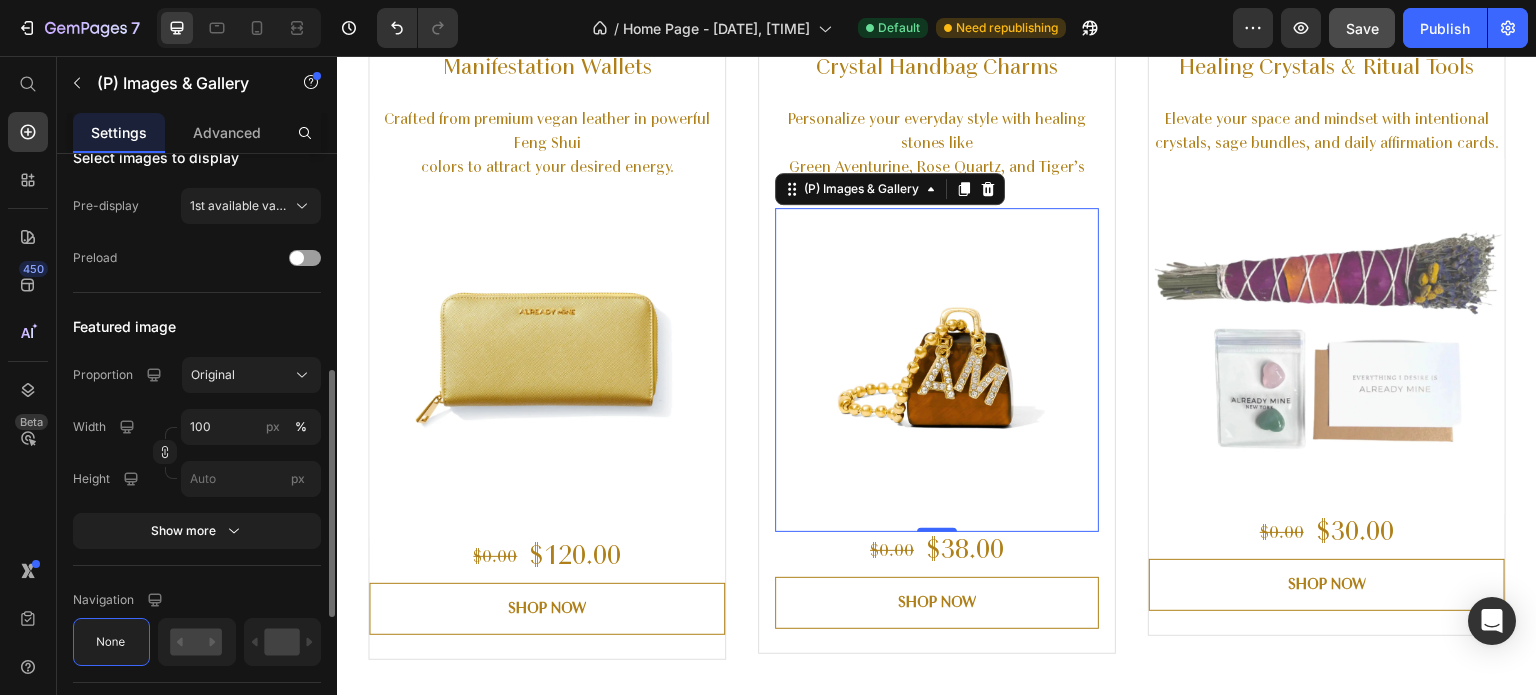 scroll, scrollTop: 518, scrollLeft: 0, axis: vertical 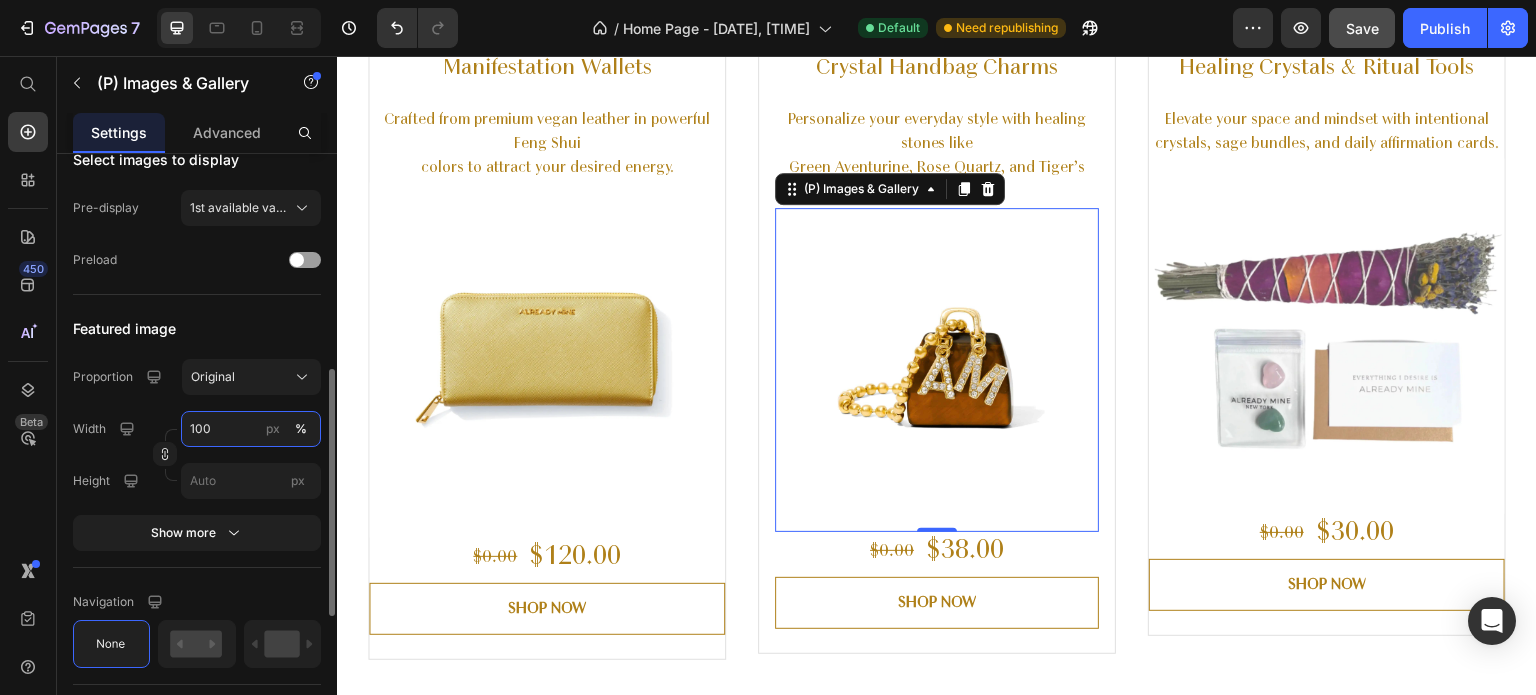 click on "100" at bounding box center [251, 429] 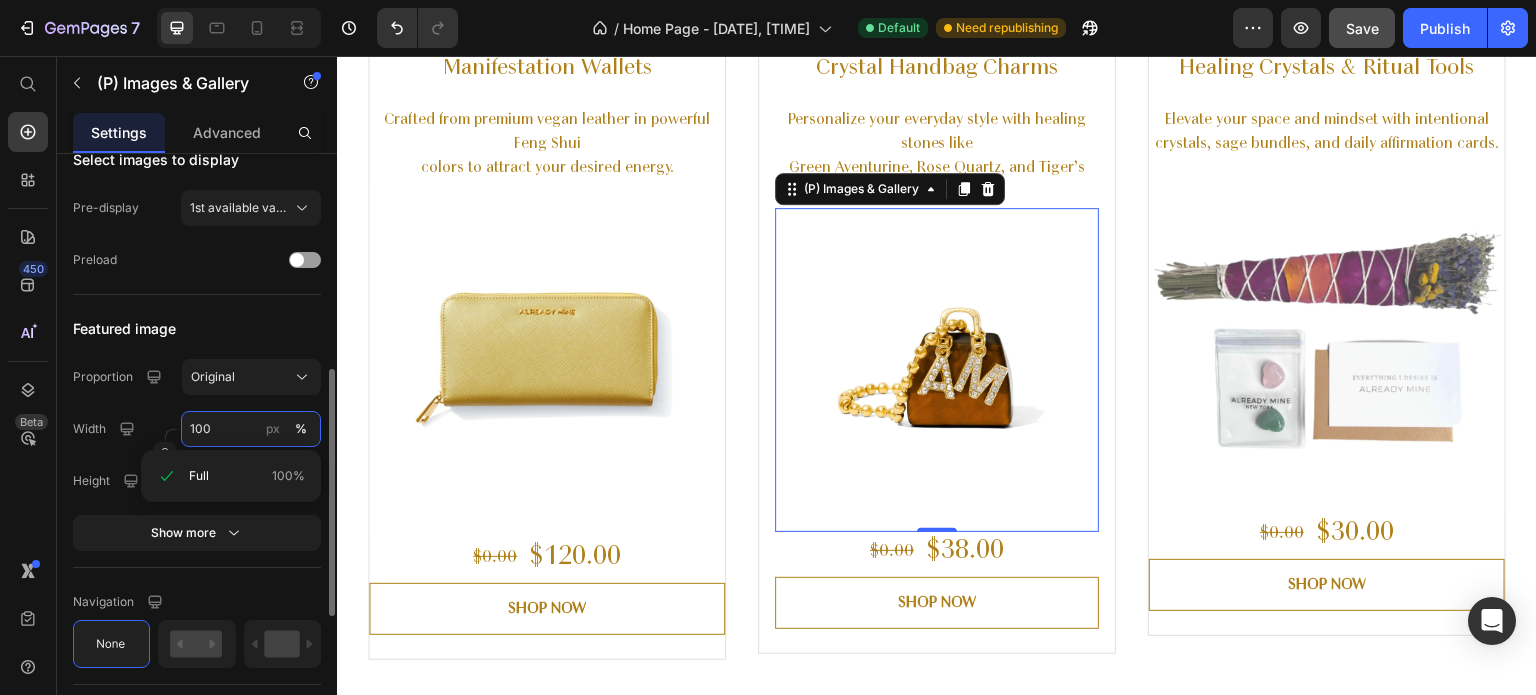 click on "100" at bounding box center (251, 429) 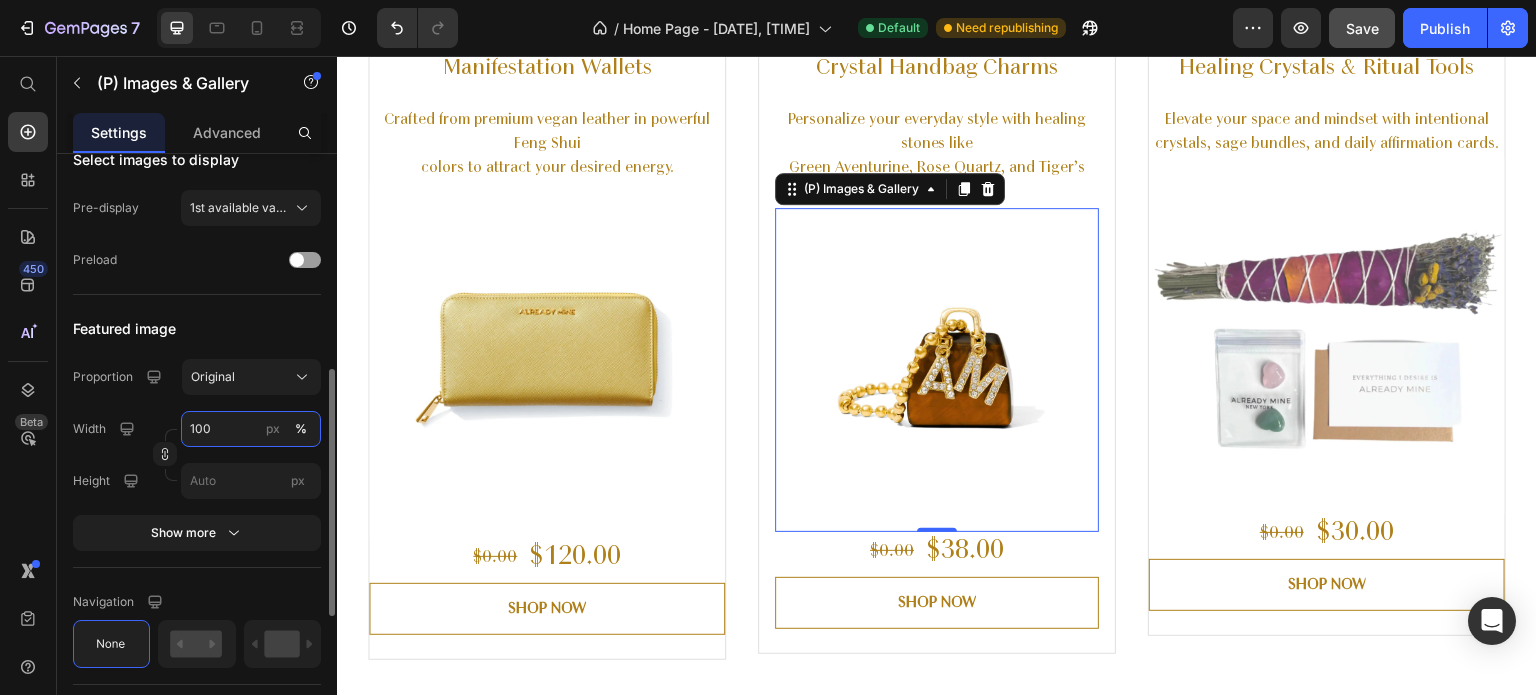 click on "100" at bounding box center (251, 429) 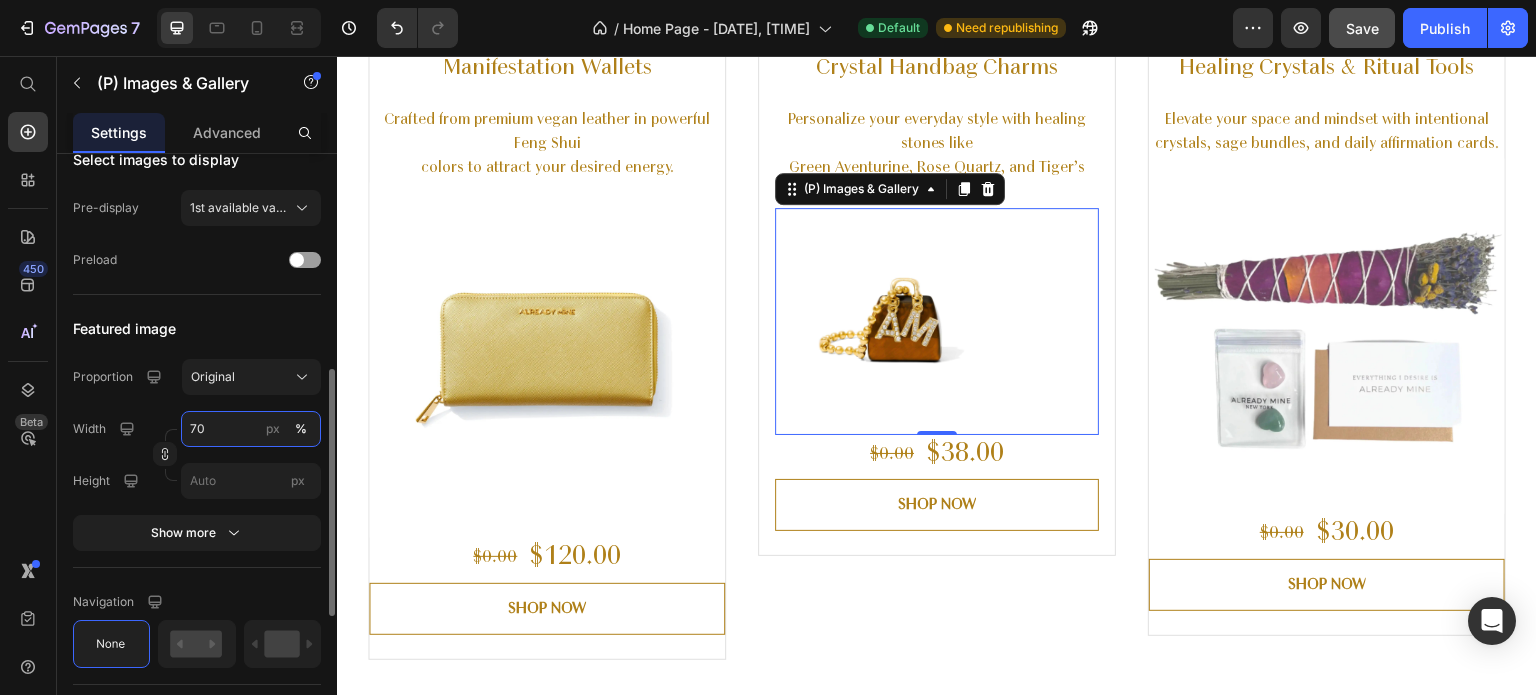 type on "7" 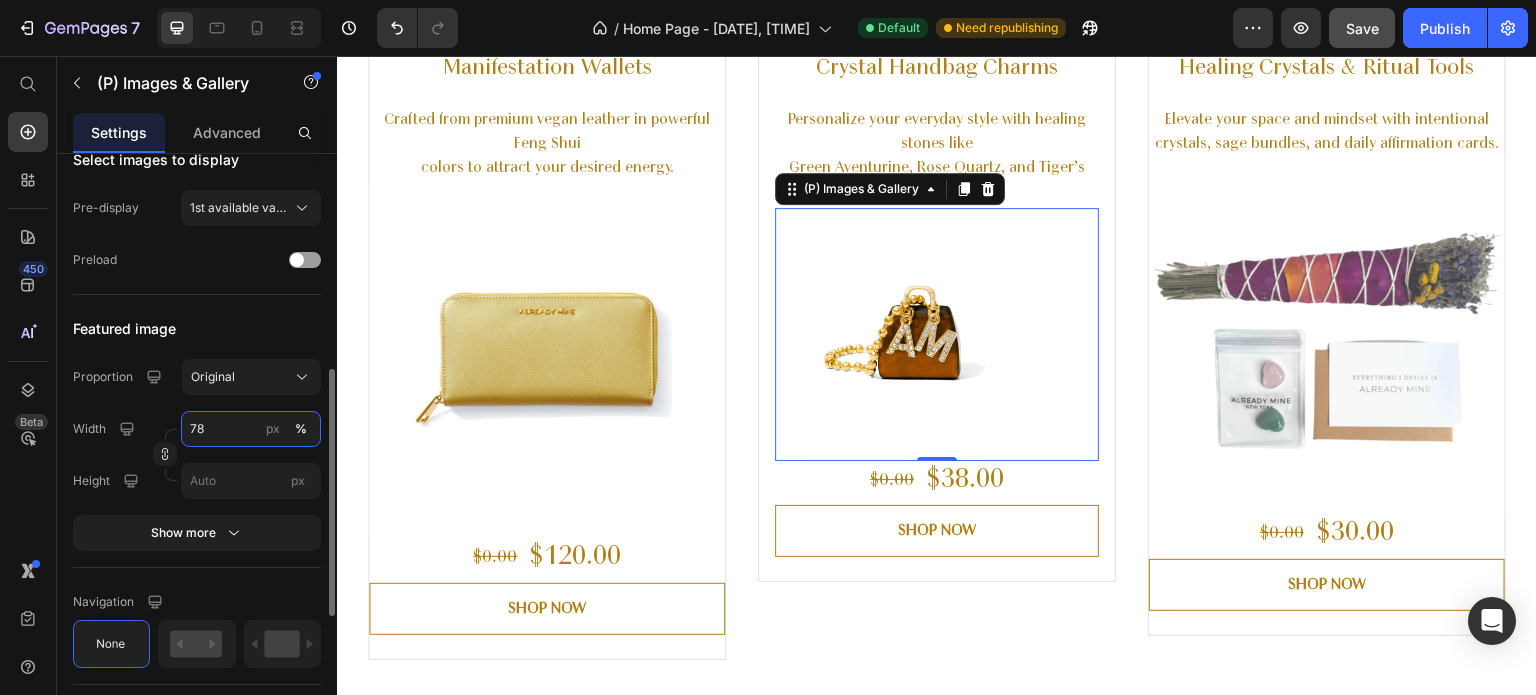 type on "7" 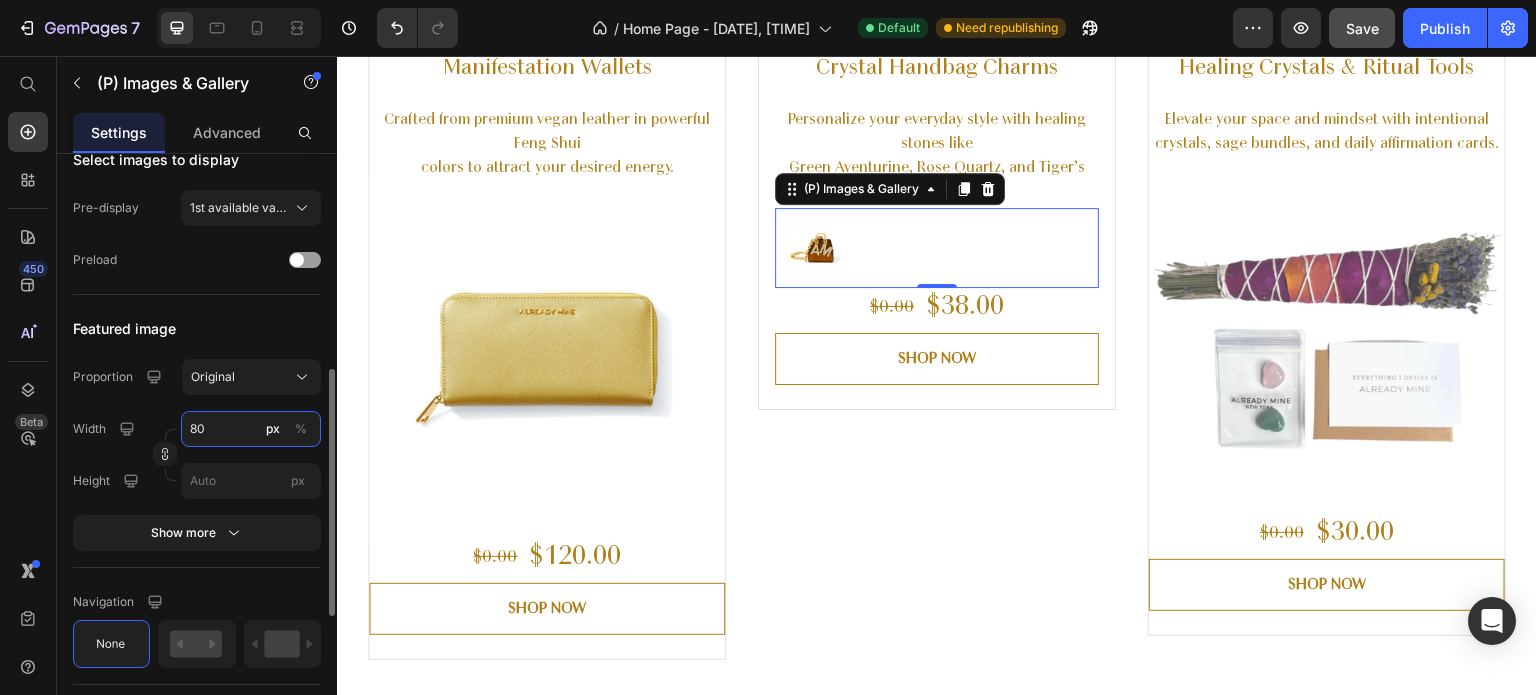 type on "8" 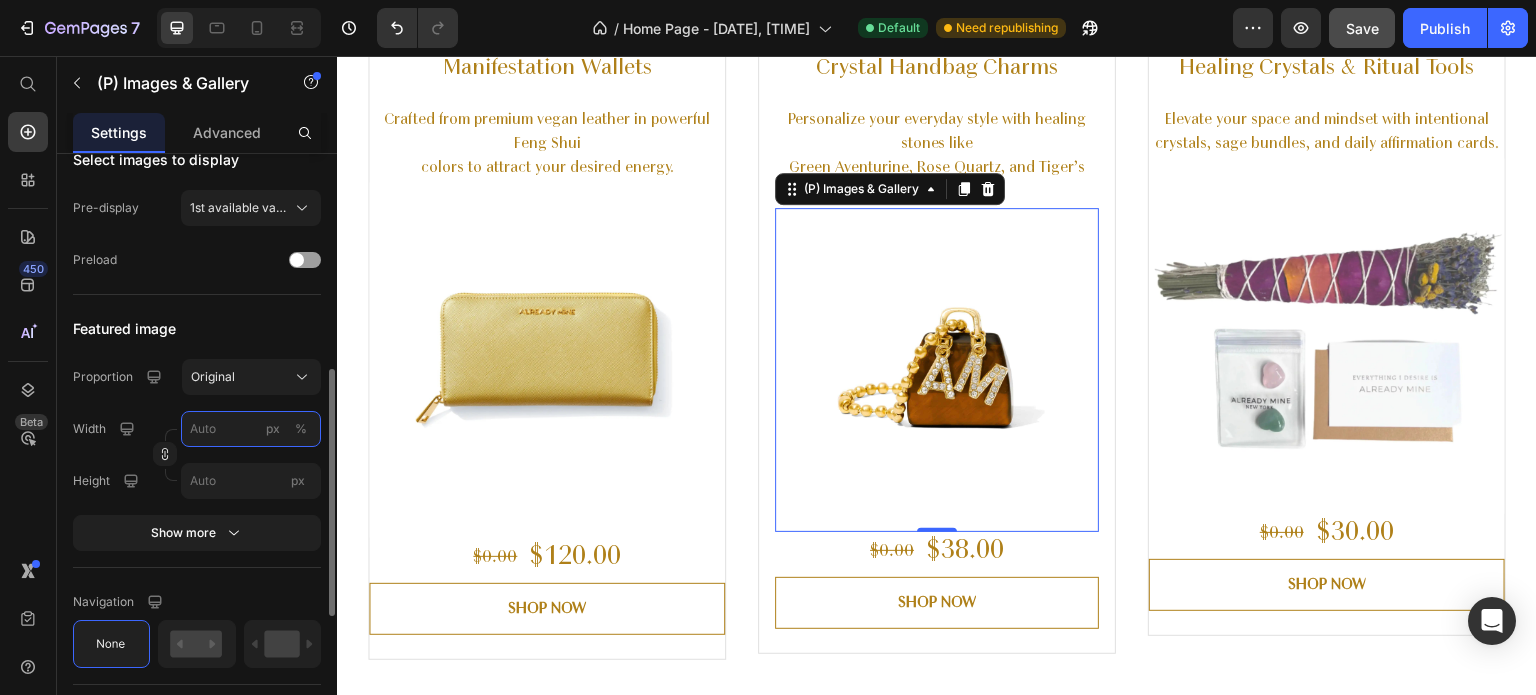 type on "8" 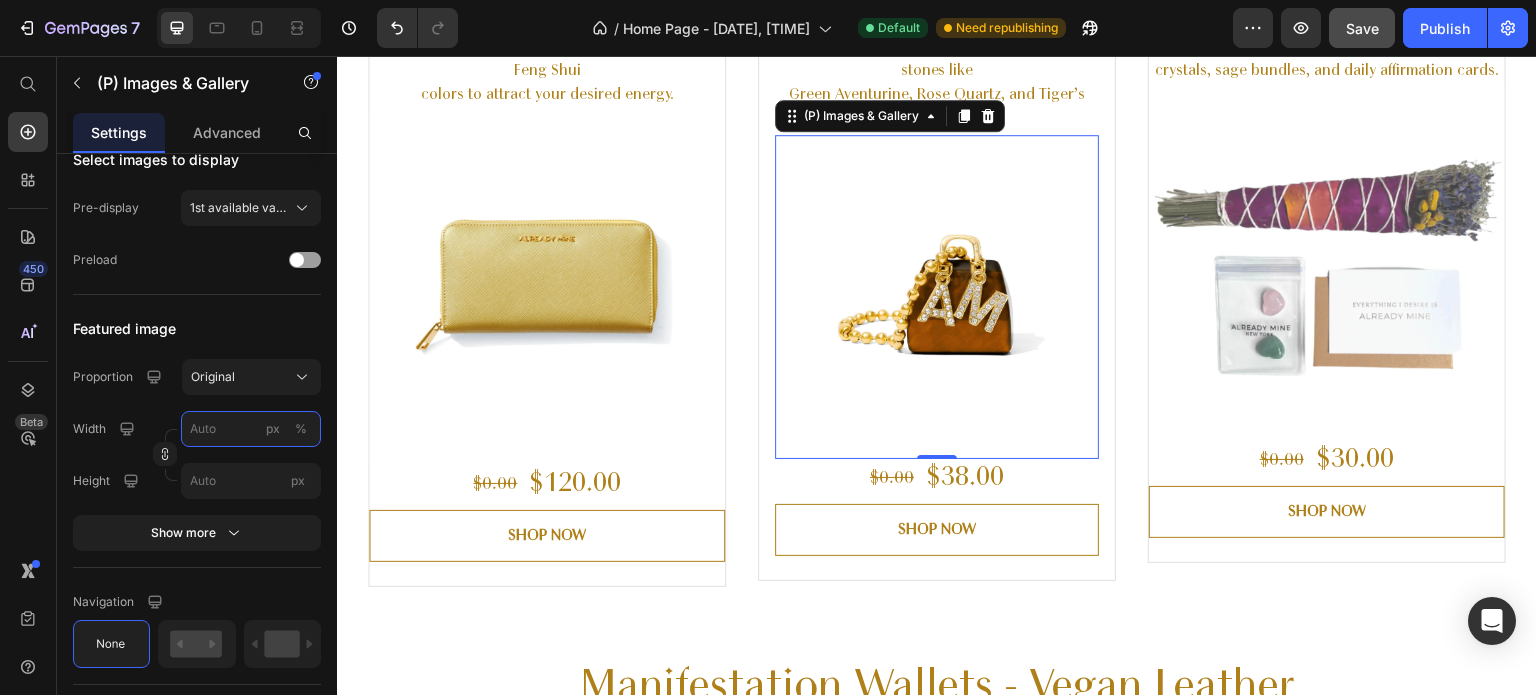 scroll, scrollTop: 1738, scrollLeft: 0, axis: vertical 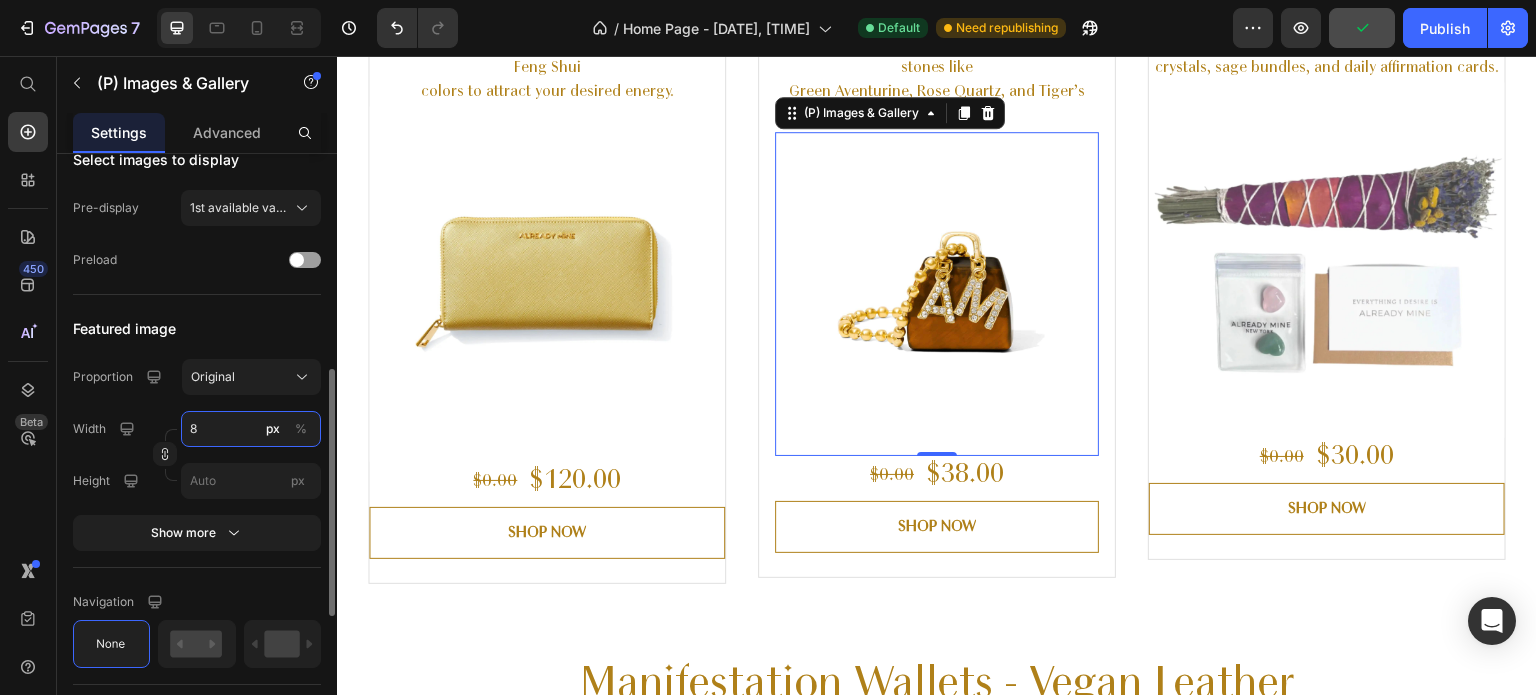 type on "8" 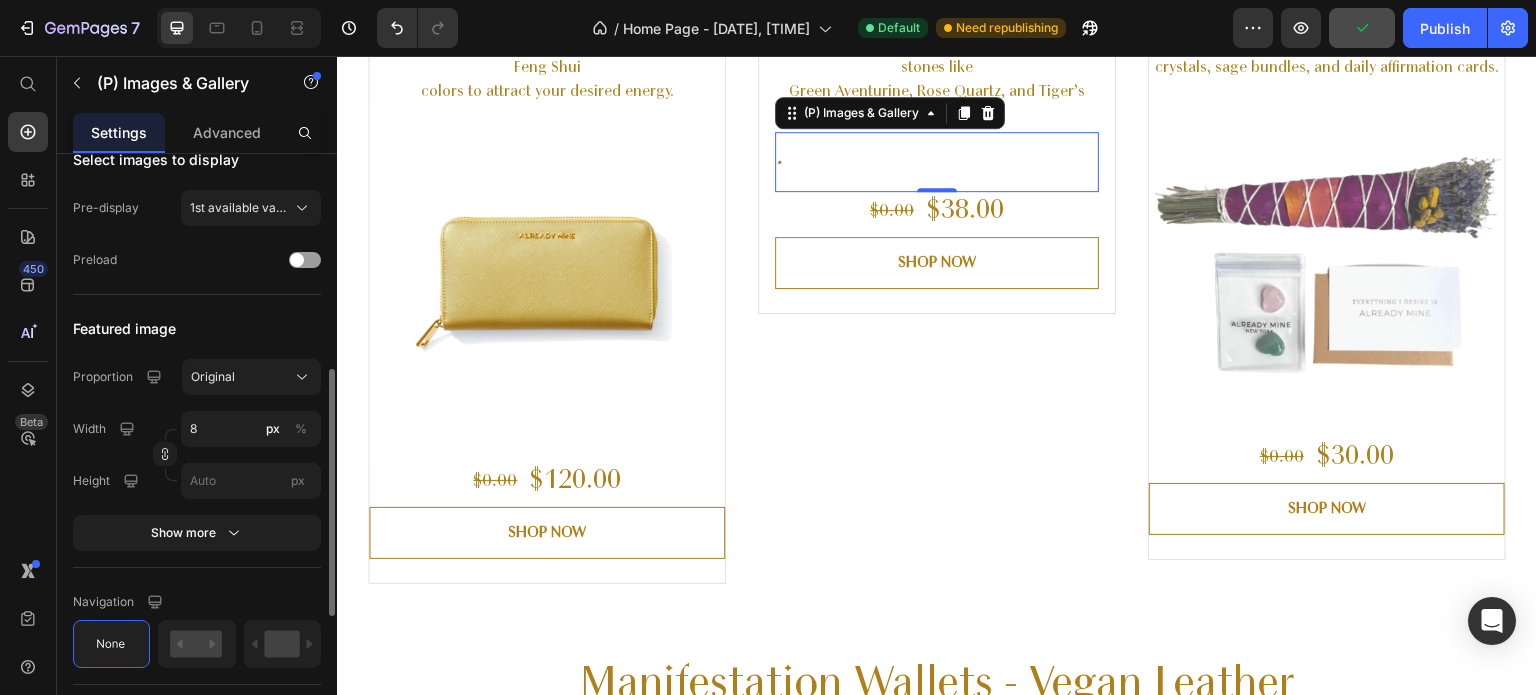 click on "Featured image" at bounding box center [197, 329] 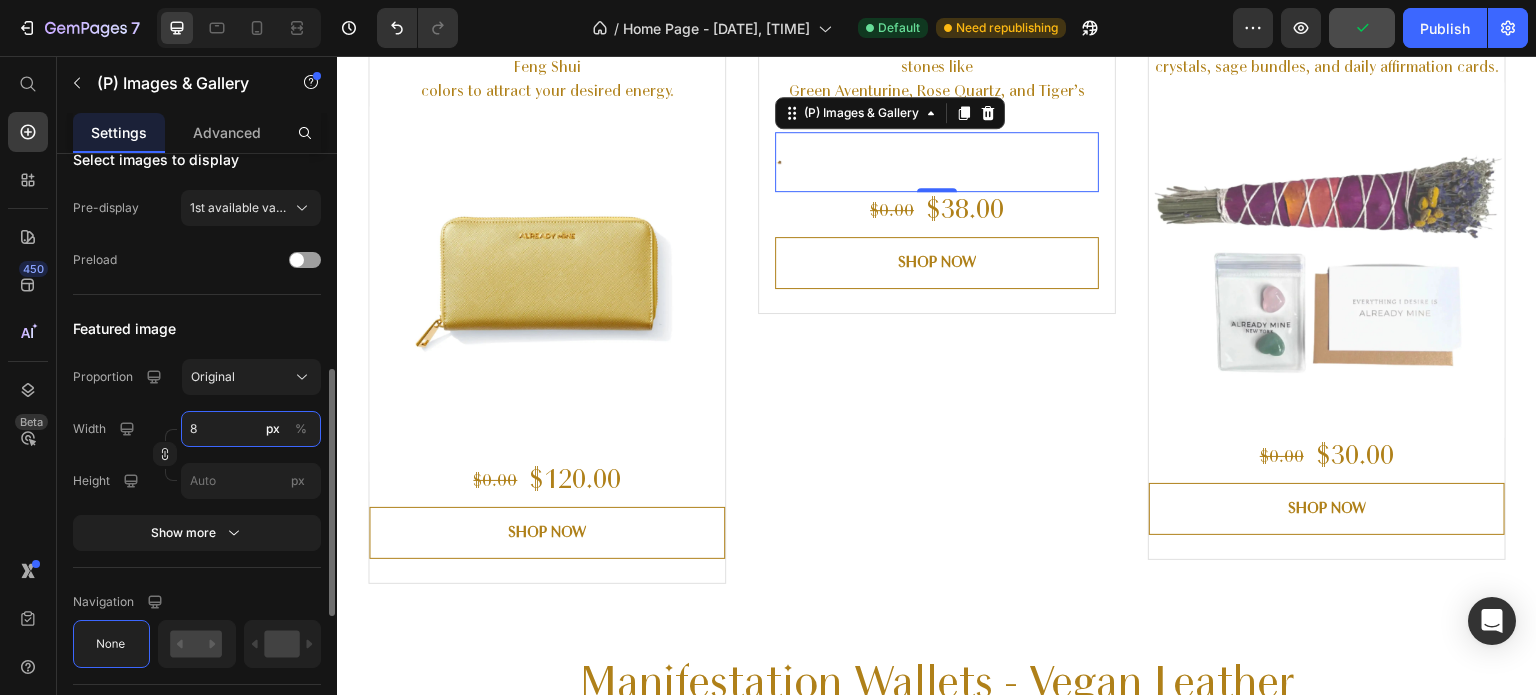 click on "8" at bounding box center [251, 429] 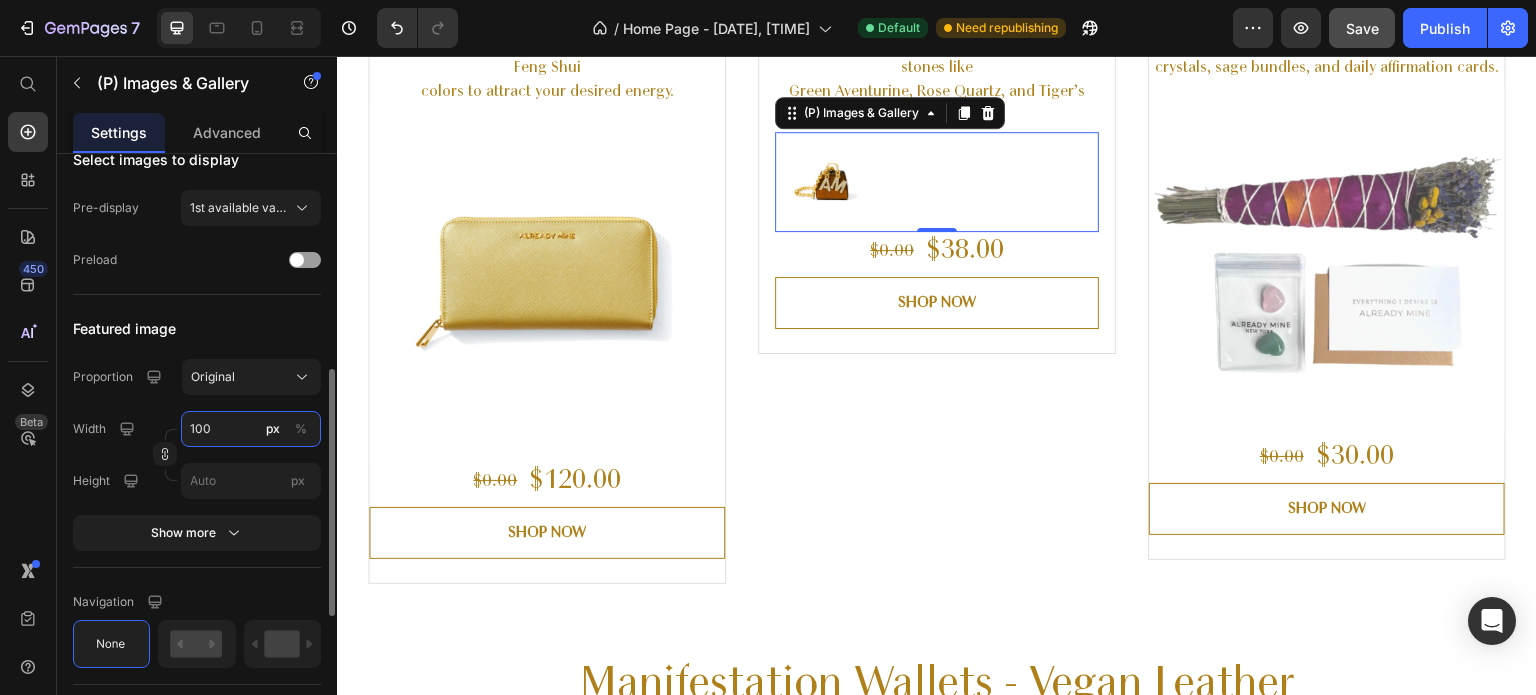 type on "100" 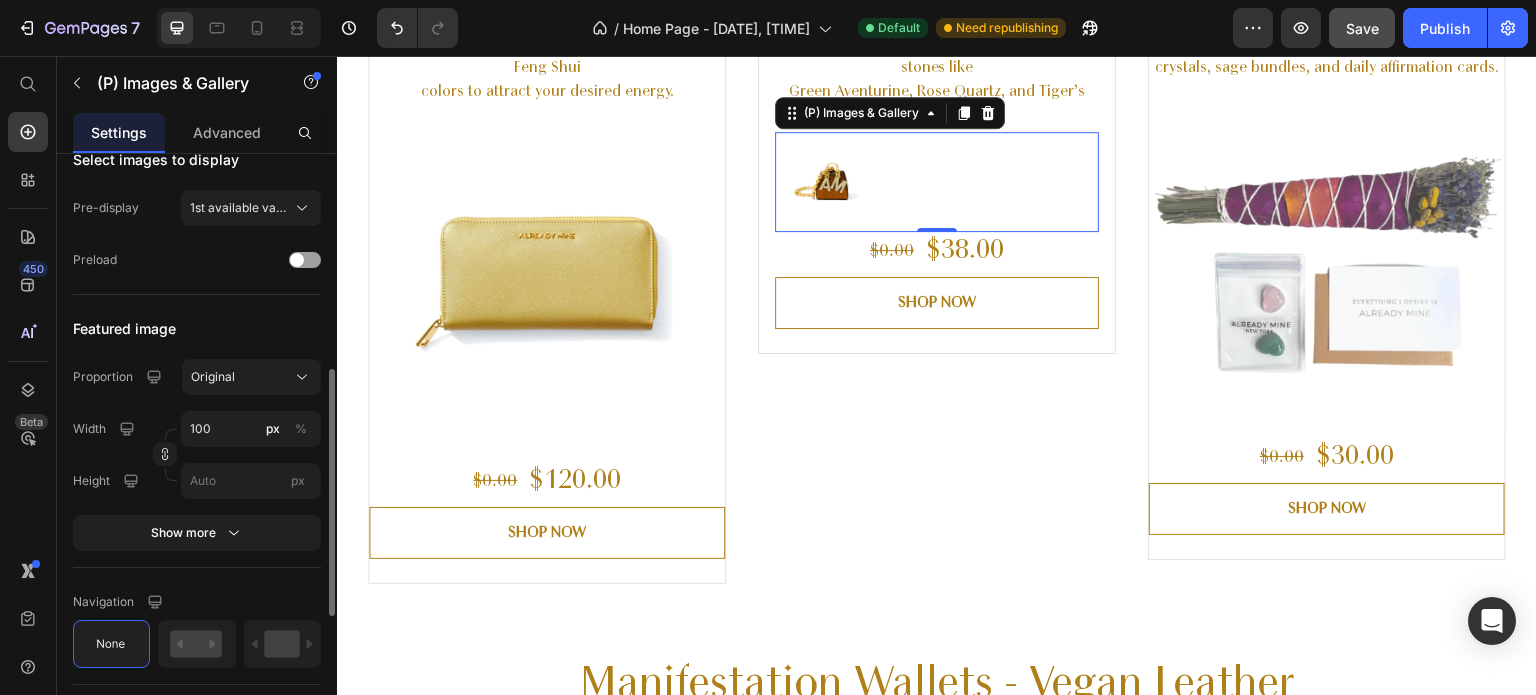 click on "Product Source Tiger’s Eye Handbag Charm AM Edition – Courage & Prosperity Accessory  You can manage it in   Product element  Layout Select images to display Pre-display 1st available variant Preload Featured image Proportion Original Width 100 px % Height px Show more Navigation Dots Quality High Align" at bounding box center (197, 308) 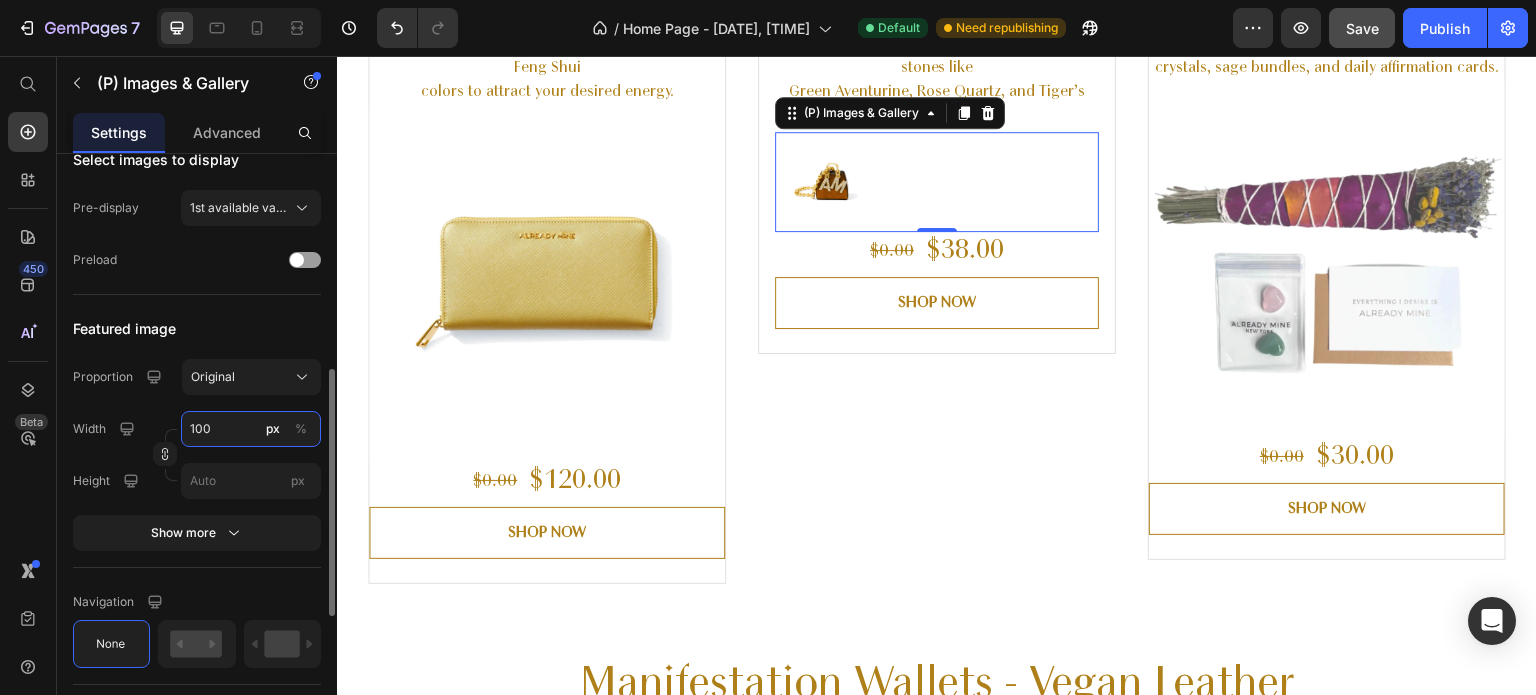 click on "100" at bounding box center [251, 429] 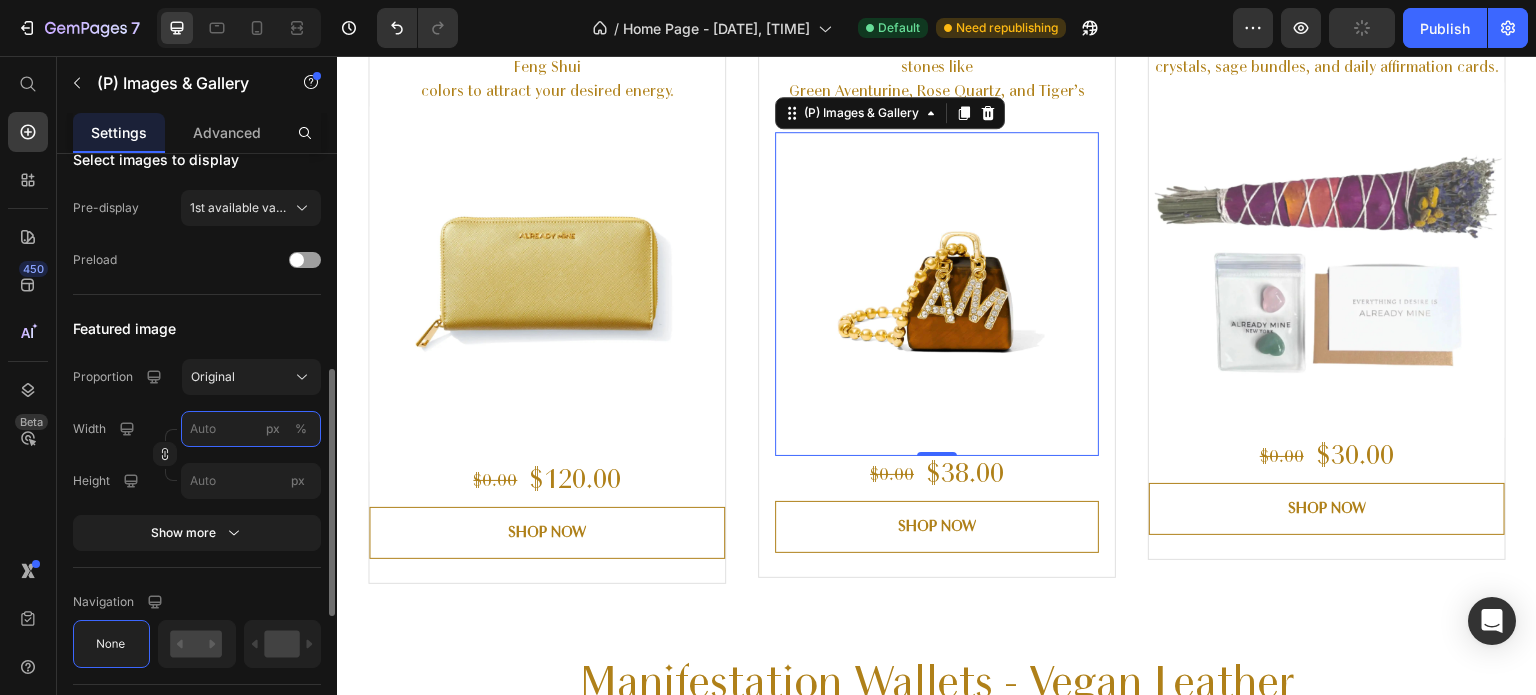 type on "100" 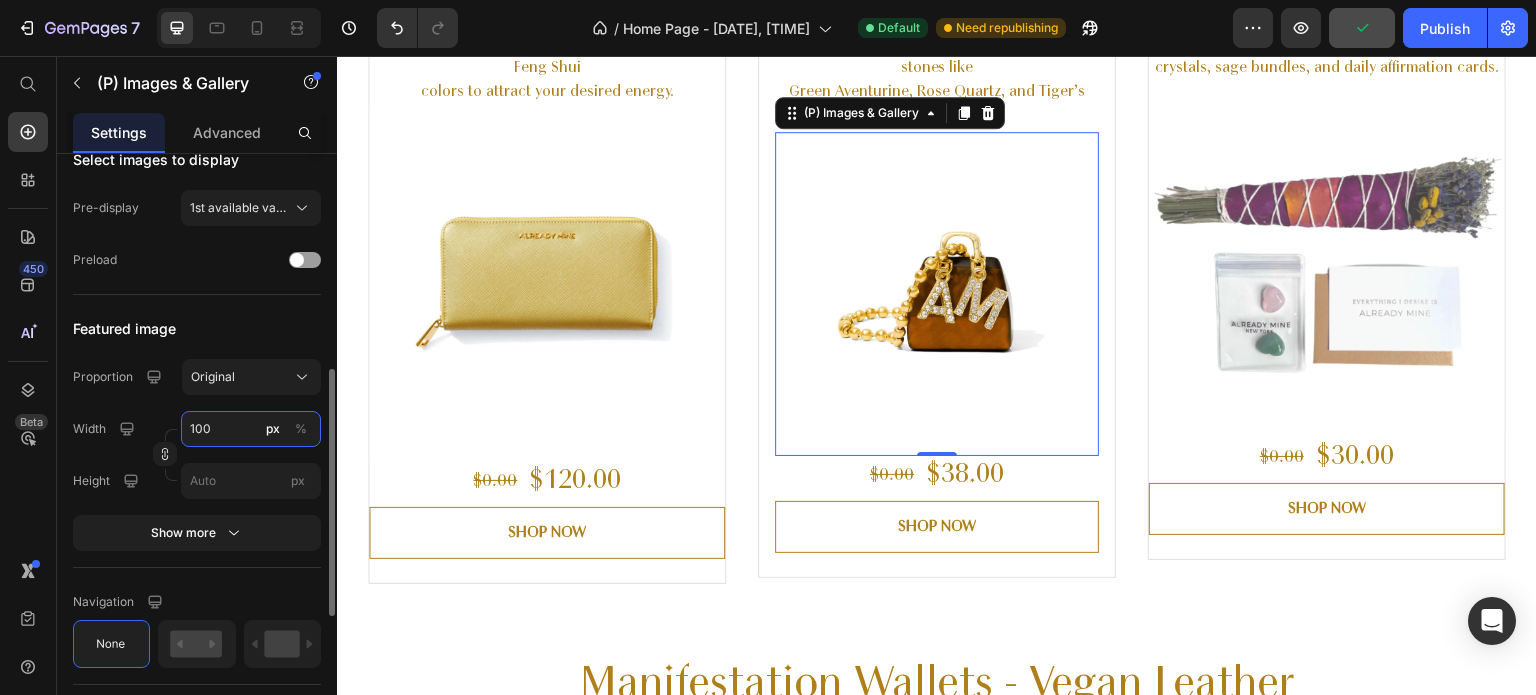 click on "100" at bounding box center [251, 429] 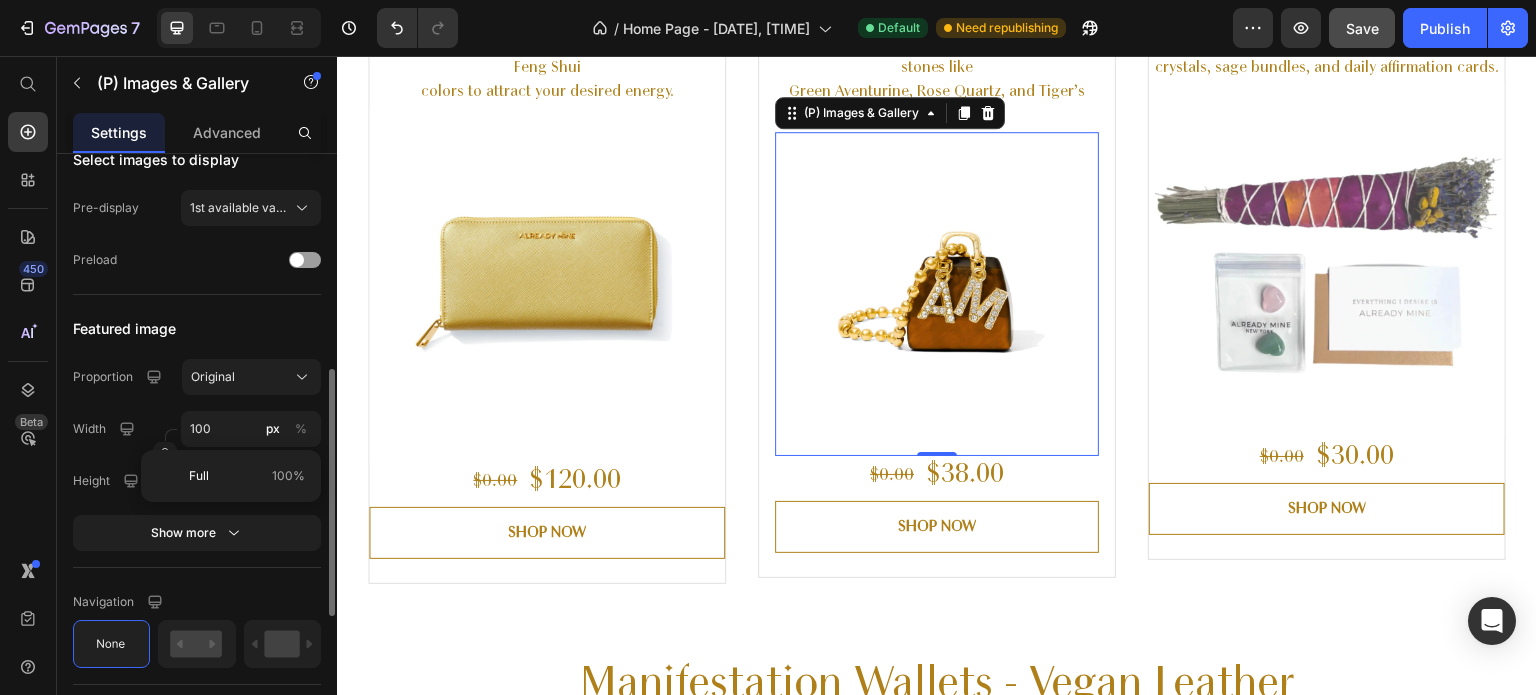 click on "Product Source Tiger’s Eye Handbag Charm AM Edition – Courage & Prosperity Accessory  You can manage it in   Product element  Layout Select images to display Pre-display 1st available variant Preload Featured image Proportion Original Width 100 px % Height px Show more Navigation Dots Quality High Align" at bounding box center (197, 308) 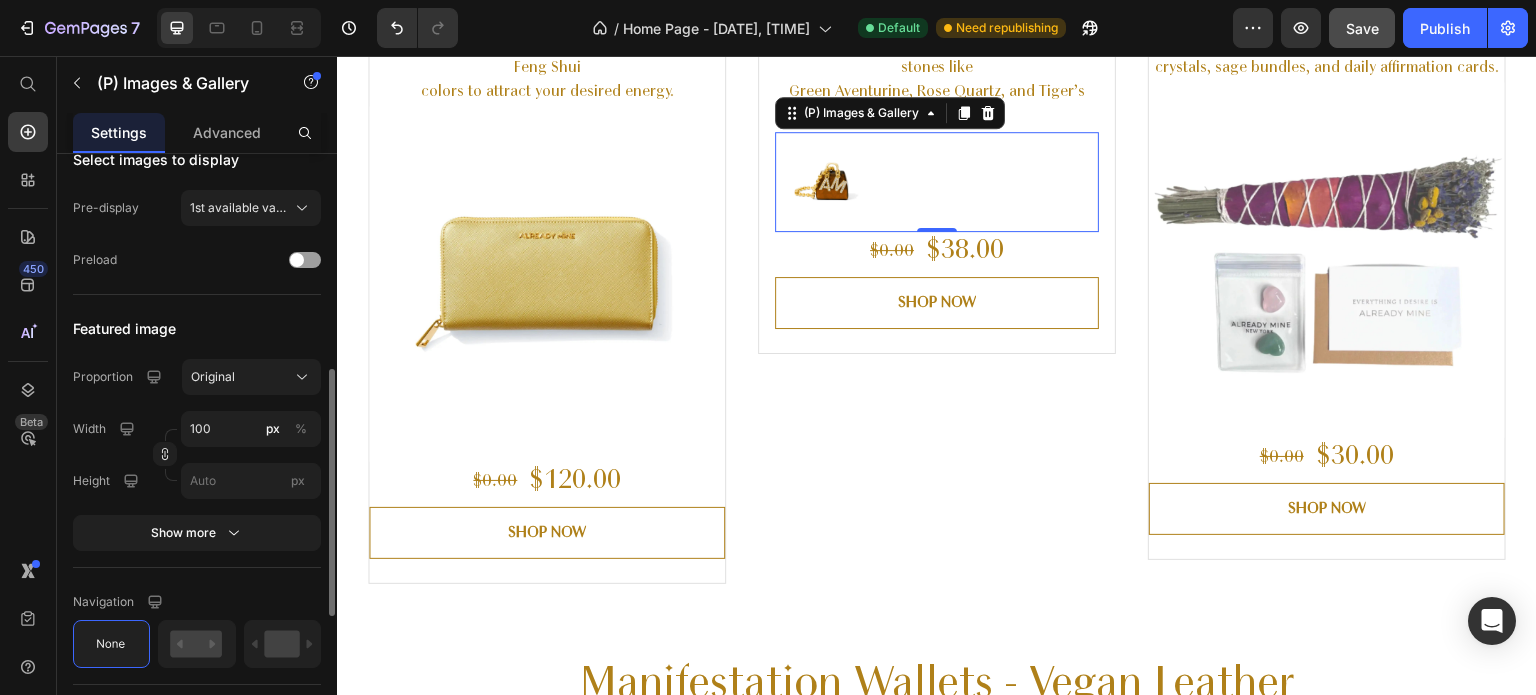 click on "Product Source Tiger’s Eye Handbag Charm AM Edition – Courage & Prosperity Accessory  You can manage it in   Product element  Layout Select images to display Pre-display 1st available variant Preload Featured image Proportion Original Width 100 px % Height px Show more Navigation Dots Quality High Align" at bounding box center (197, 308) 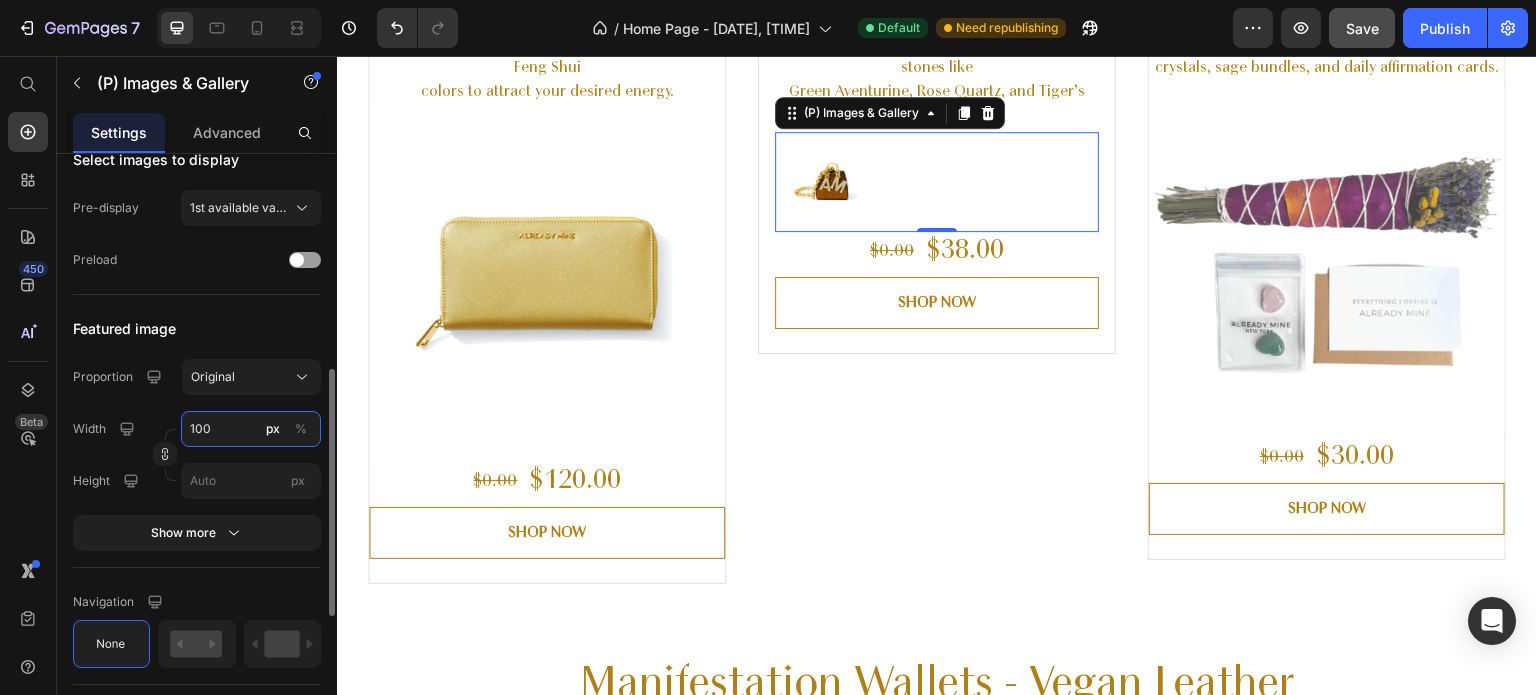 click on "100" at bounding box center [251, 429] 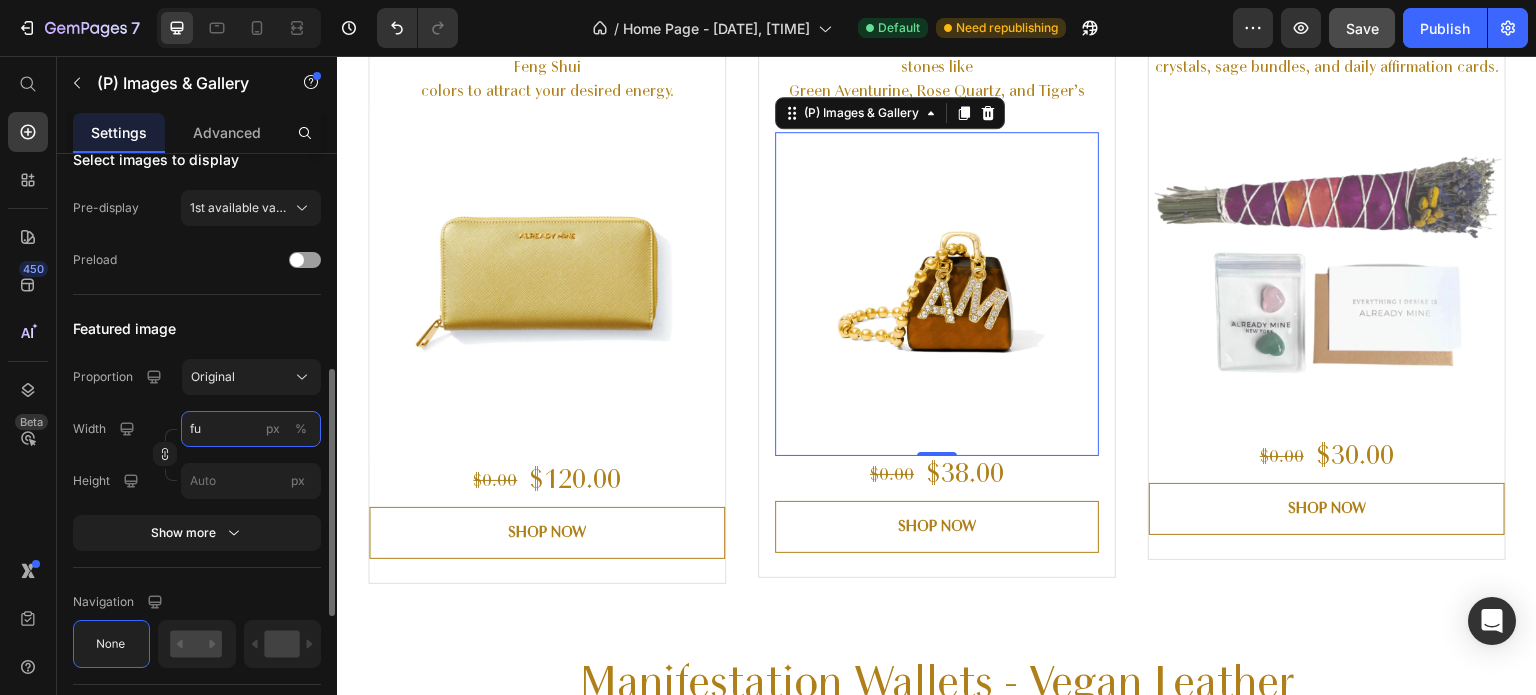 type on "f" 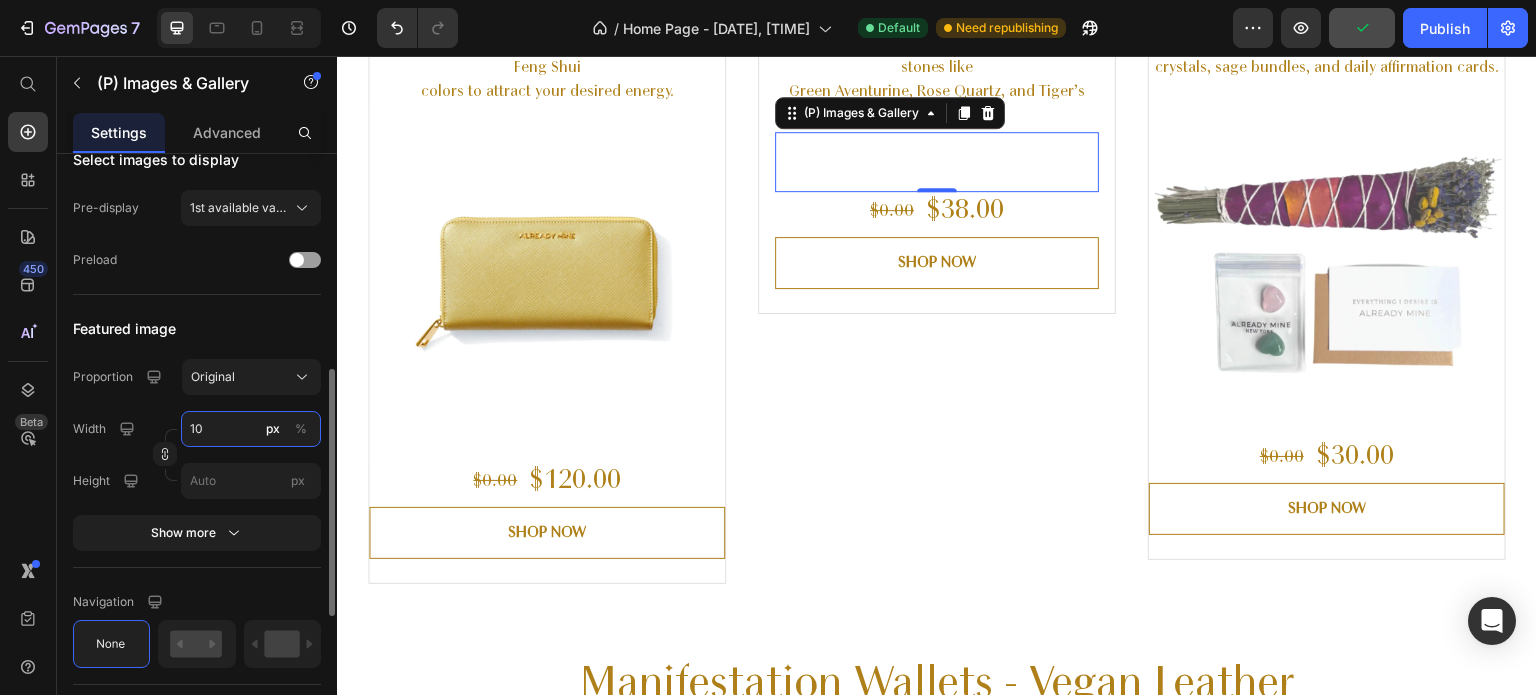 type on "100" 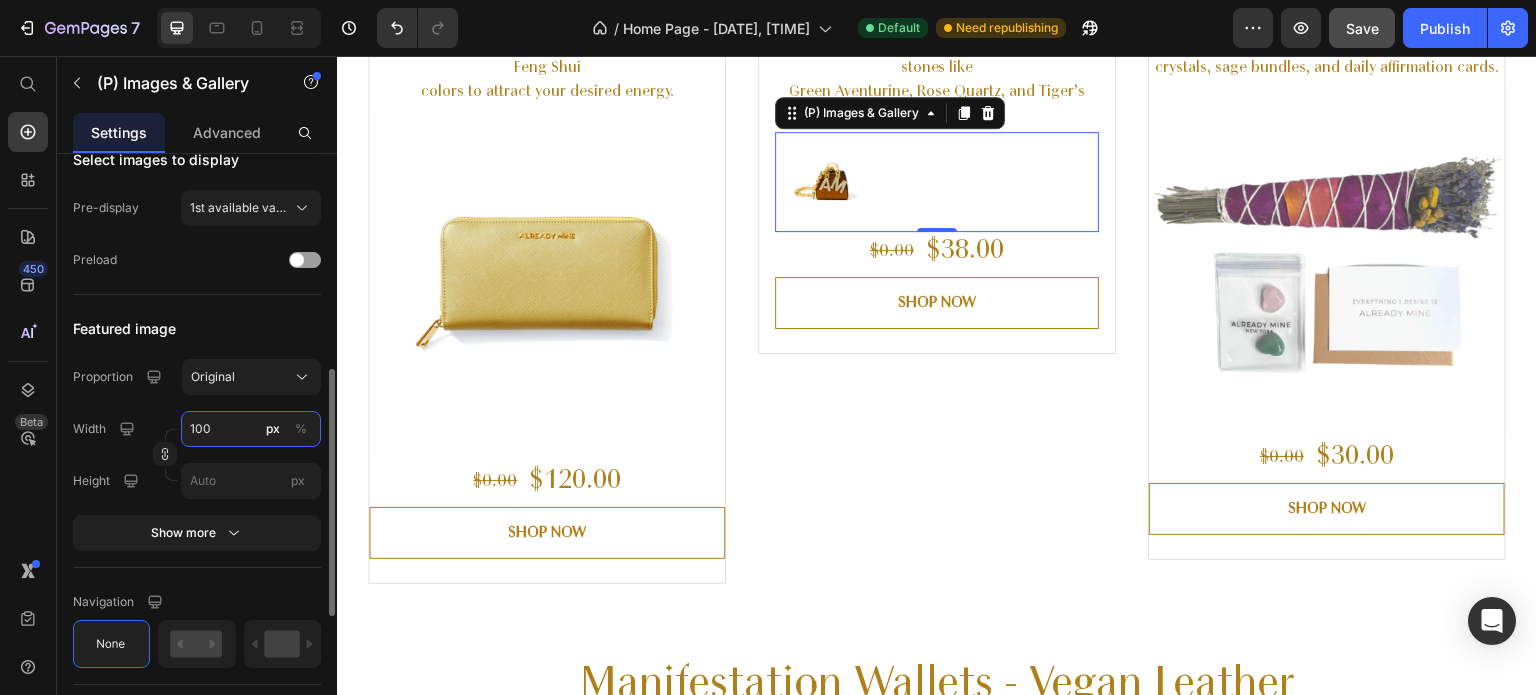 click on "100" at bounding box center [251, 429] 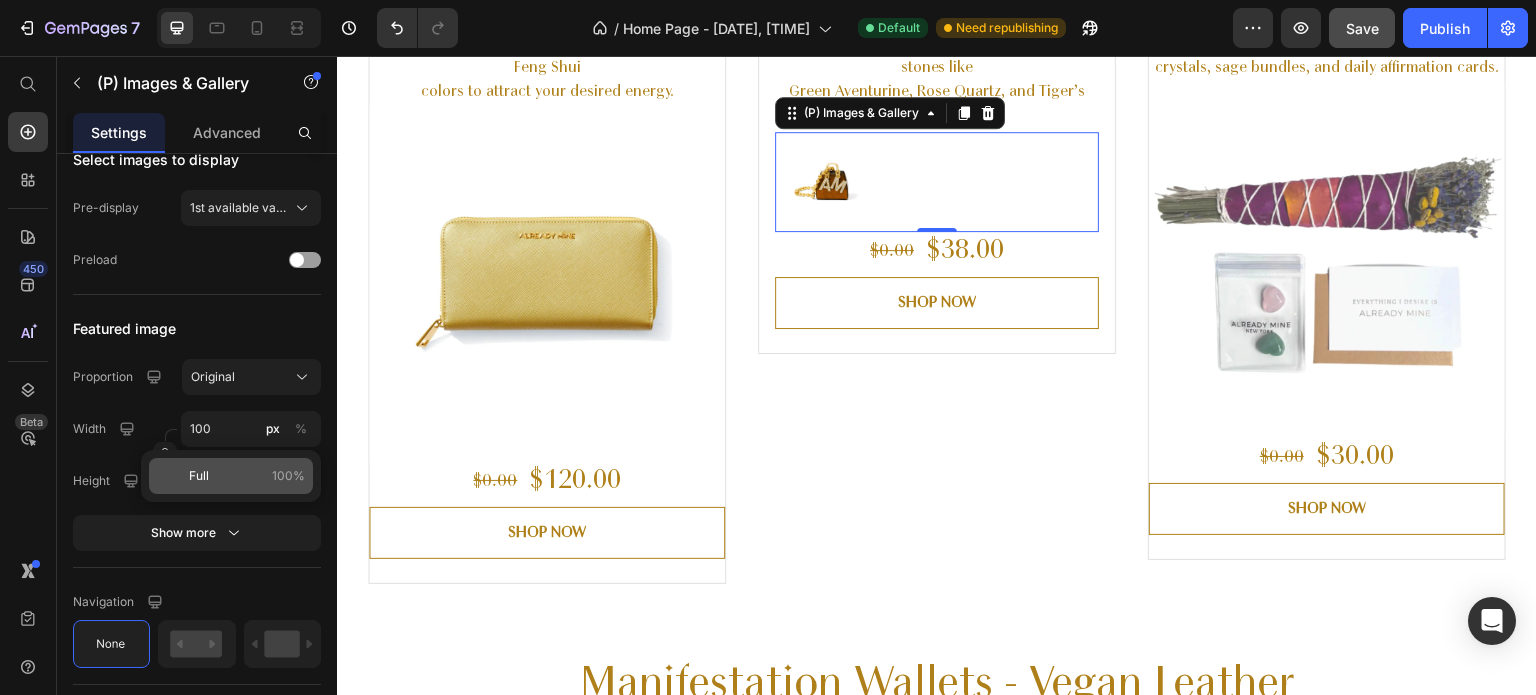 click on "Full 100%" 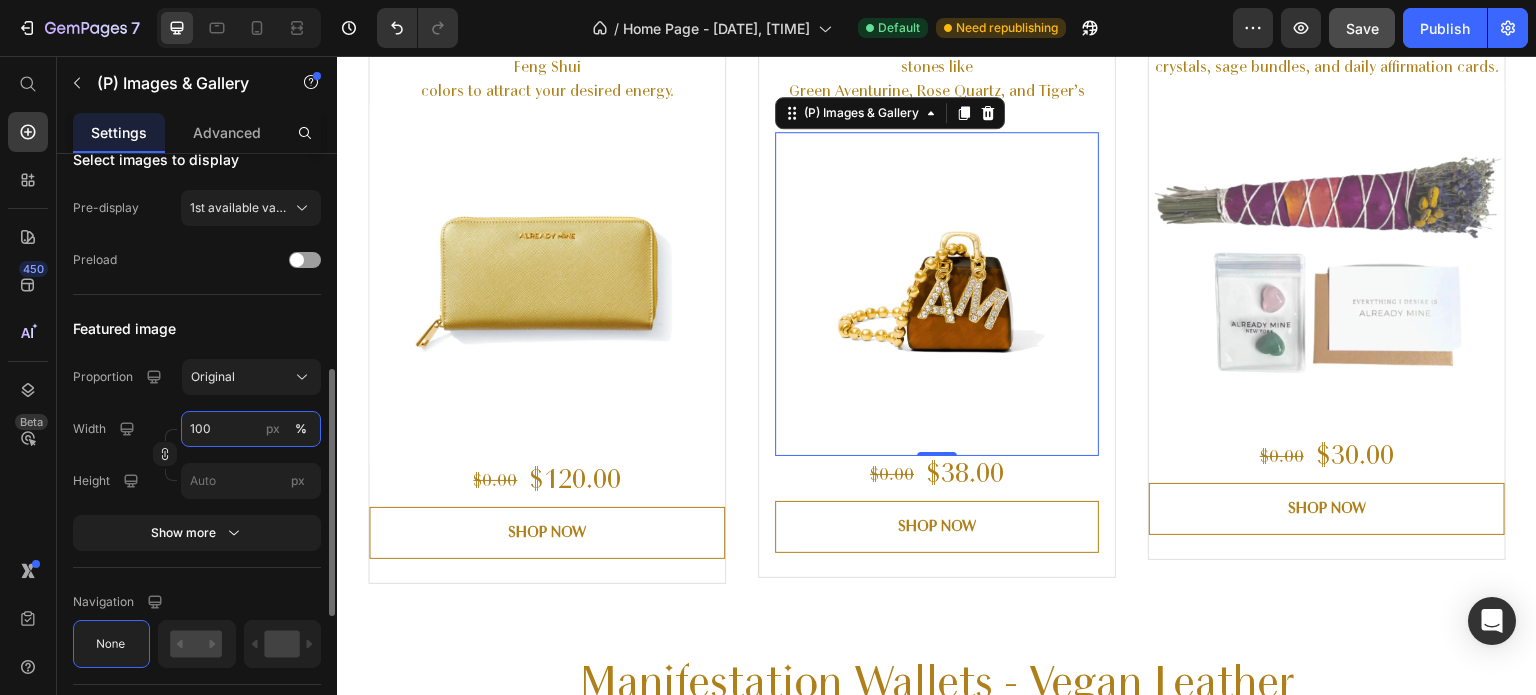 click on "100" at bounding box center (251, 429) 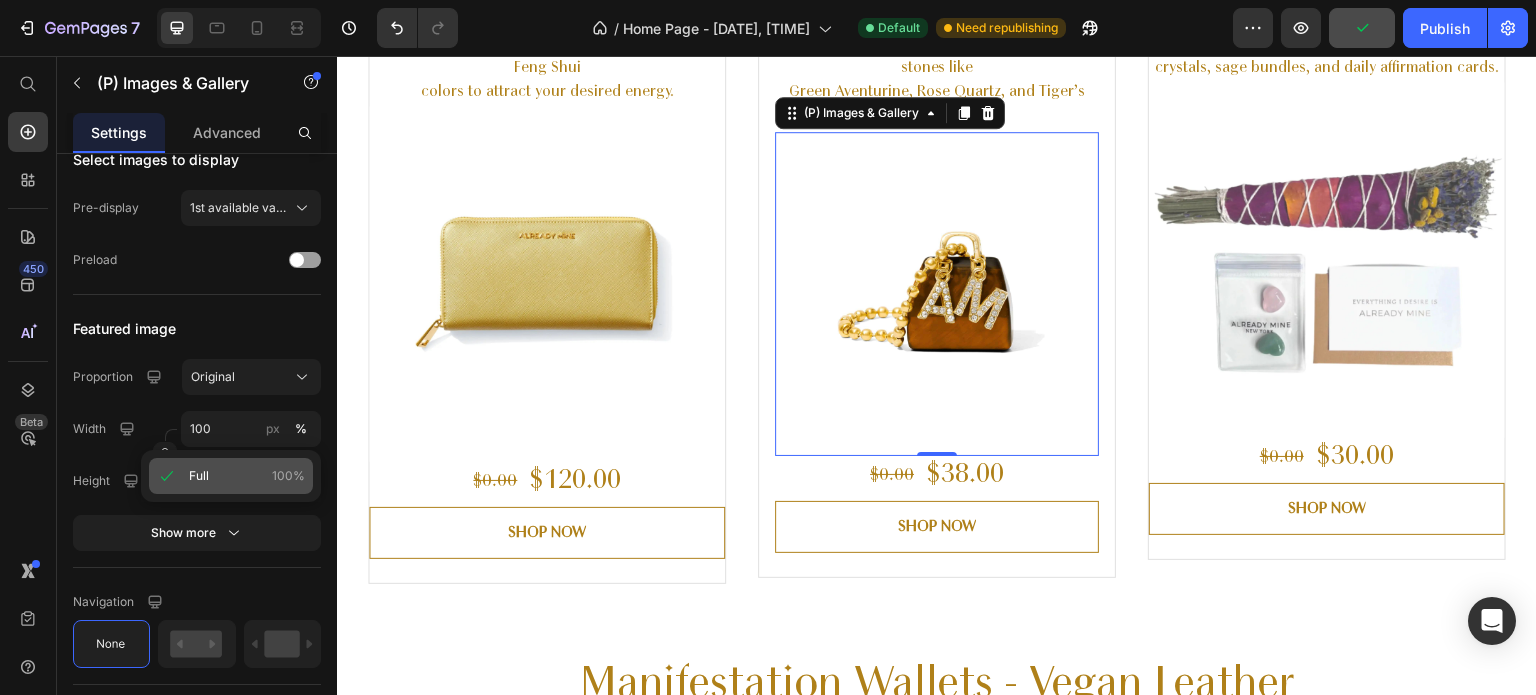 click on "Full 100%" at bounding box center (247, 476) 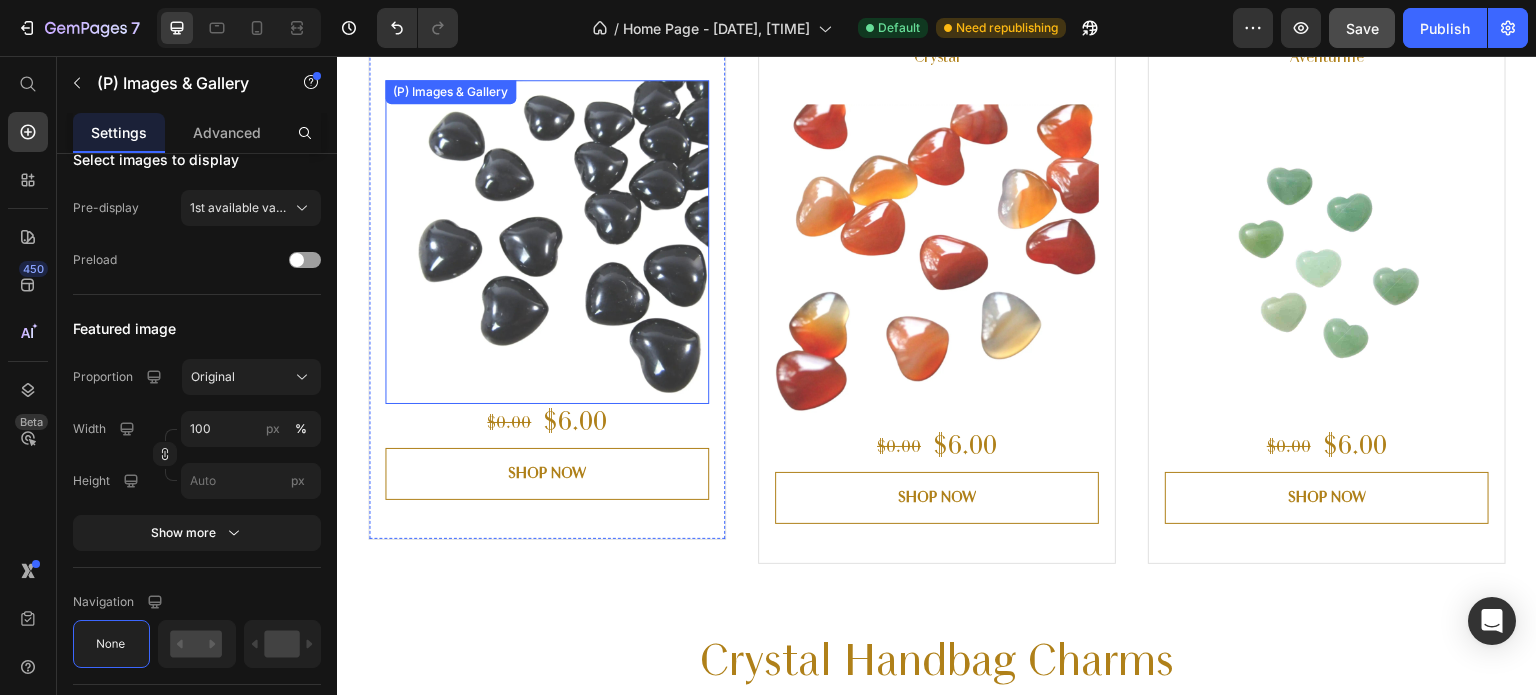 click at bounding box center [547, 242] 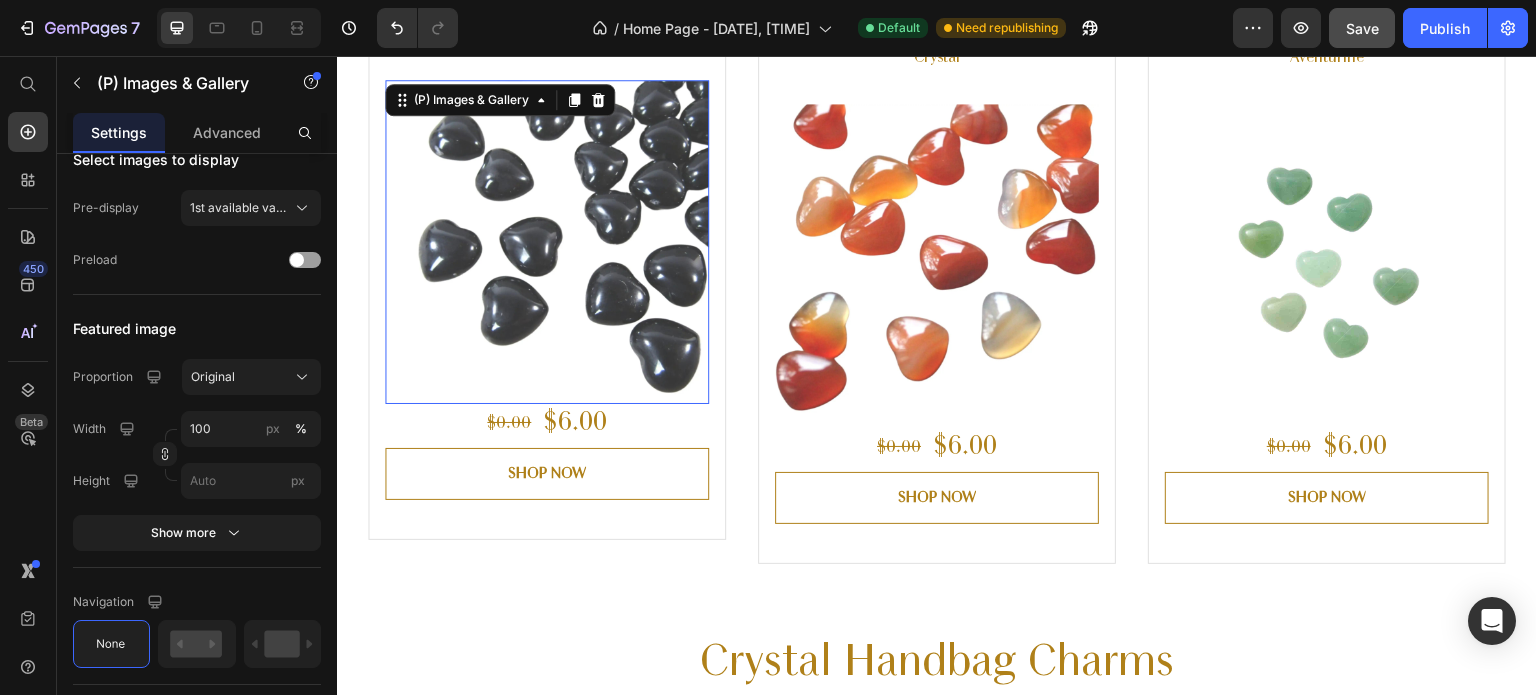 scroll, scrollTop: 3286, scrollLeft: 0, axis: vertical 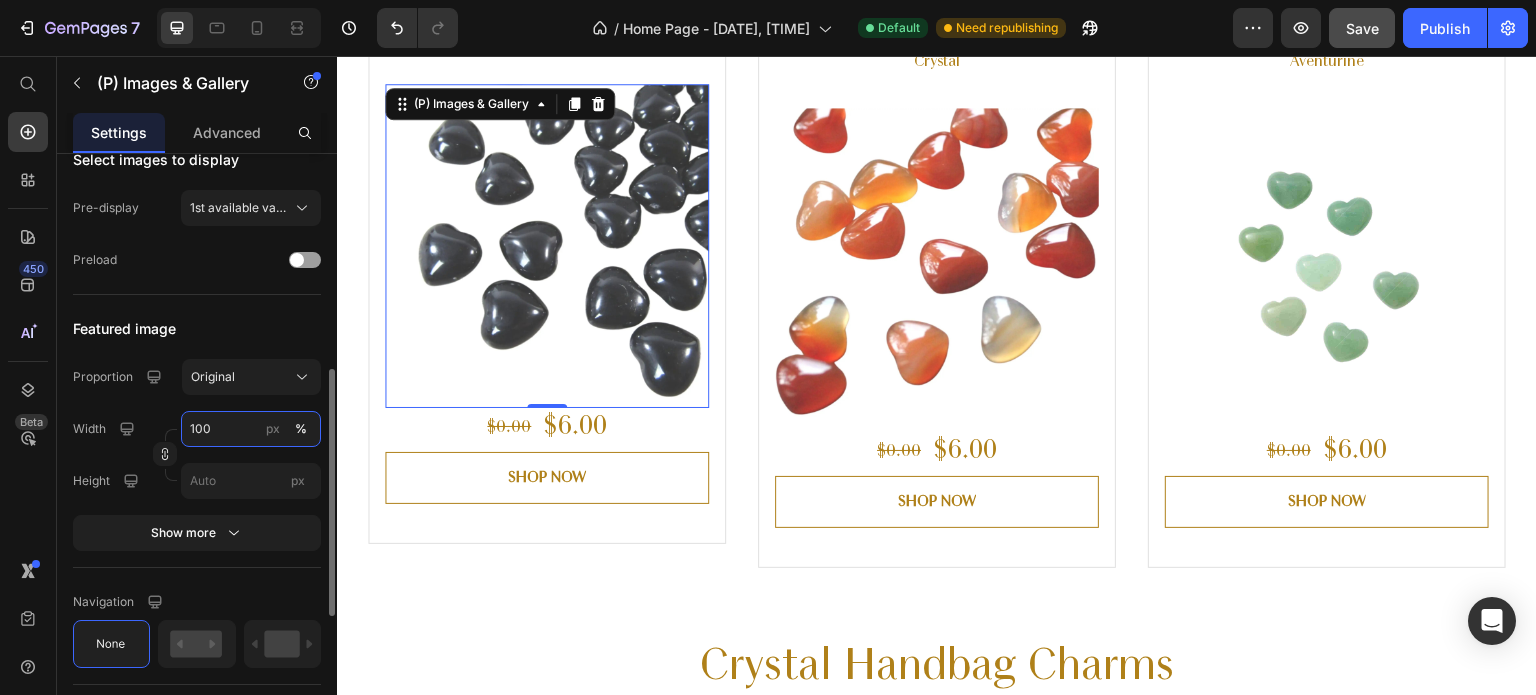 click on "100" at bounding box center (251, 429) 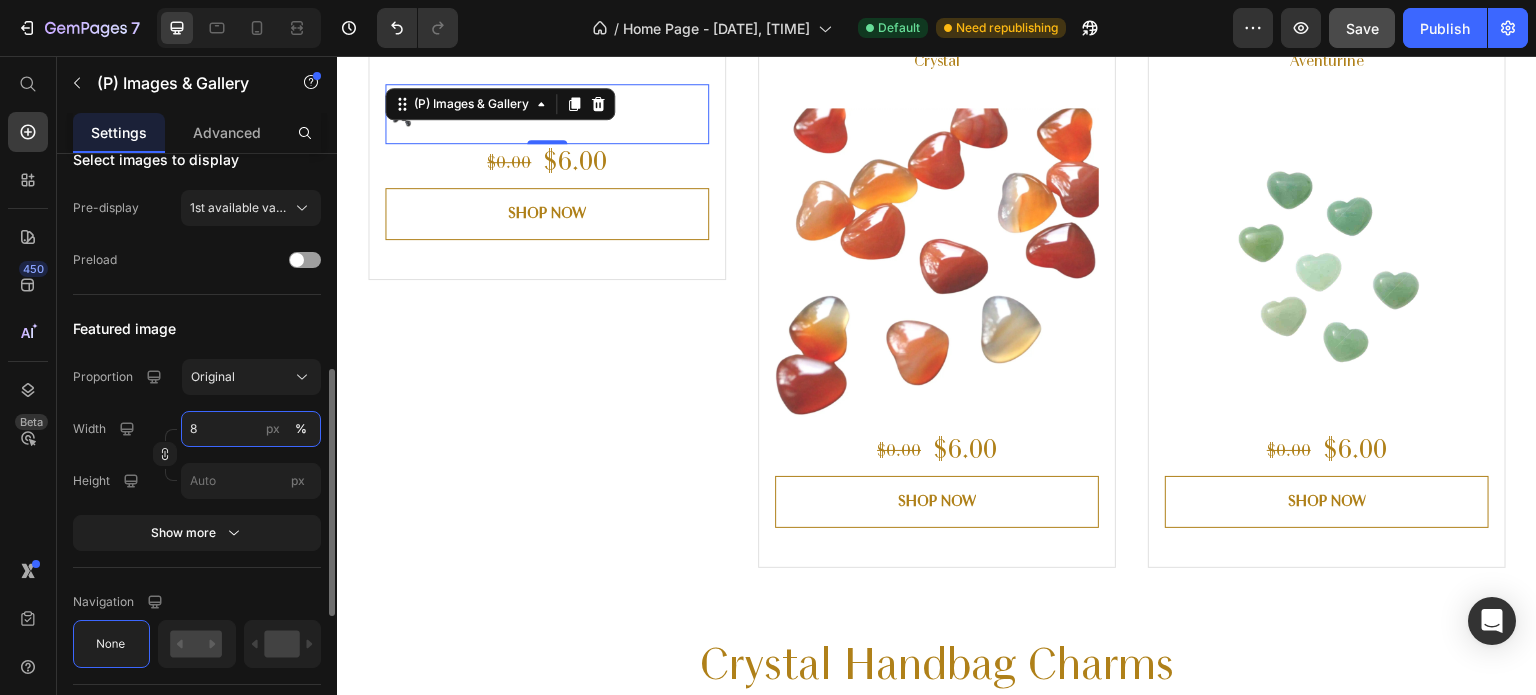type on "80" 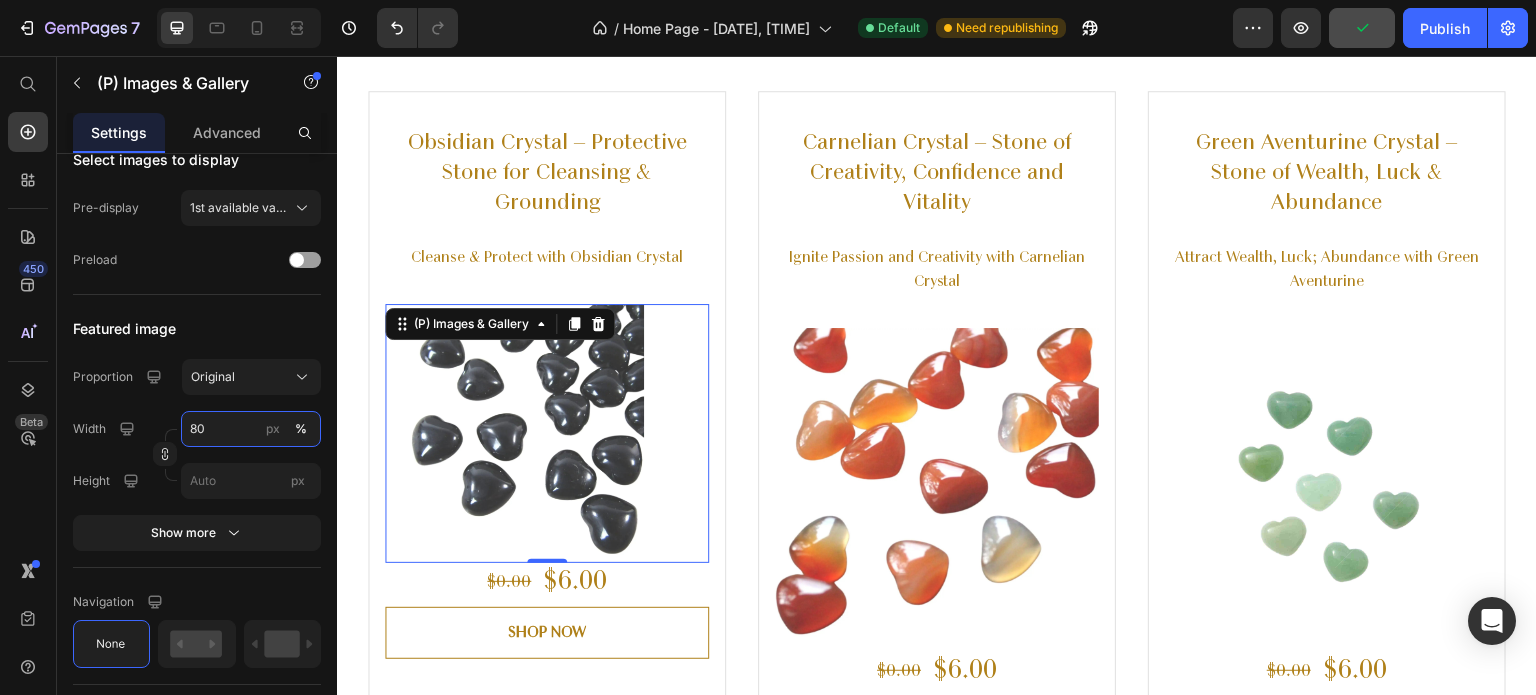 scroll, scrollTop: 3104, scrollLeft: 0, axis: vertical 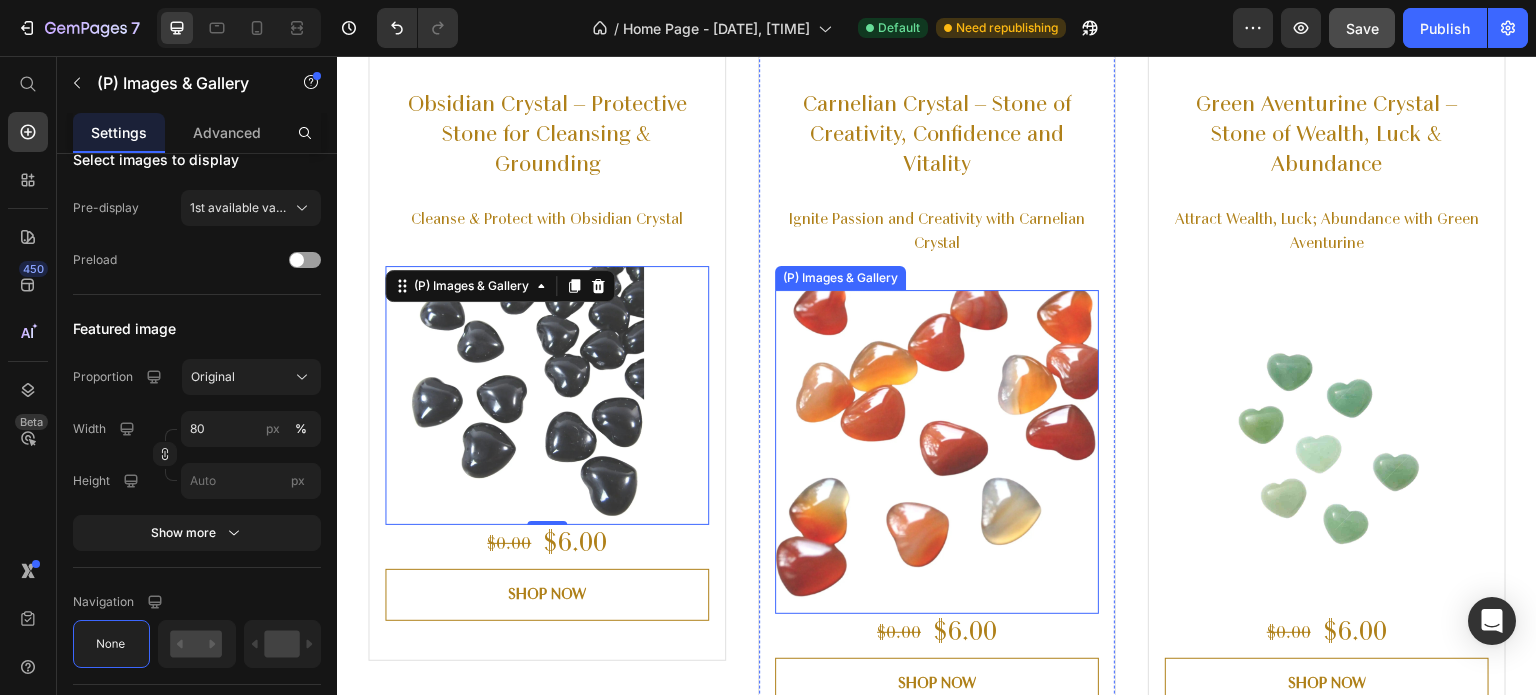 click at bounding box center (937, 452) 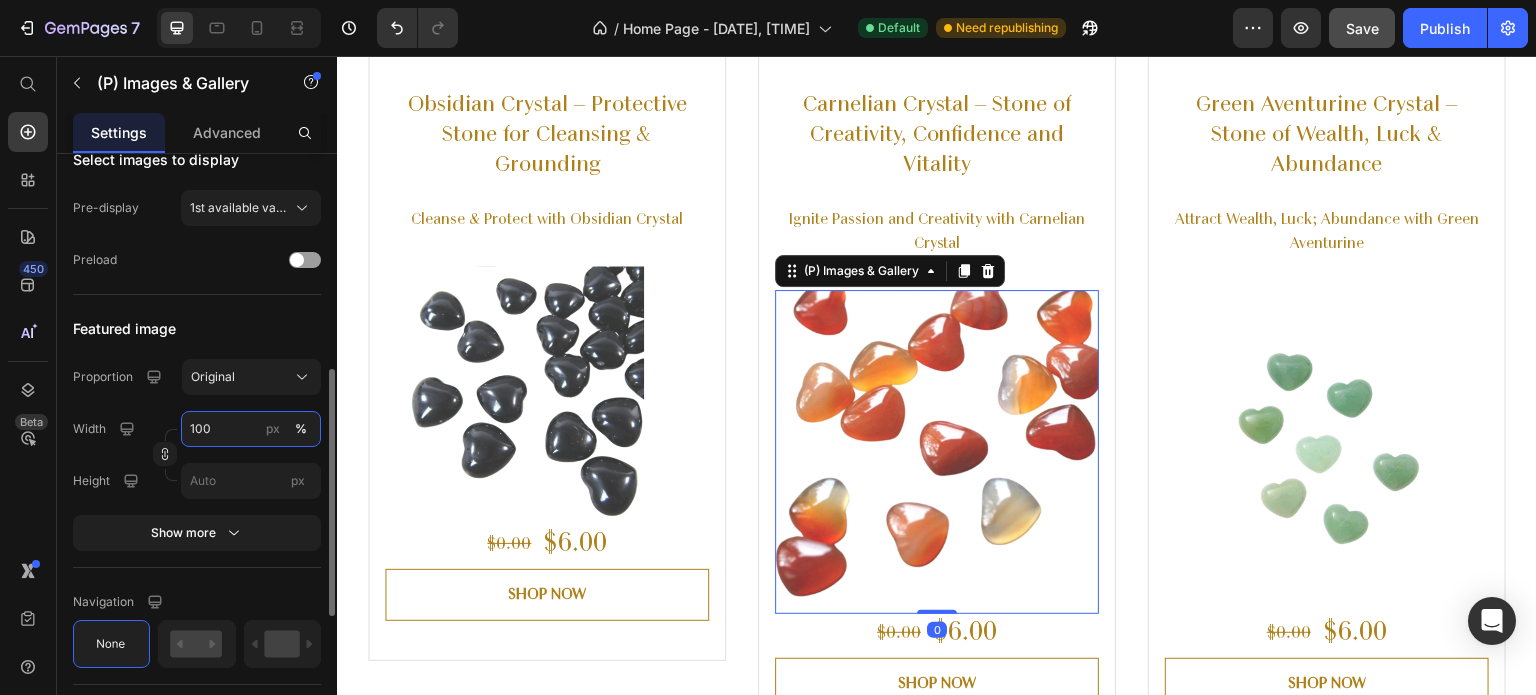 click on "100" at bounding box center (251, 429) 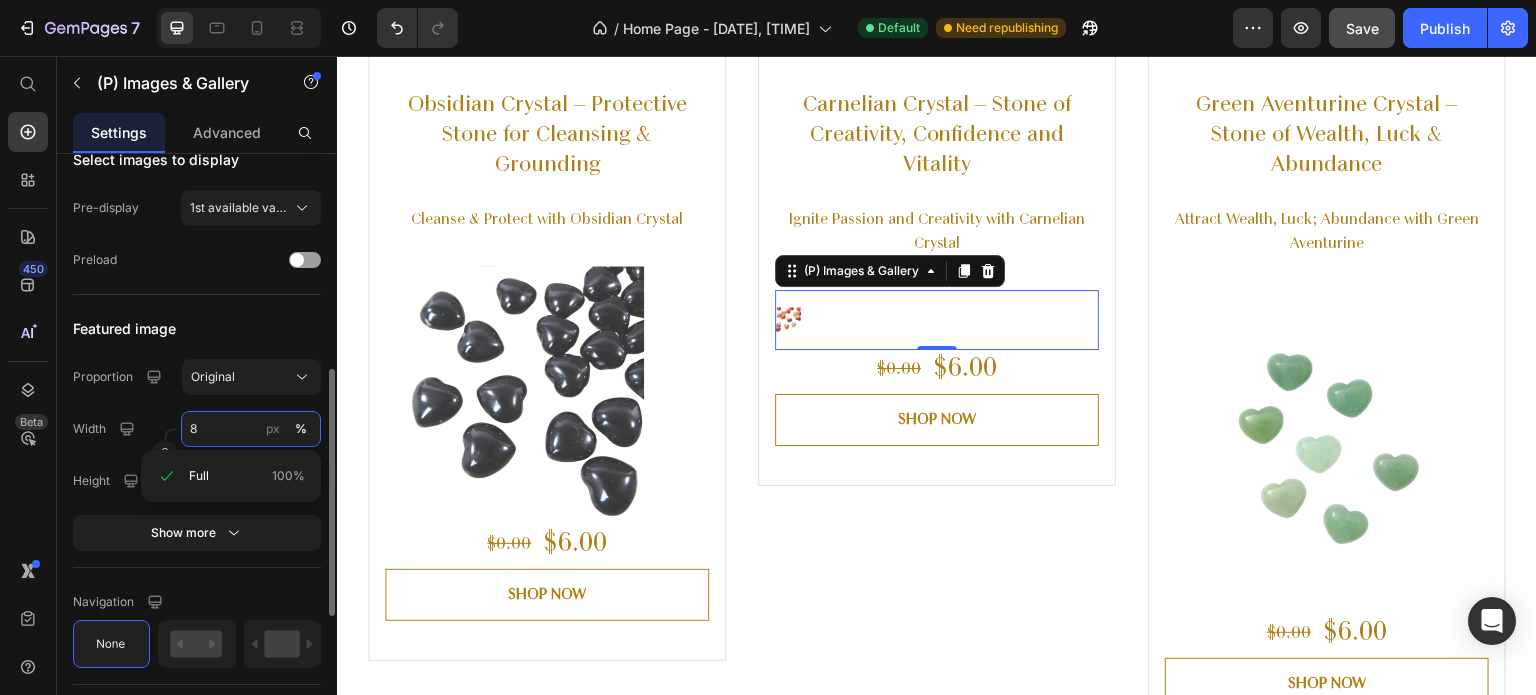 type on "80" 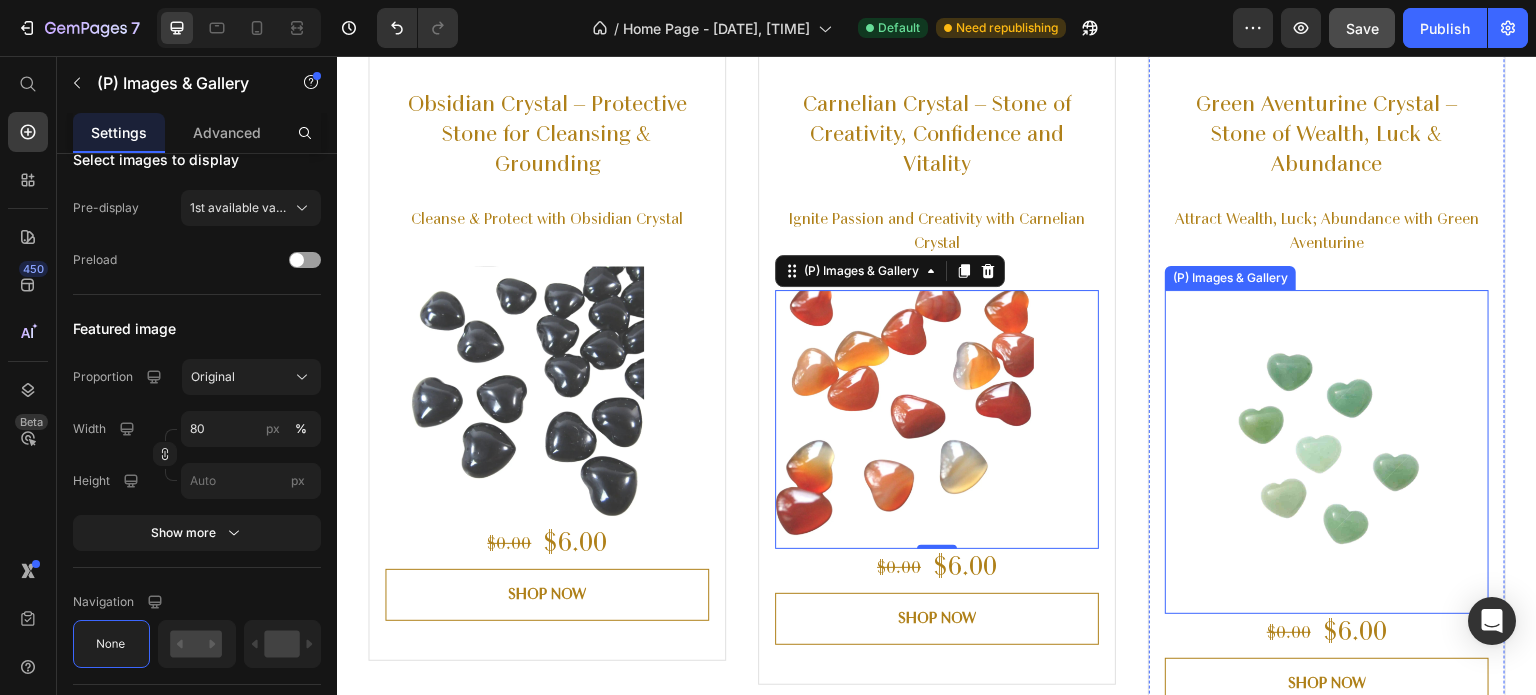 click at bounding box center (1327, 452) 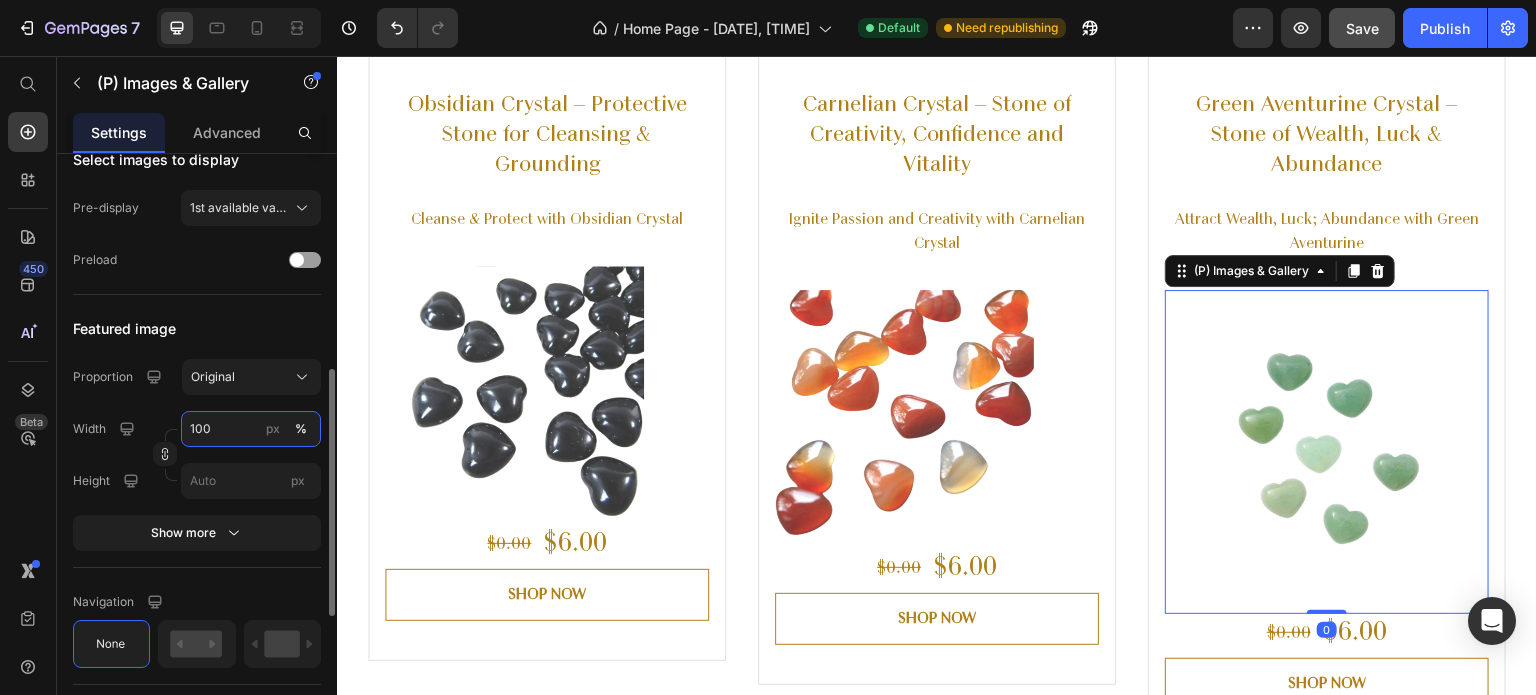 click on "100" at bounding box center [251, 429] 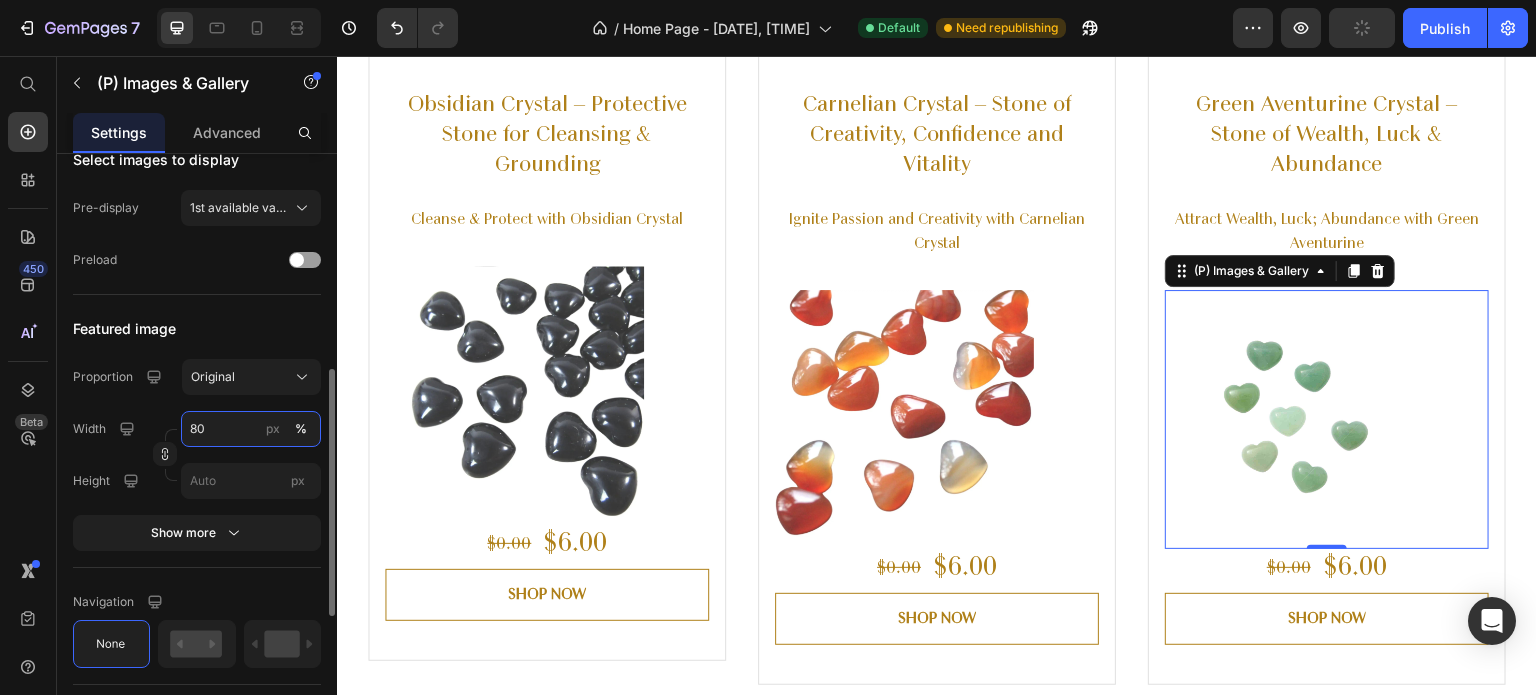 type on "80" 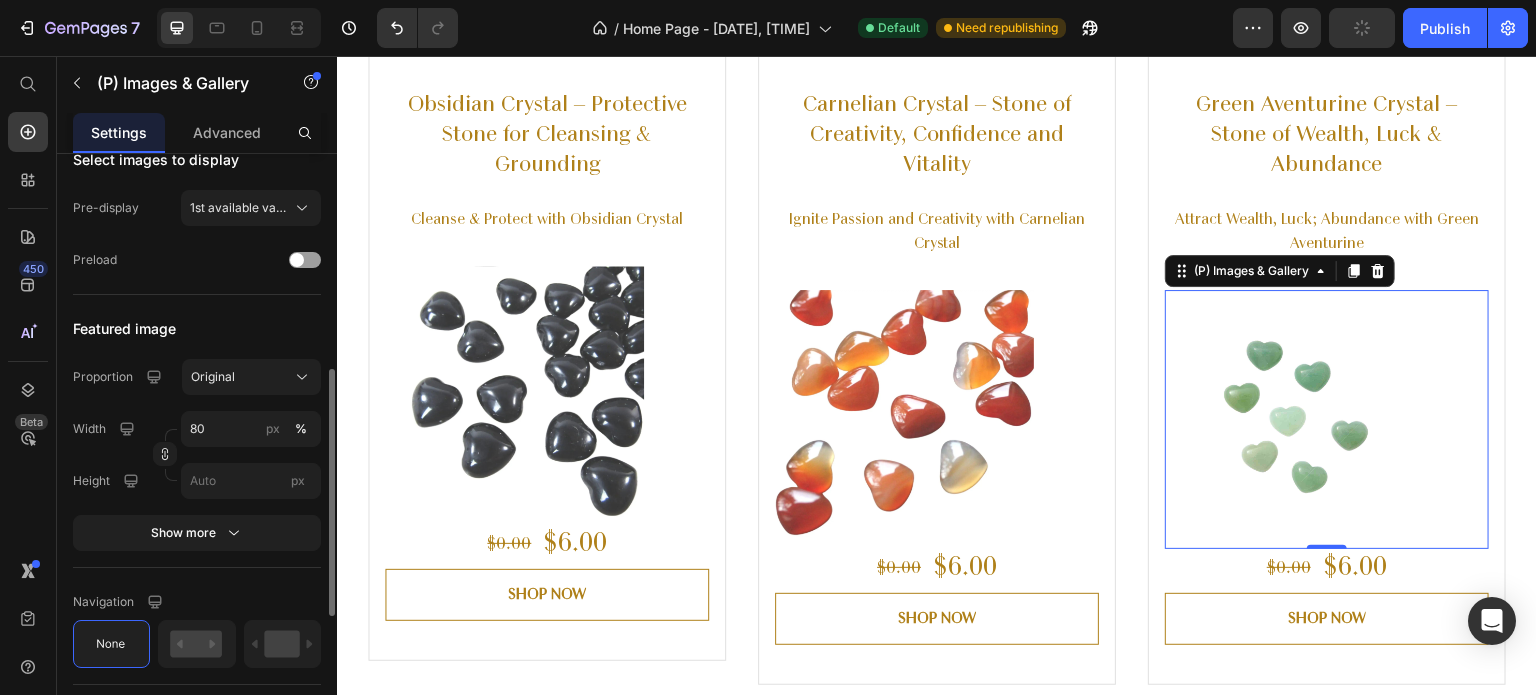 click on "Product Source Green Aventurine Crystal – Stone of Wealth, Luck & Abundance  You can manage it in   Product element  Layout Select images to display Pre-display 1st available variant Preload Featured image Proportion Original Width 80 px % Height px Show more Navigation Dots Quality High Align" at bounding box center (197, 308) 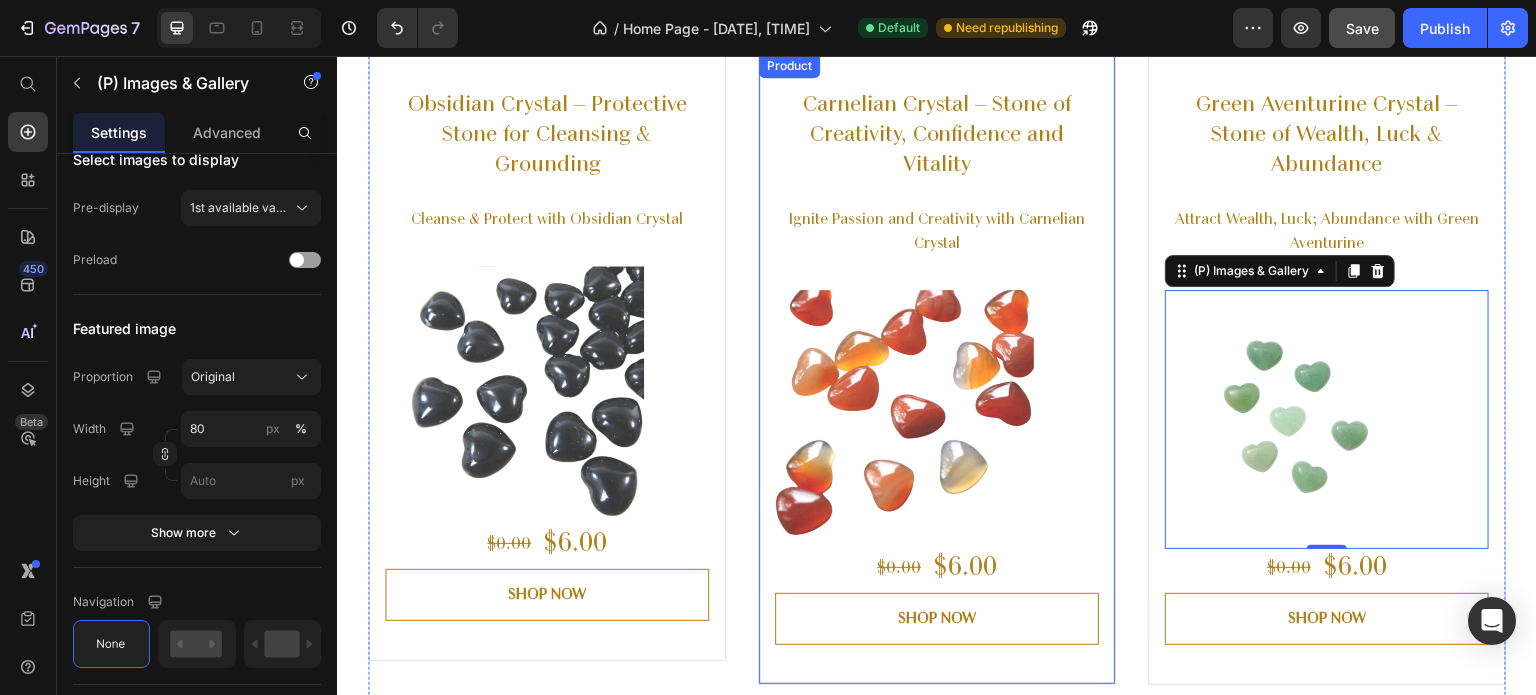 scroll, scrollTop: 3230, scrollLeft: 0, axis: vertical 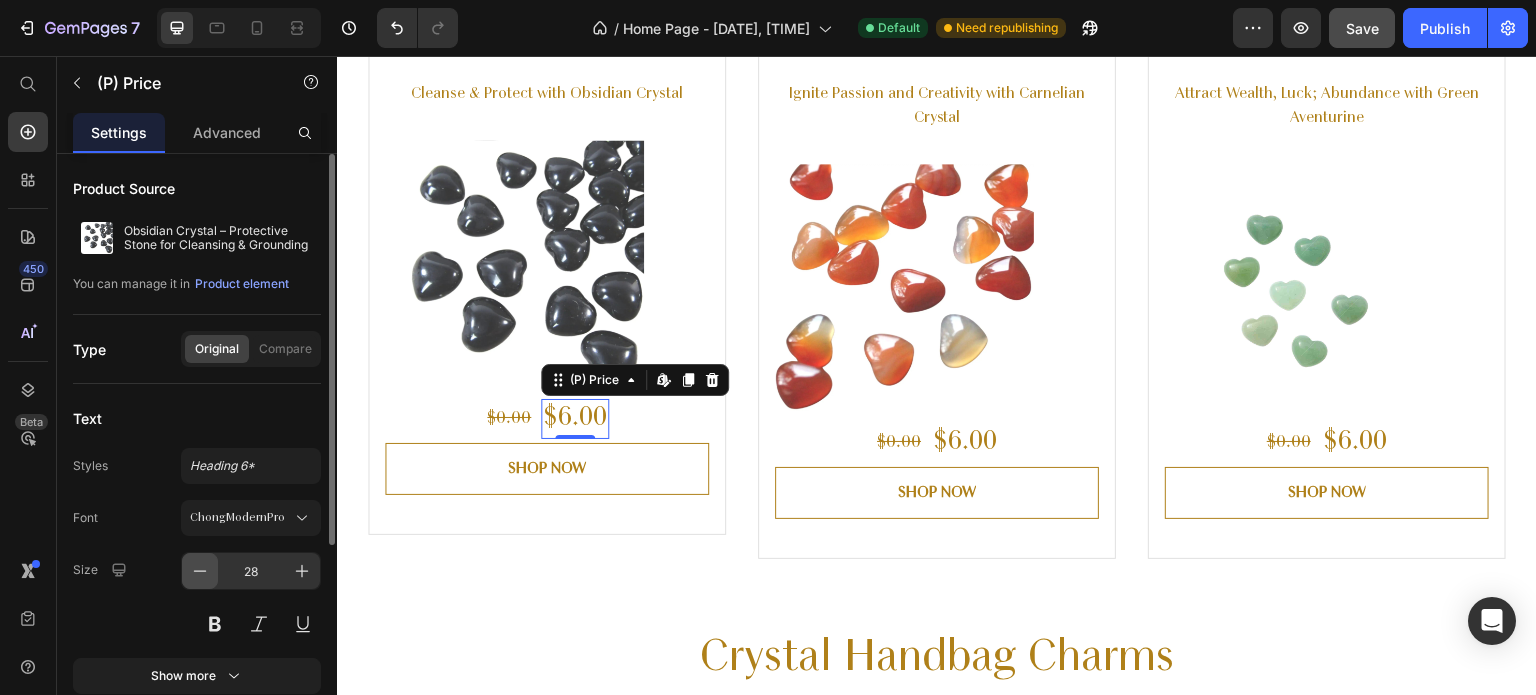 click 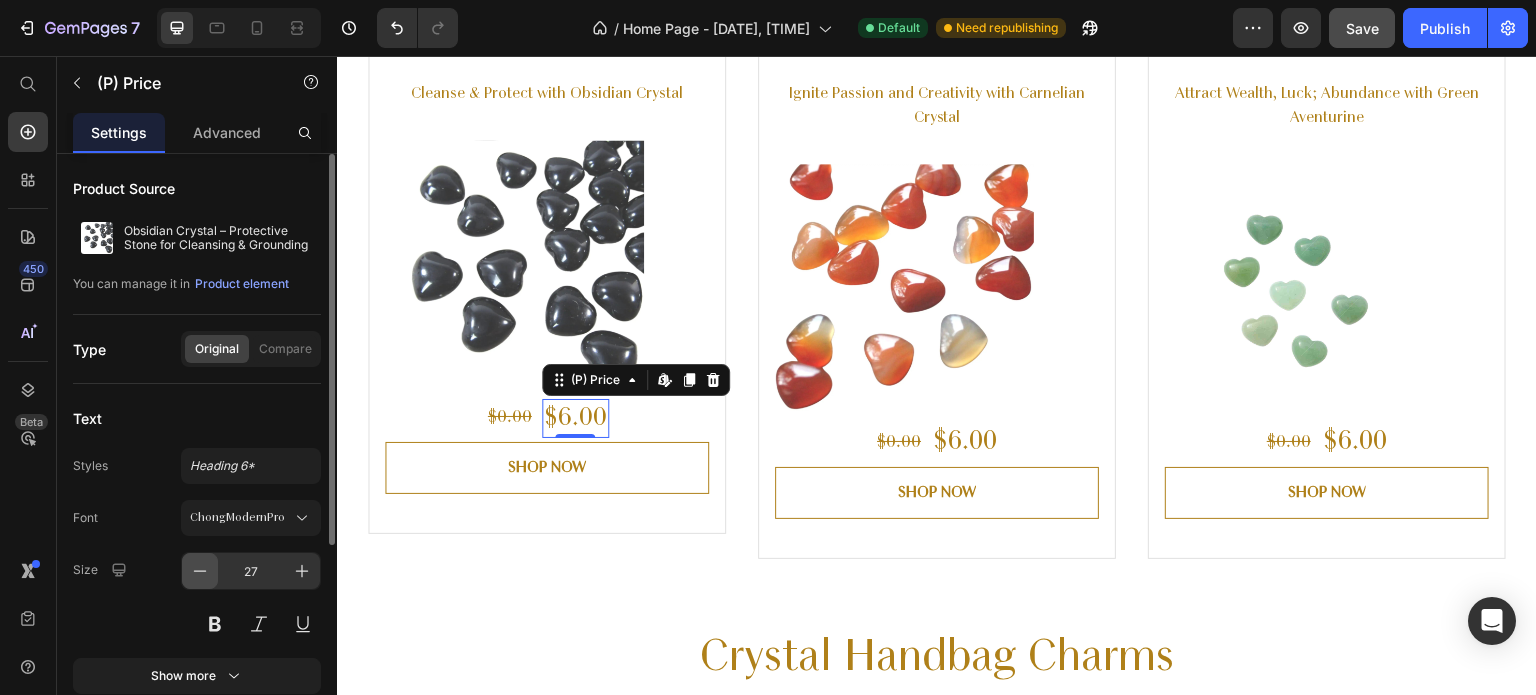 click 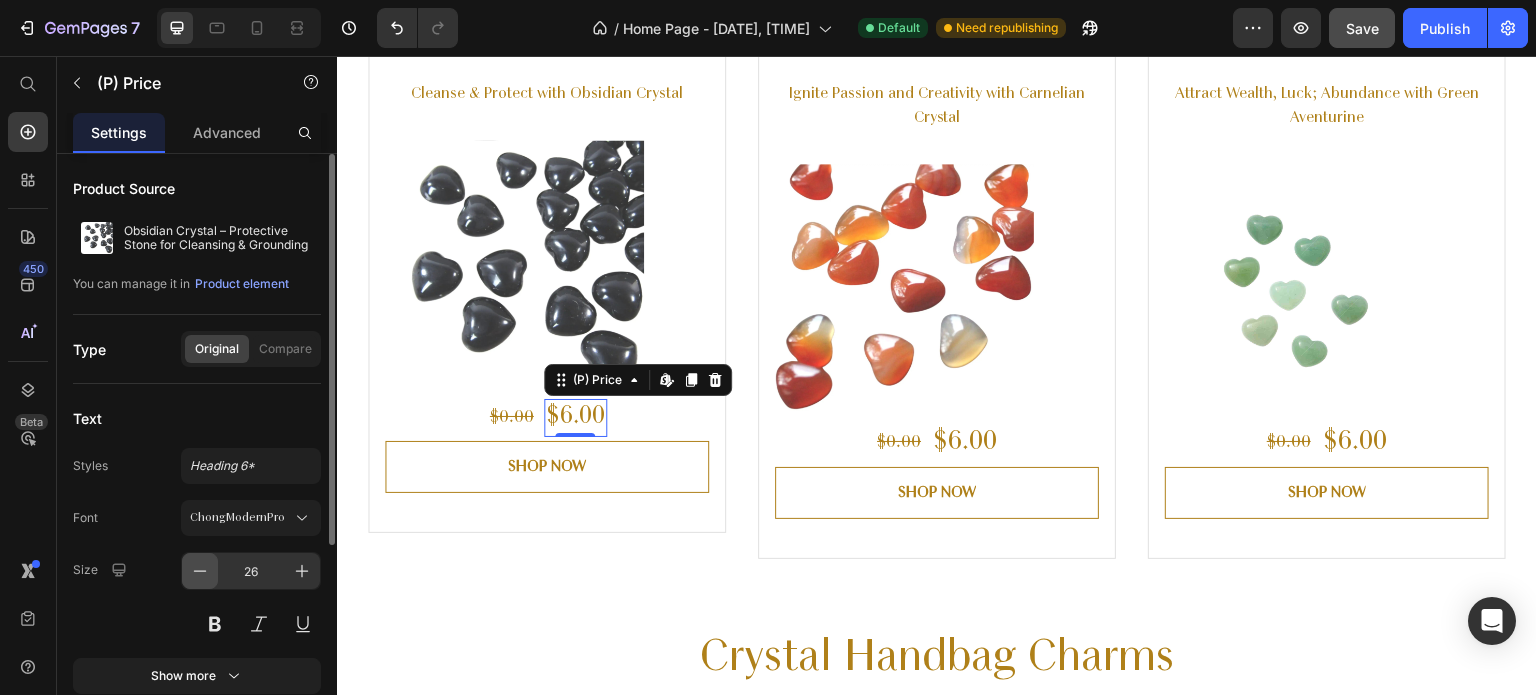 click 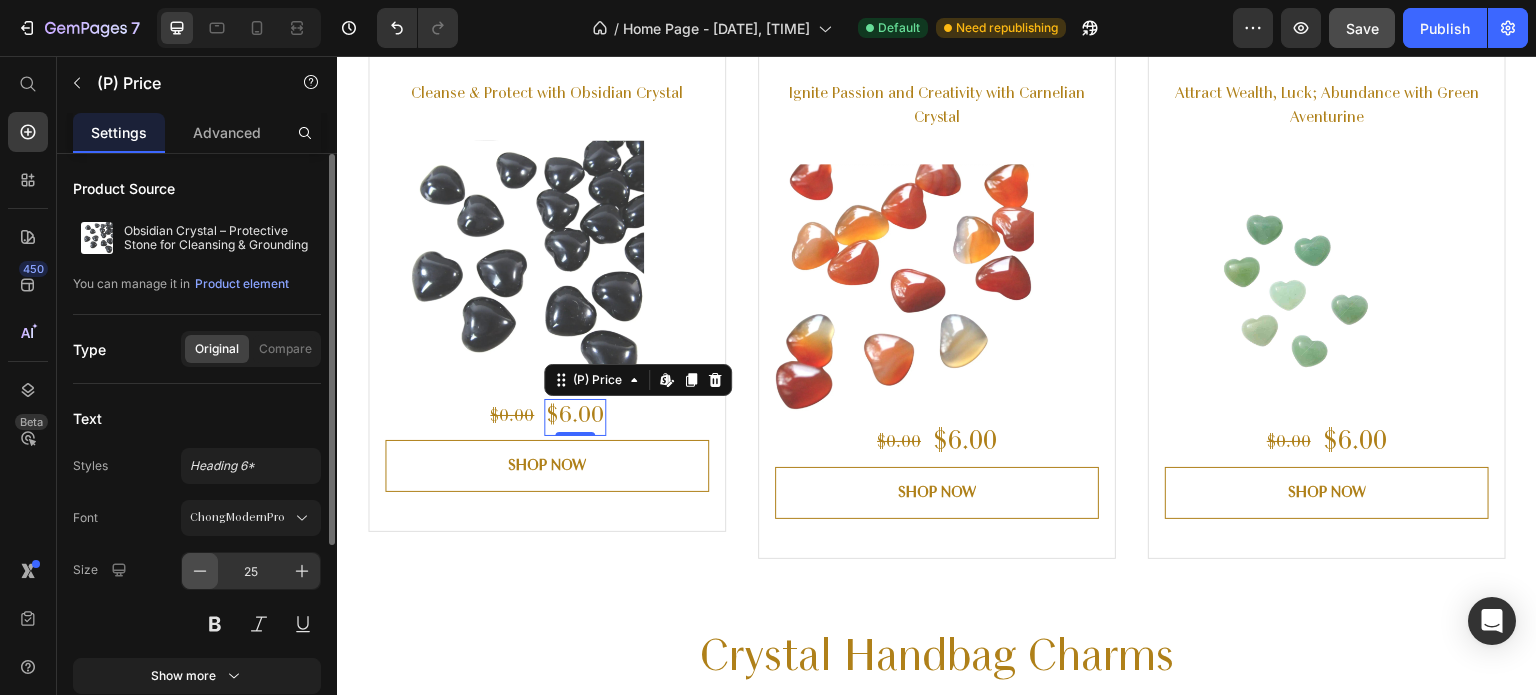 click 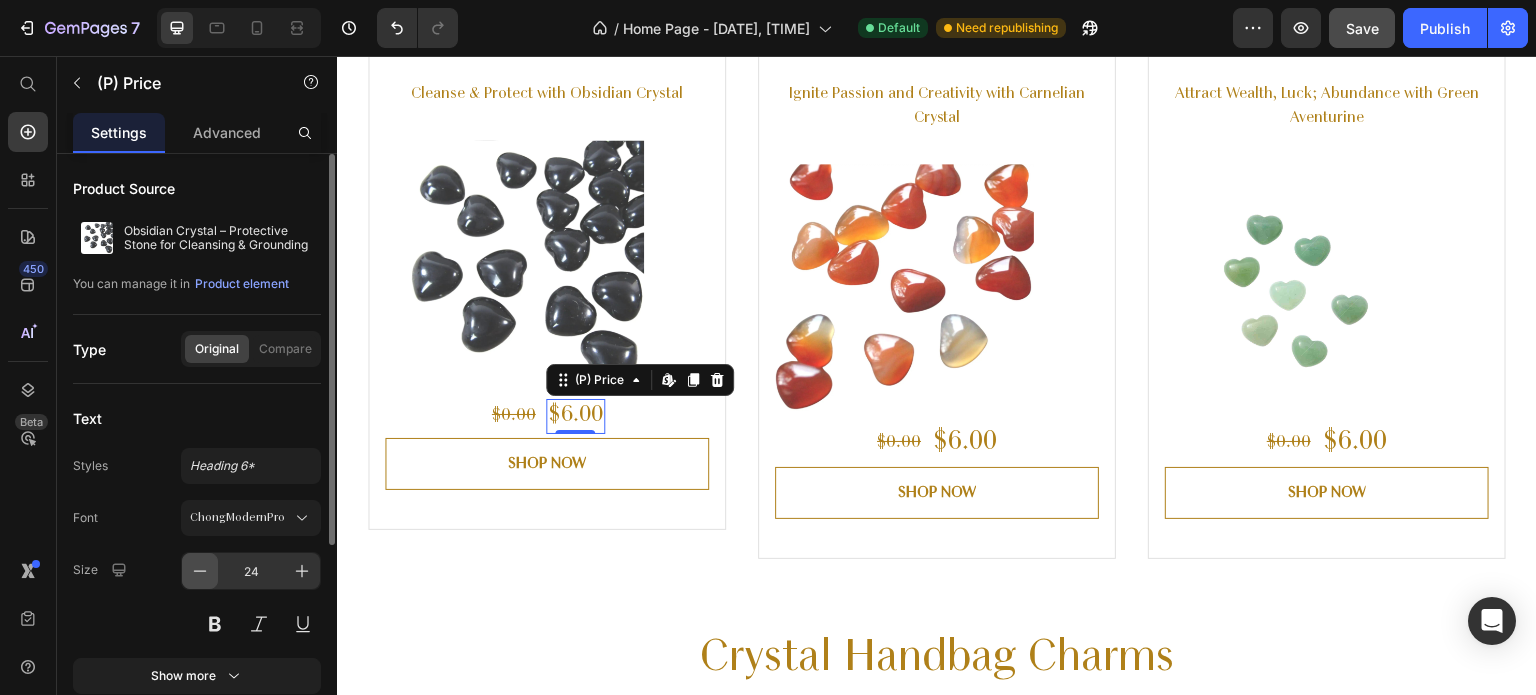 click 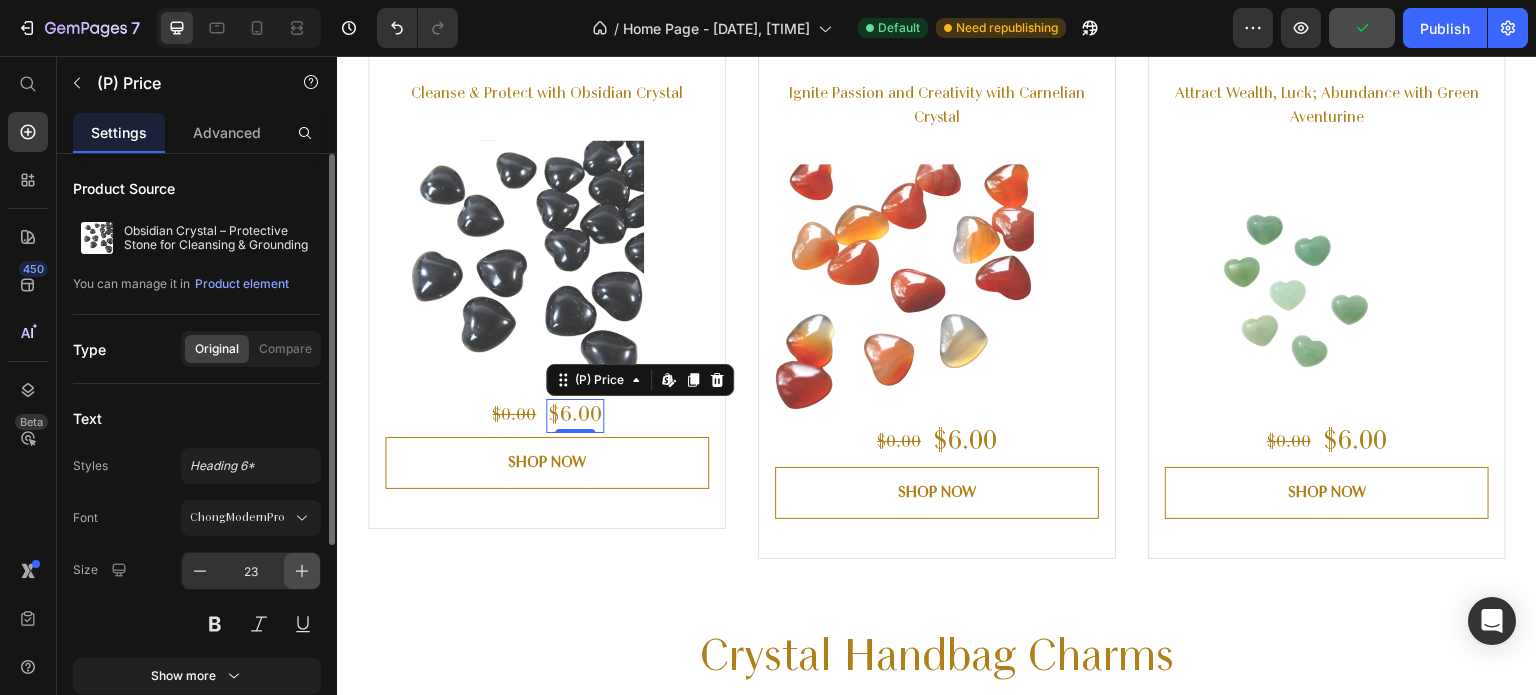 click 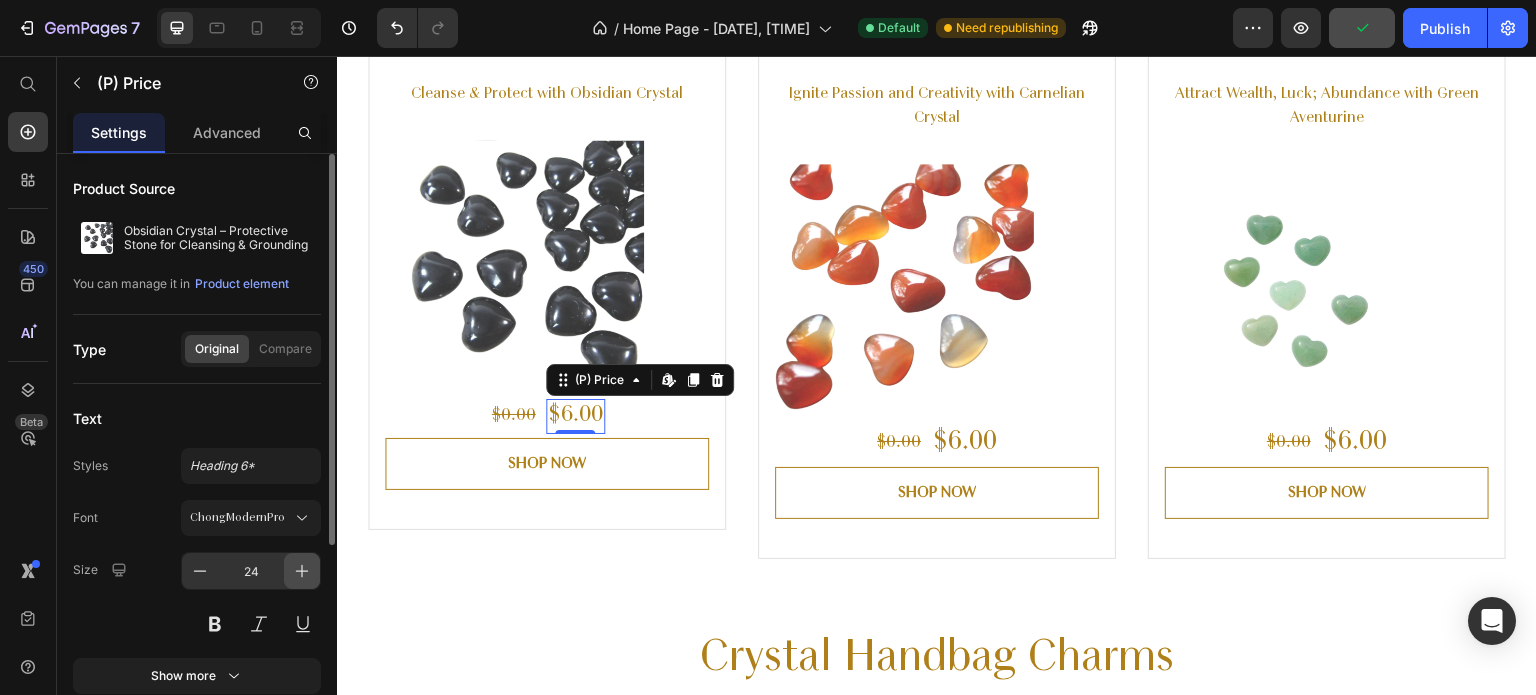 click 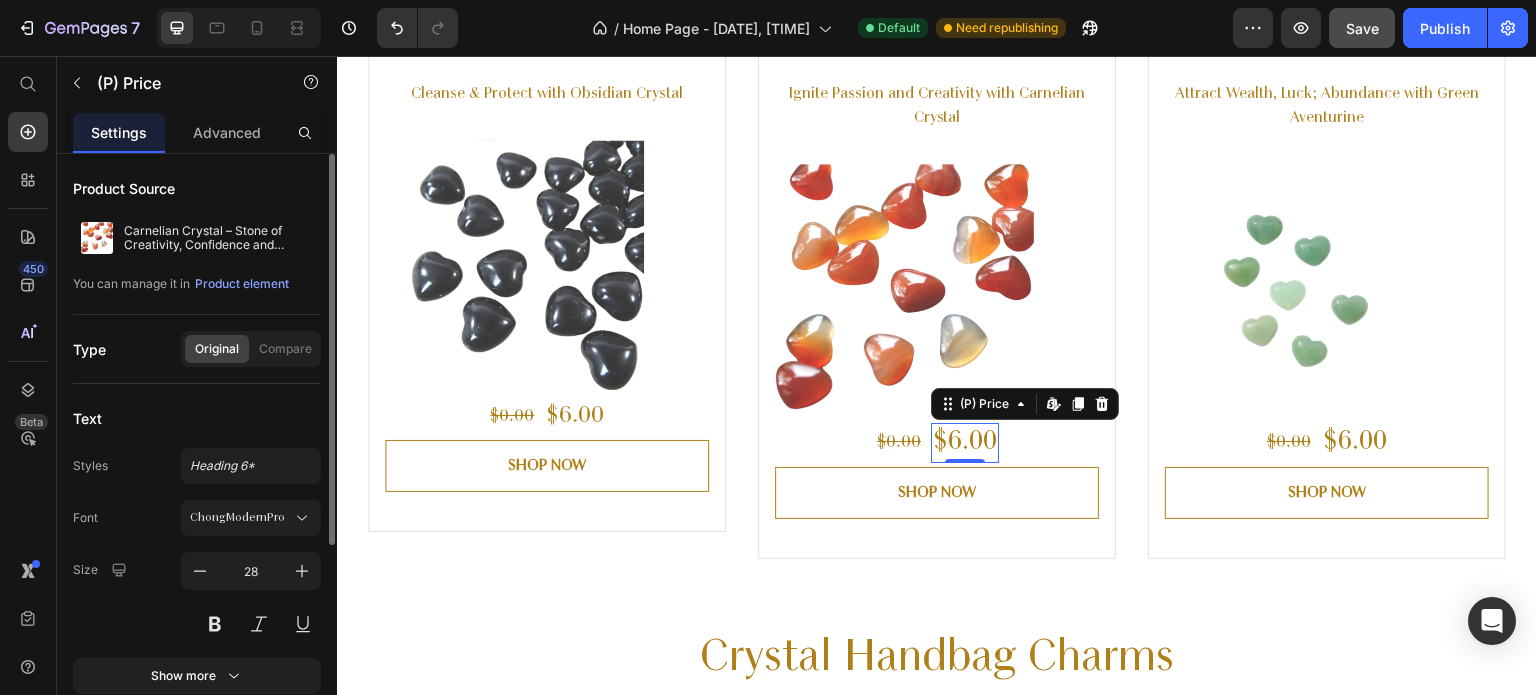 click on "$6.00" at bounding box center [965, 443] 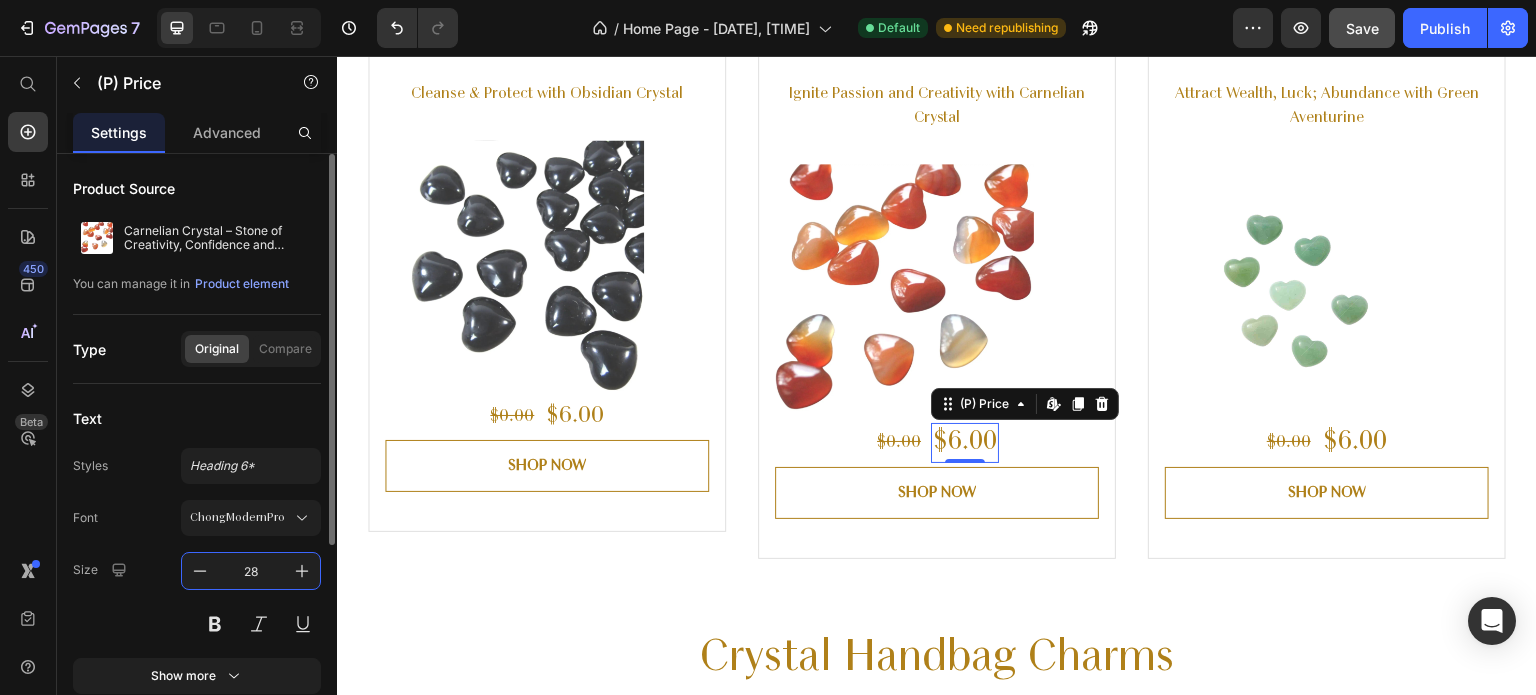 click on "28" at bounding box center (251, 571) 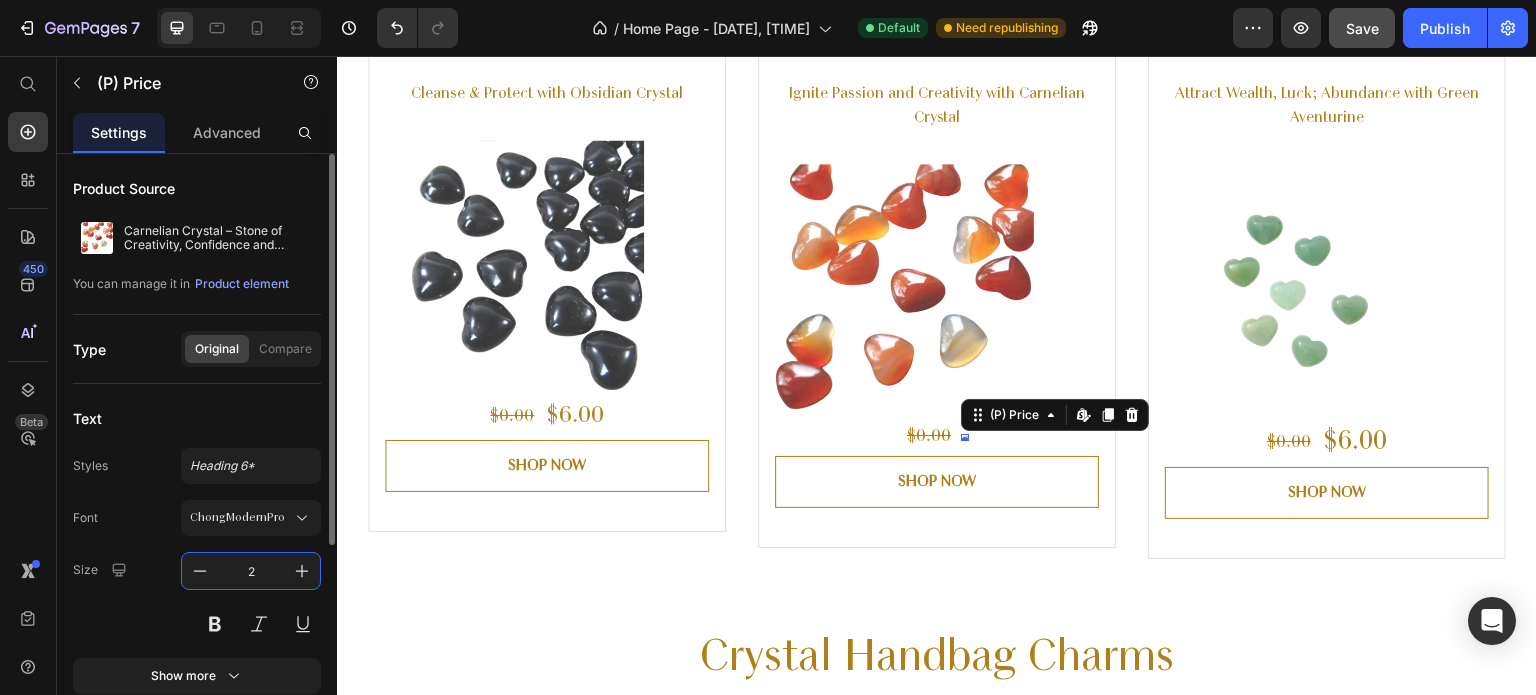 type on "25" 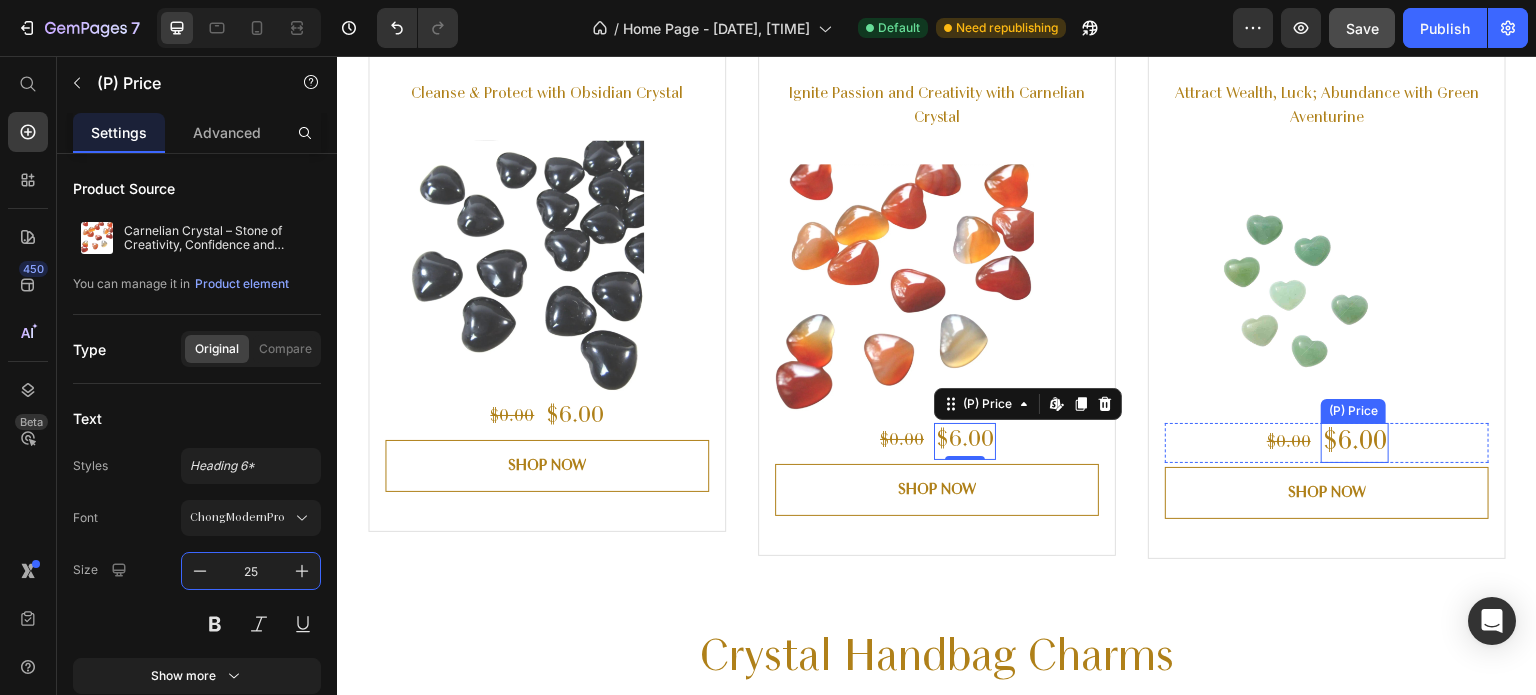 click on "$6.00" at bounding box center [1355, 443] 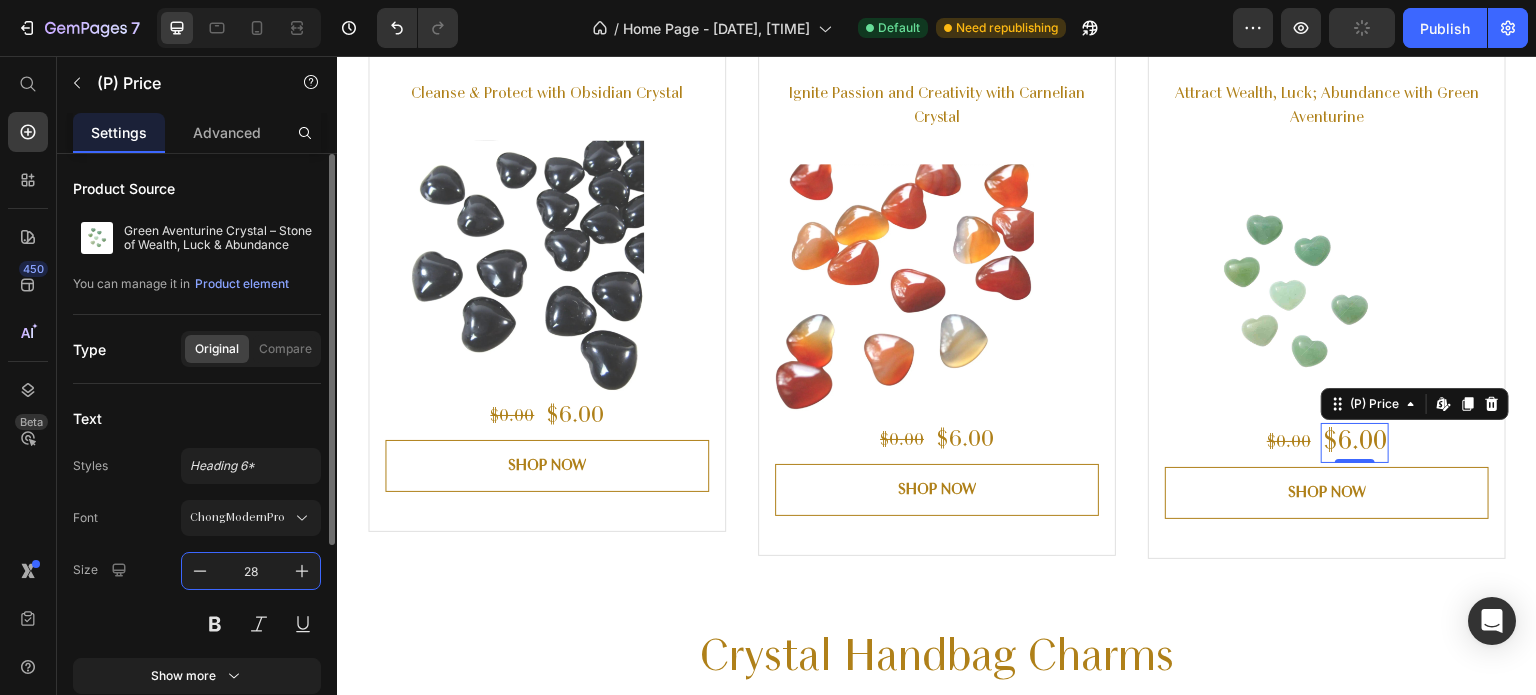 click on "28" at bounding box center [251, 571] 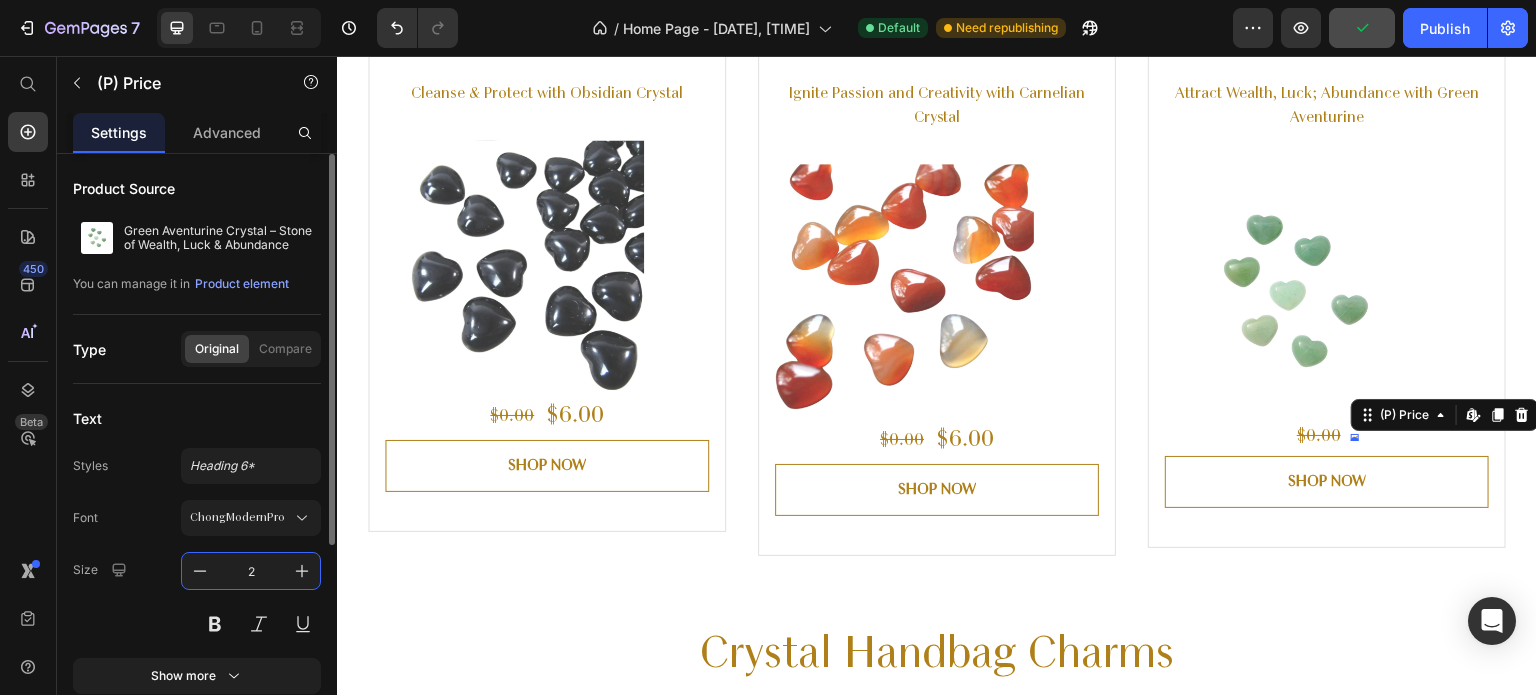 type on "25" 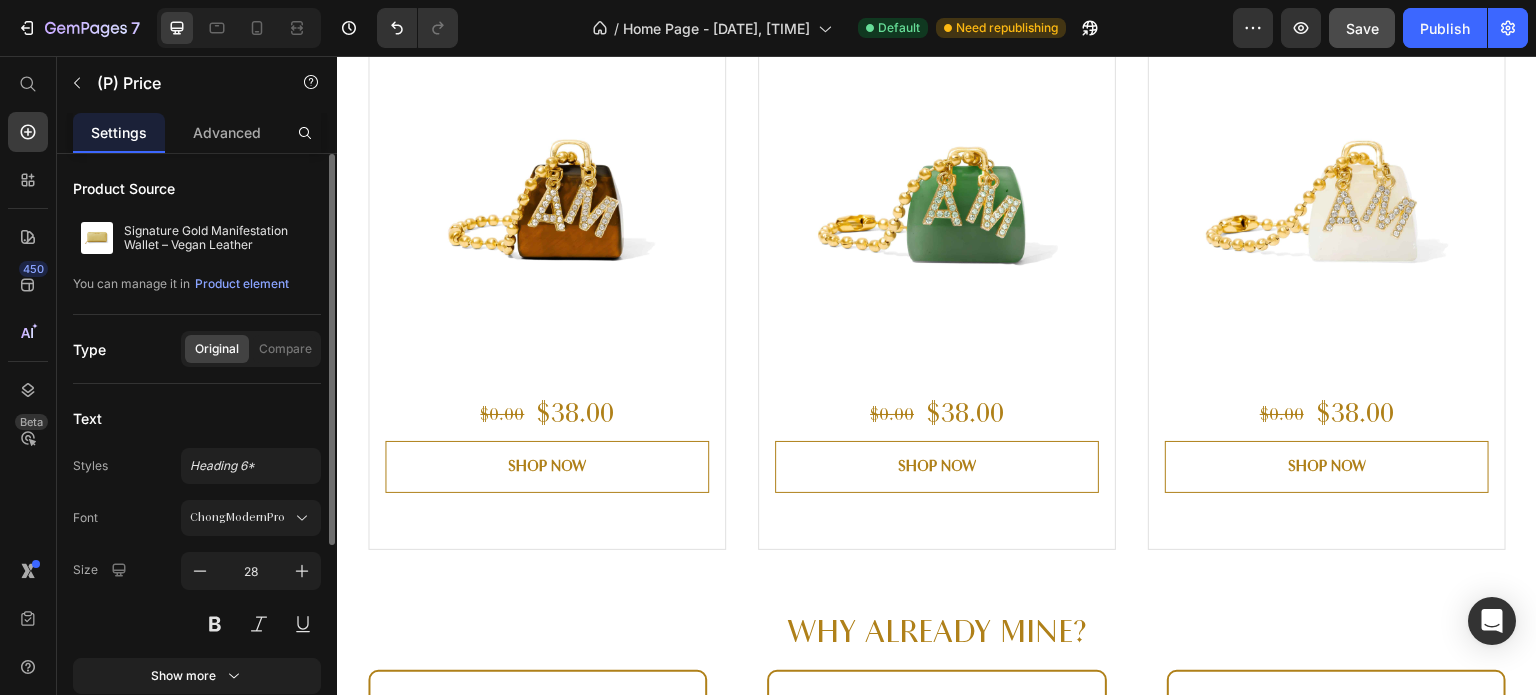 scroll, scrollTop: 4112, scrollLeft: 0, axis: vertical 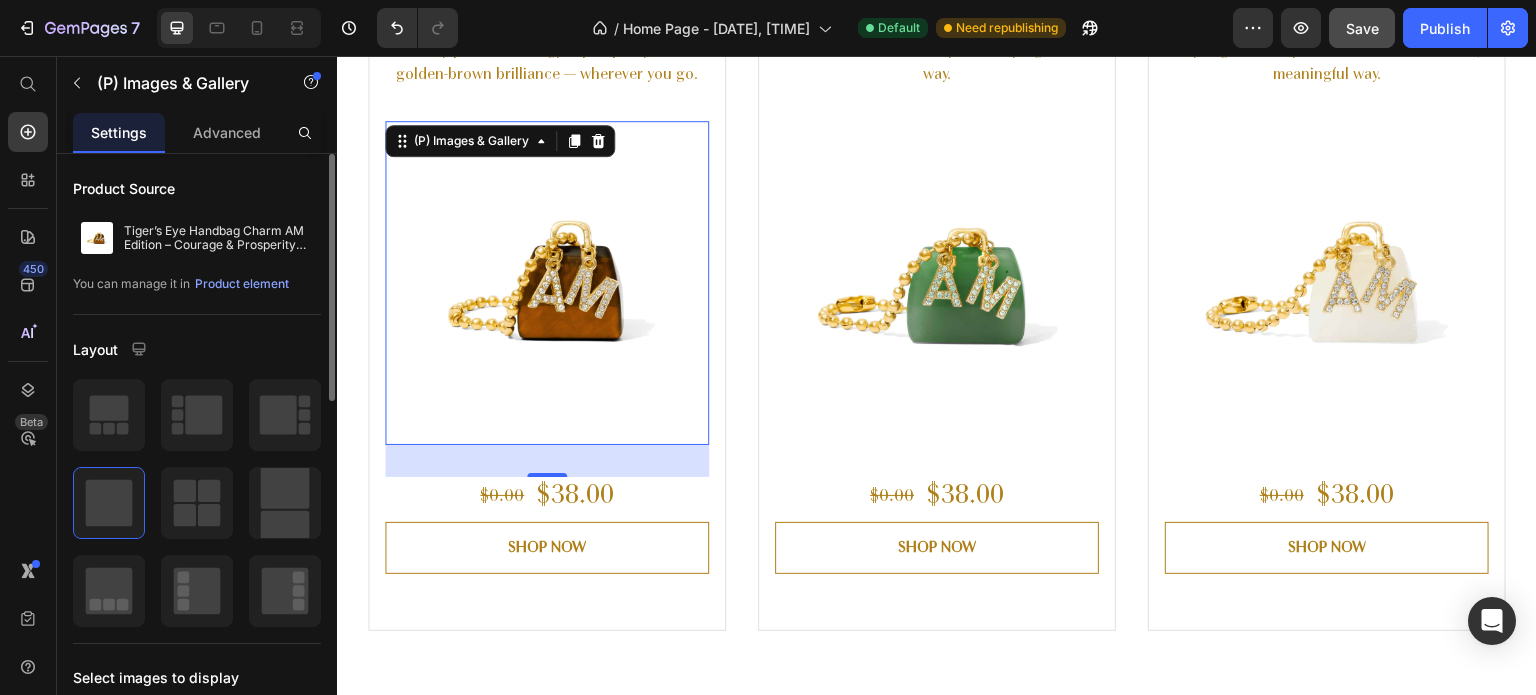 click at bounding box center (547, 283) 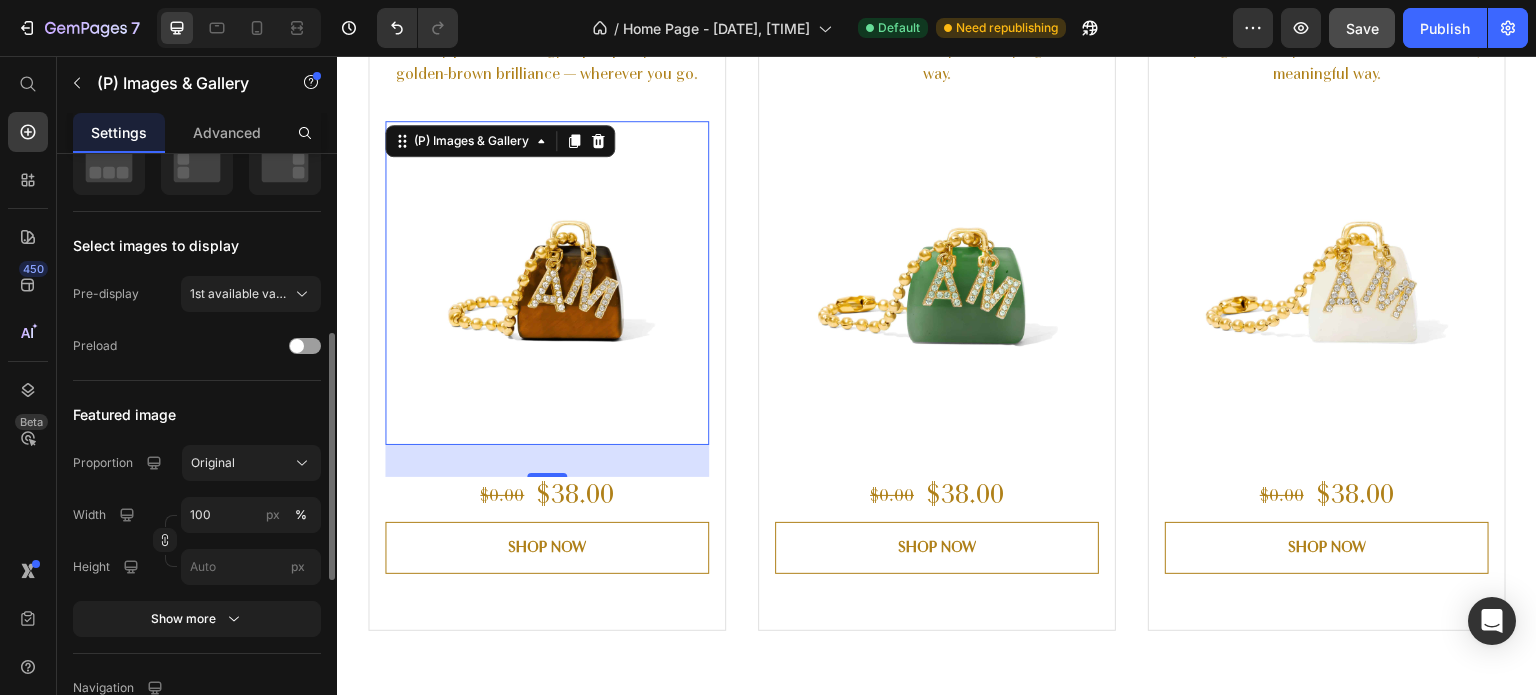 scroll, scrollTop: 432, scrollLeft: 0, axis: vertical 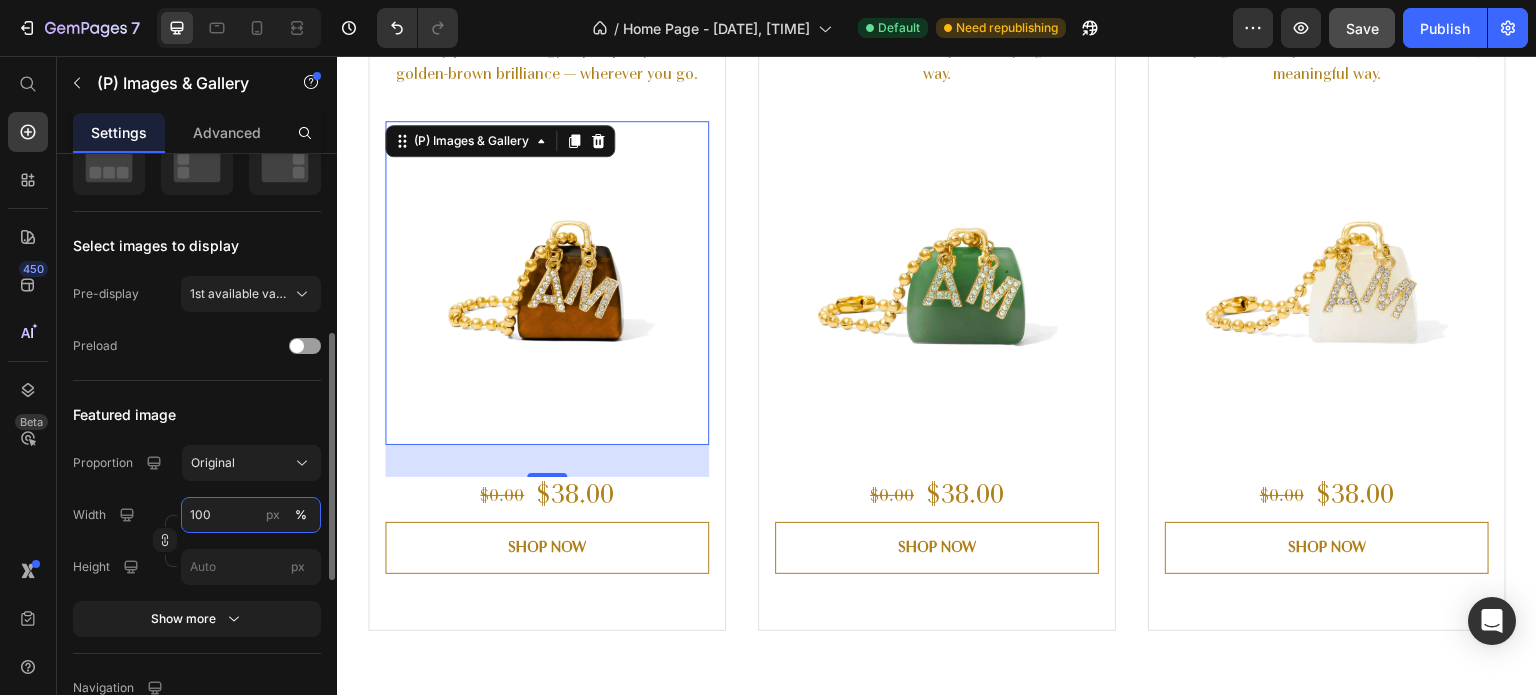 click on "100" at bounding box center [251, 515] 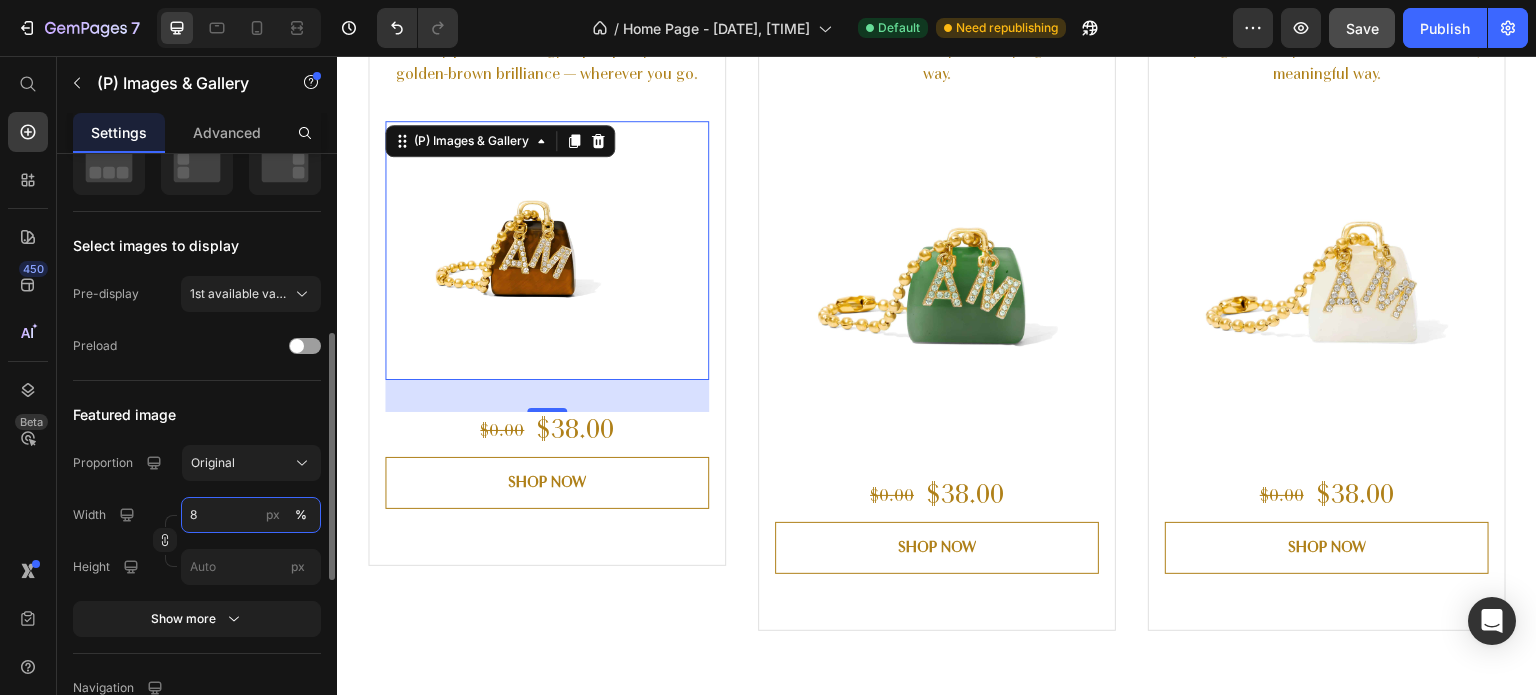 type on "80" 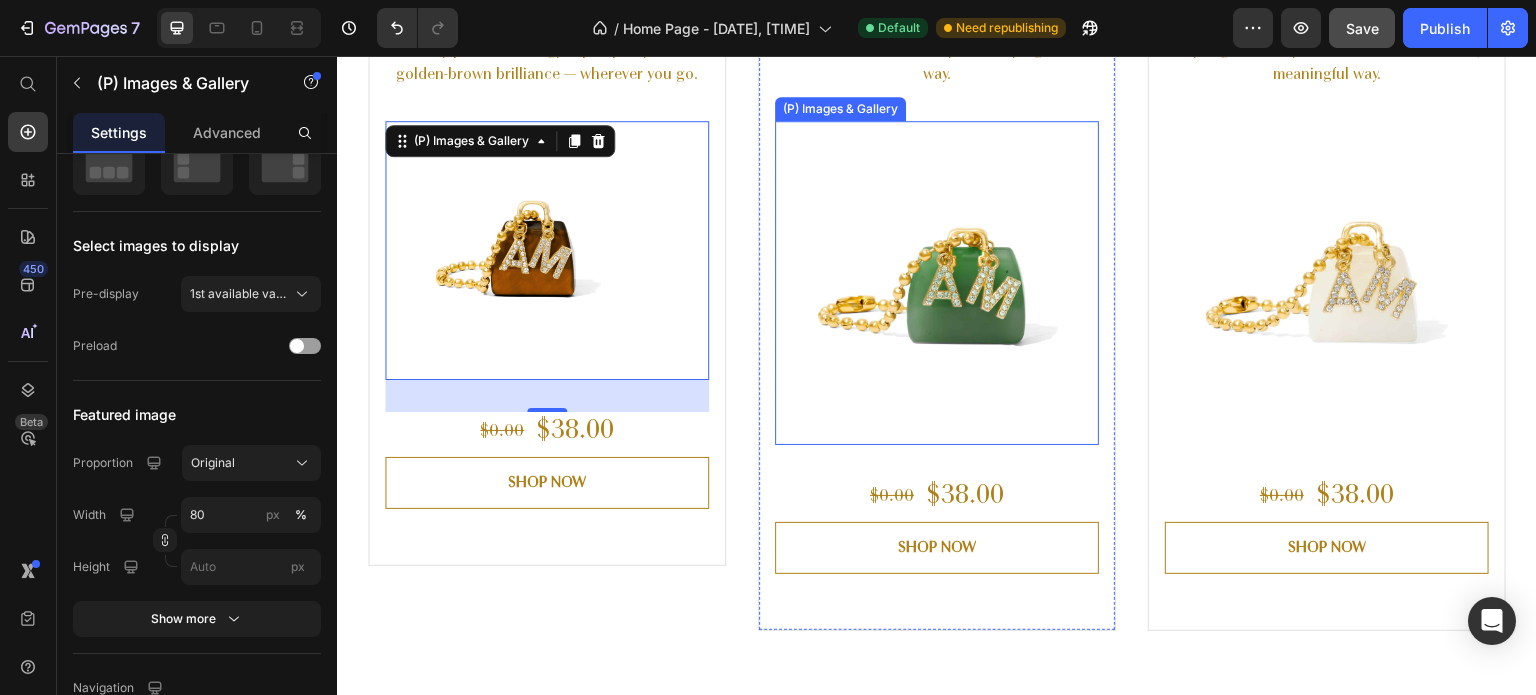 click at bounding box center (937, 283) 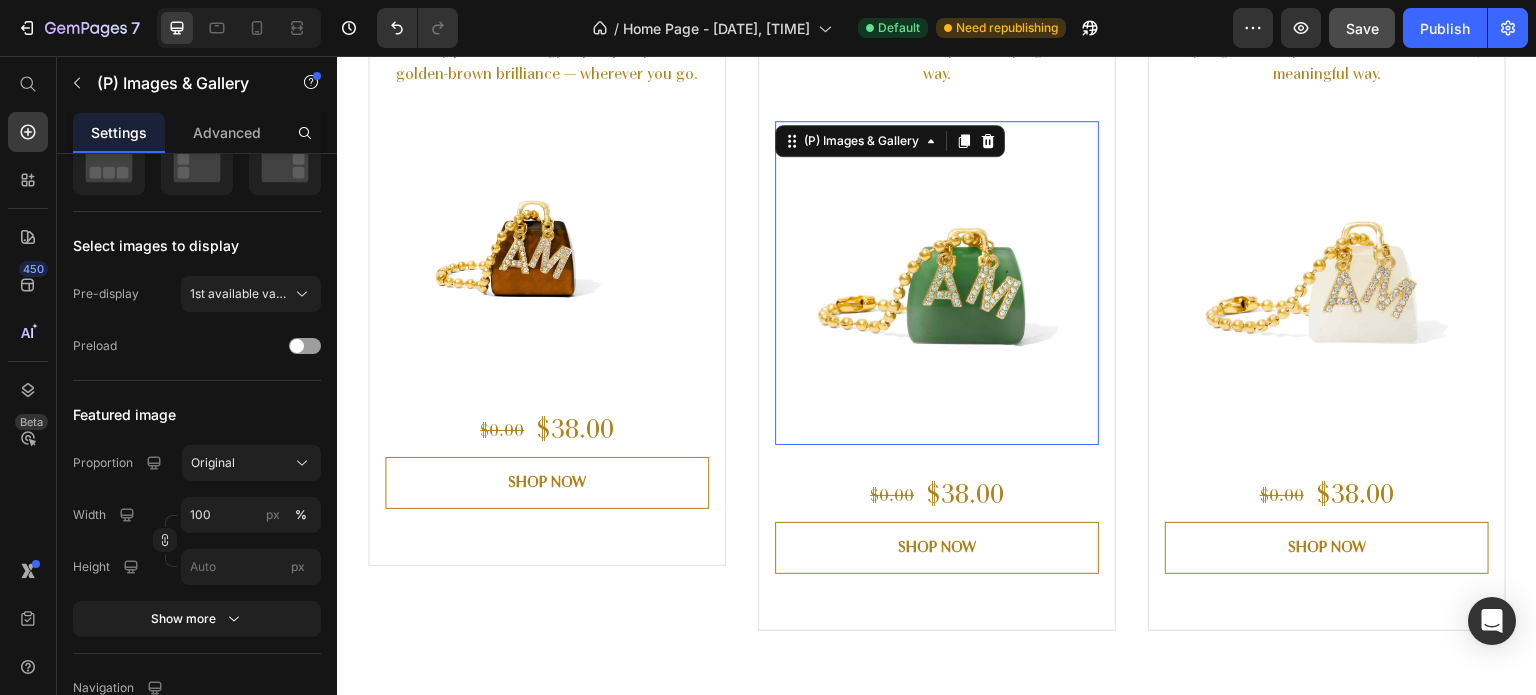 scroll, scrollTop: 432, scrollLeft: 0, axis: vertical 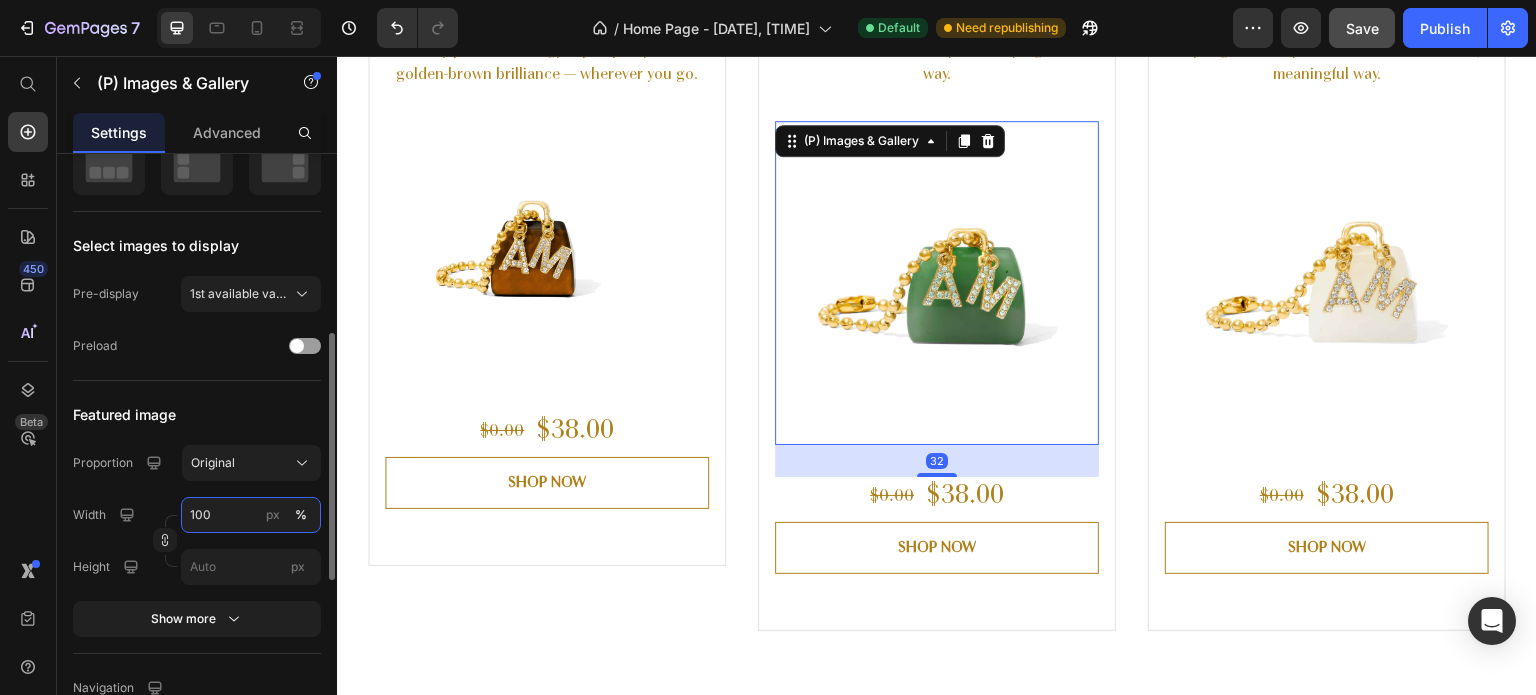 click on "100" at bounding box center [251, 515] 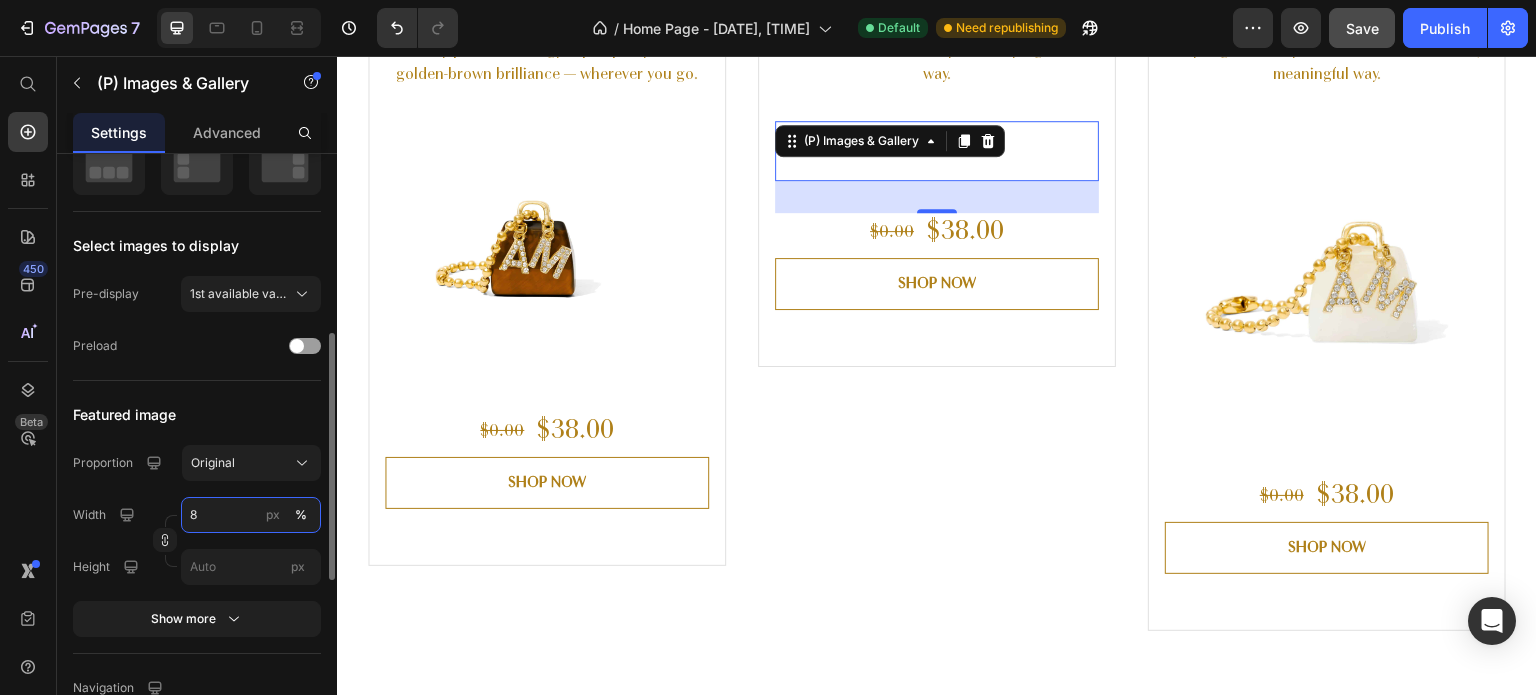 type on "80" 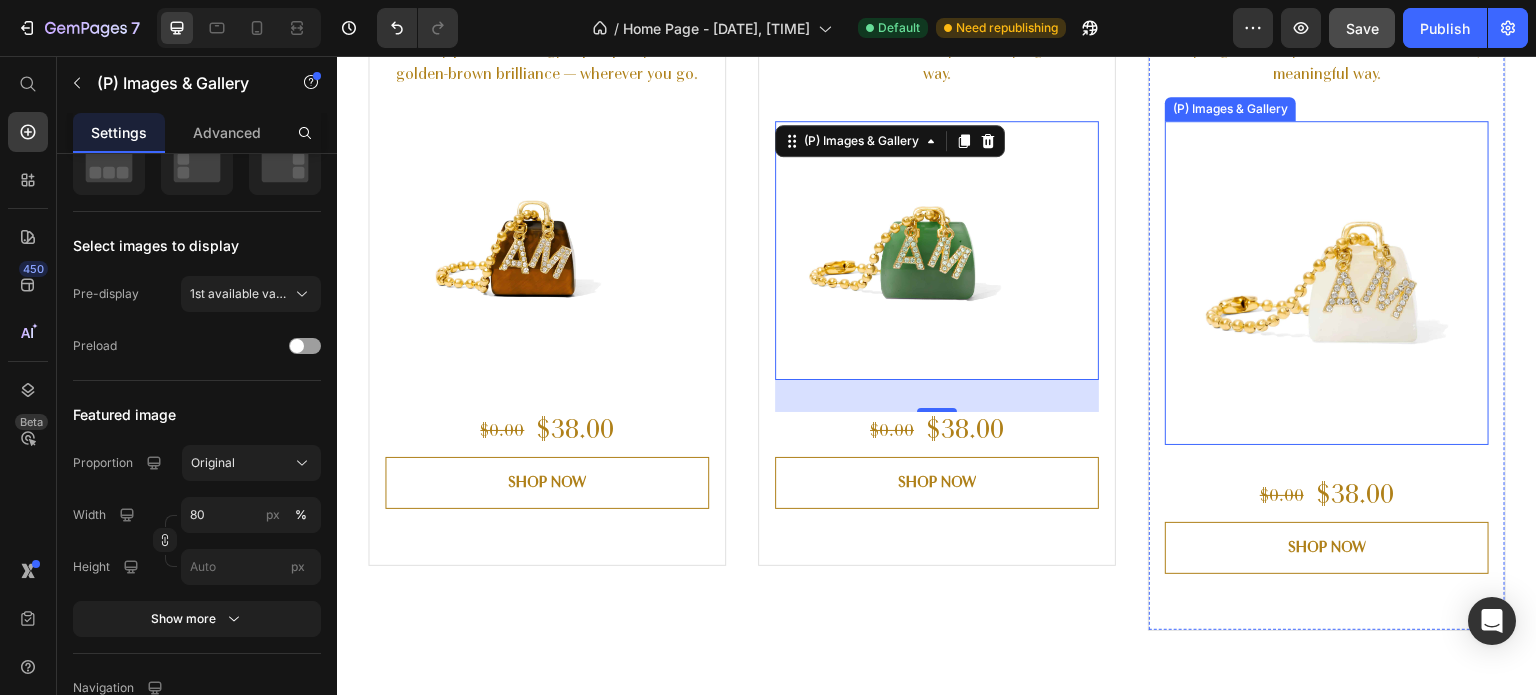 click at bounding box center [1327, 283] 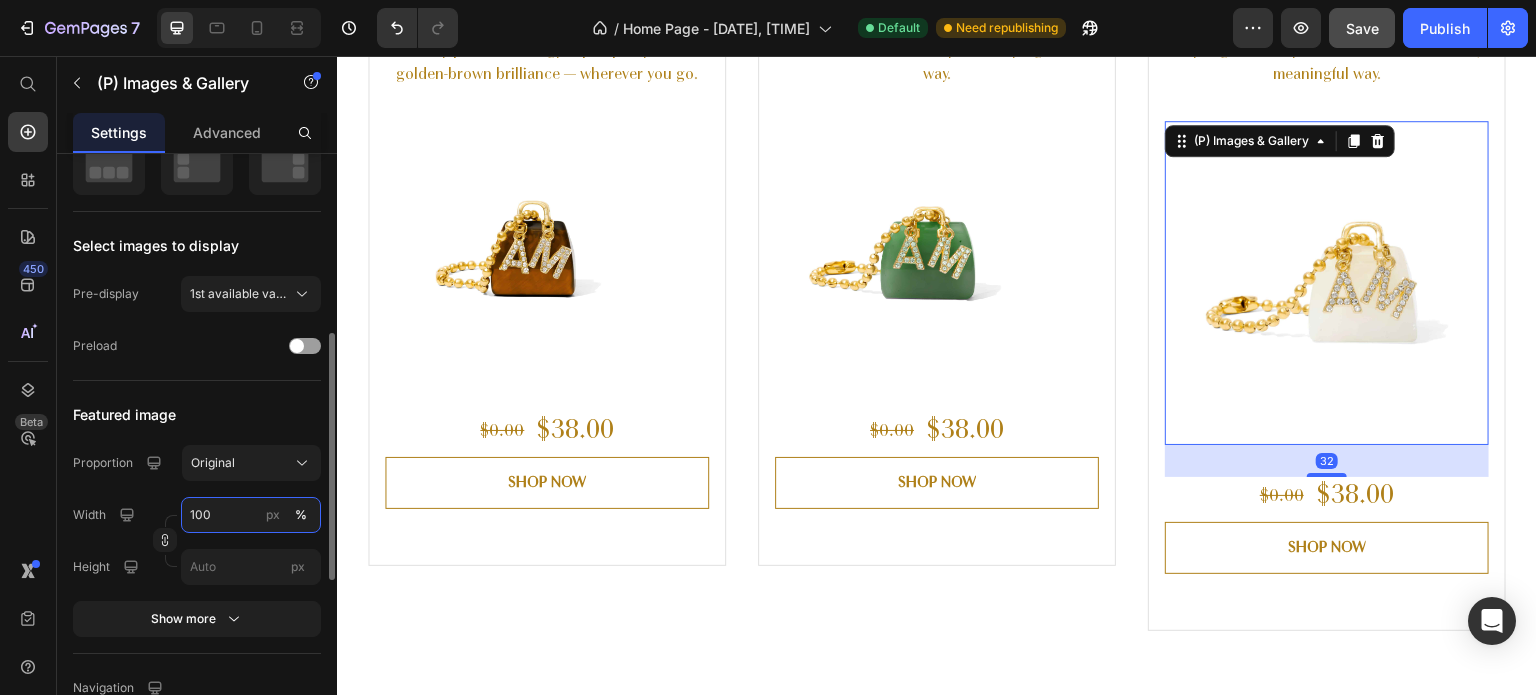 click on "100" at bounding box center [251, 515] 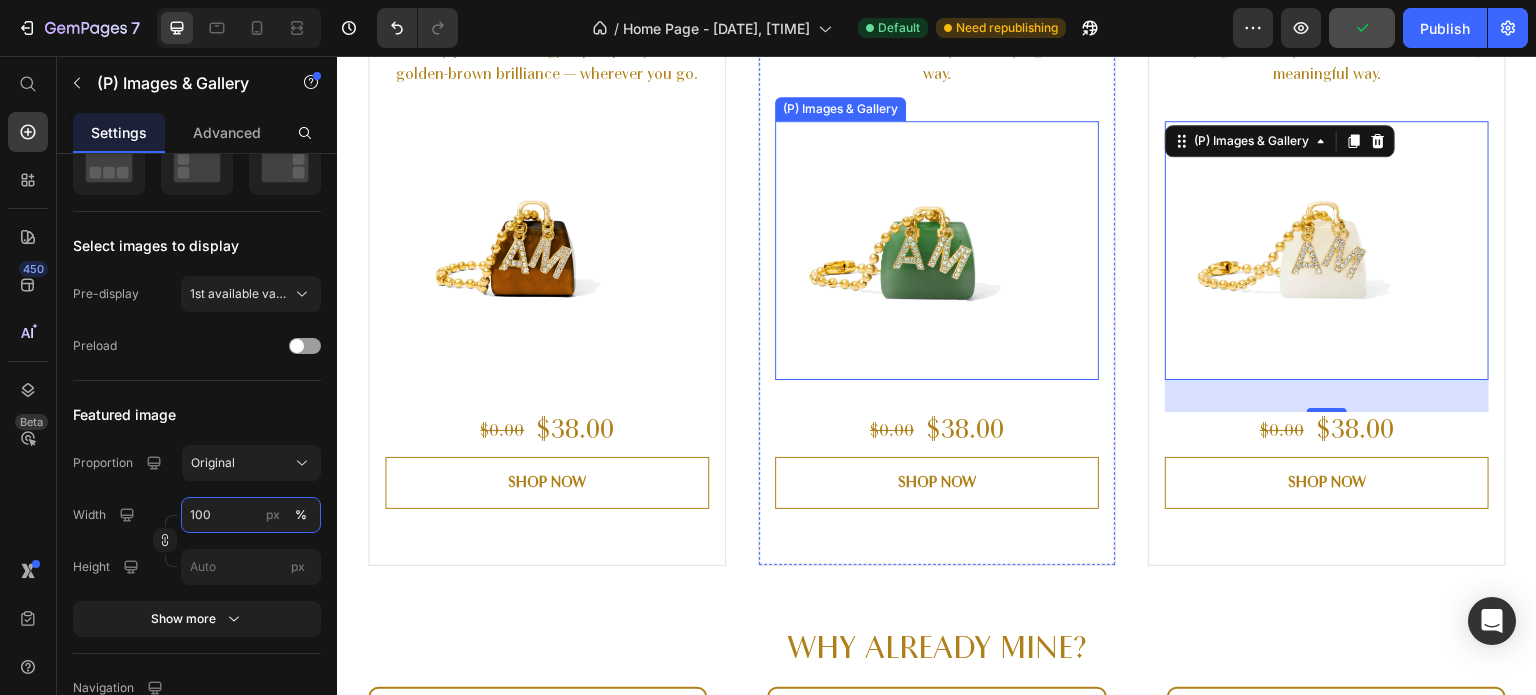 type on "80" 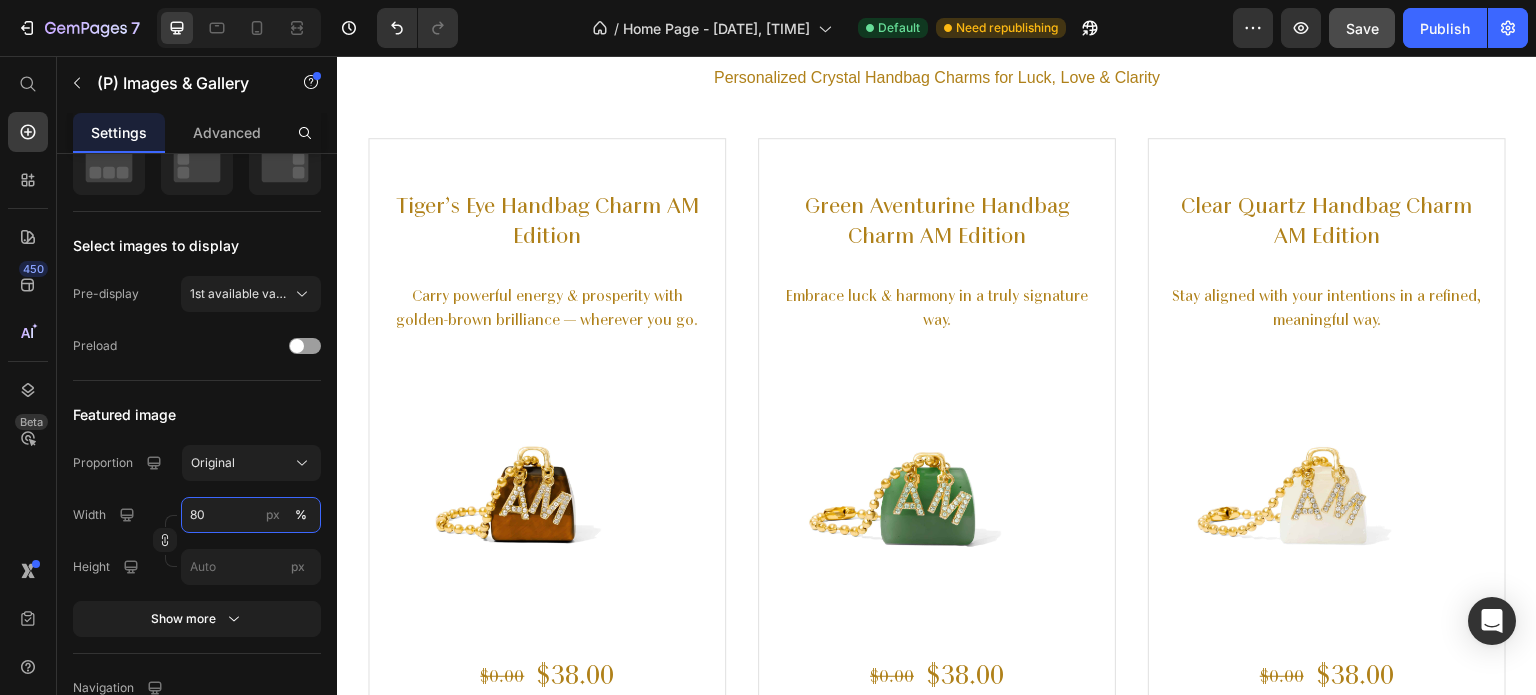 scroll, scrollTop: 4126, scrollLeft: 0, axis: vertical 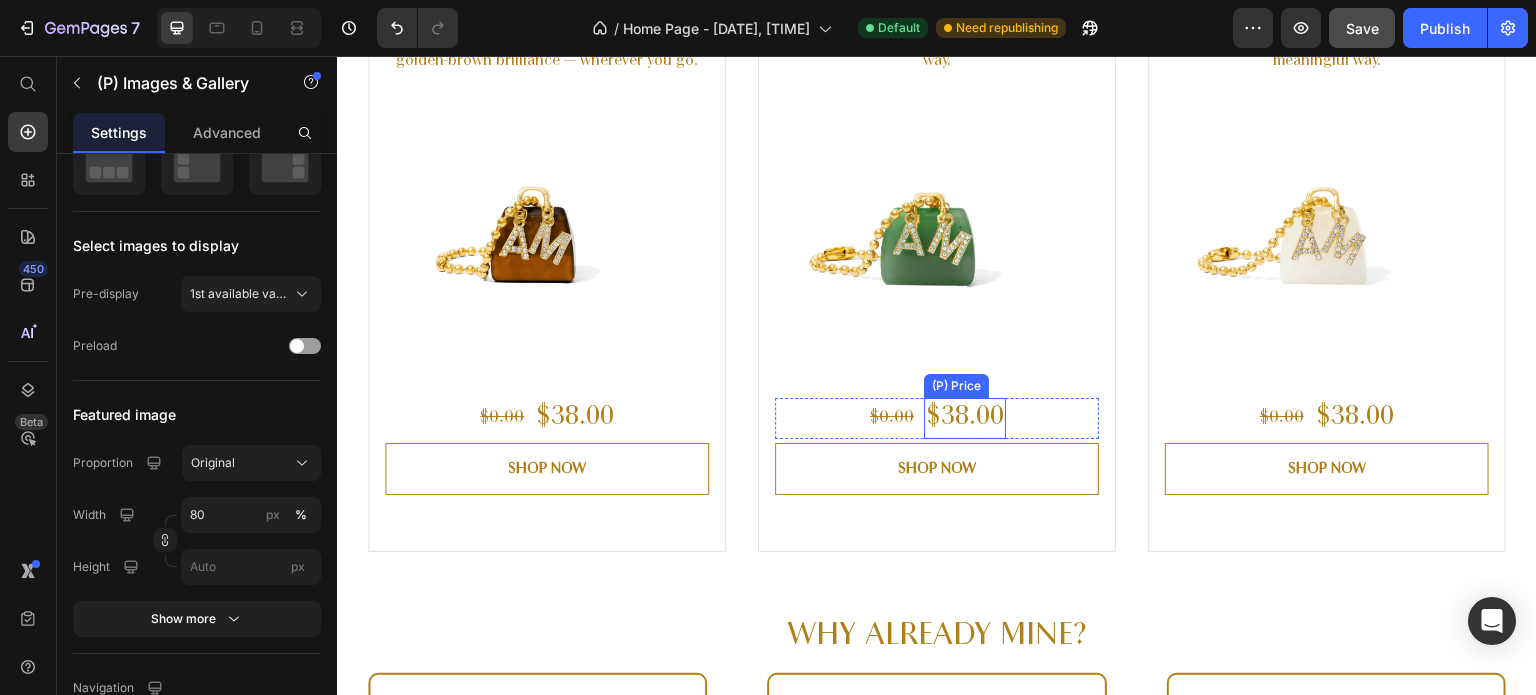 click on "$38.00" at bounding box center [965, 418] 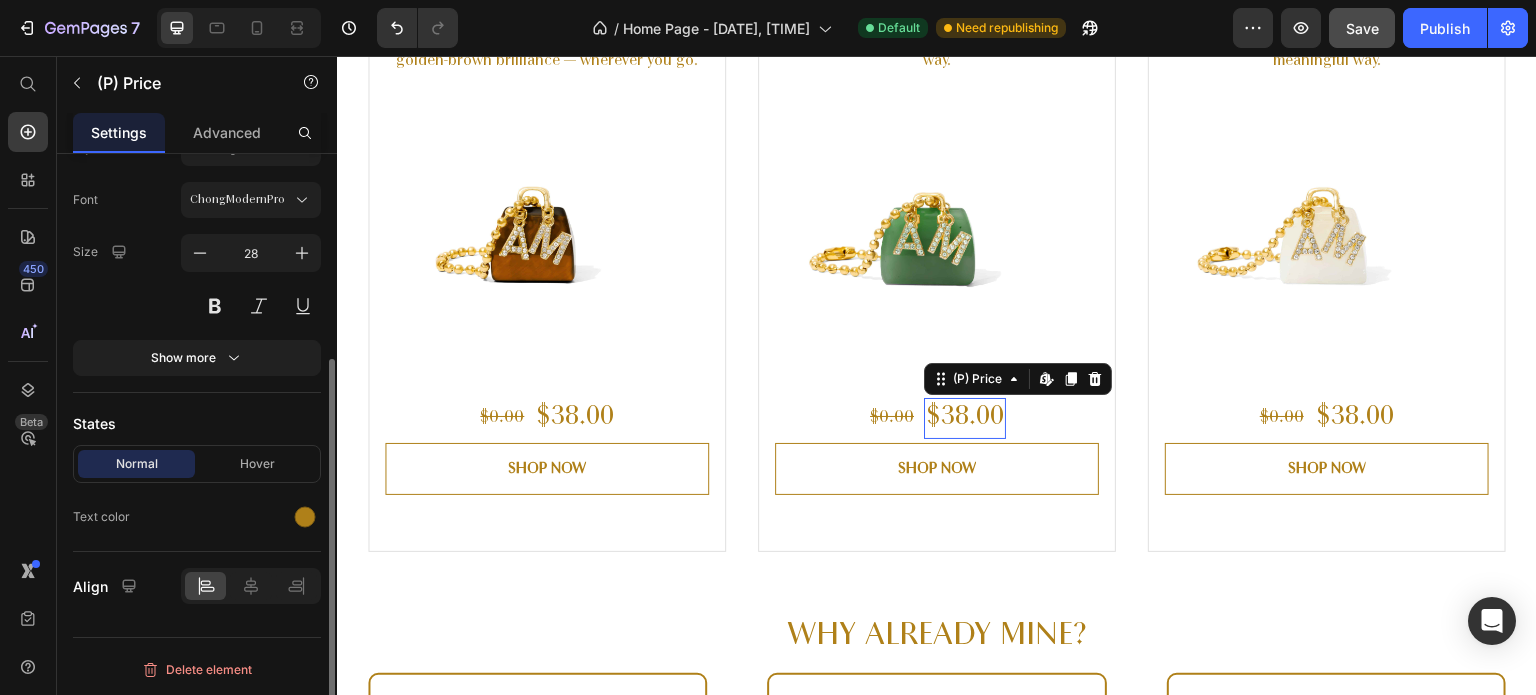 scroll, scrollTop: 0, scrollLeft: 0, axis: both 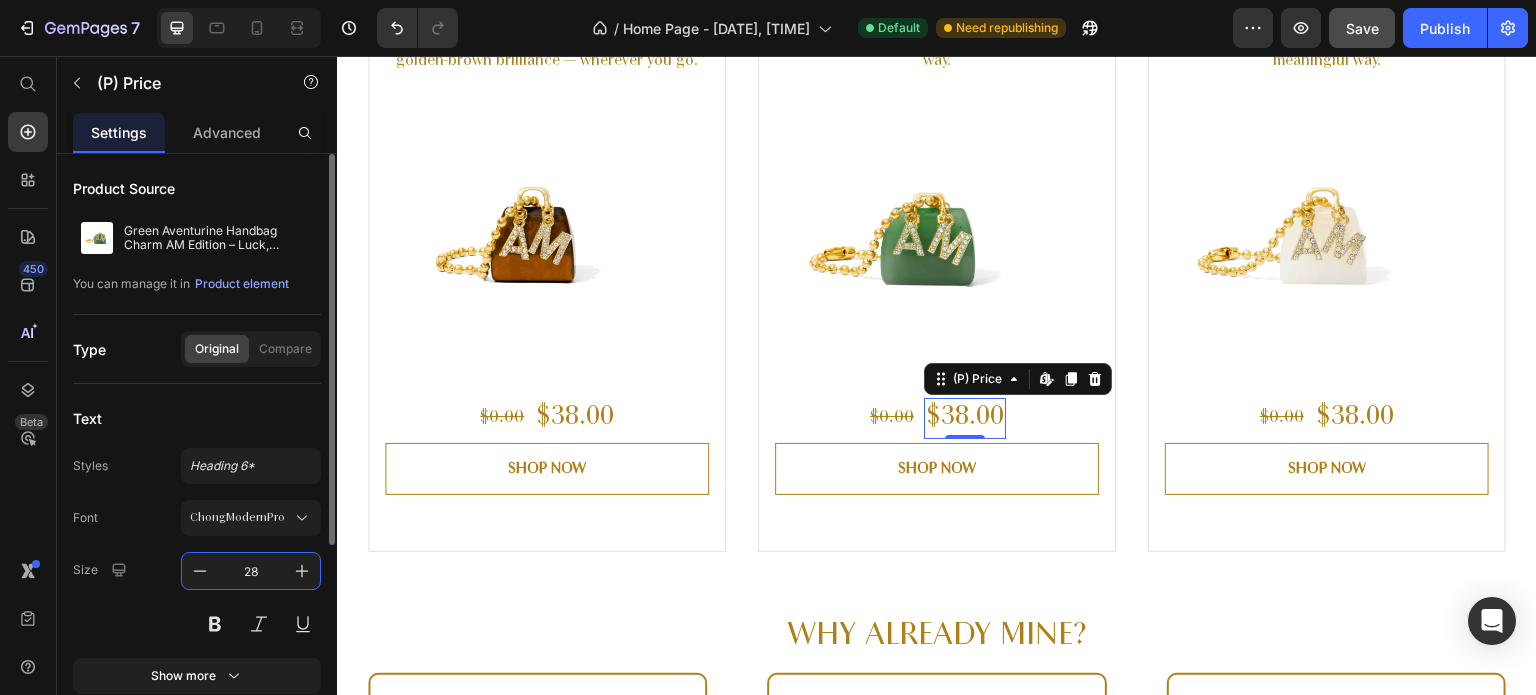 click on "28" at bounding box center (251, 571) 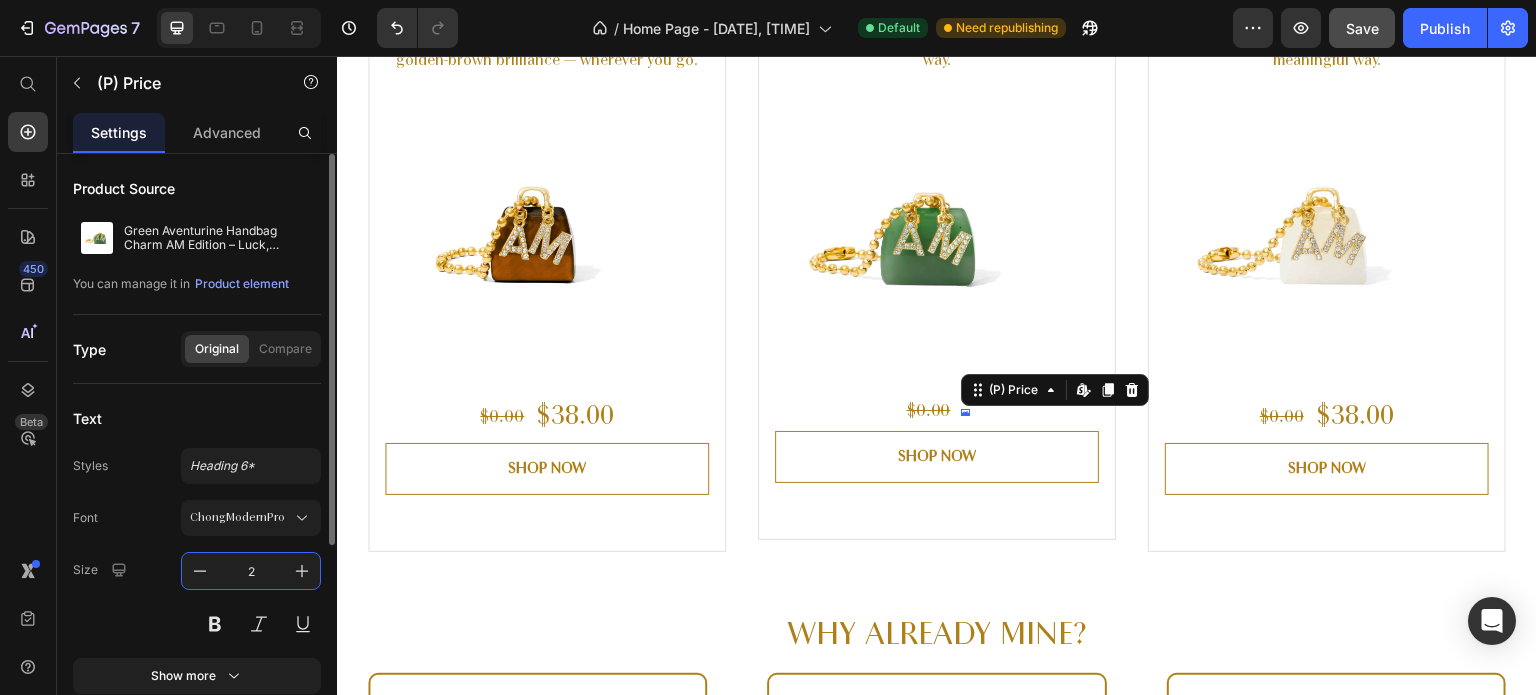 type on "25" 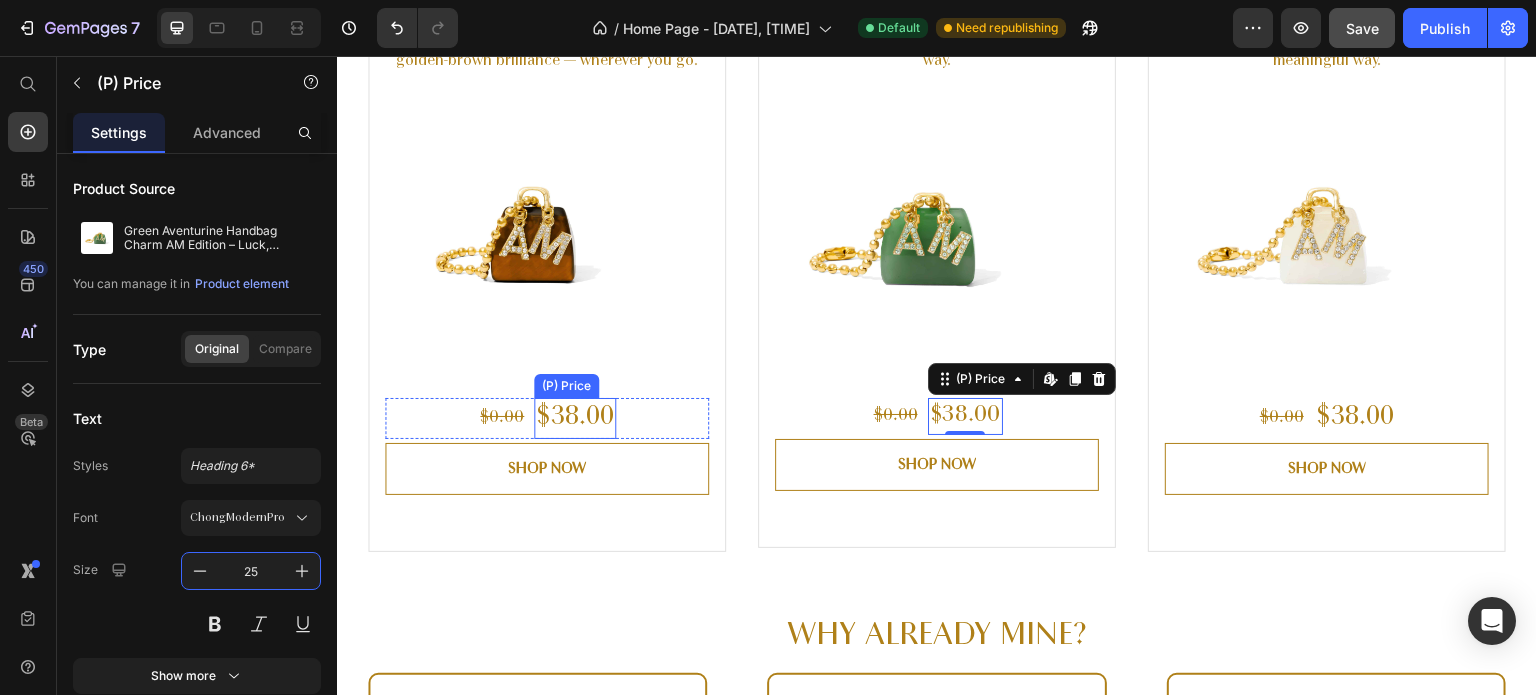 click on "$38.00" at bounding box center (575, 418) 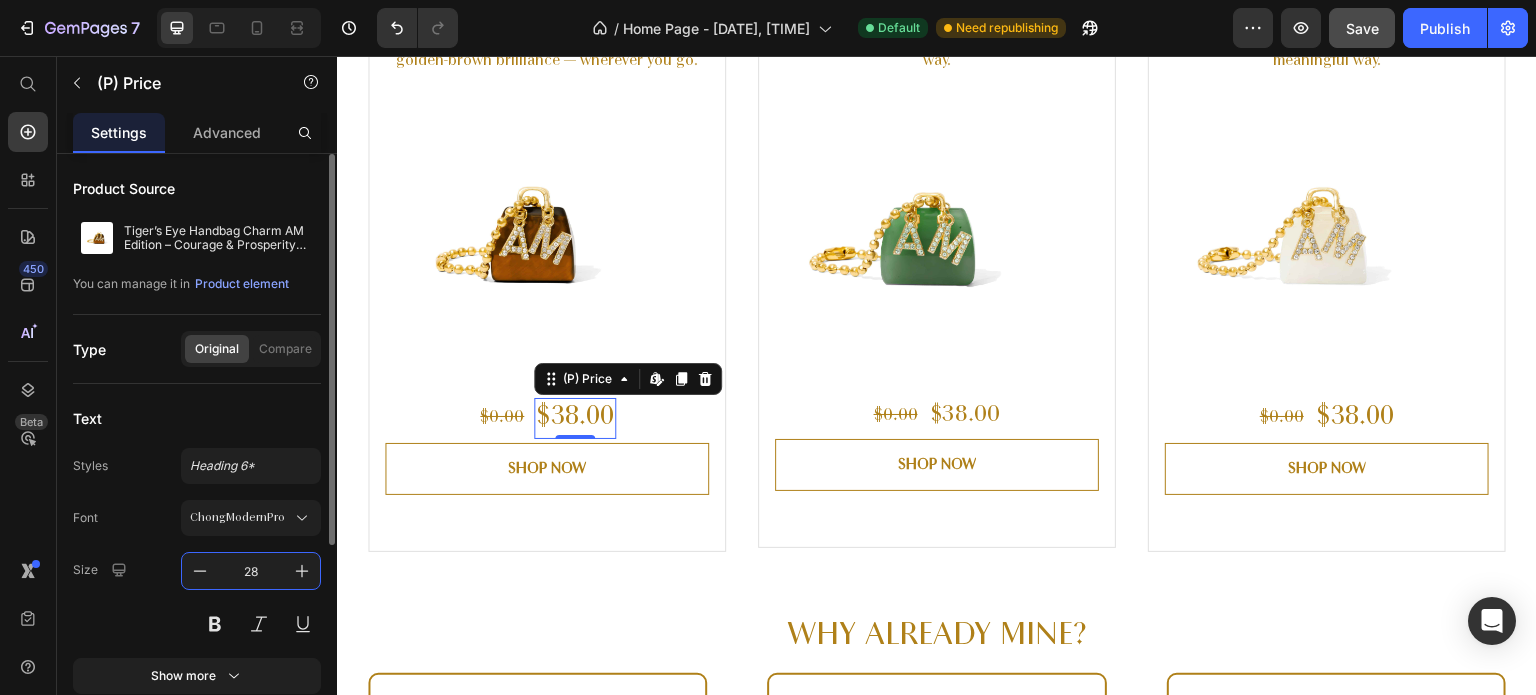 click on "28" at bounding box center (251, 571) 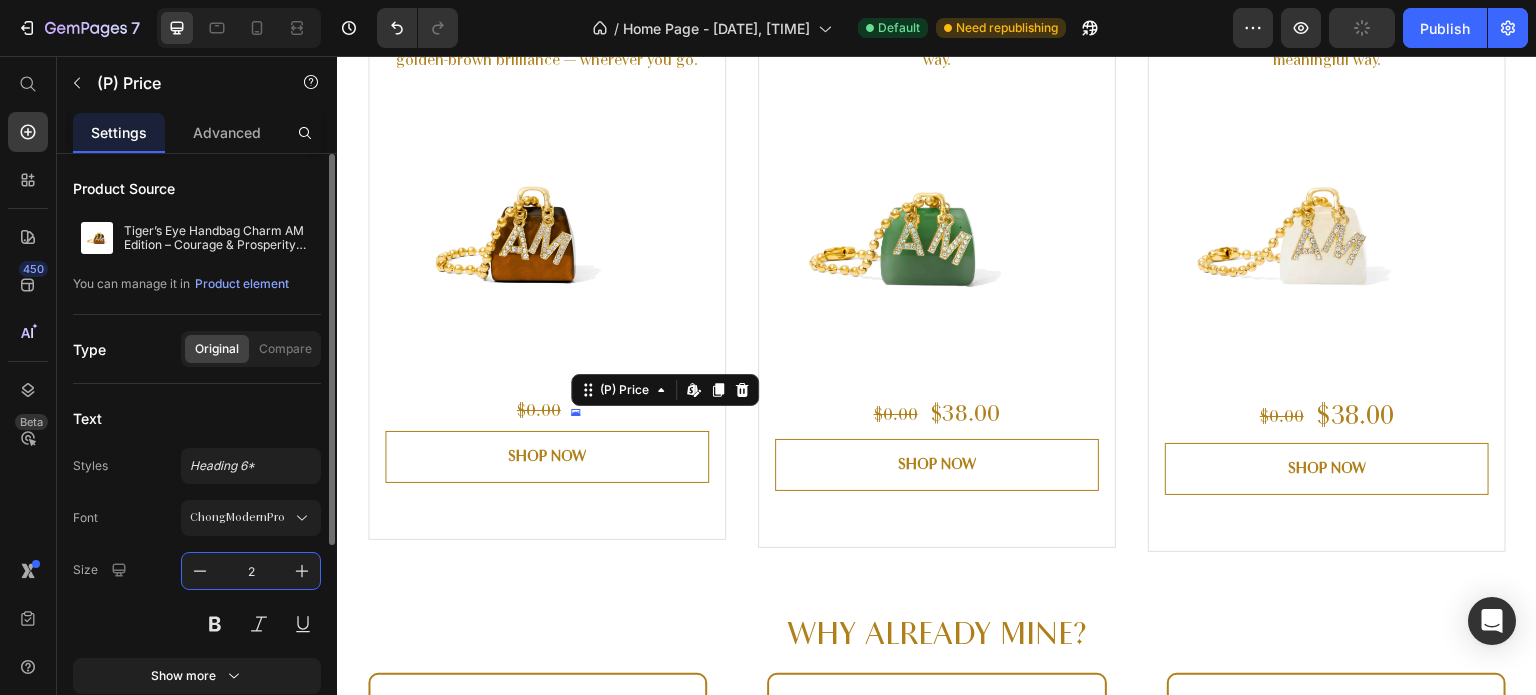 type on "25" 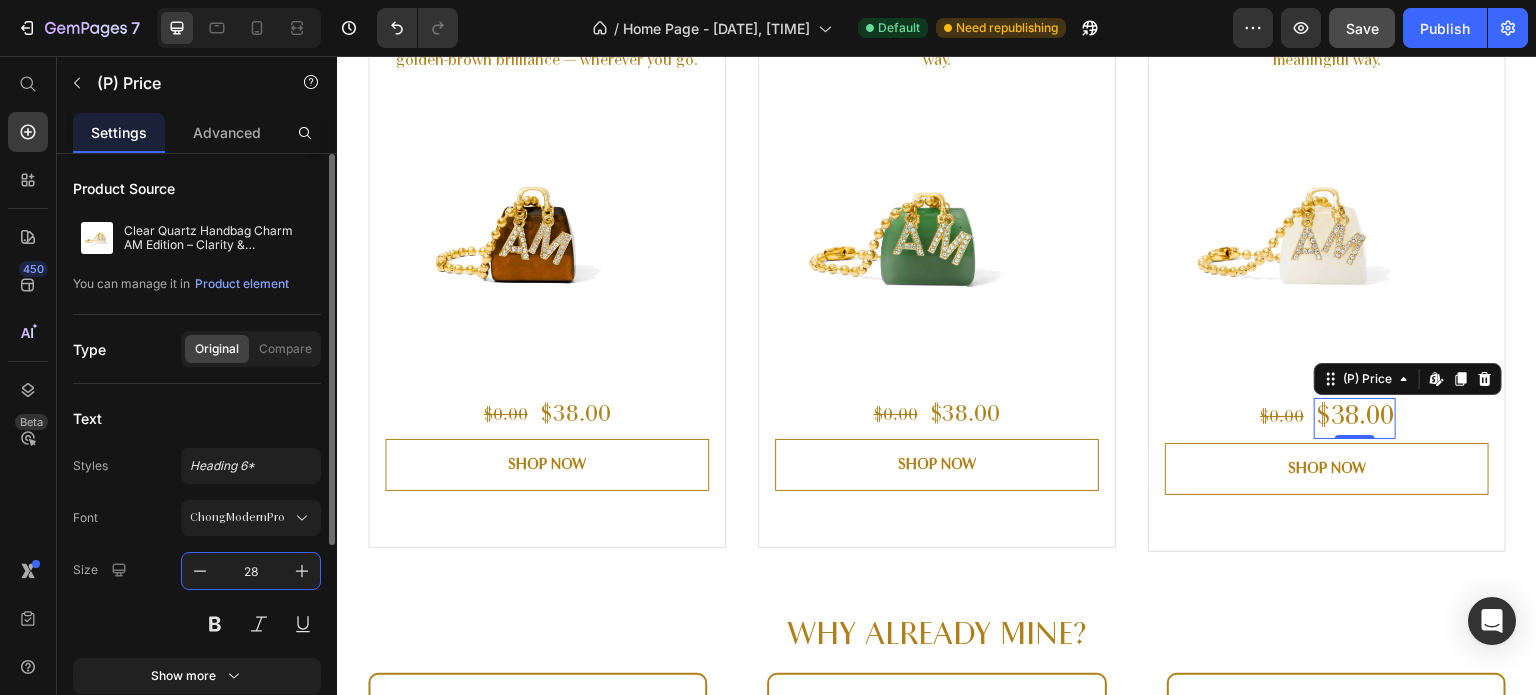 click on "28" at bounding box center (251, 571) 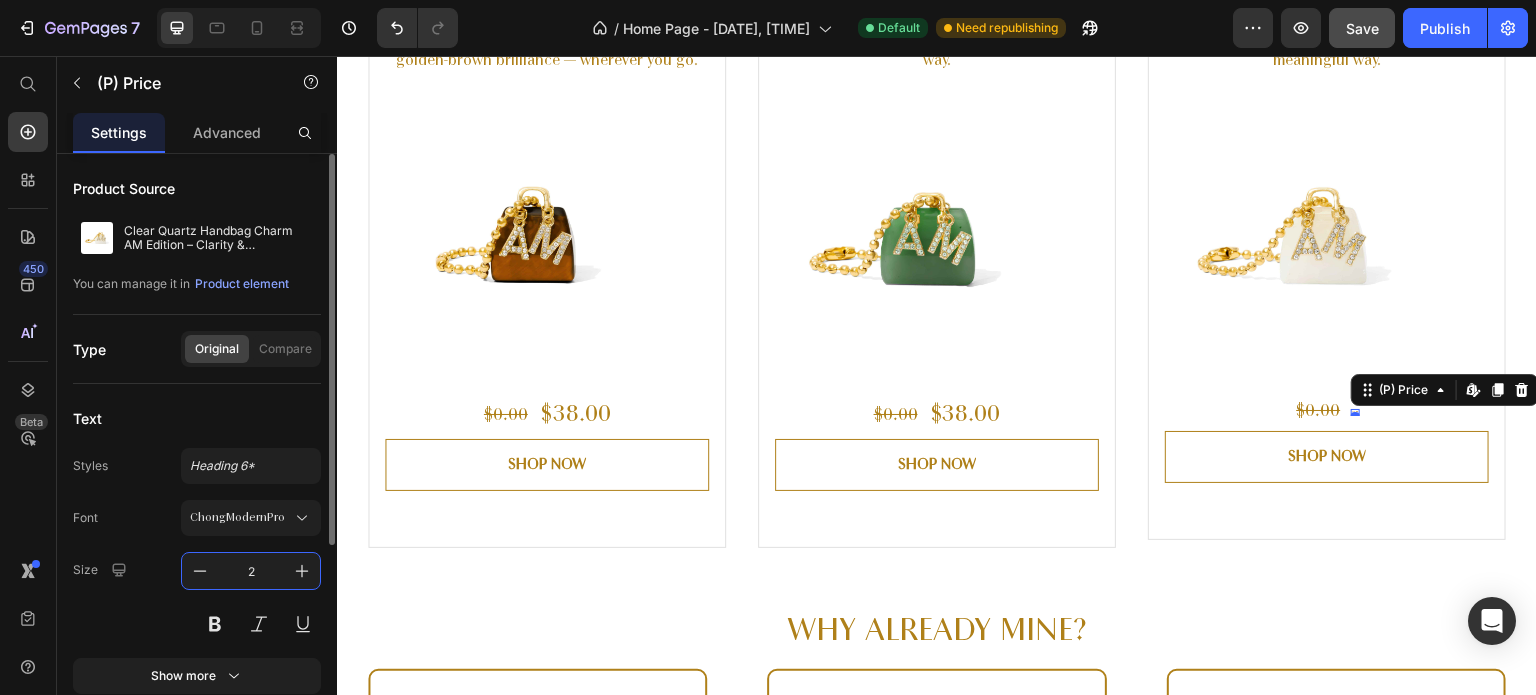 type on "25" 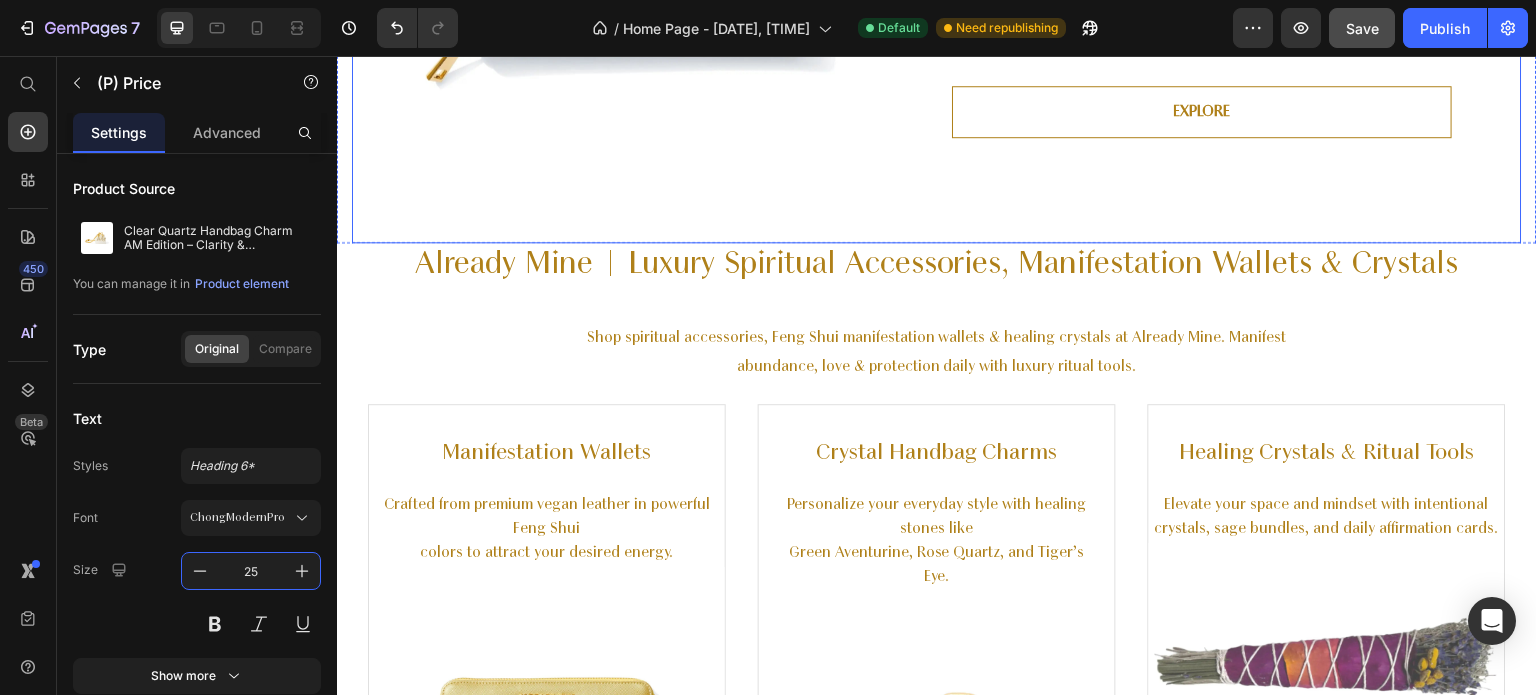 scroll, scrollTop: 612, scrollLeft: 0, axis: vertical 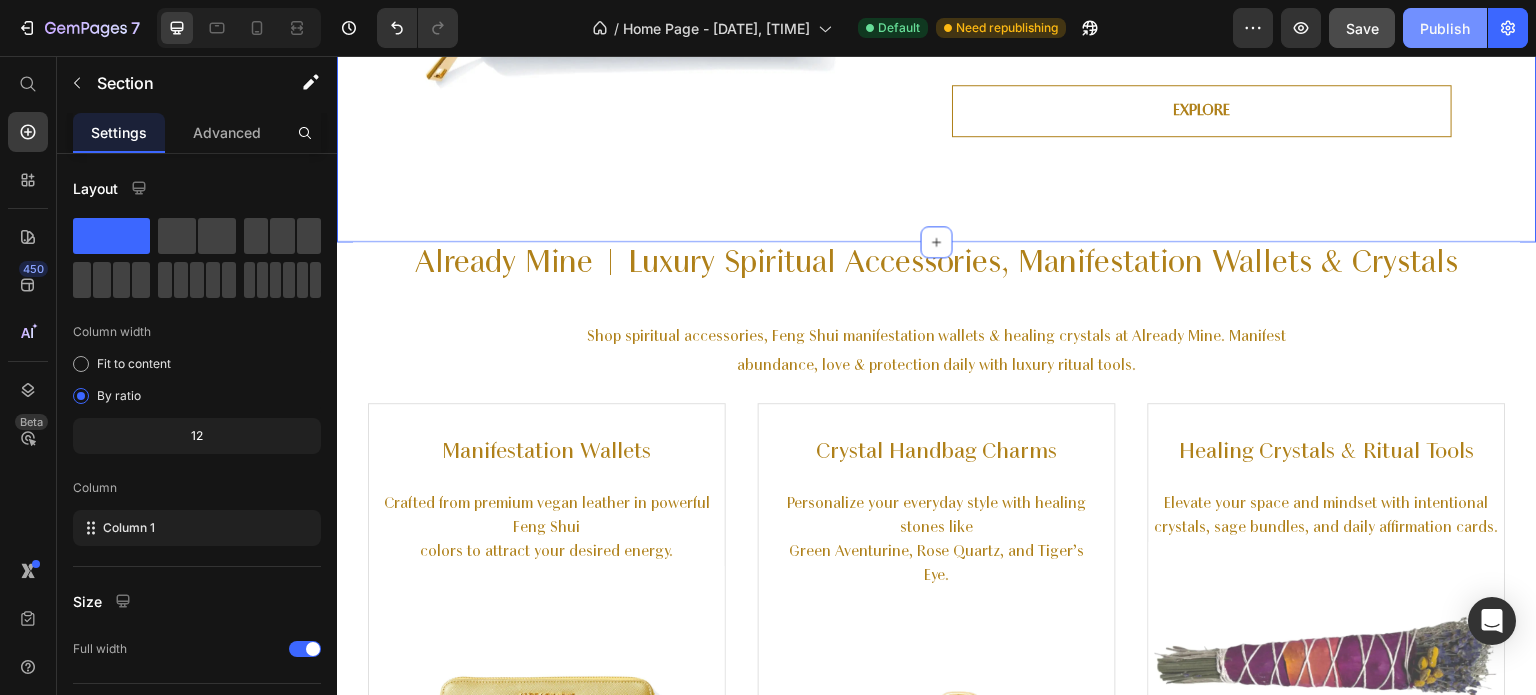 drag, startPoint x: 1426, startPoint y: 32, endPoint x: 997, endPoint y: 94, distance: 433.45703 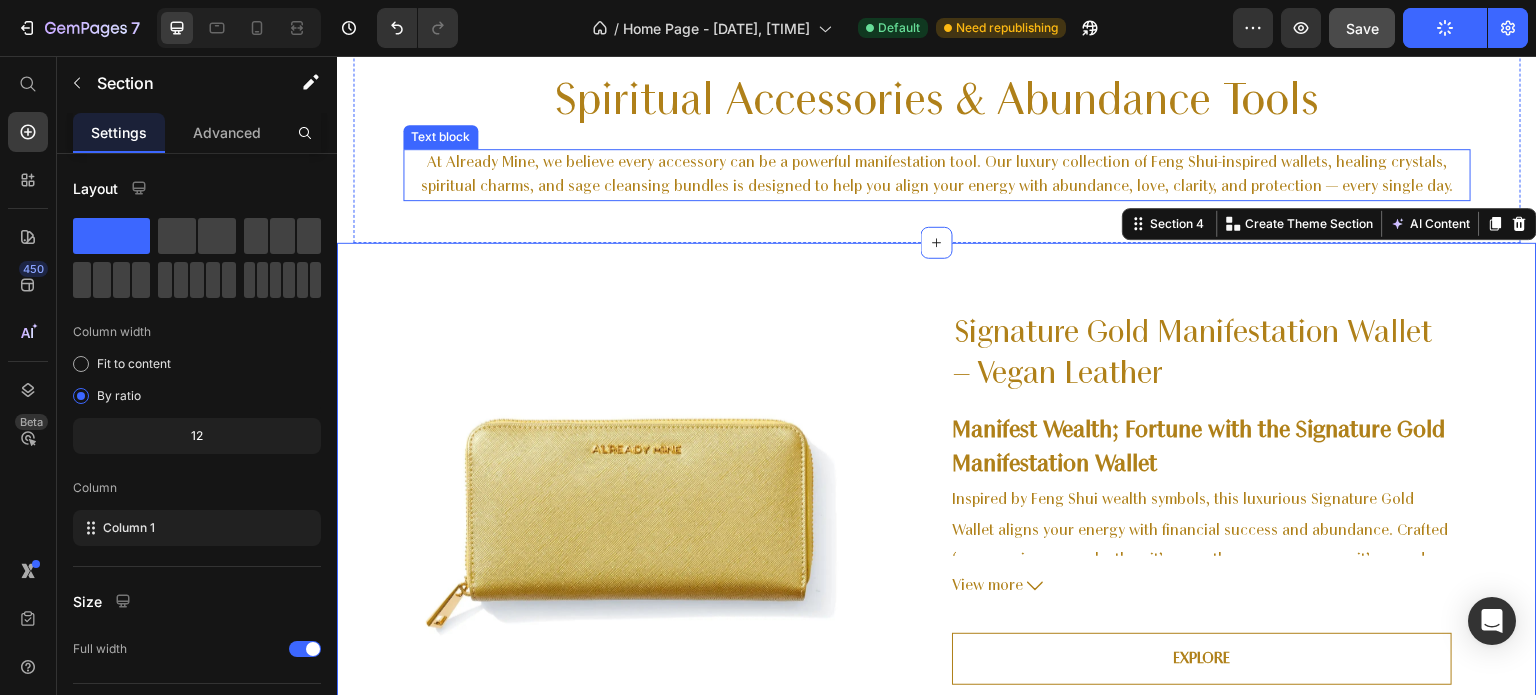 scroll, scrollTop: 0, scrollLeft: 0, axis: both 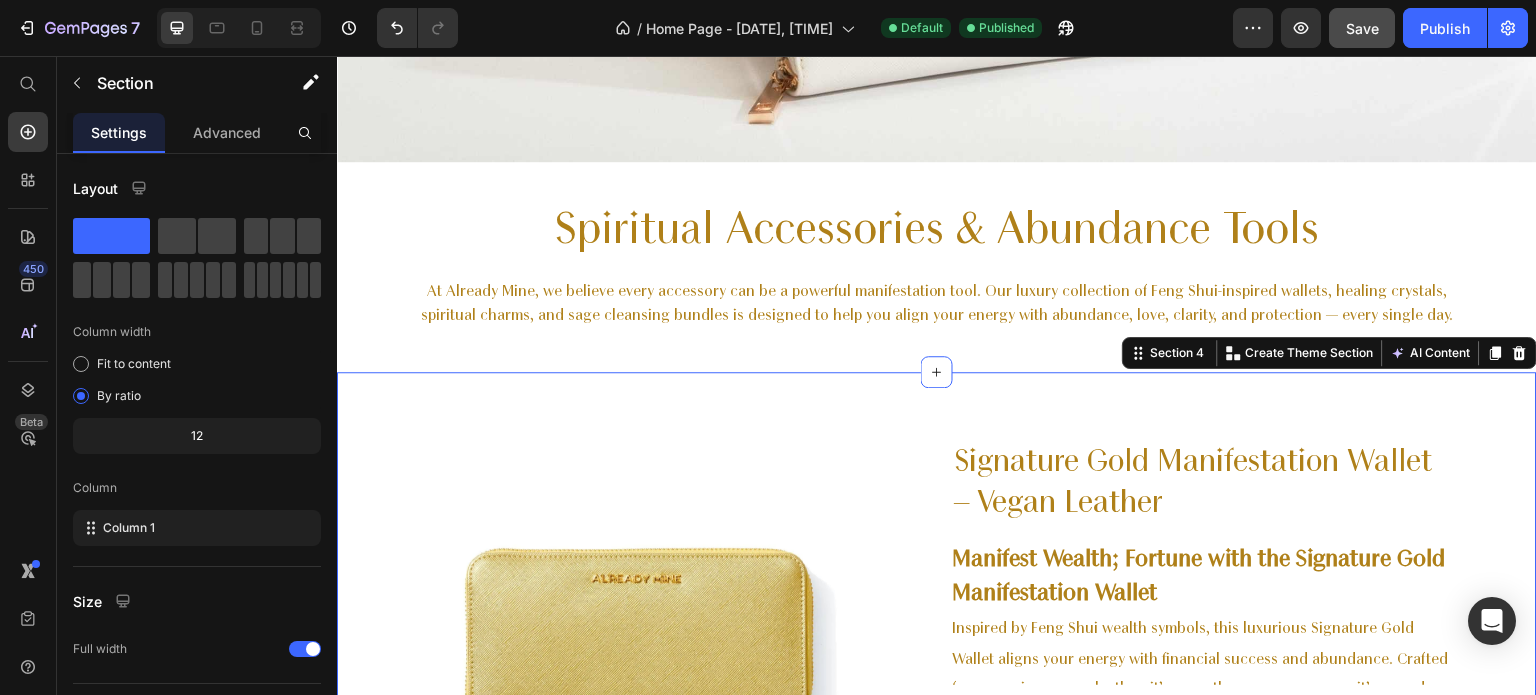 click on "Product Images & Gallery Row Signature Gold Manifestation Wallet – Vegan Leather (P) Title Manifest Wealth; Fortune with the Signature Gold Manifestation Wallet
Inspired by Feng Shui wealth symbols, this luxurious Signature Gold Wallet aligns your energy with financial success and abundance. Crafted from premium vegan leather, it’s more than an accessory — it’s your daily money magnet.
Key Features:
Gold Symbolism: Enhances prosperity; attracts wealth.
Vegan Leather: Luxurious, sustainable, durable.
Green Aventurine Heart : Draws success; unexpected fortune.
Affirmation Card : Boosts your positive money mindset daily.
Gift-Ready: Elegant packaging for manifestors; luxury lovers.
Unlock your abundance. Elevate your mindset. Prosper with purpose. View more (P) Description EXPLORE (P) Cart Button Row Product Section 4   You can create reusable sections Create Theme Section AI Content Write with GemAI What would you like to describe here? Tone and Voice Persuasive Product" at bounding box center [937, 646] 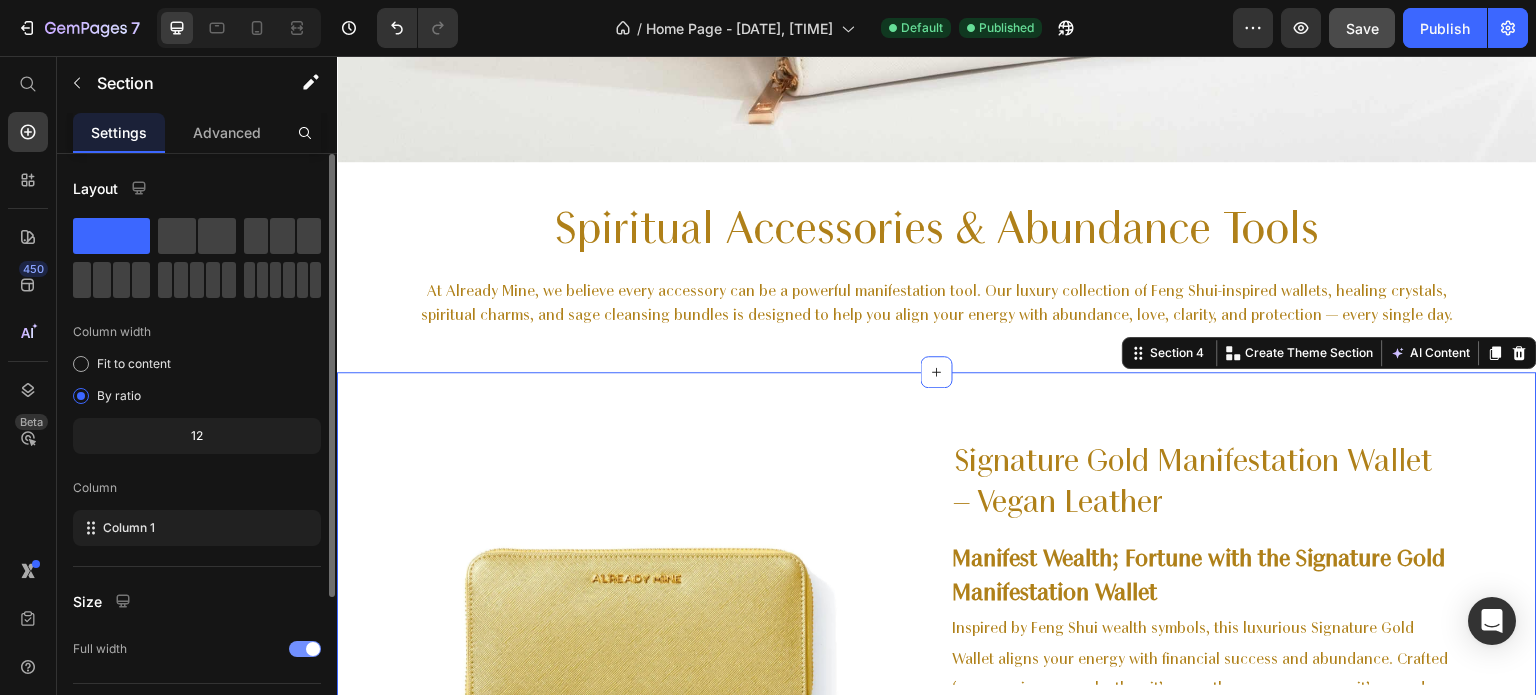 click at bounding box center (305, 649) 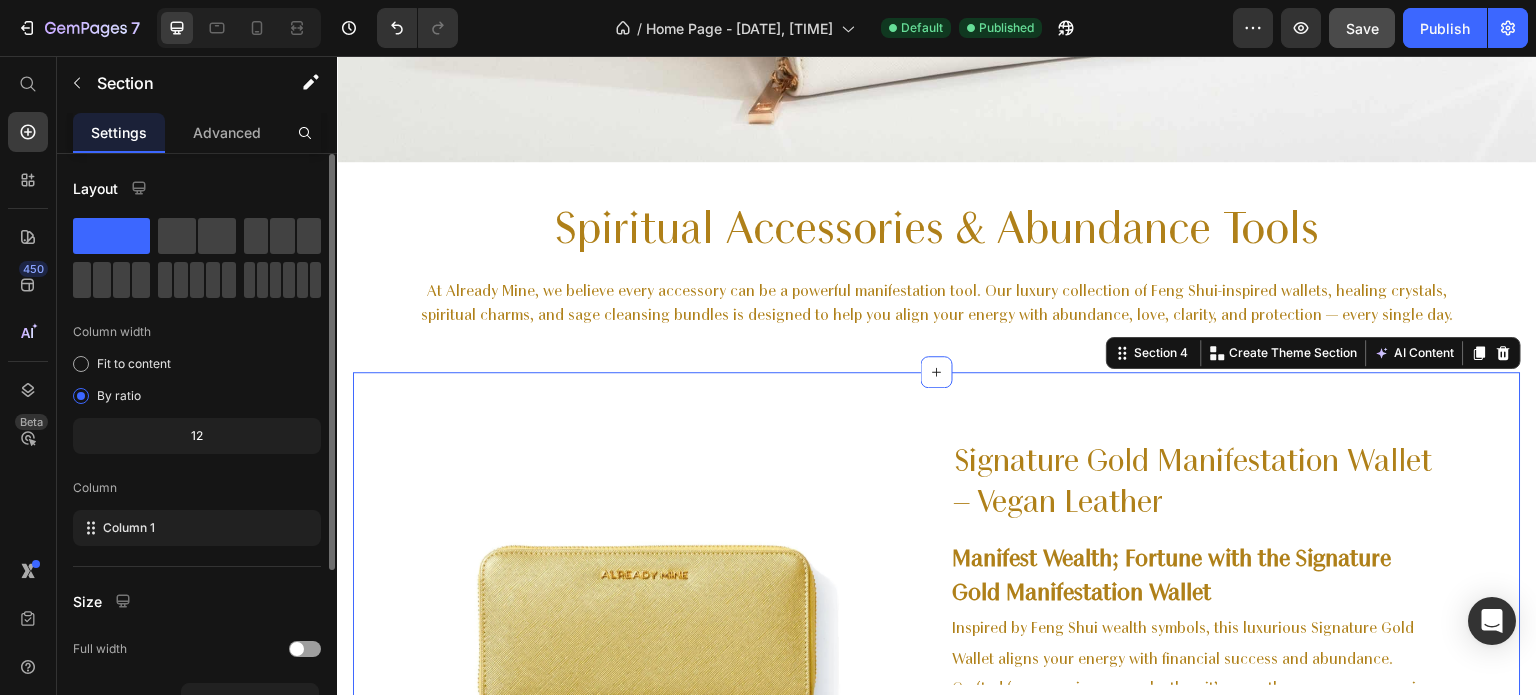 scroll, scrollTop: 260, scrollLeft: 0, axis: vertical 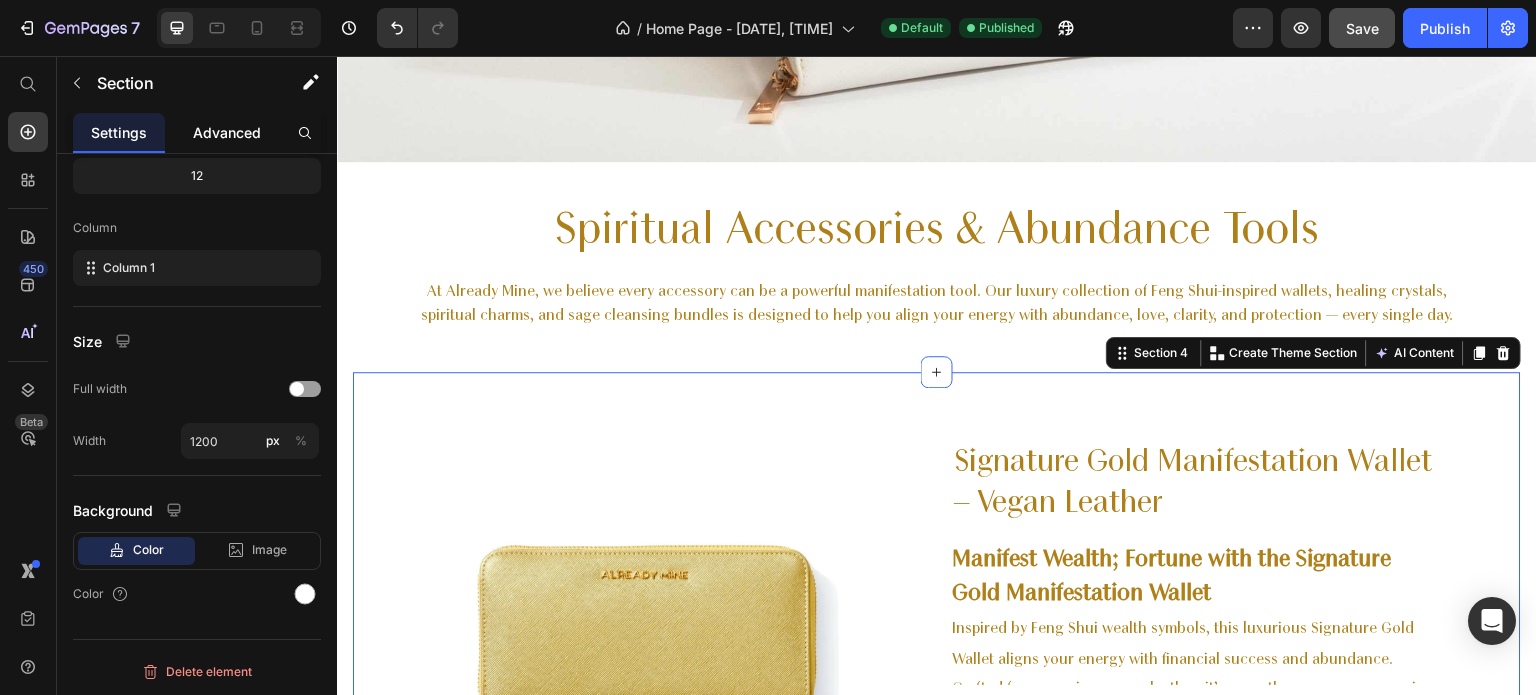 click on "Advanced" at bounding box center [227, 132] 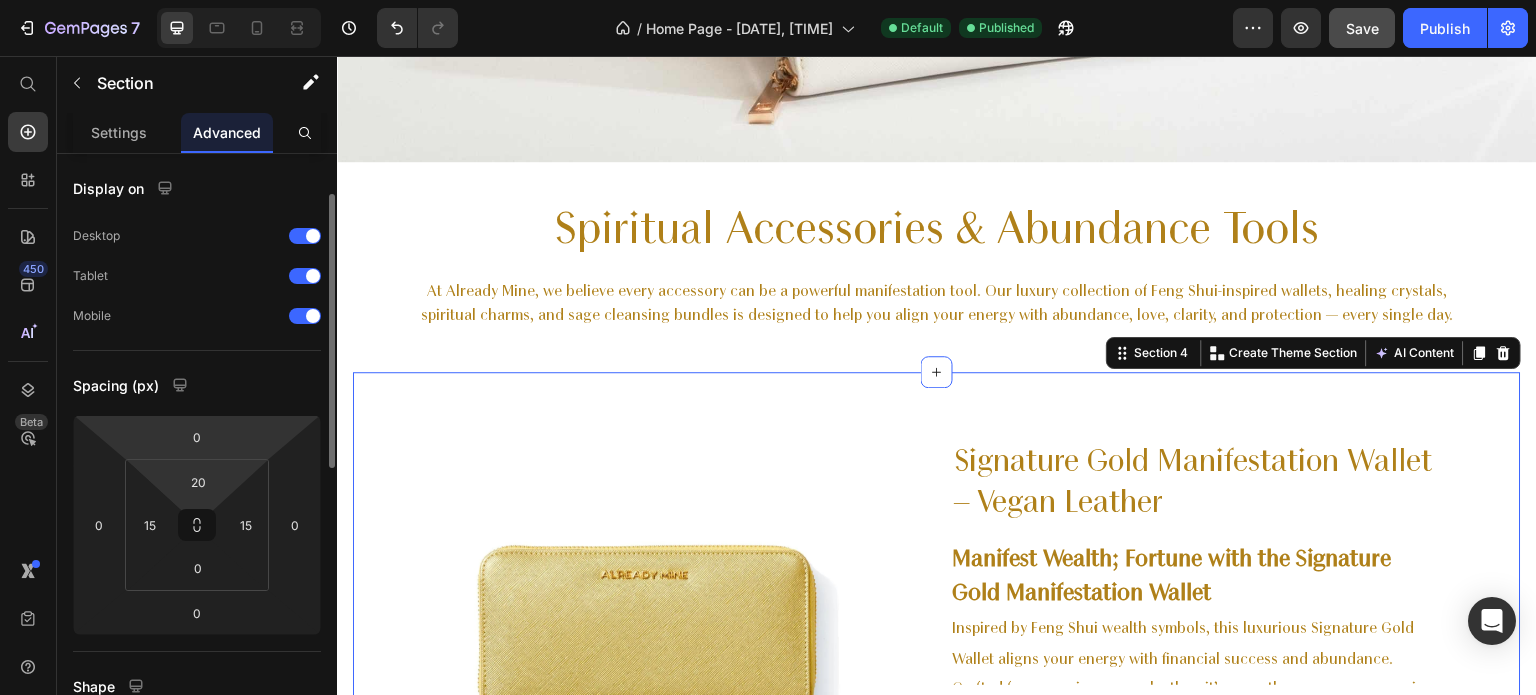 scroll, scrollTop: 28, scrollLeft: 0, axis: vertical 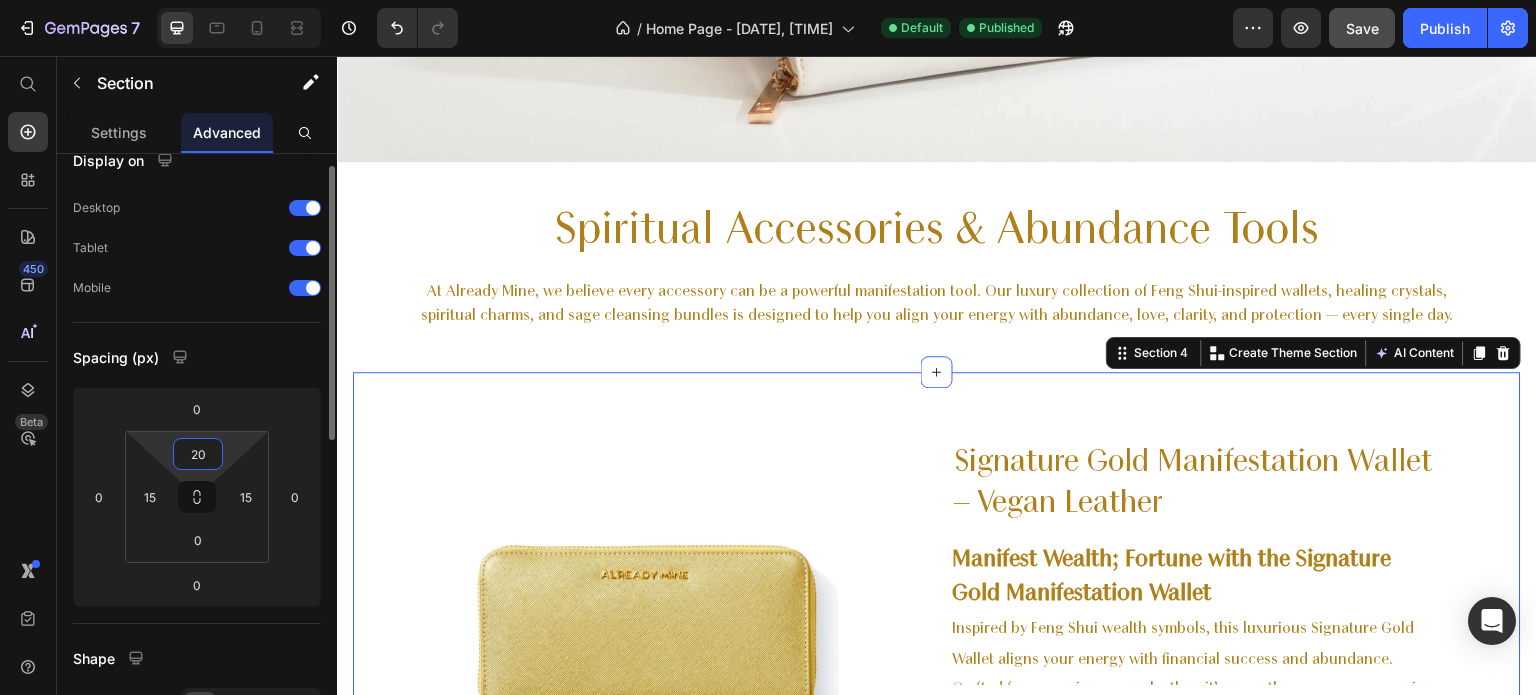 click on "20" at bounding box center [198, 454] 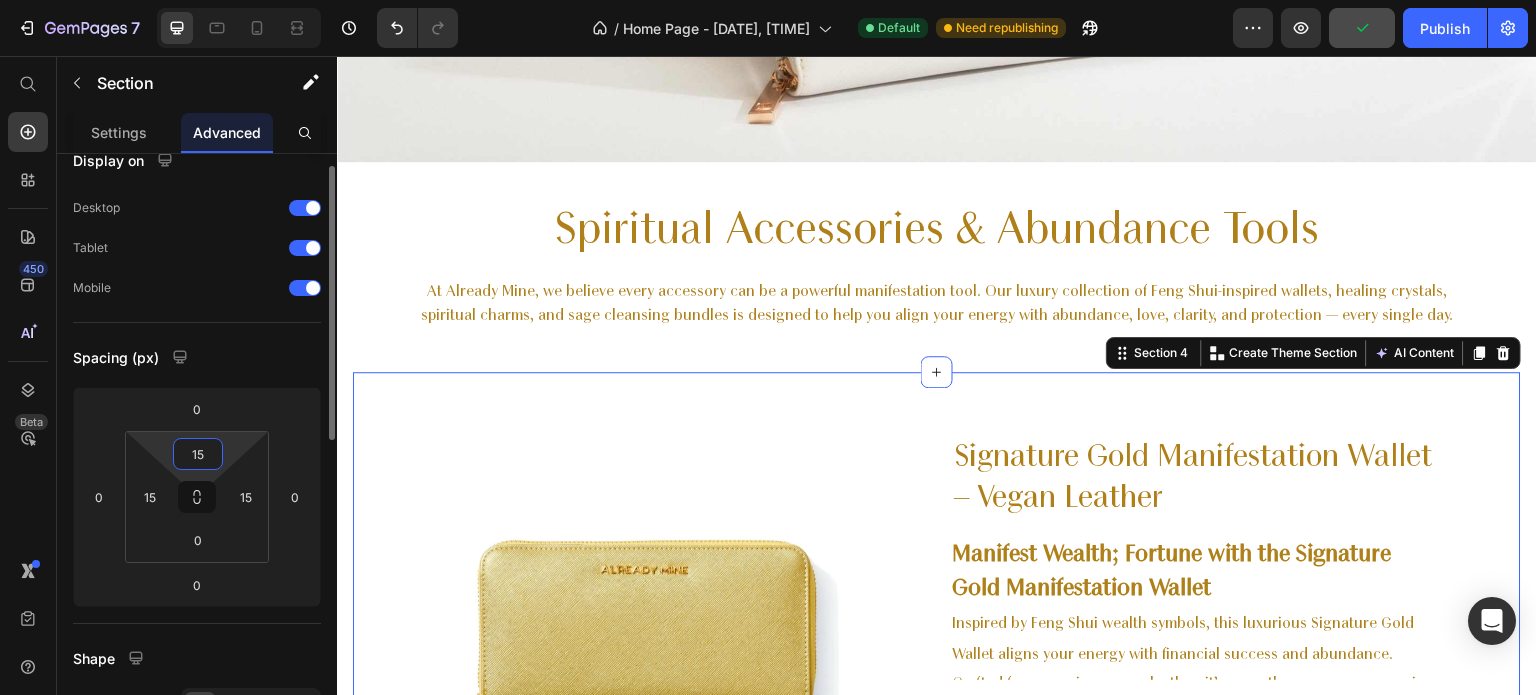 type on "1" 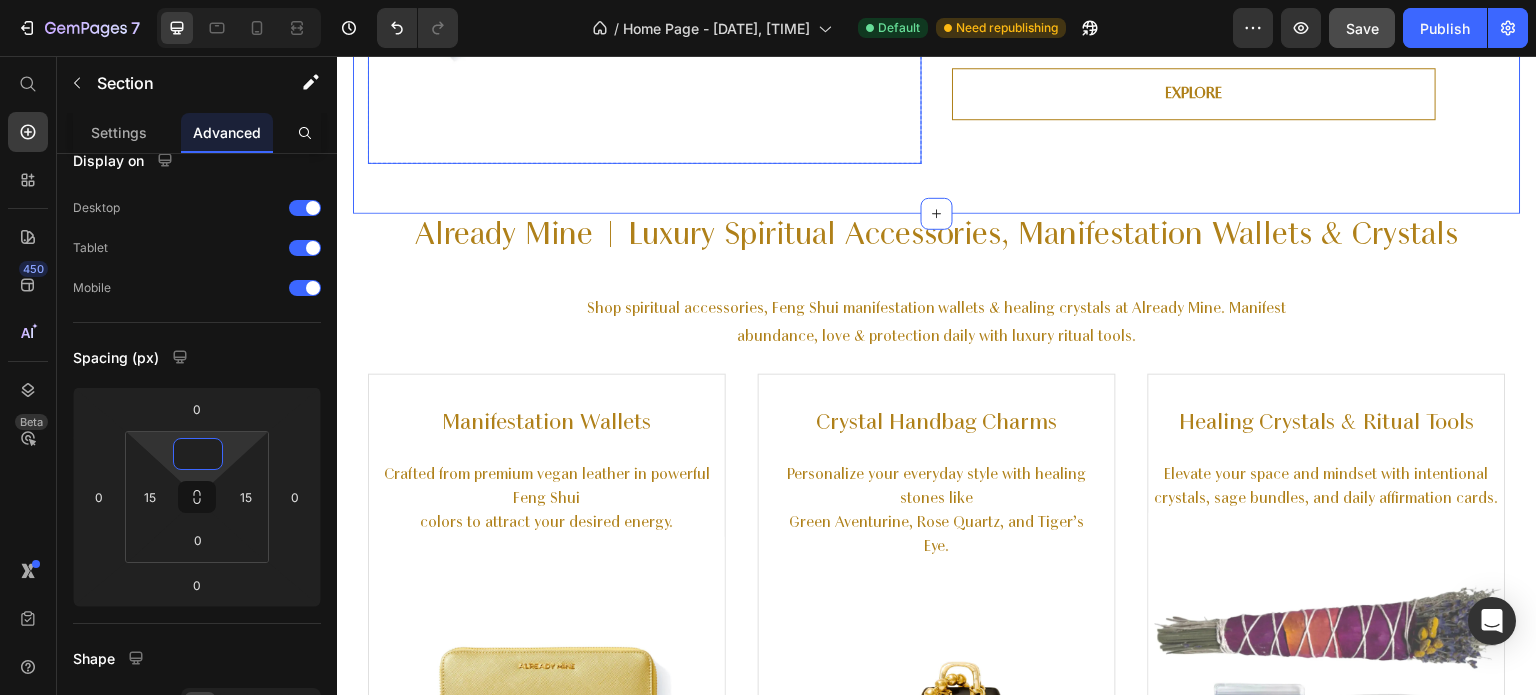 scroll, scrollTop: 1276, scrollLeft: 0, axis: vertical 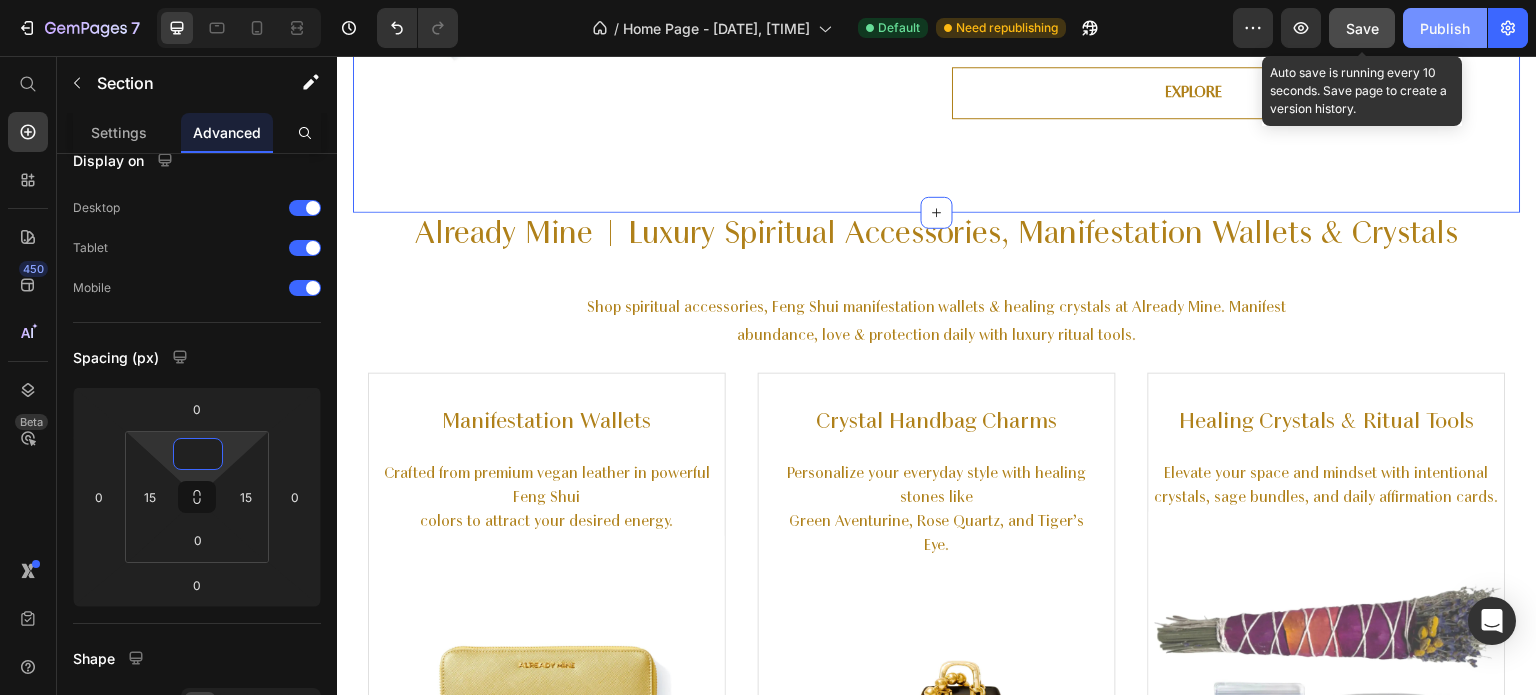 type on "0" 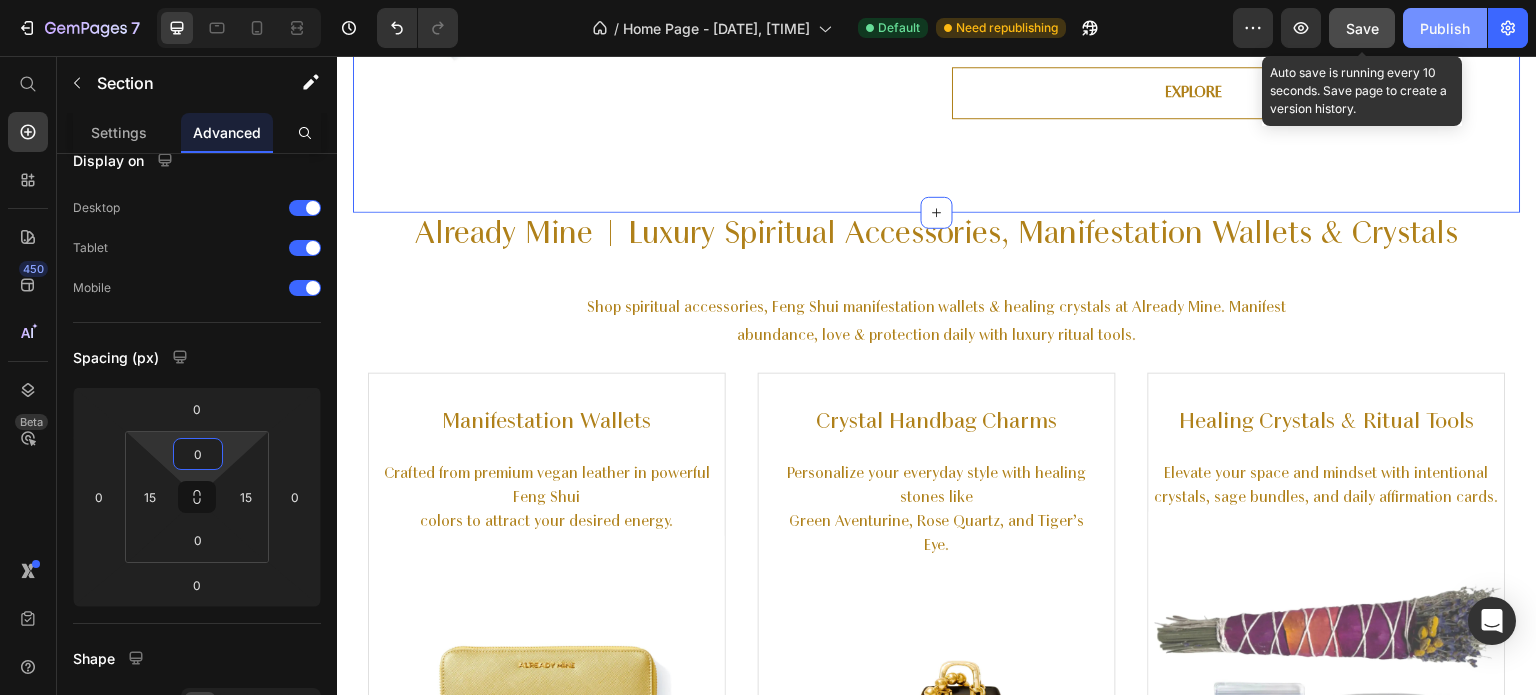 click on "Save" 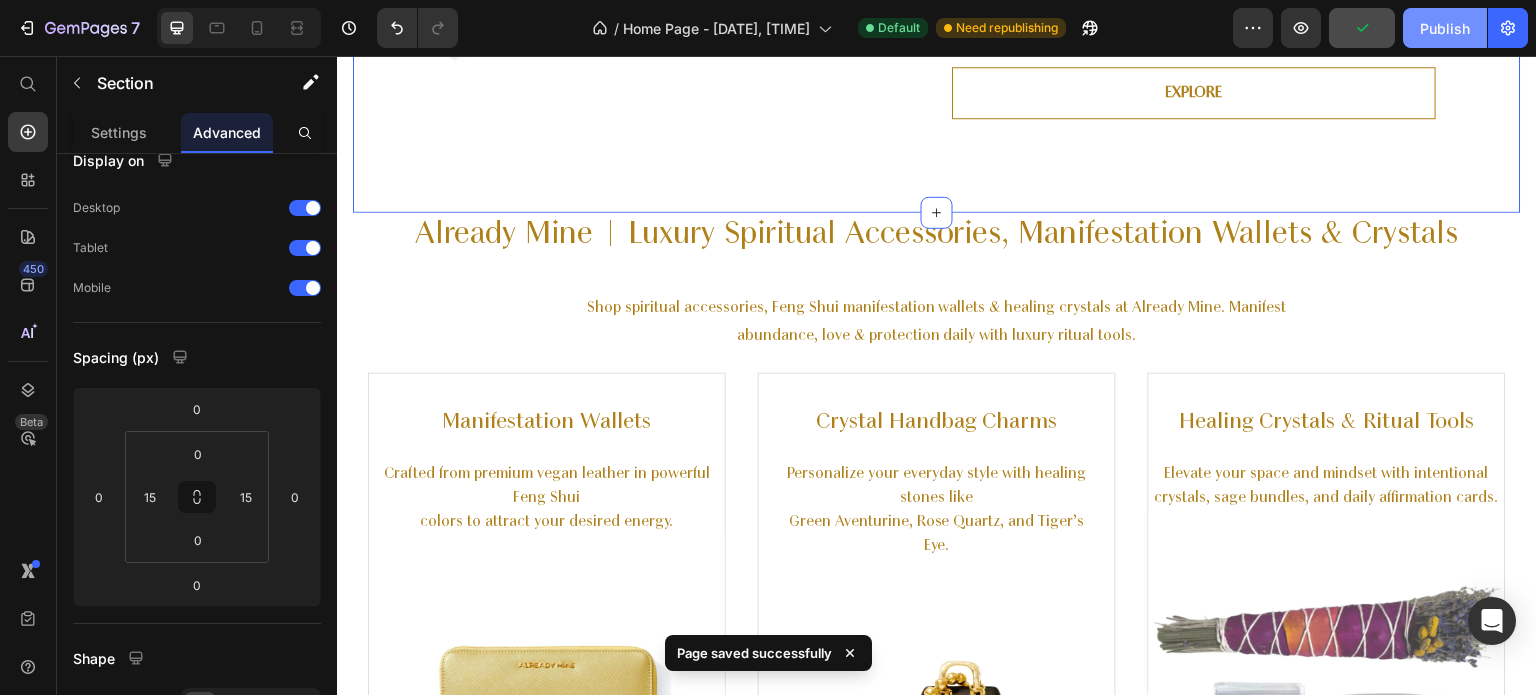 click on "Publish" at bounding box center [1445, 28] 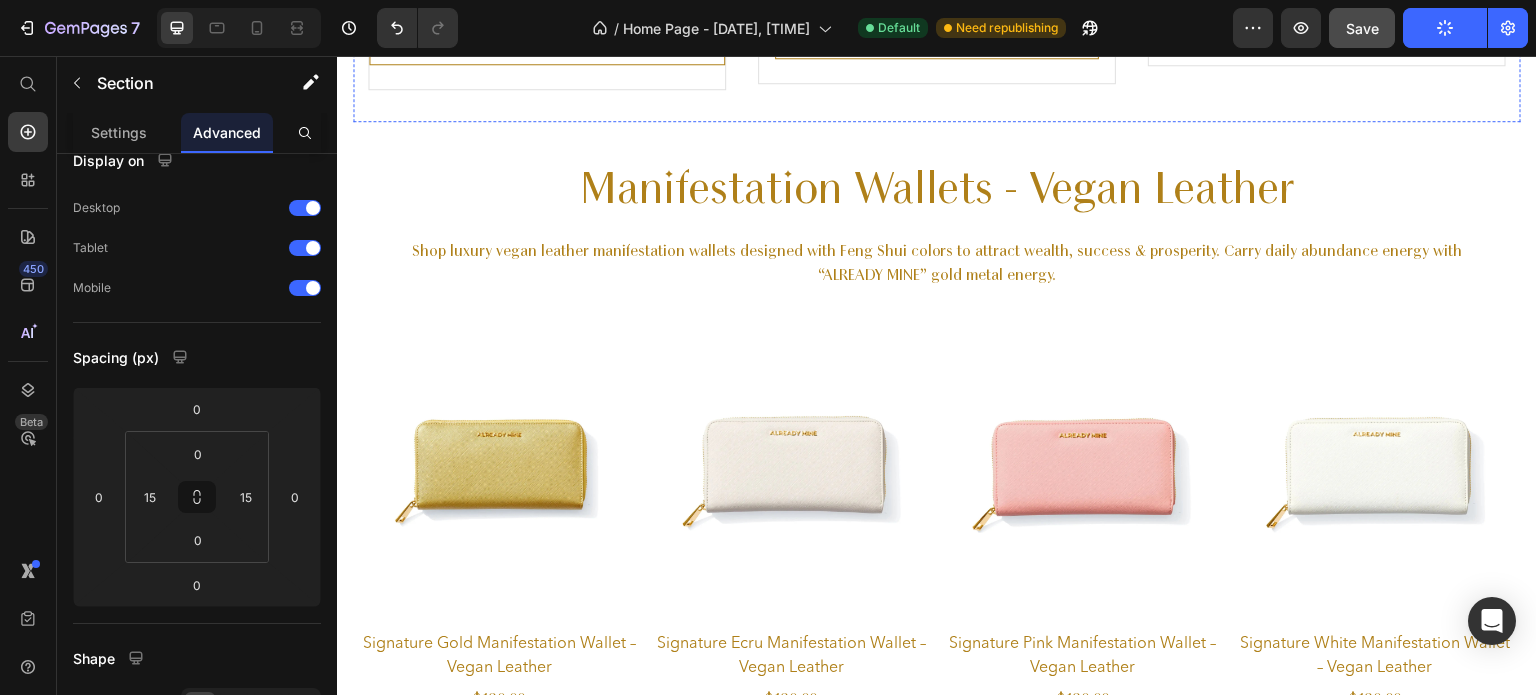 scroll, scrollTop: 2192, scrollLeft: 0, axis: vertical 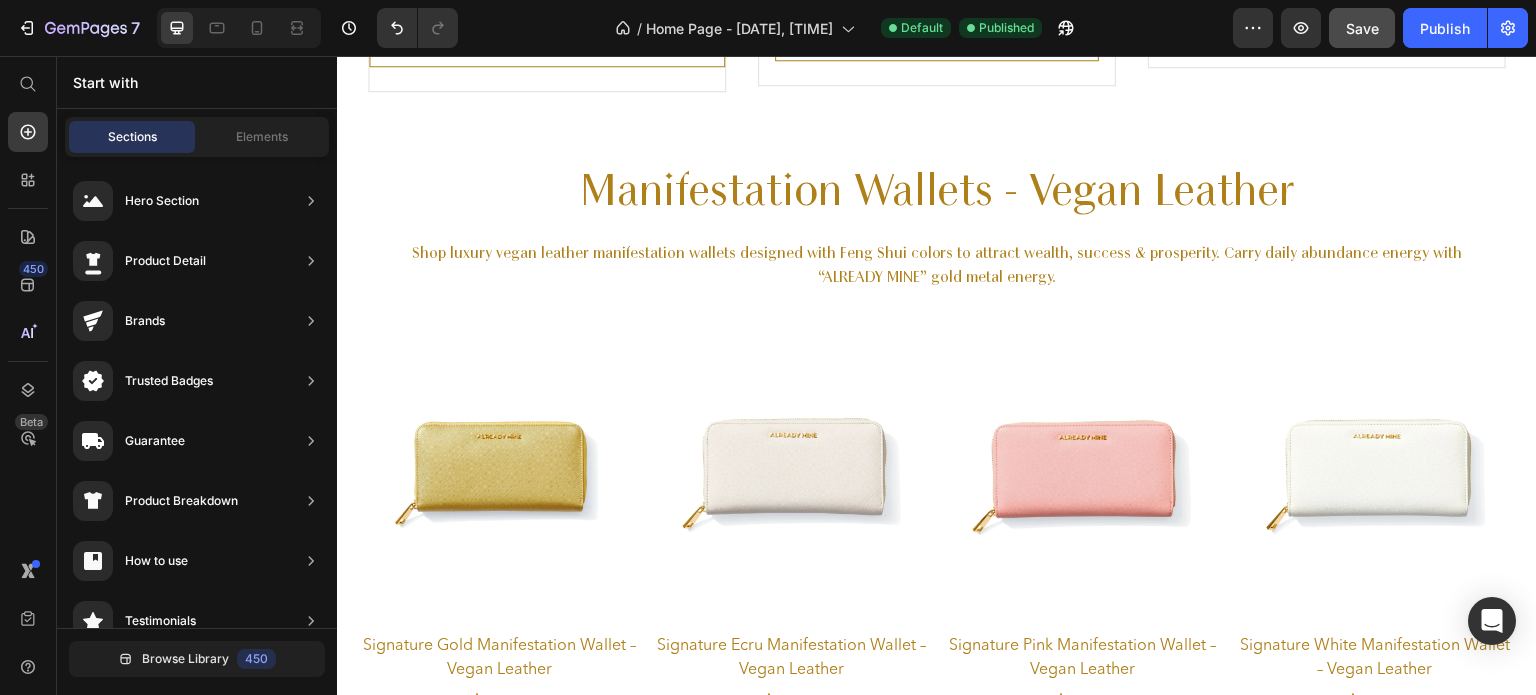 click on "Manifestation Wallets - Vegan Leather Heading Shop luxury vegan leather manifestation wallets designed with Feng Shui colors to attract wealth, success & prosperity. Carry daily abundance energy with “ALREADY MINE” gold metal energy. Text block Section 6" at bounding box center [937, 229] 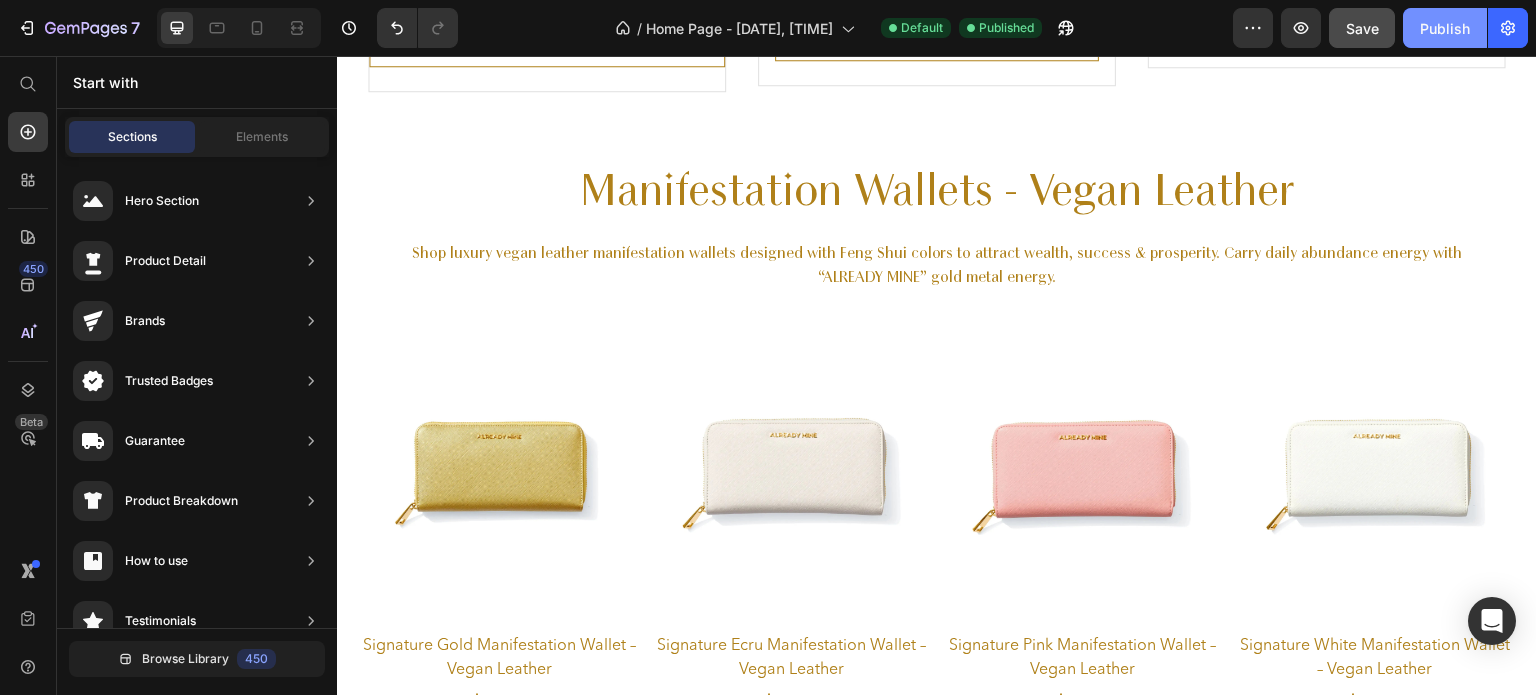 click on "Publish" at bounding box center [1445, 28] 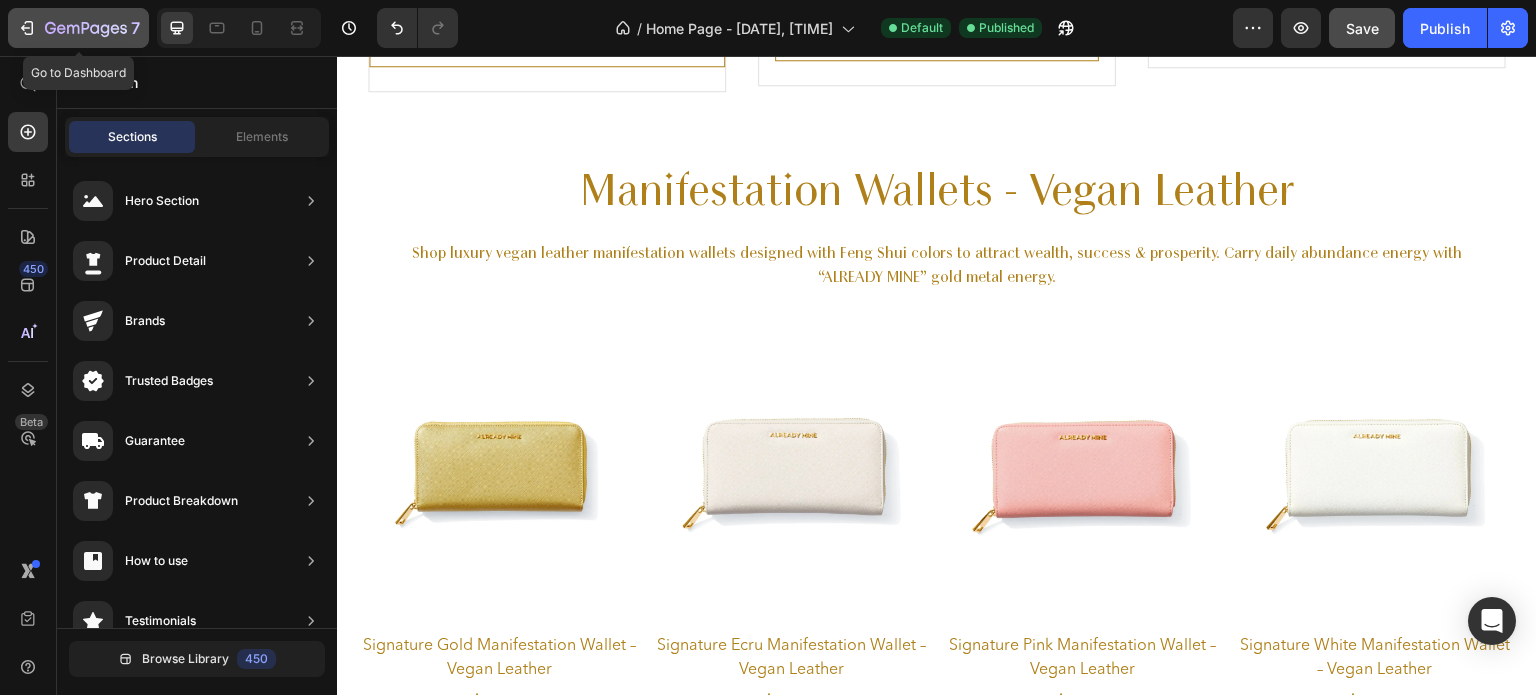 click on "7" 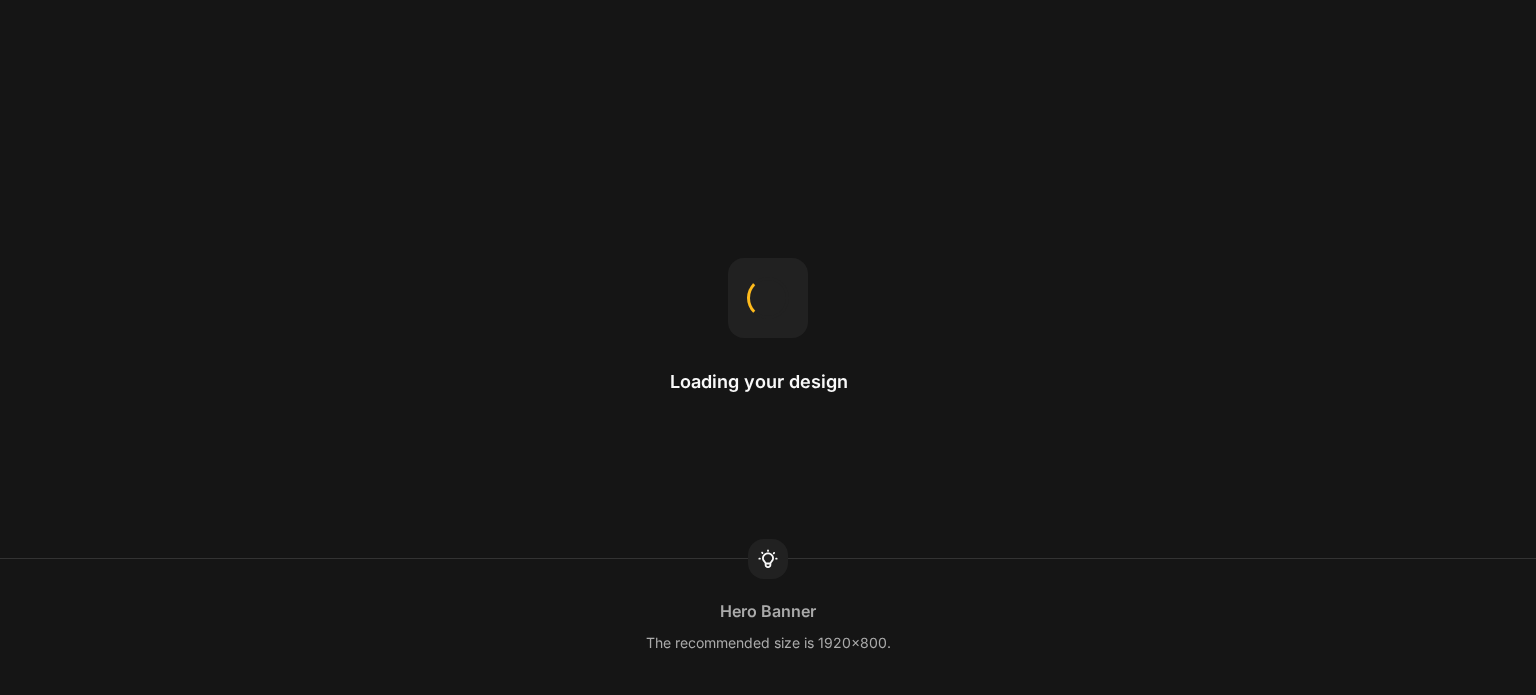 scroll, scrollTop: 0, scrollLeft: 0, axis: both 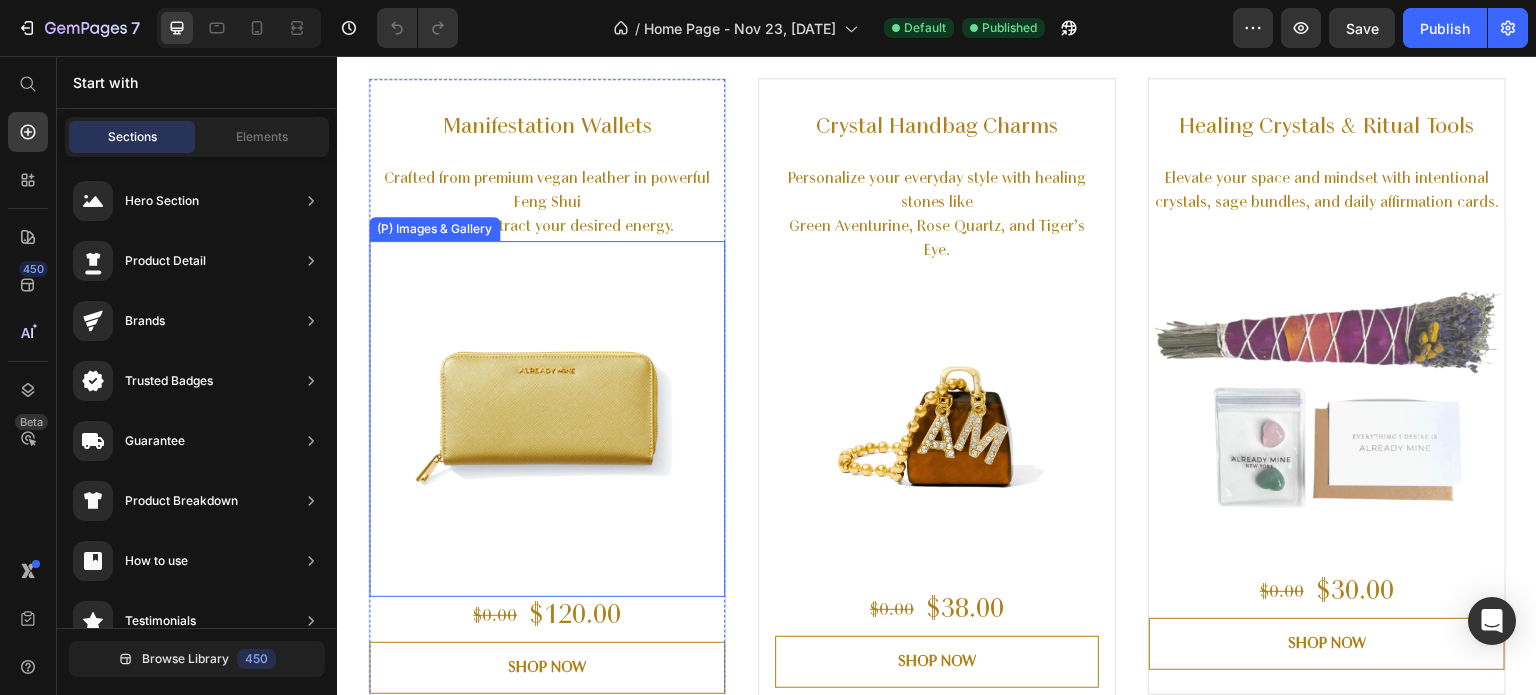 click at bounding box center (547, 419) 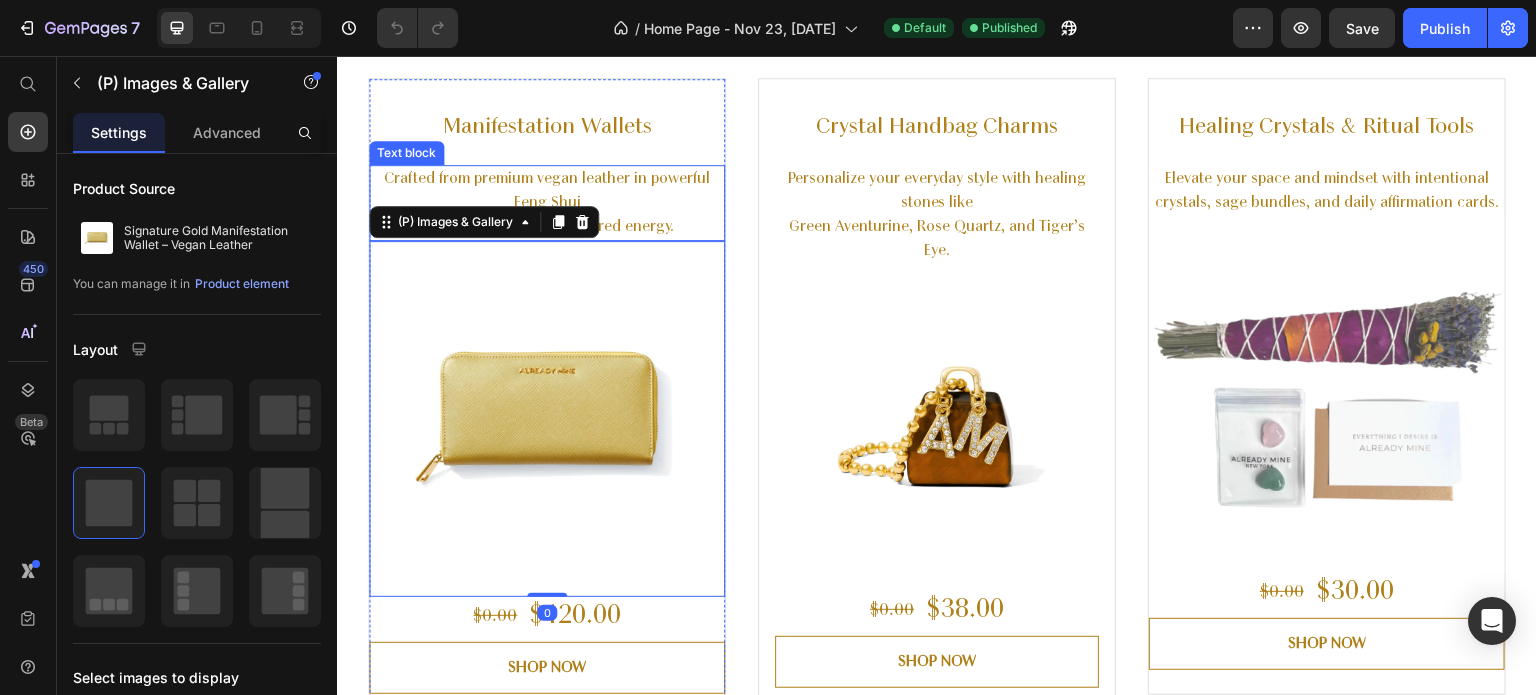 click on "Crafted from premium vegan leather in powerful Feng Shui colors to attract your desired energy." at bounding box center (547, 203) 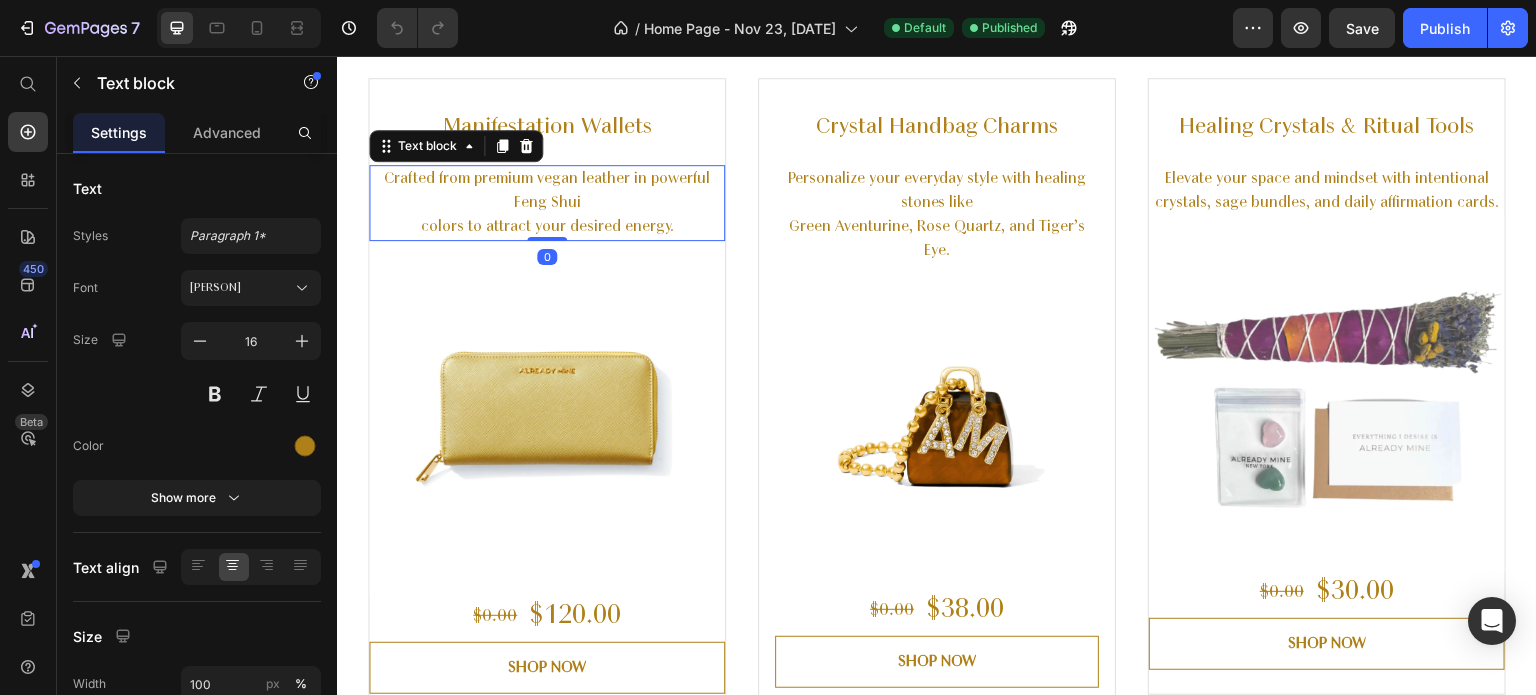 click on "Crafted from premium vegan leather in powerful Feng Shui colors to attract your desired energy." at bounding box center [547, 203] 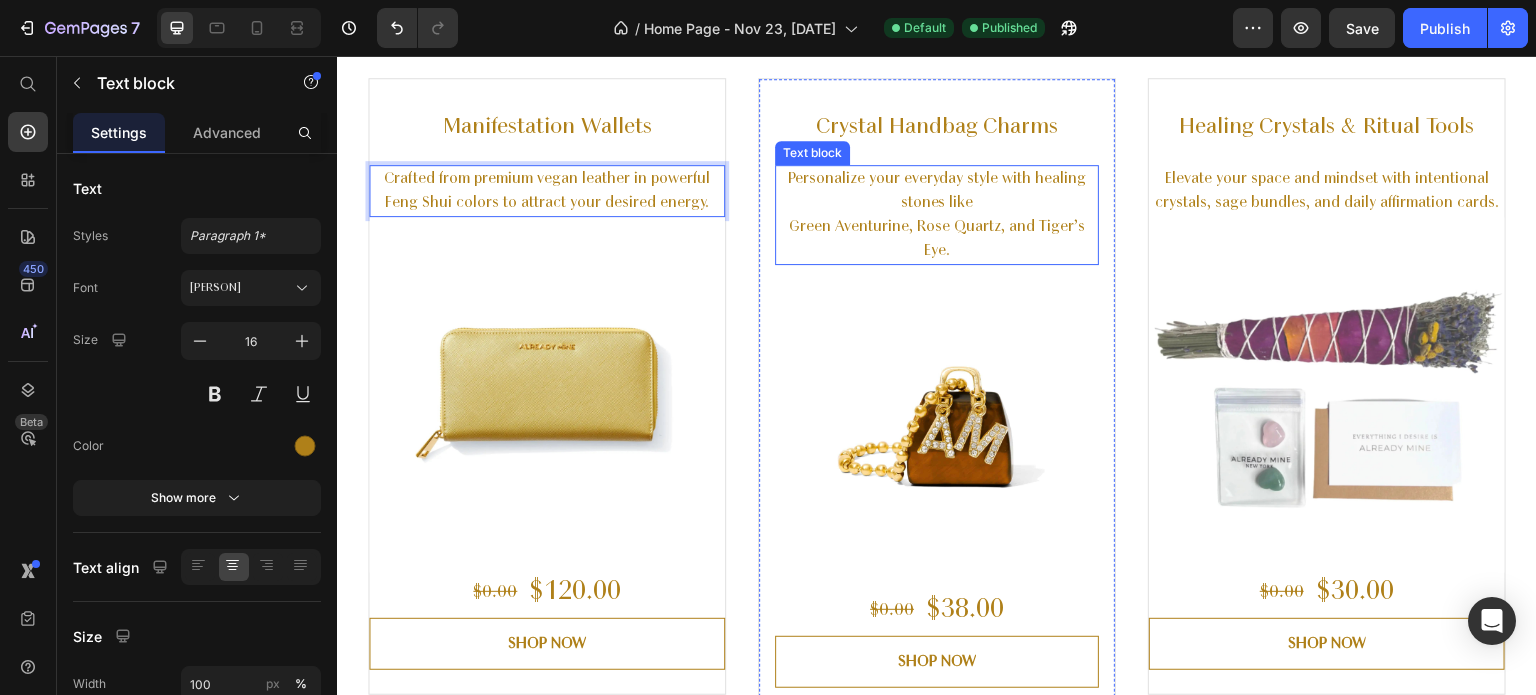 click on "Personalize your everyday style with healing stones like Green Aventurine, Rose Quartz, and Tiger’s Eye." at bounding box center (937, 215) 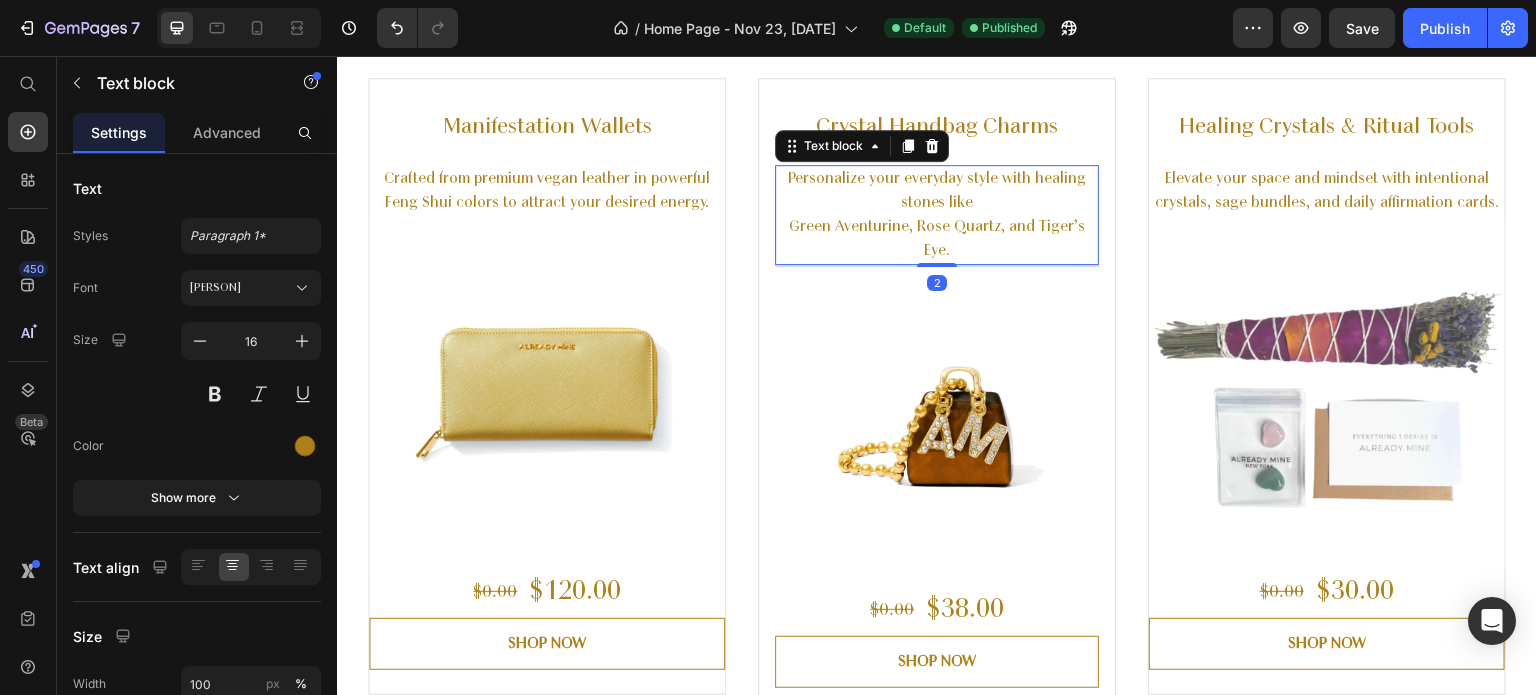 click on "Personalize your everyday style with healing stones like Green Aventurine, Rose Quartz, and Tiger’s Eye." at bounding box center (937, 215) 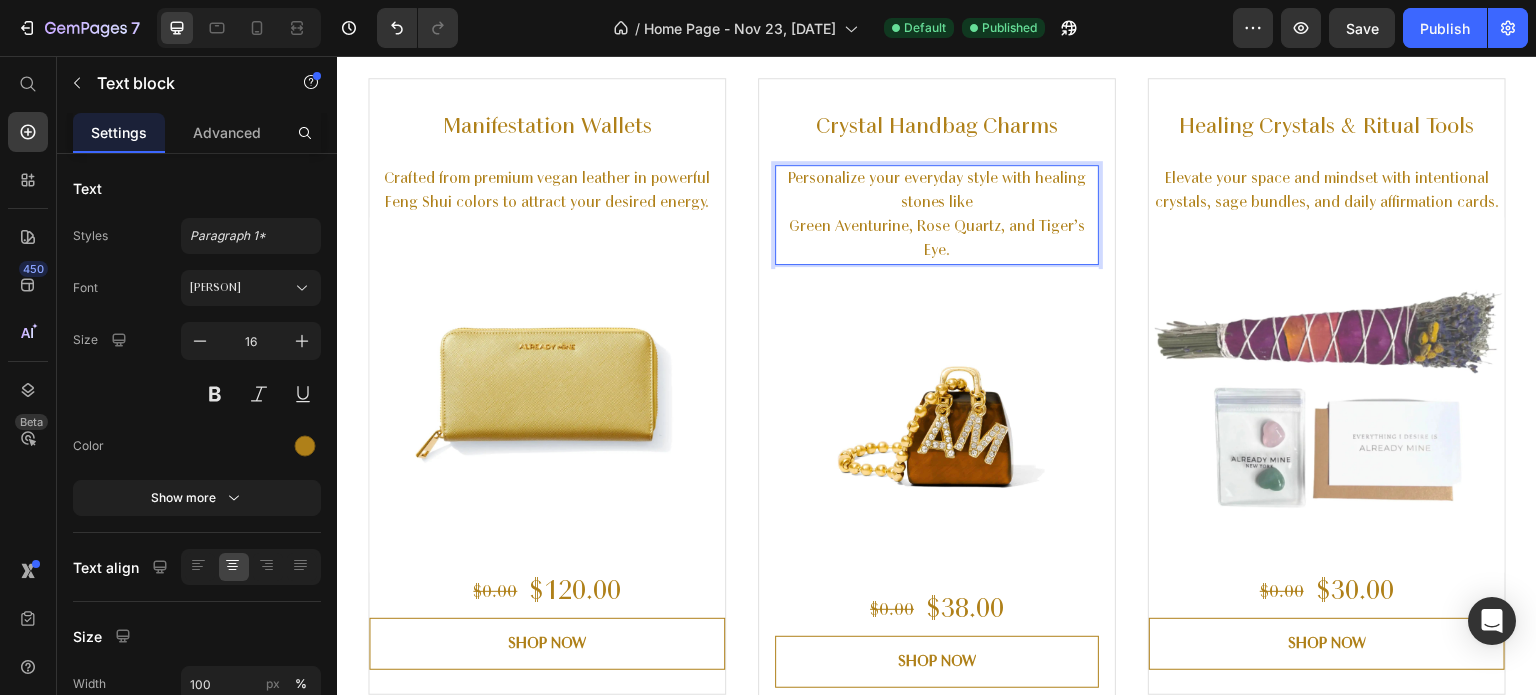 click on "Personalize your everyday style with healing stones like Green Aventurine, Rose Quartz, and Tiger’s Eye." at bounding box center (937, 215) 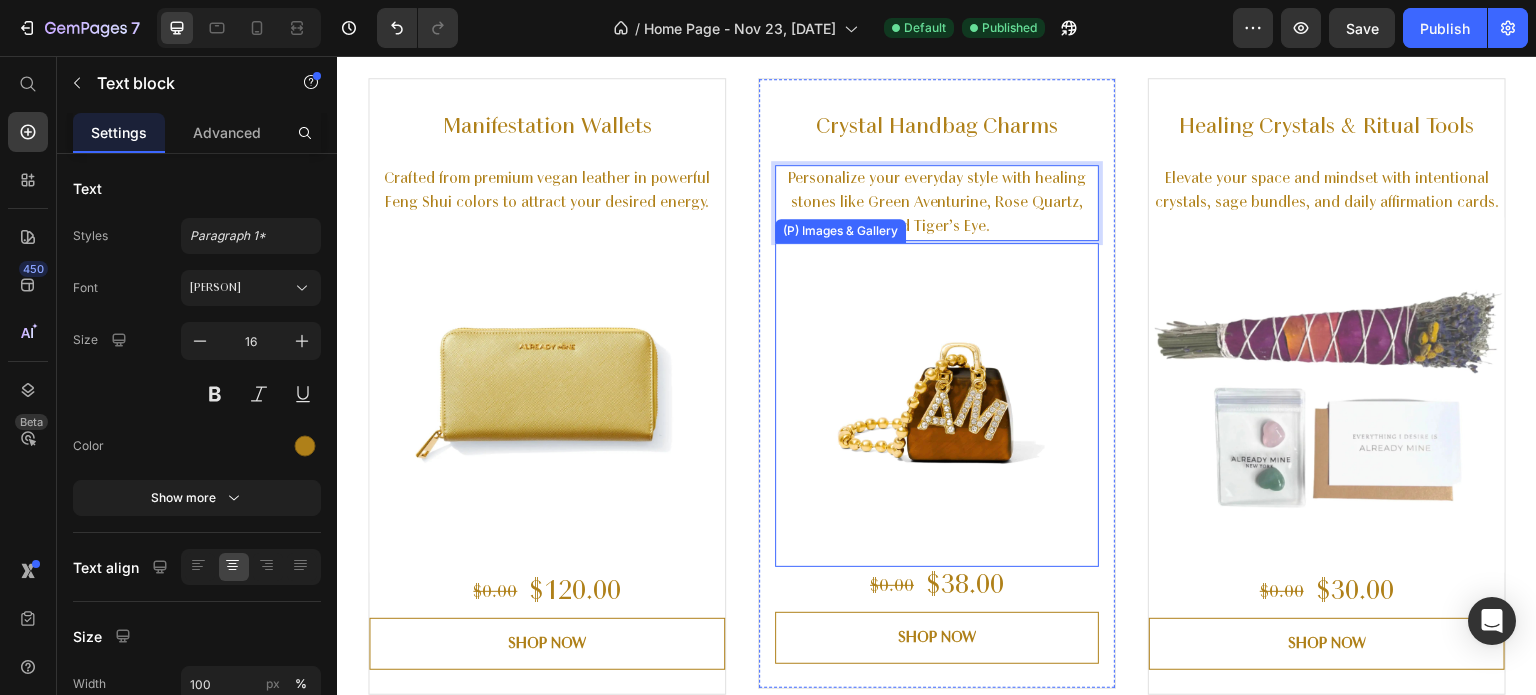 click at bounding box center (937, 405) 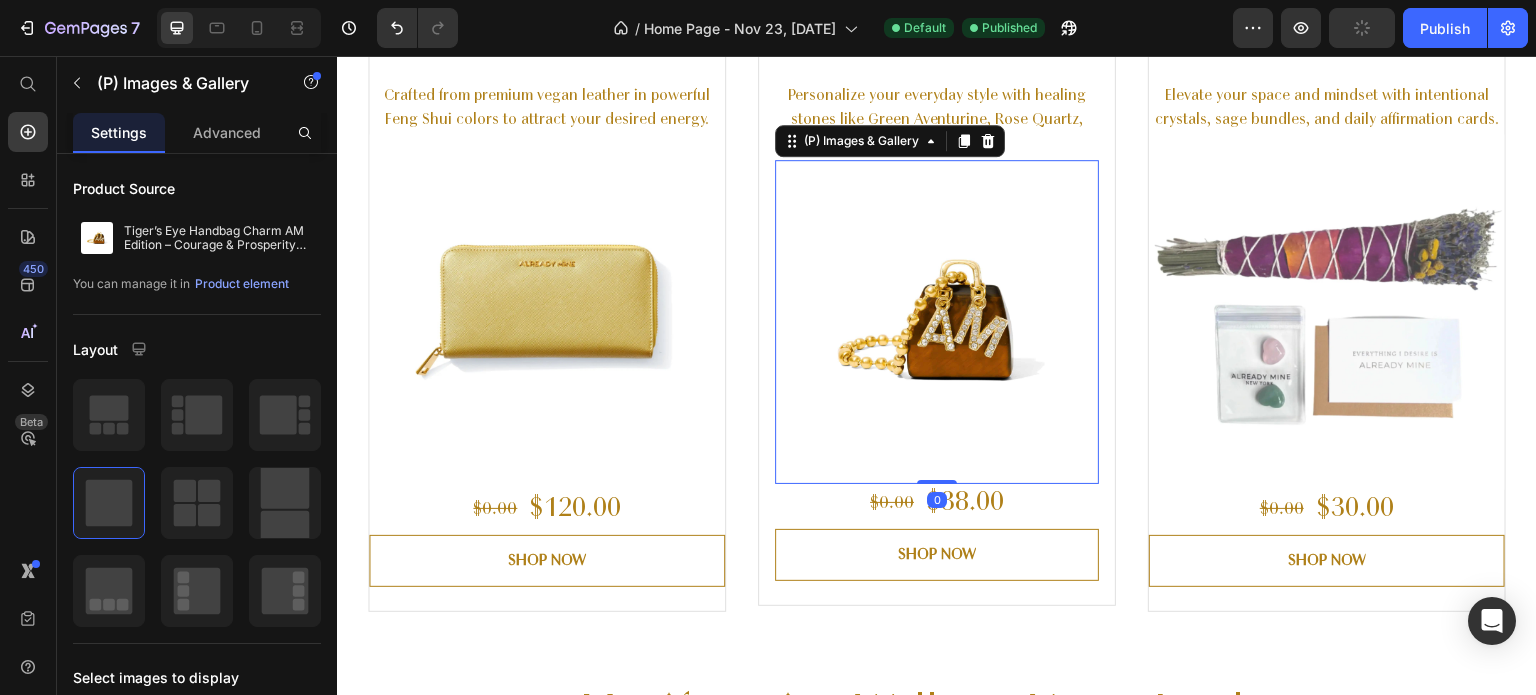scroll, scrollTop: 1706, scrollLeft: 0, axis: vertical 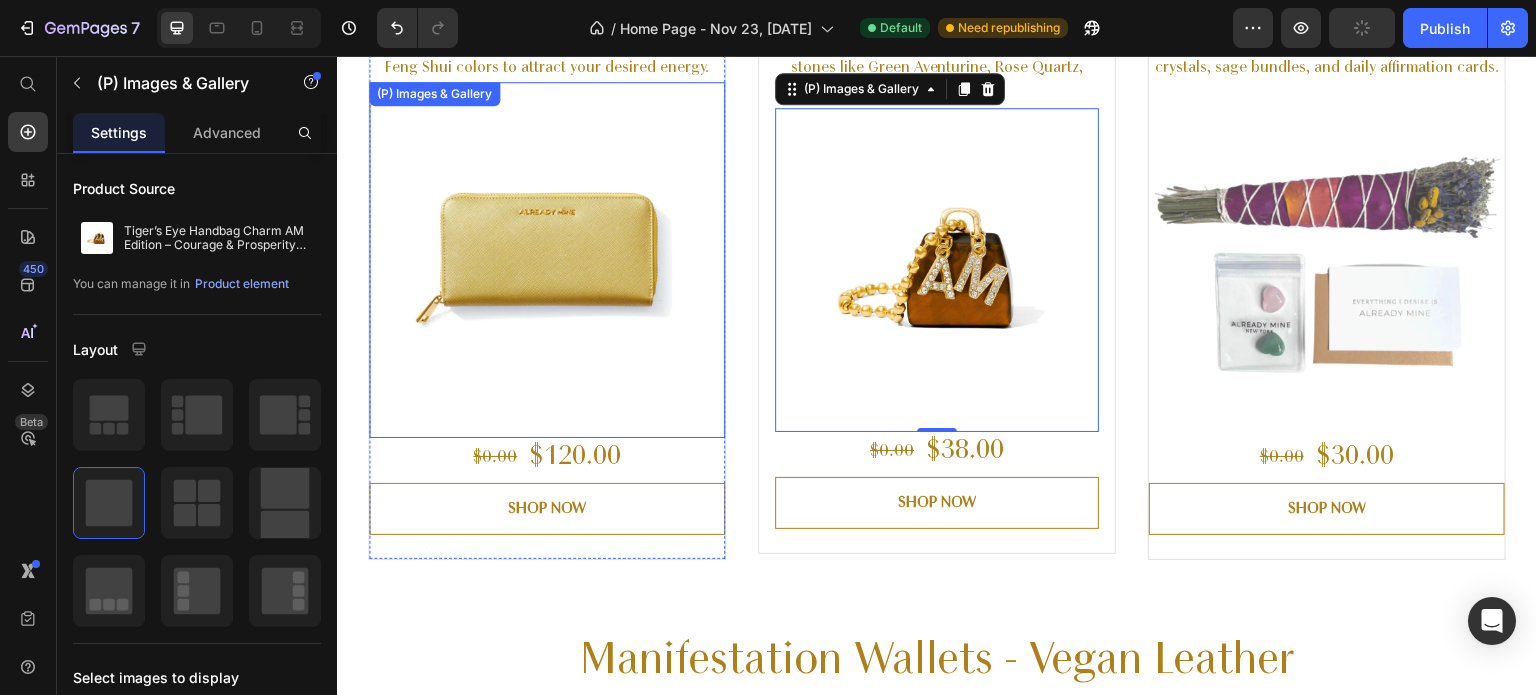 click at bounding box center (547, 260) 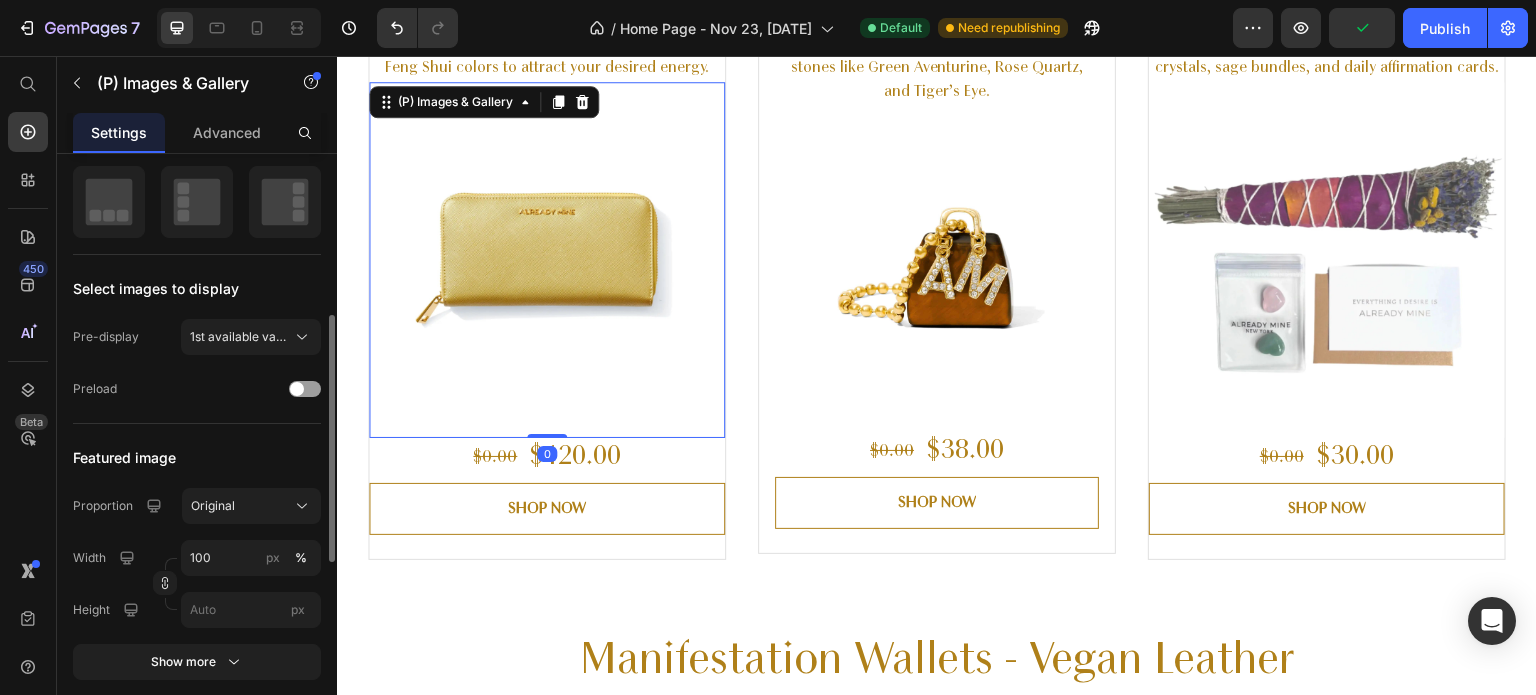 scroll, scrollTop: 390, scrollLeft: 0, axis: vertical 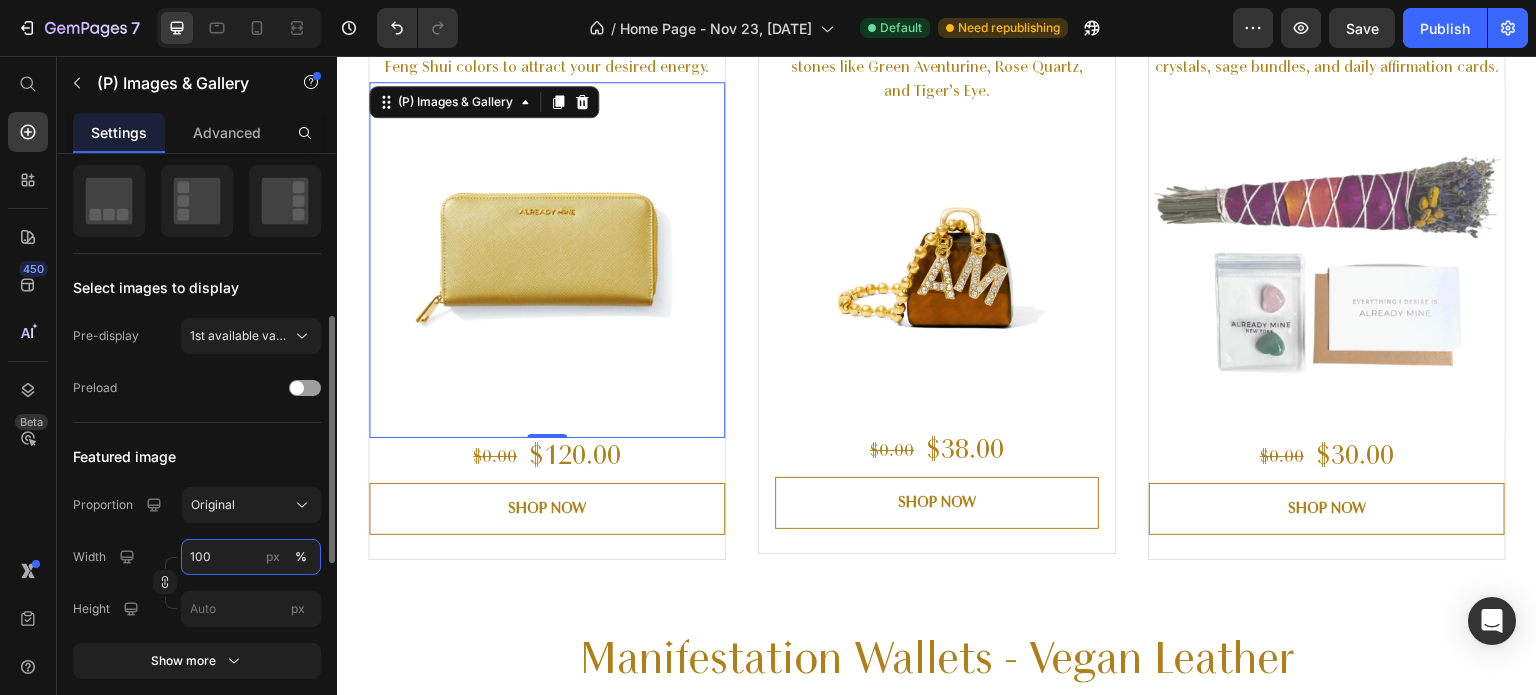 click on "100" at bounding box center (251, 557) 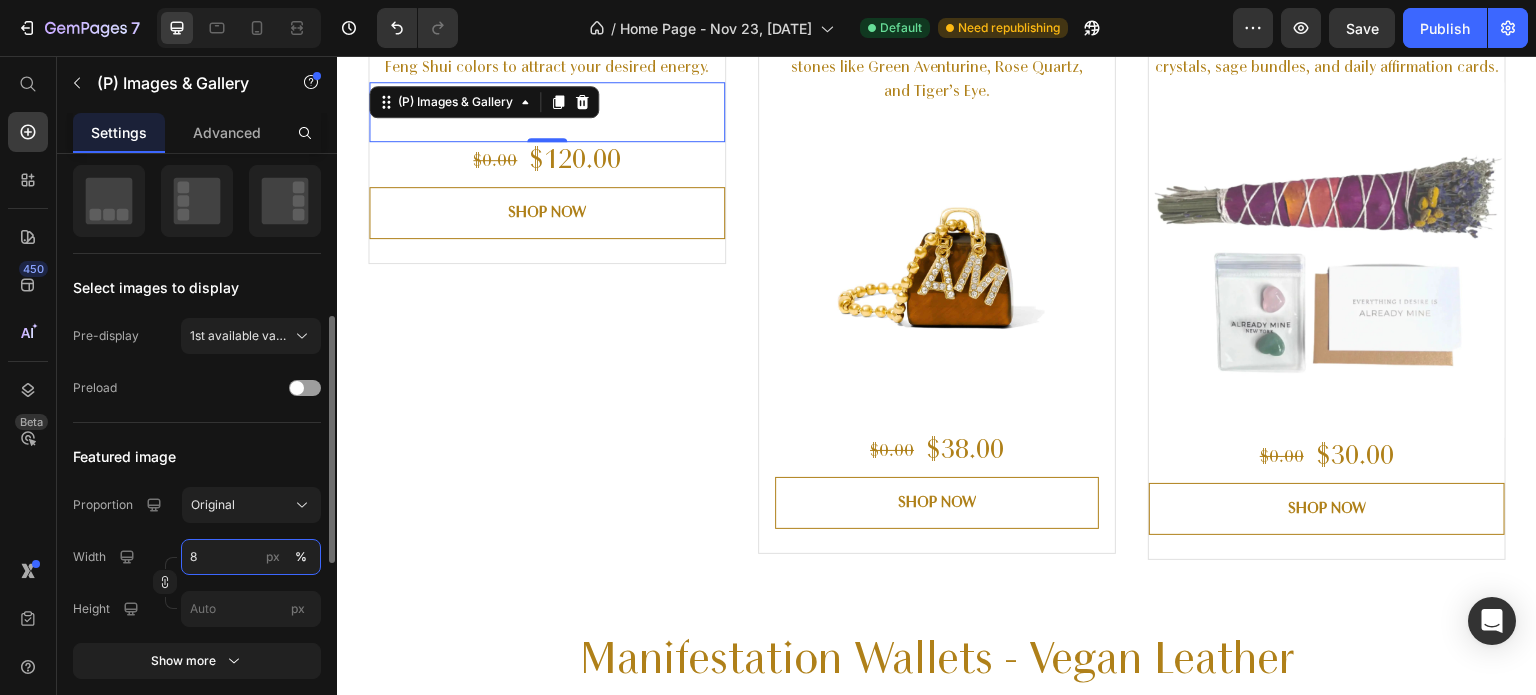 type on "80" 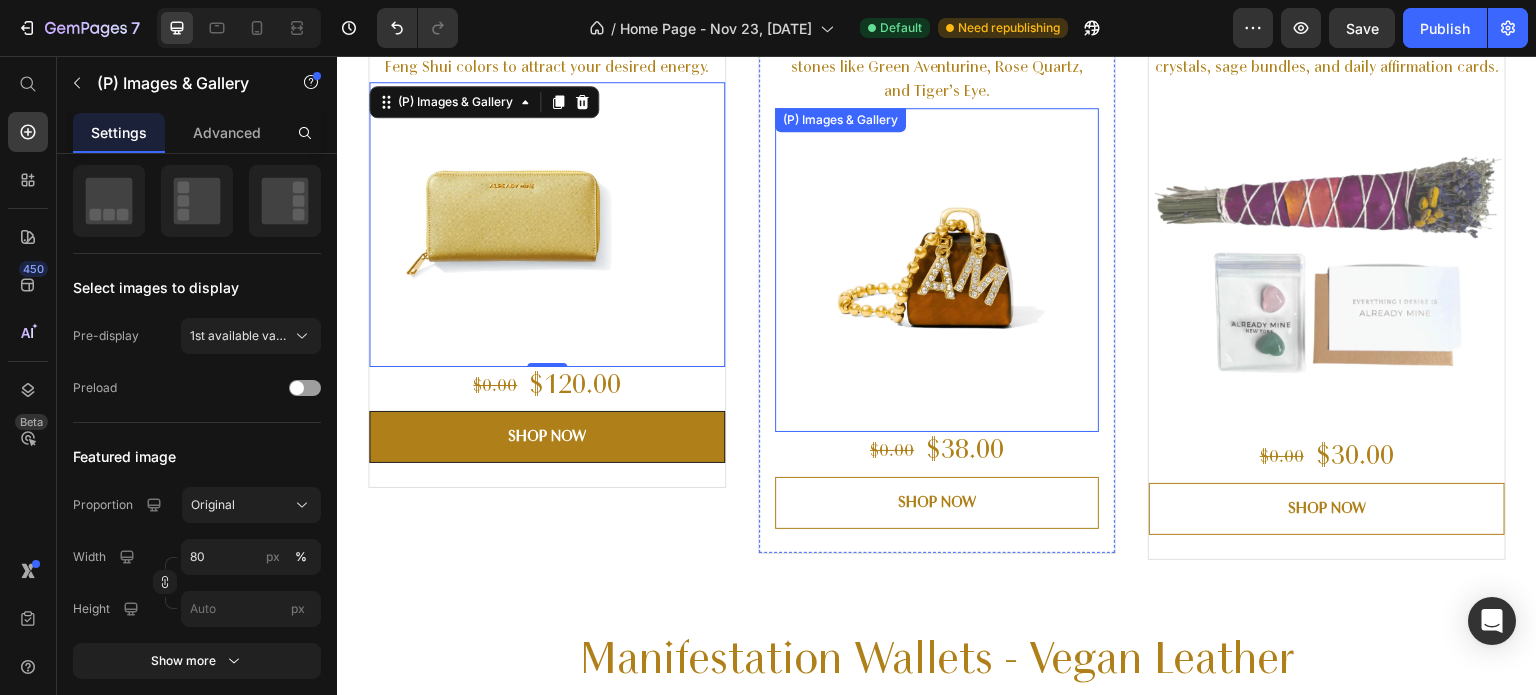 click at bounding box center (937, 270) 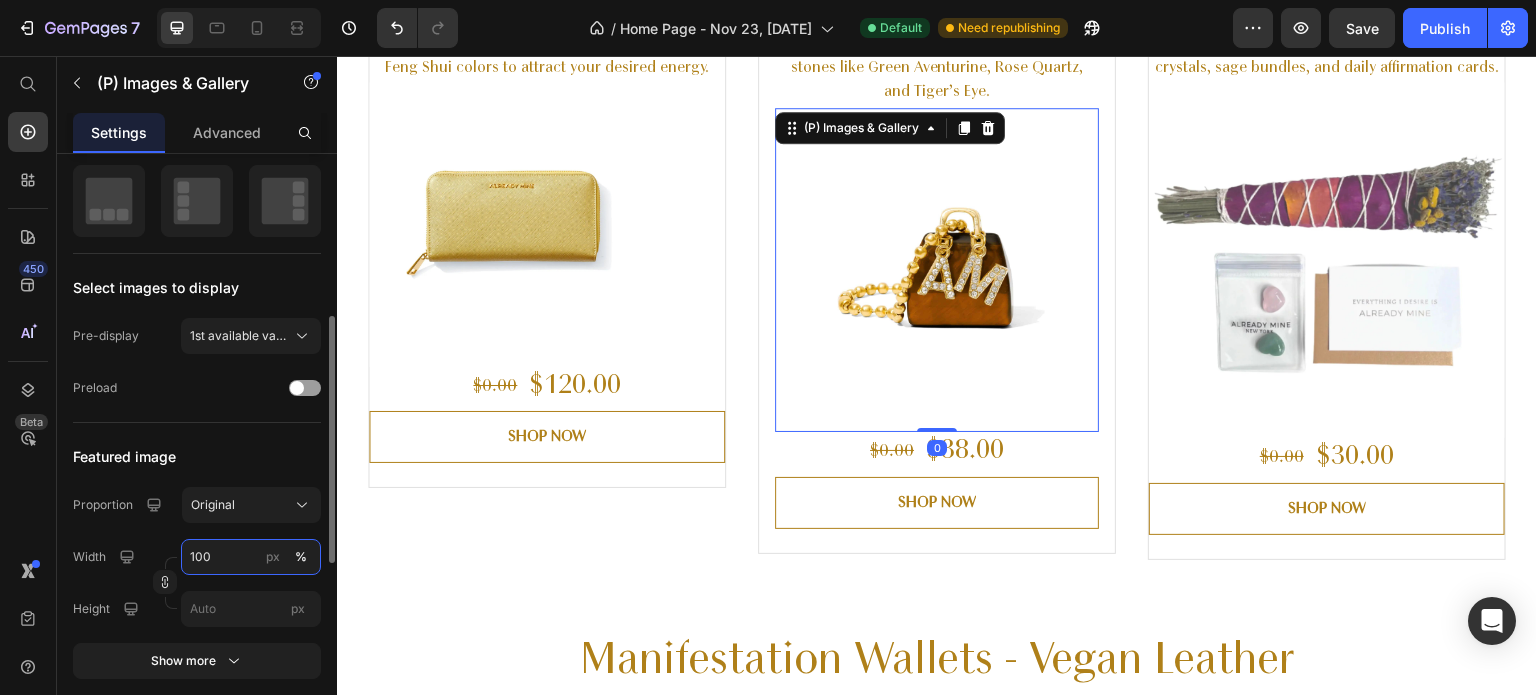 click on "100" at bounding box center [251, 557] 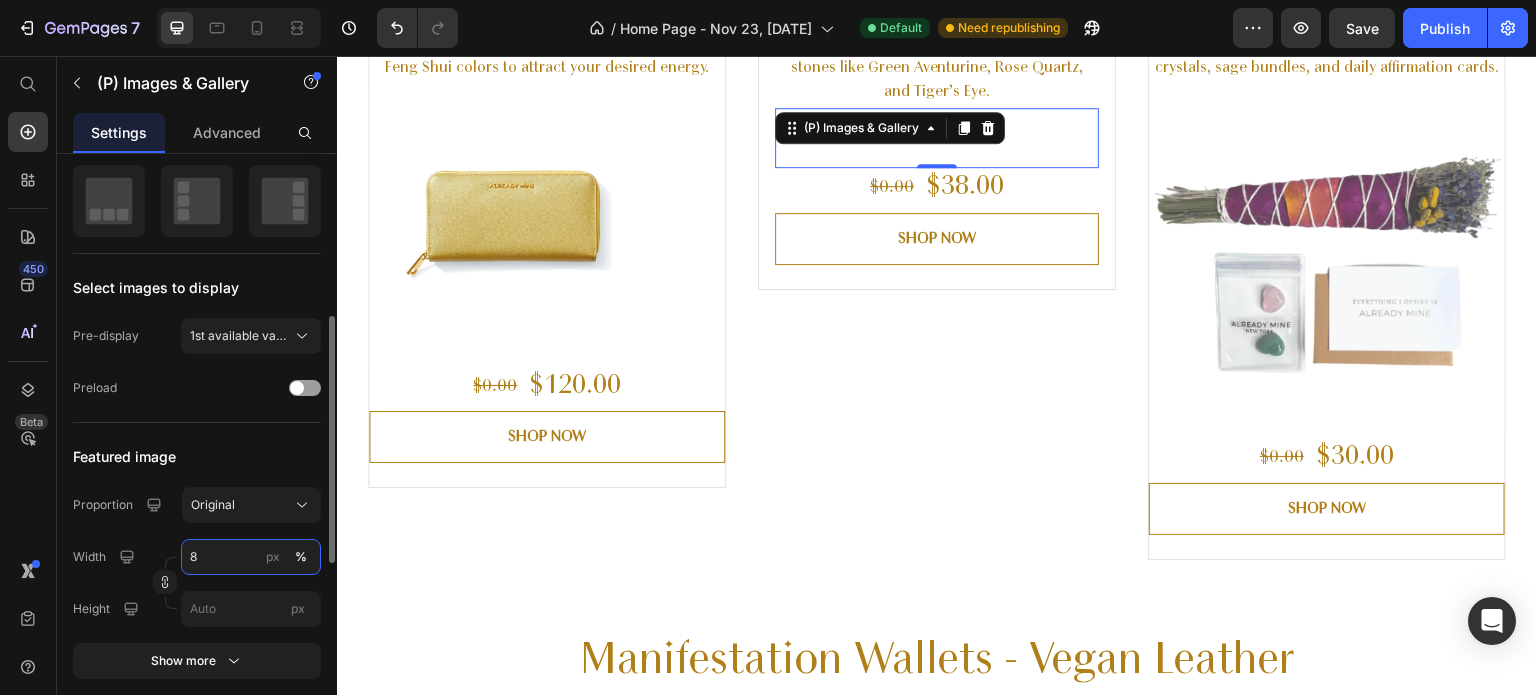type on "80" 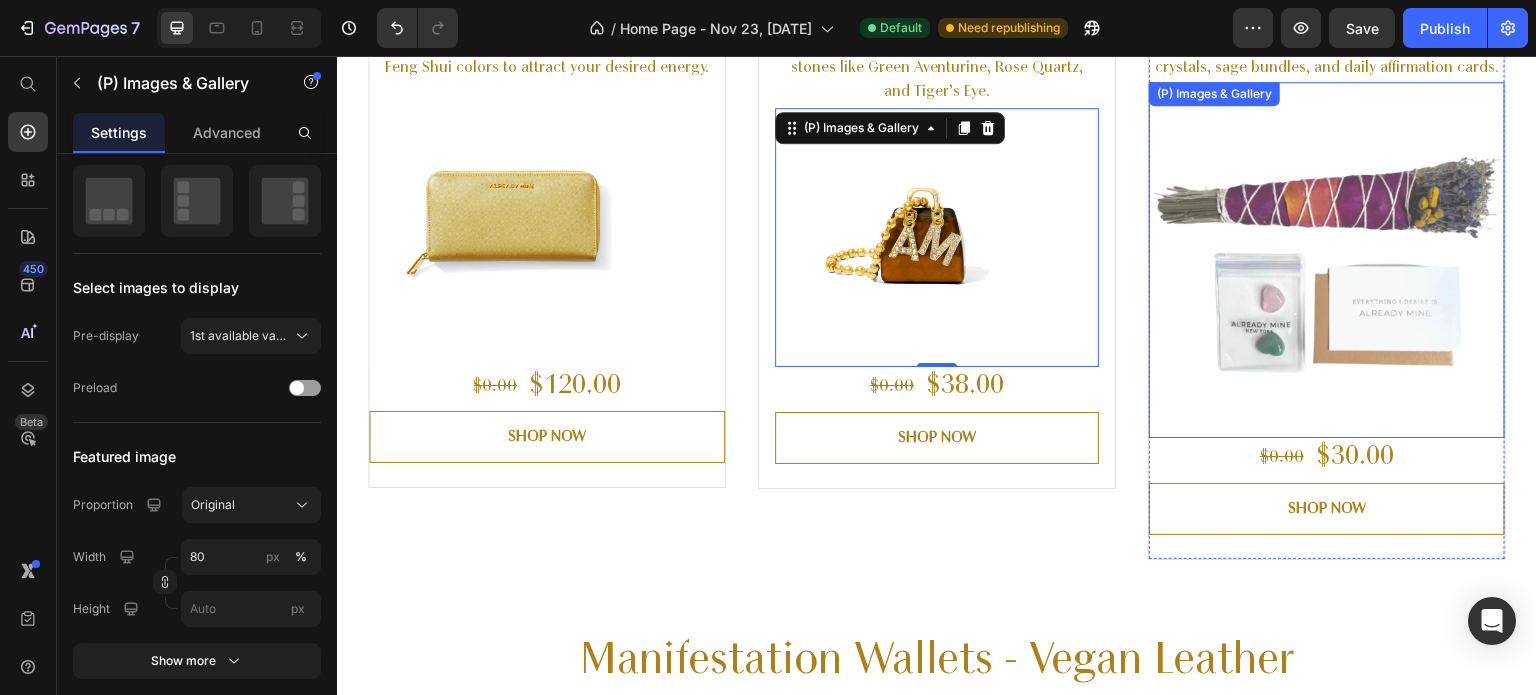 click at bounding box center [1327, 260] 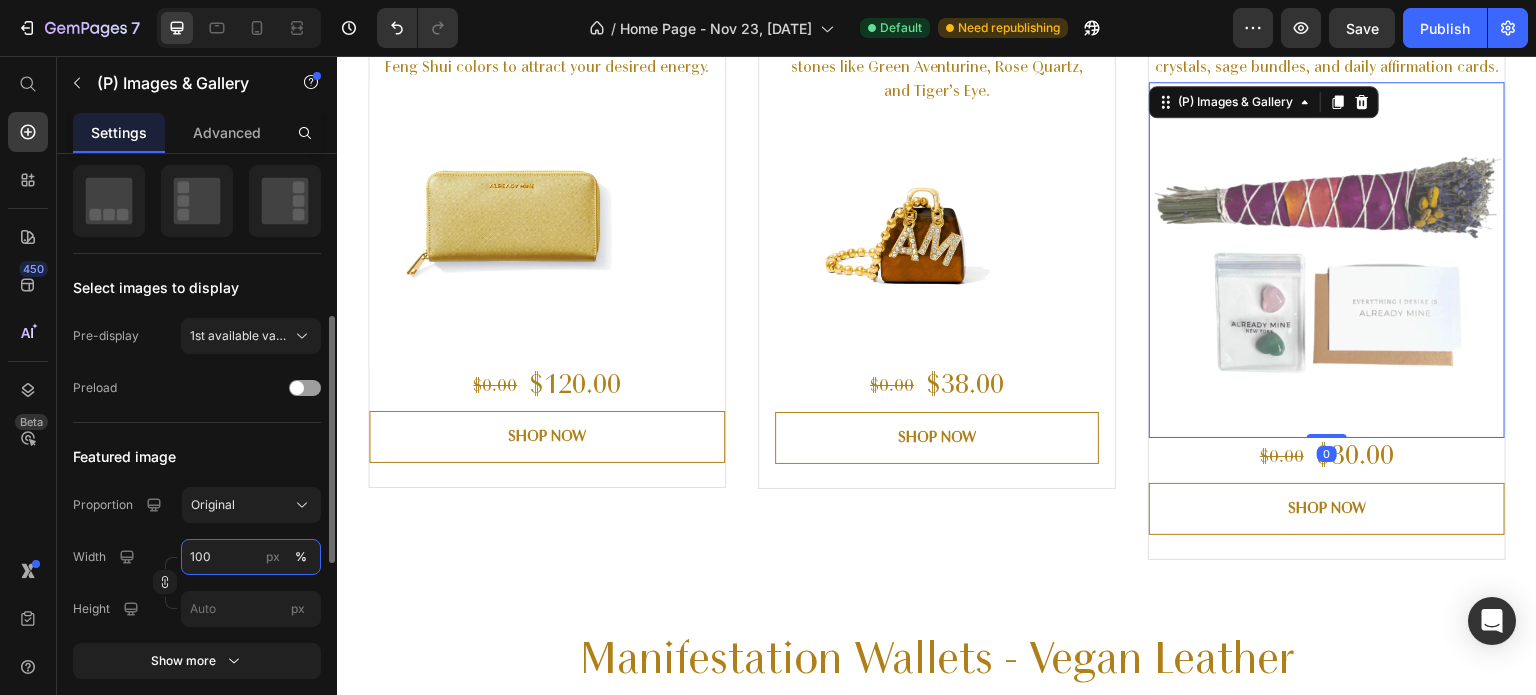 click on "100" at bounding box center [251, 557] 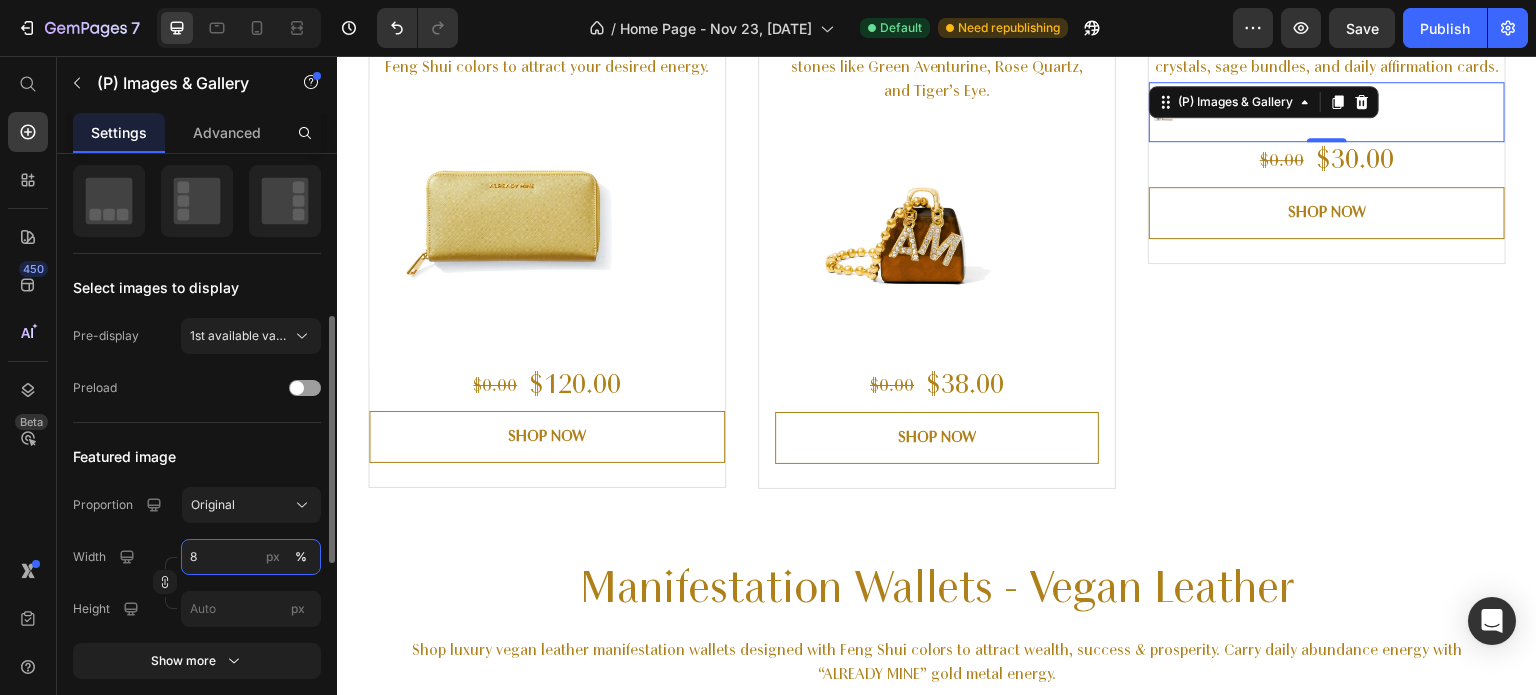 type on "80" 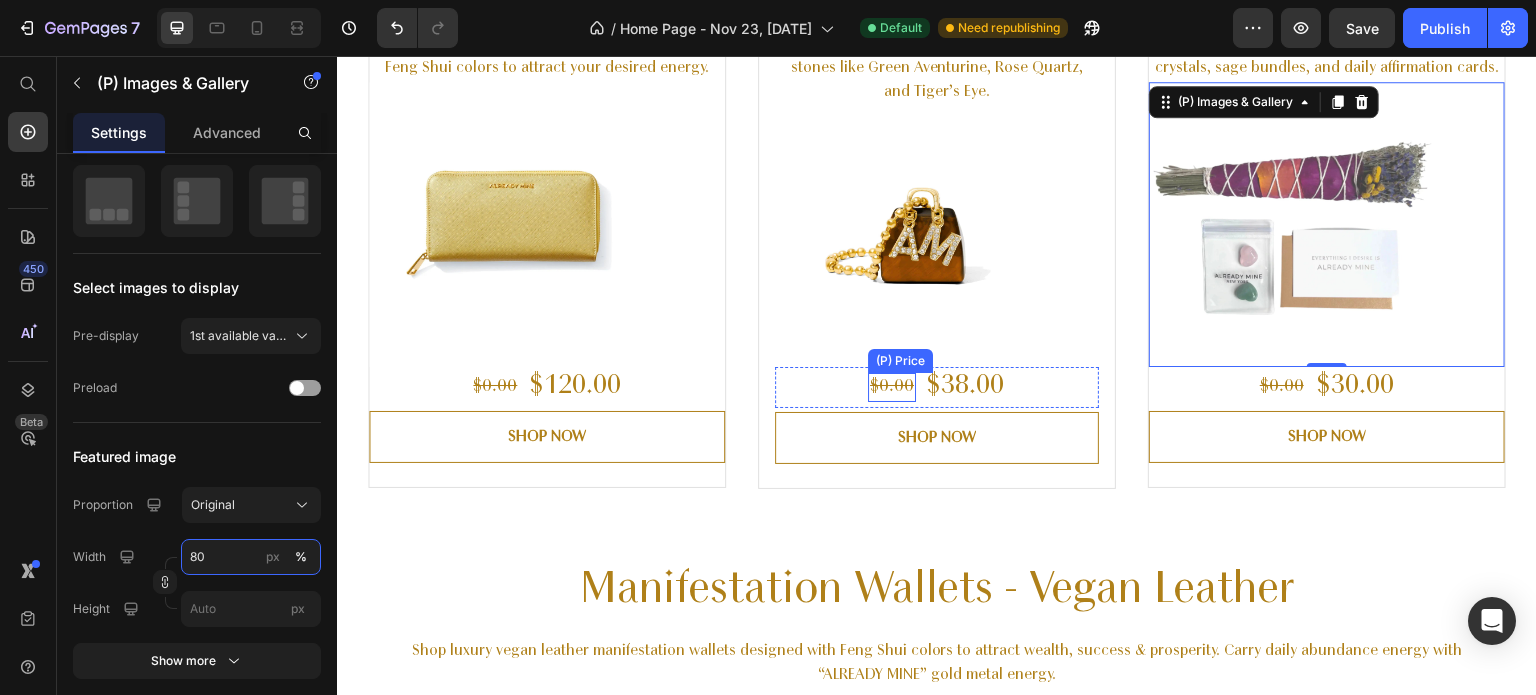 scroll, scrollTop: 1694, scrollLeft: 0, axis: vertical 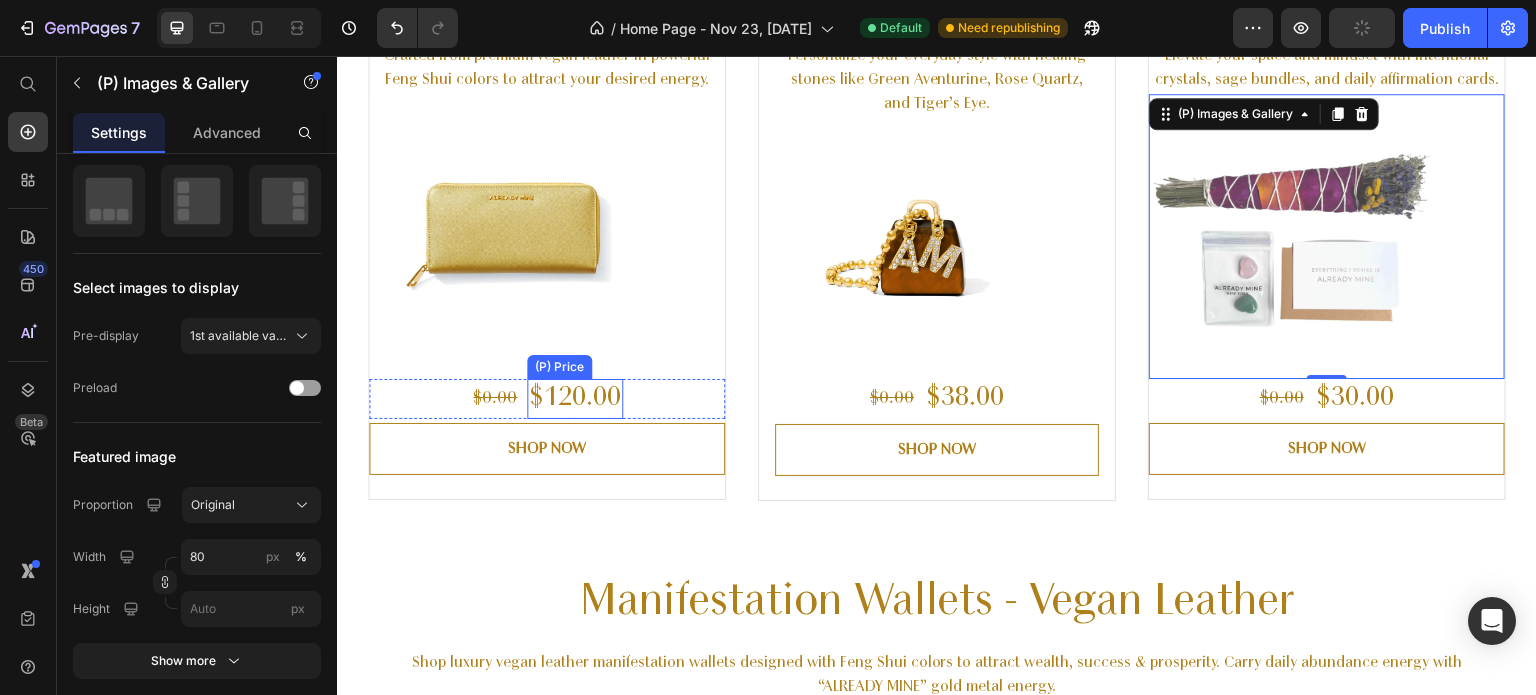 click on "$120.00" at bounding box center (575, 399) 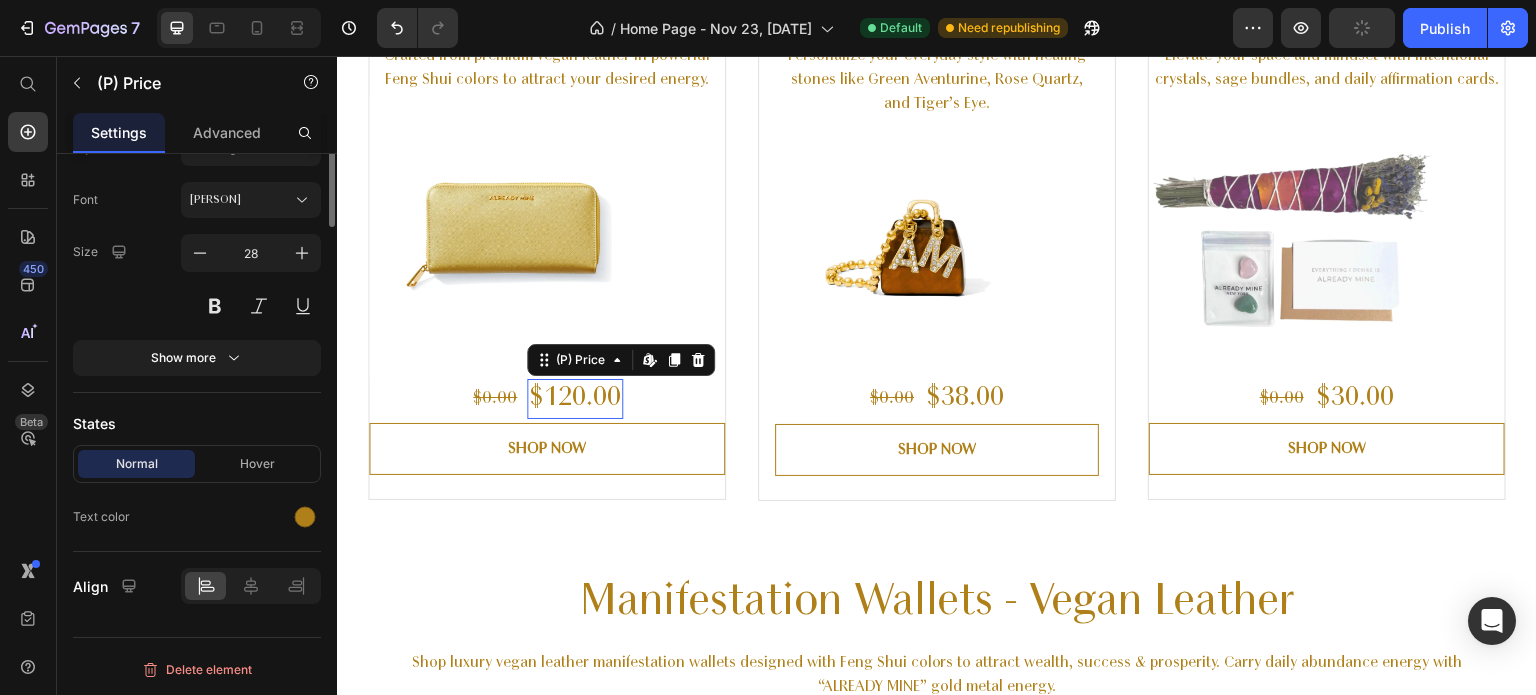 scroll, scrollTop: 0, scrollLeft: 0, axis: both 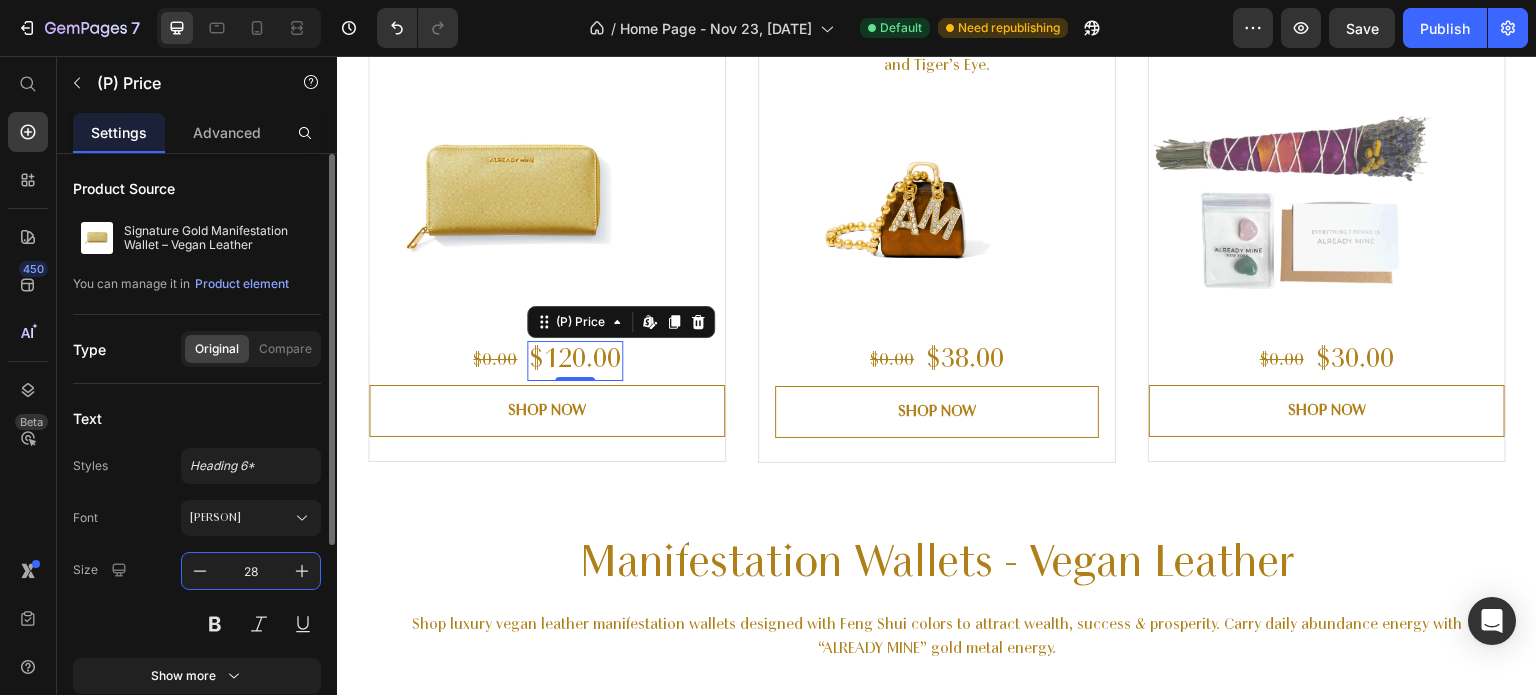 click on "28" at bounding box center [251, 571] 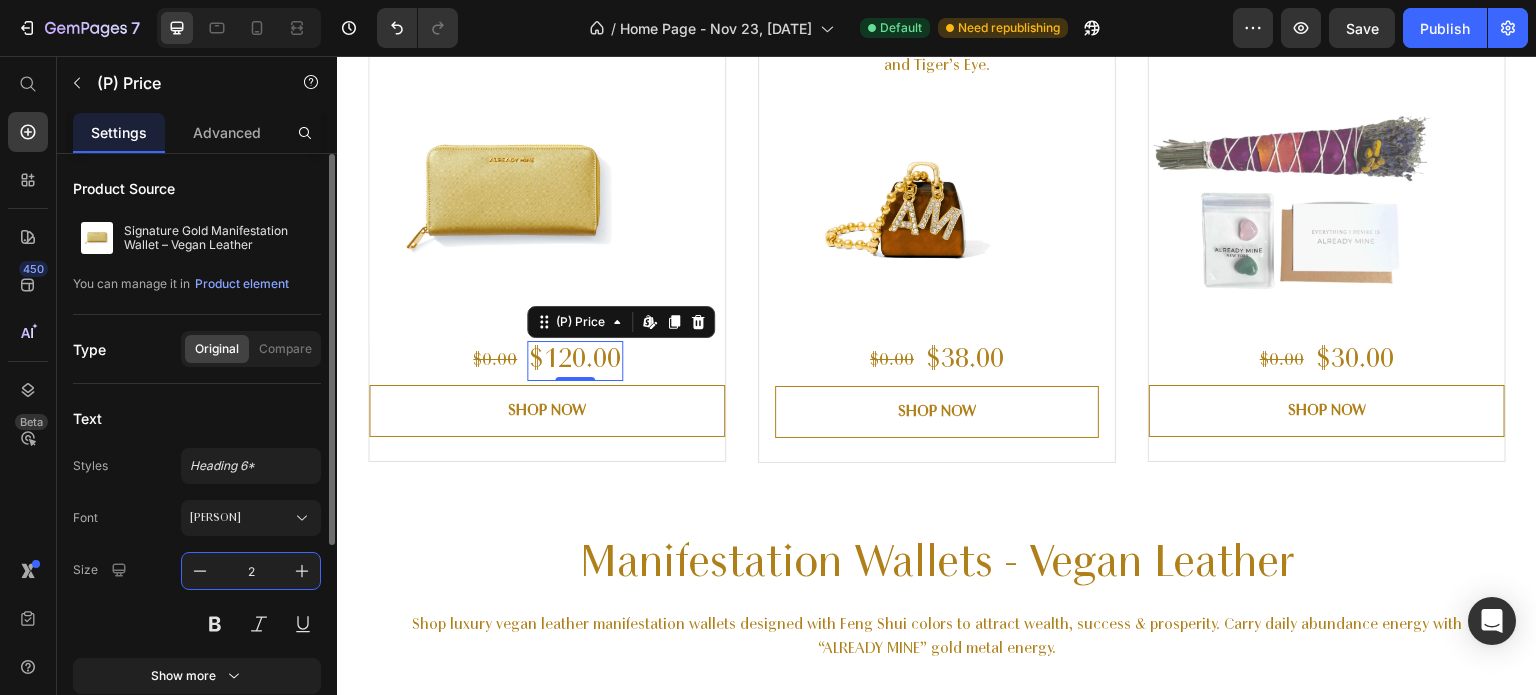 type on "25" 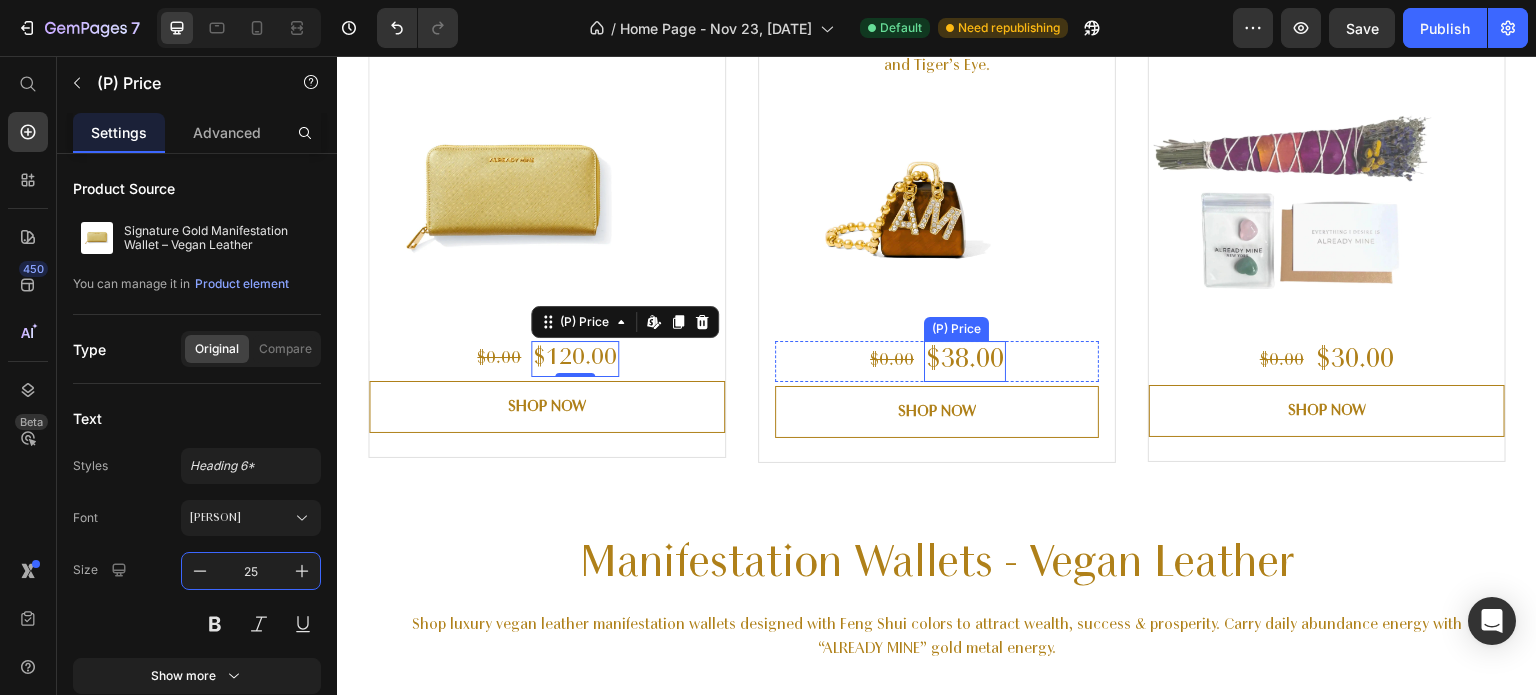 click on "$38.00" at bounding box center (965, 361) 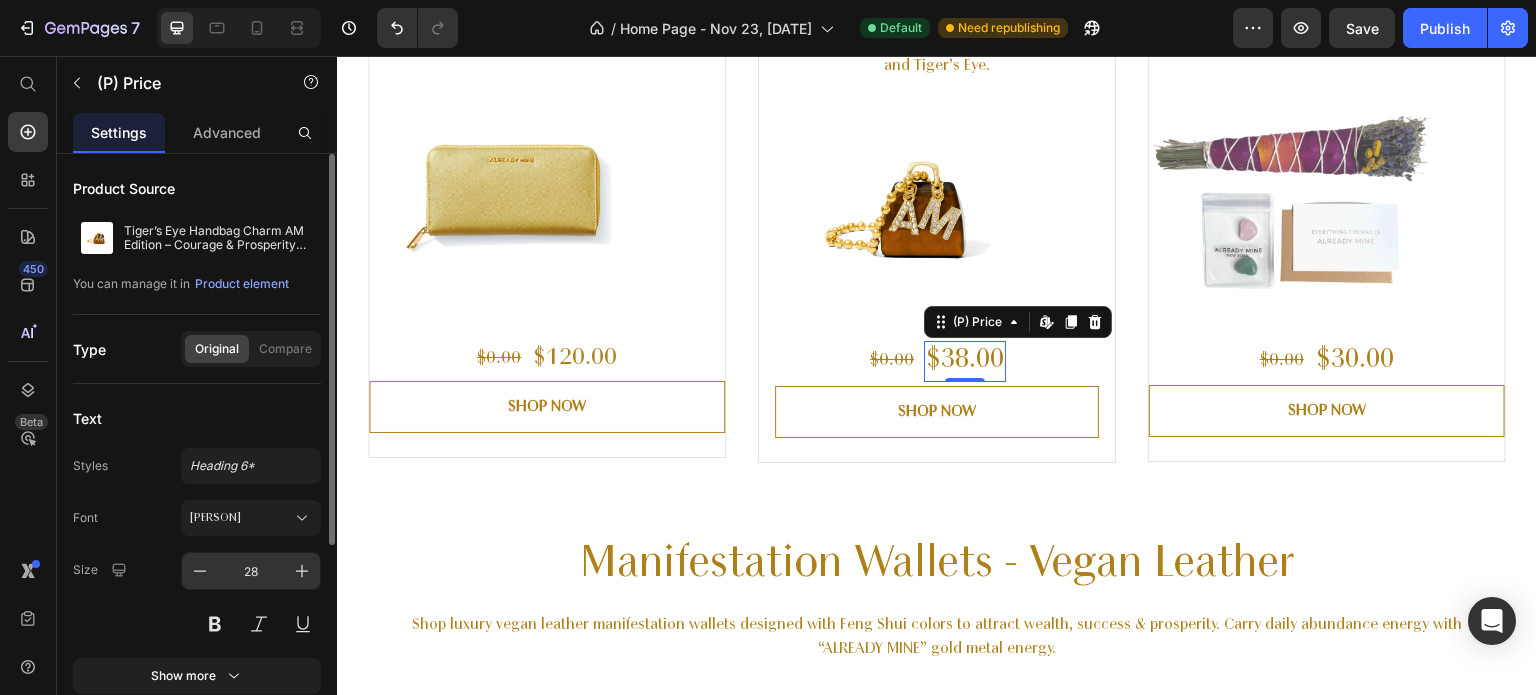 click on "28" at bounding box center [251, 571] 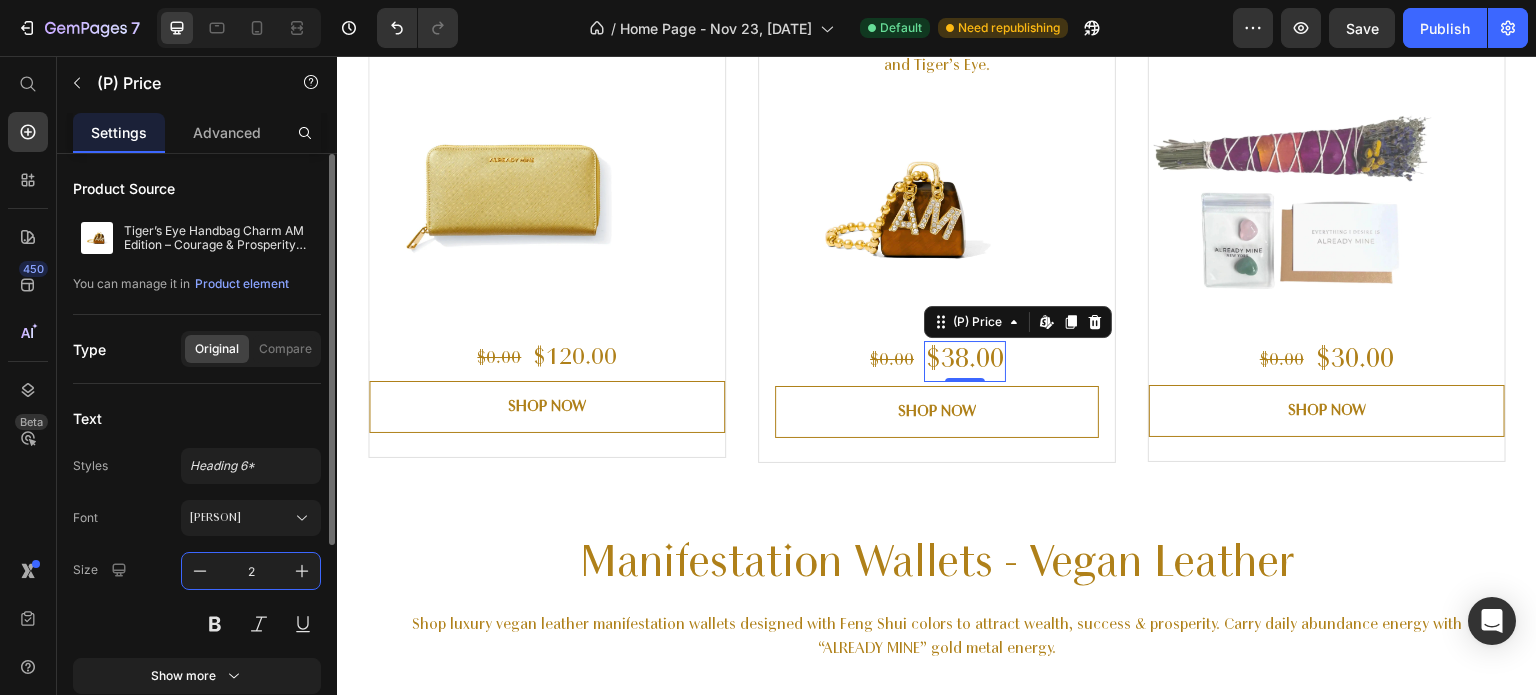 type on "25" 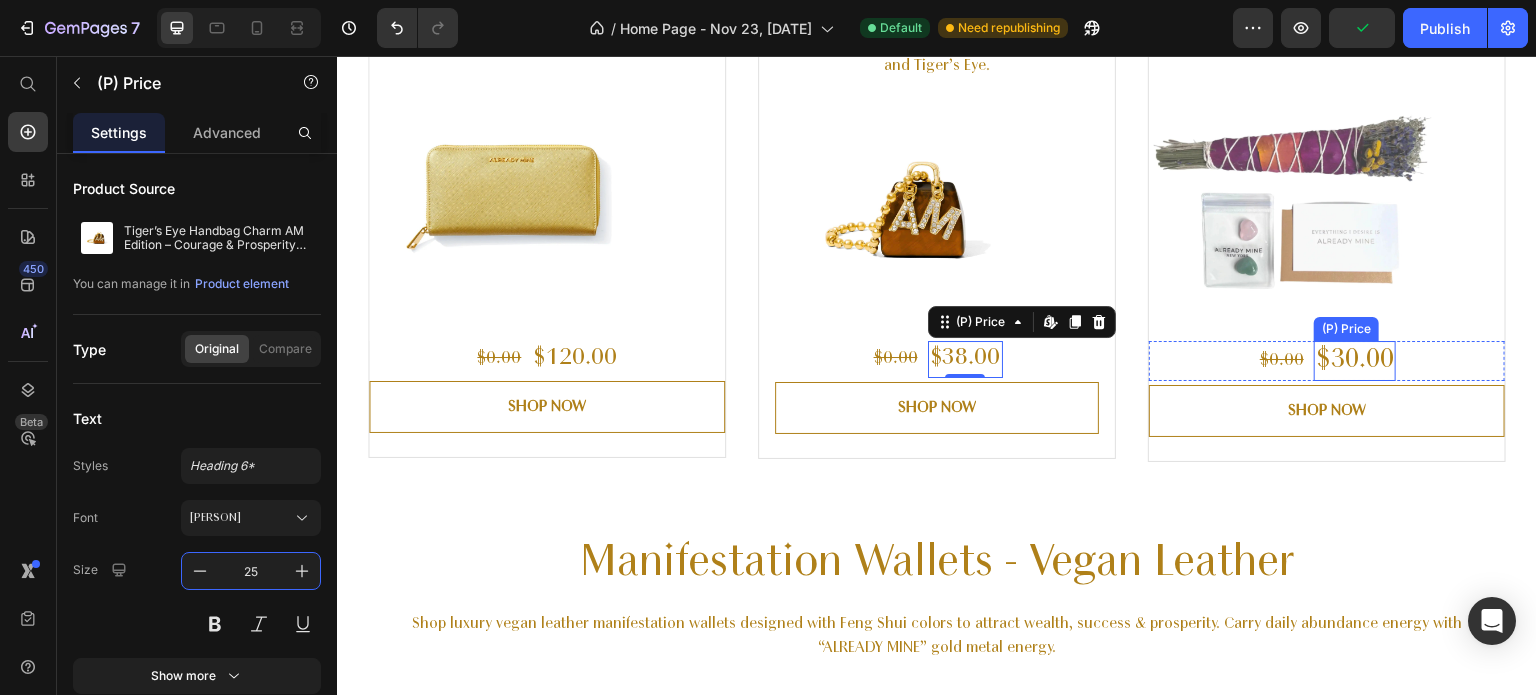 click on "$30.00" at bounding box center [1355, 361] 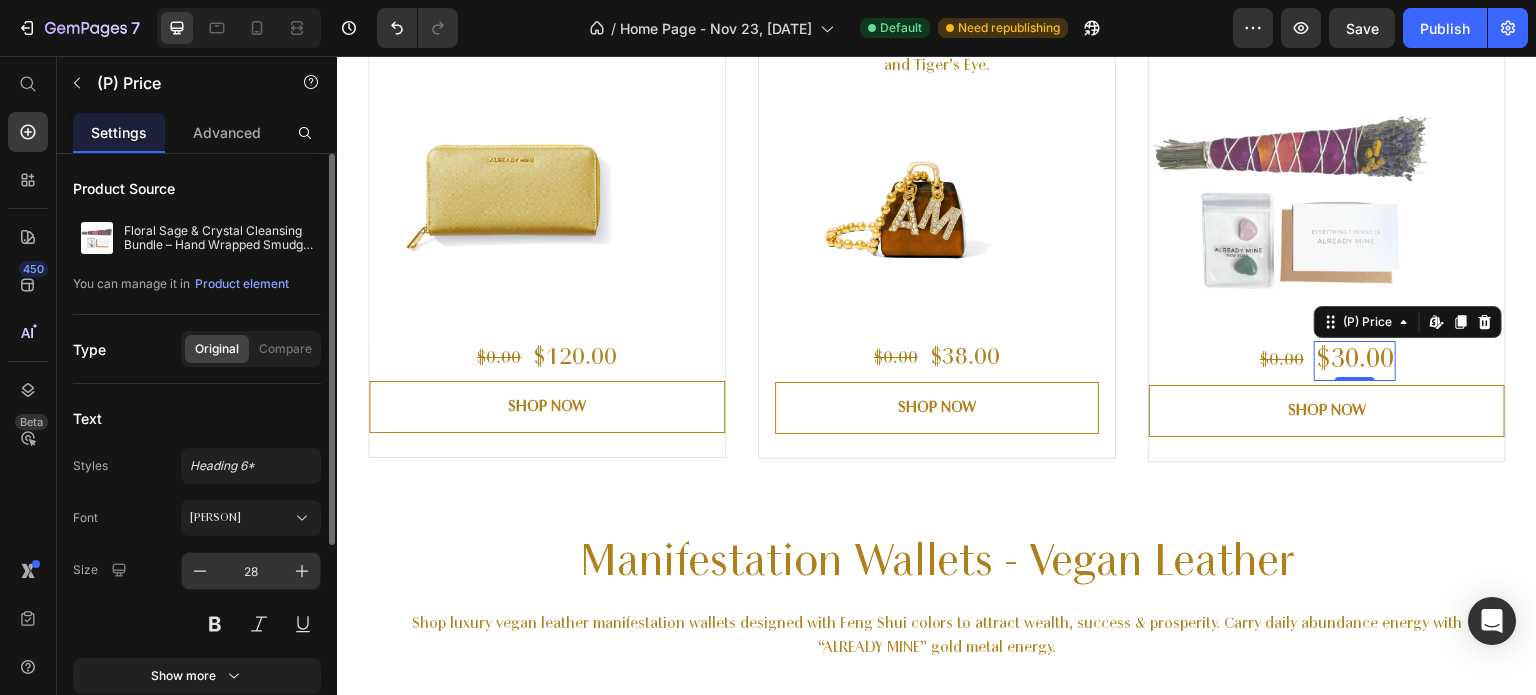 click on "28" at bounding box center [251, 571] 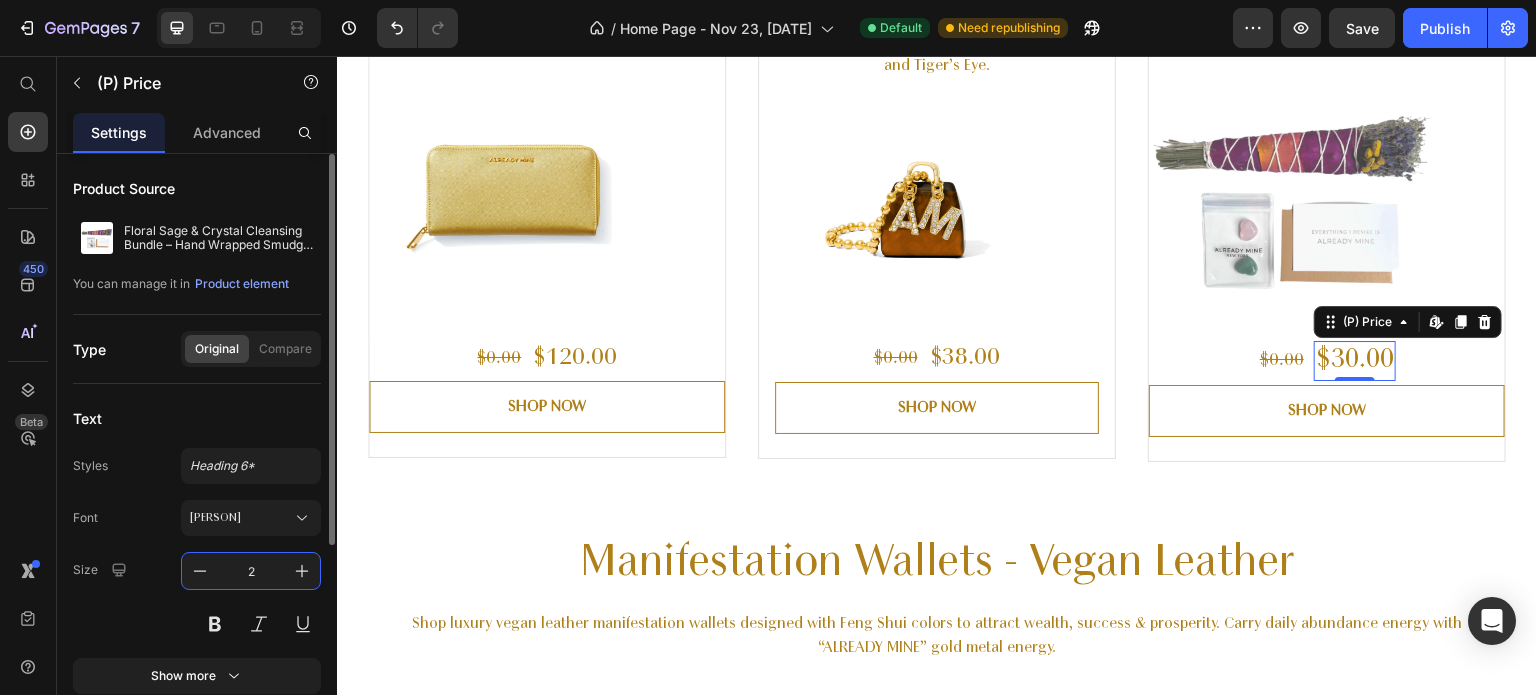 type on "25" 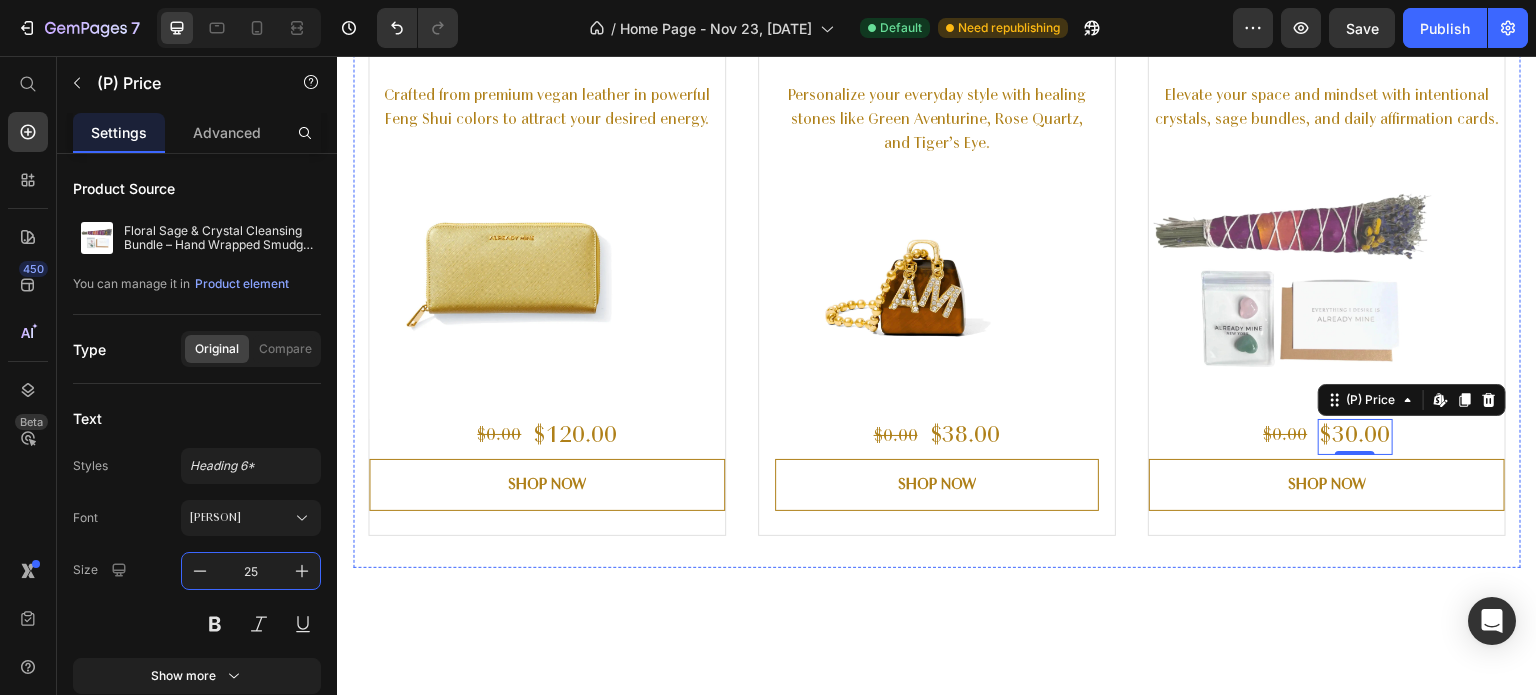 scroll, scrollTop: 990, scrollLeft: 0, axis: vertical 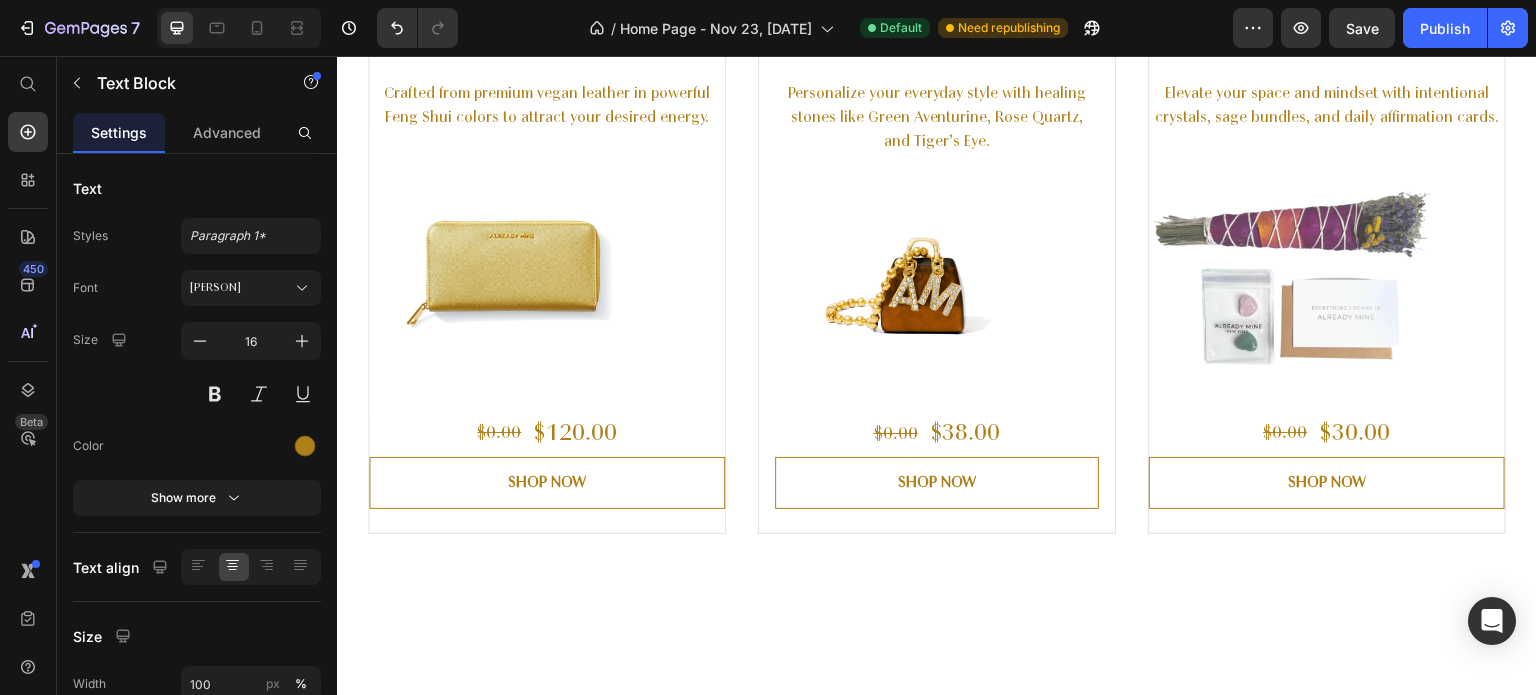 click on "Already Mine | Luxury Spiritual Accessories, Manifestation Wallets & Crystals  Heading   0" at bounding box center [937, -129] 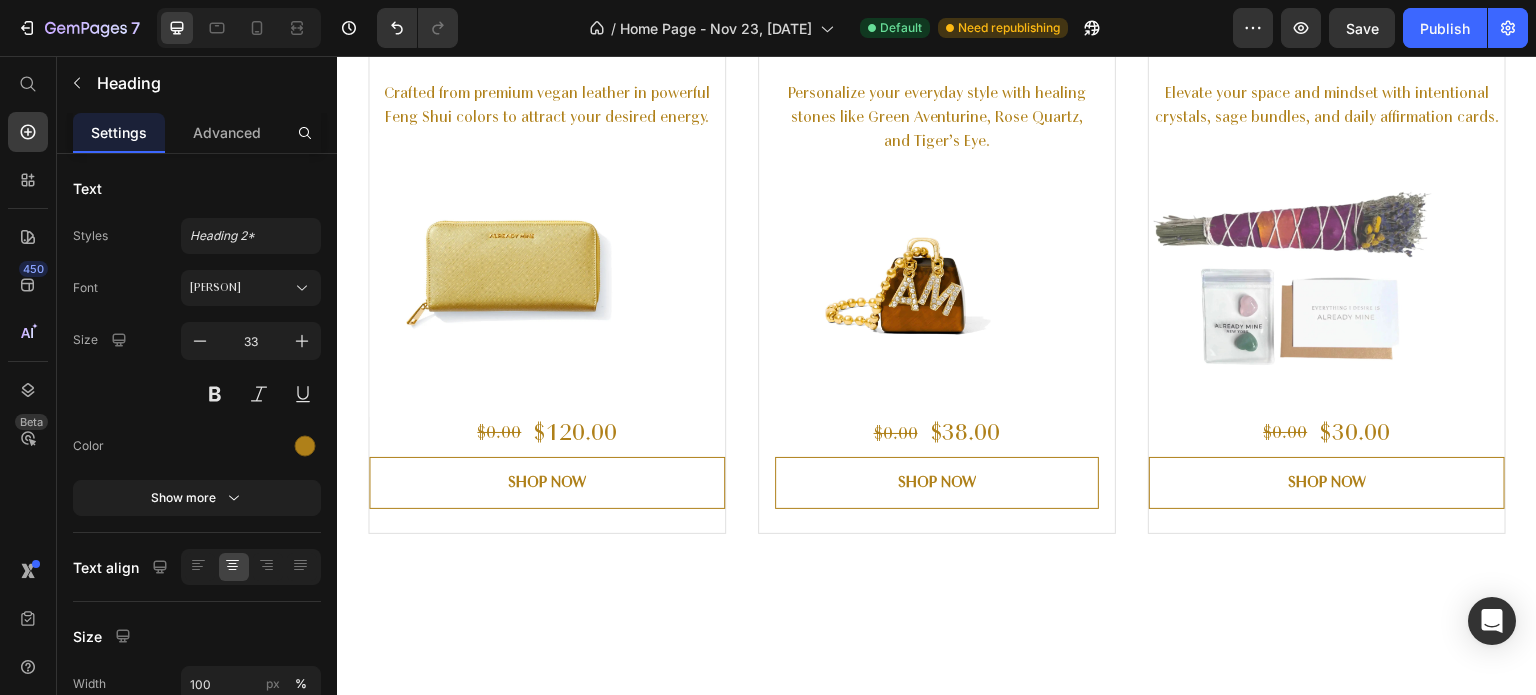 click on "Already Mine | Luxury Spiritual Accessories, Manifestation Wallets & Crystals  Heading   0" at bounding box center [937, -129] 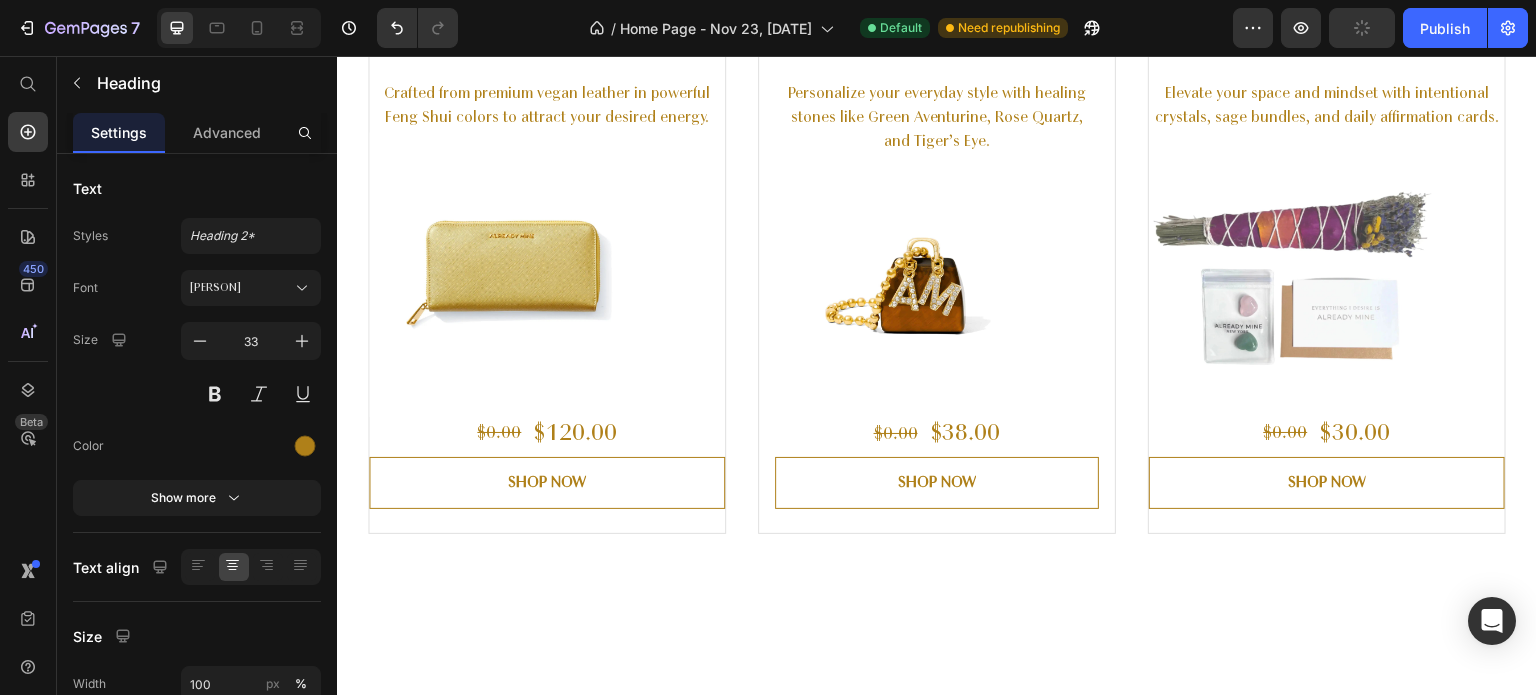click on "Already Mine | Luxury Spiritual Accessories, Manifestation Wallets & Crystals  Heading   0" at bounding box center [937, -129] 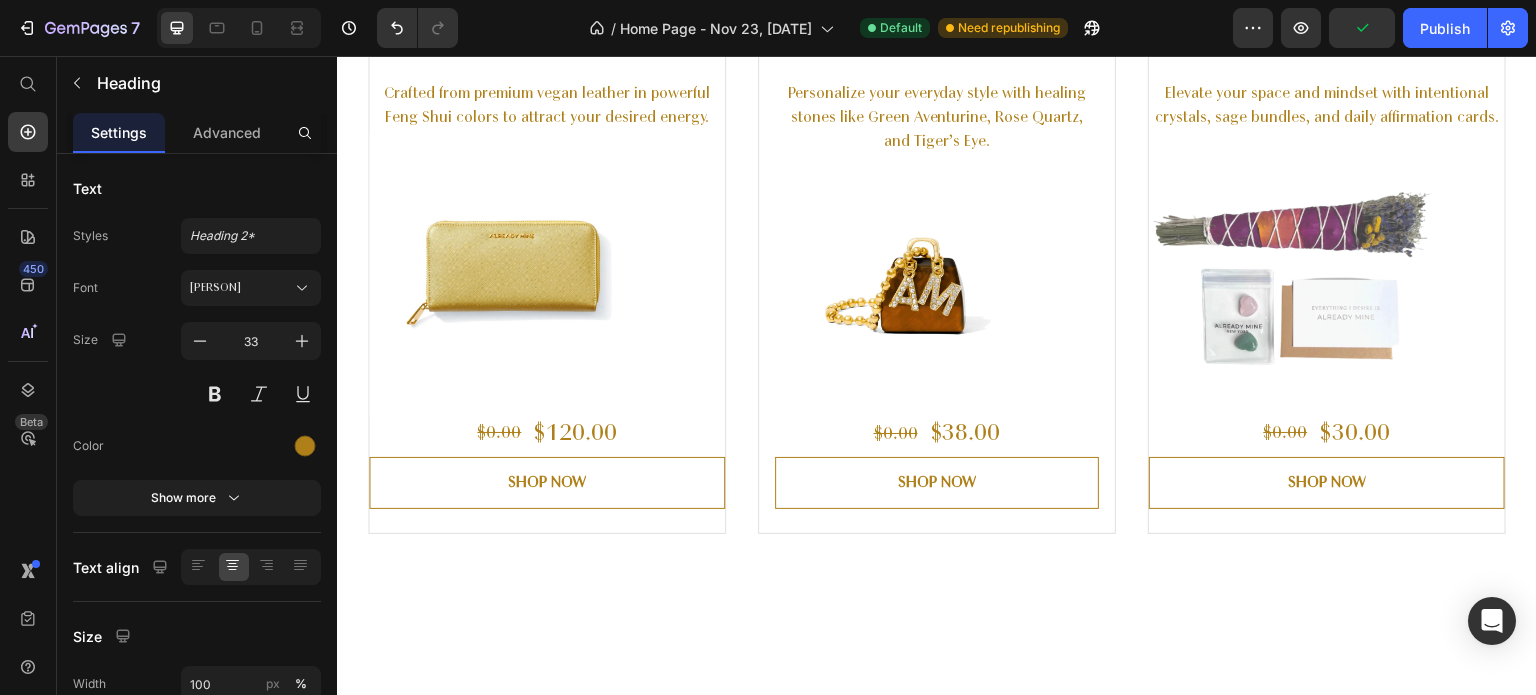 click on "Already Mine | Luxury Spiritual Accessories, Manifestation Wallets & Crystals" at bounding box center [937, -145] 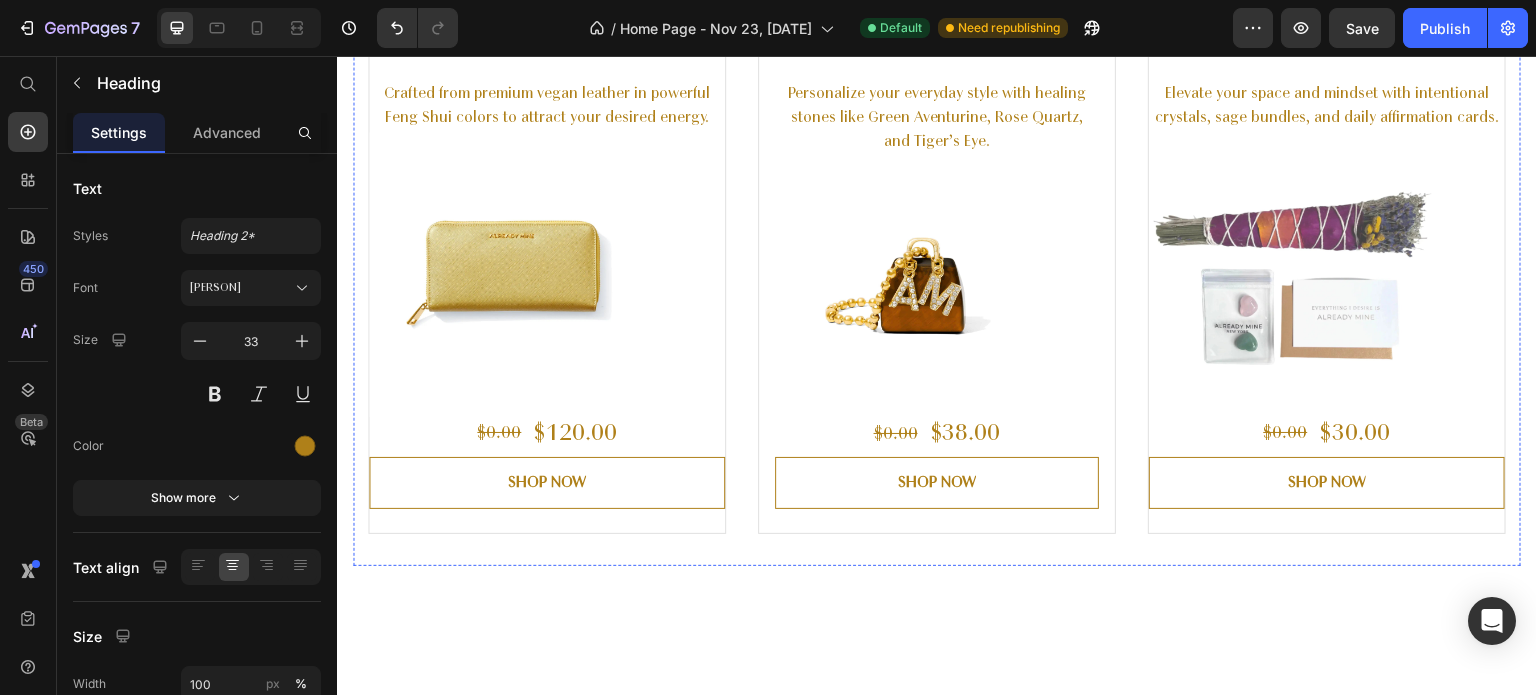 click on "Shop spiritual accessories, Feng Shui manifestation wallets & healing crystals at Already Mine. Manifest abundance, love & protection daily with luxury ritual tools." at bounding box center [937, -58] 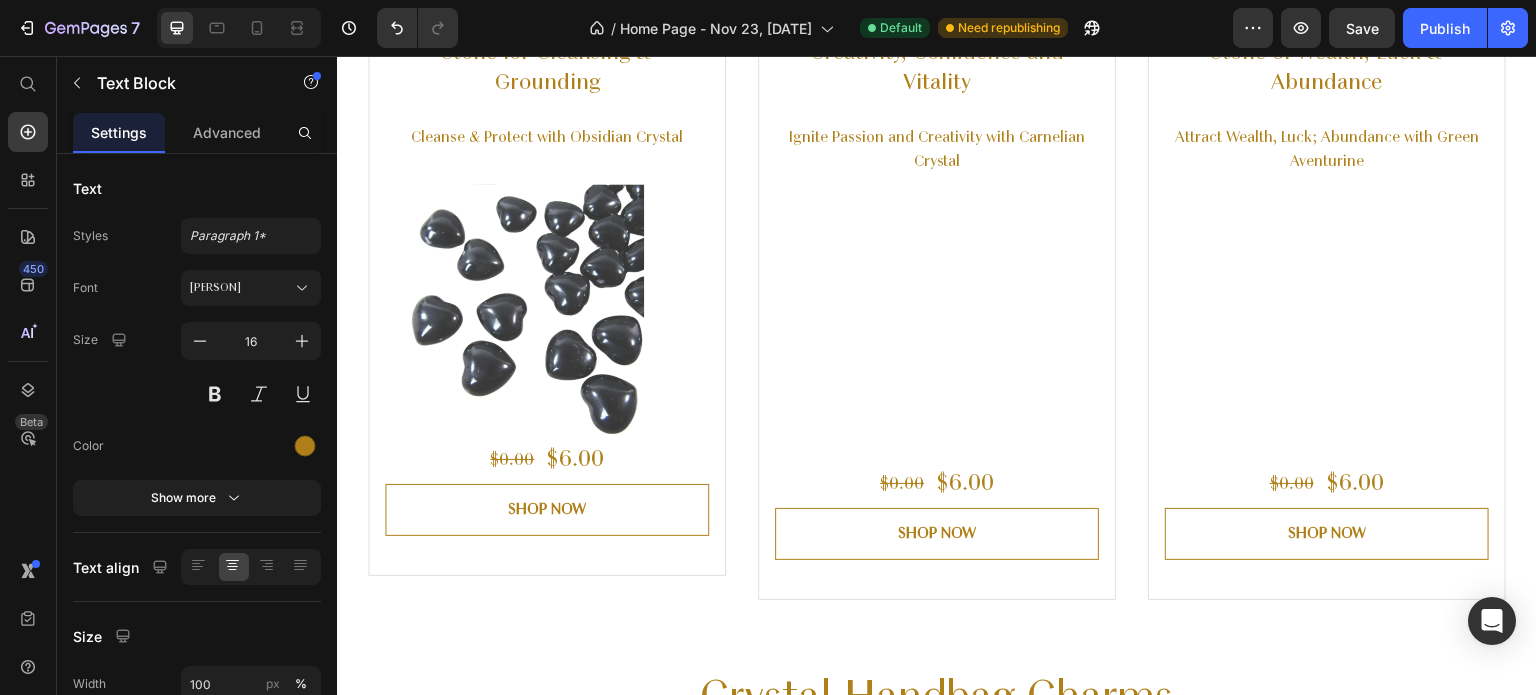 scroll, scrollTop: 3034, scrollLeft: 0, axis: vertical 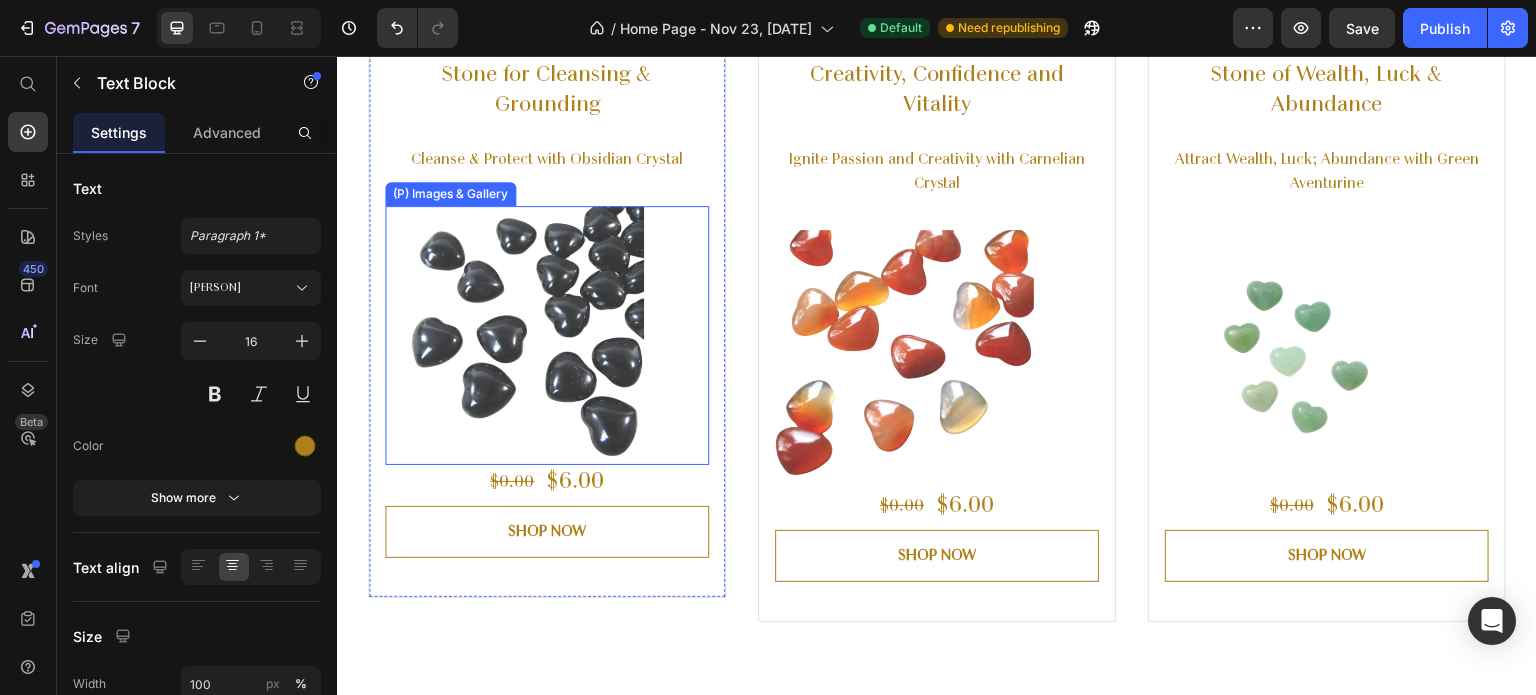 click at bounding box center [514, 335] 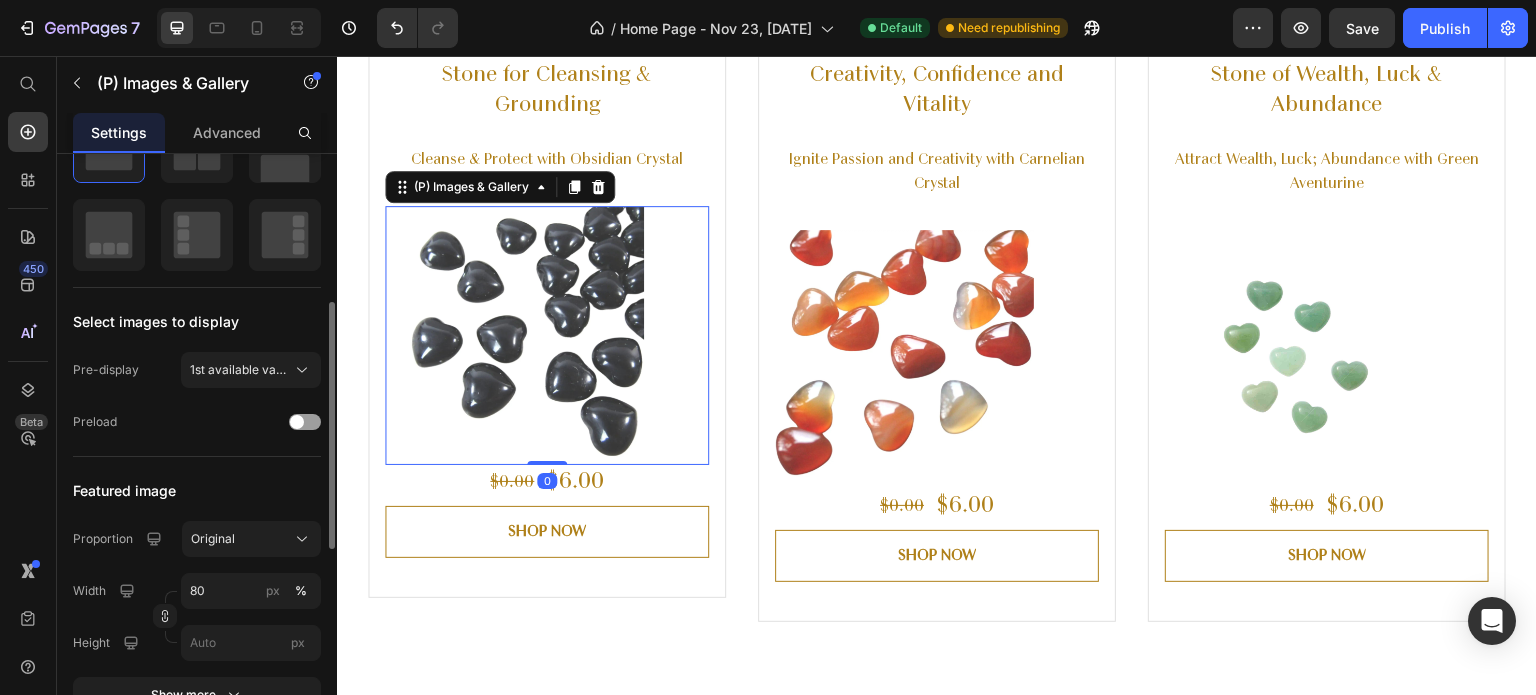 scroll, scrollTop: 356, scrollLeft: 0, axis: vertical 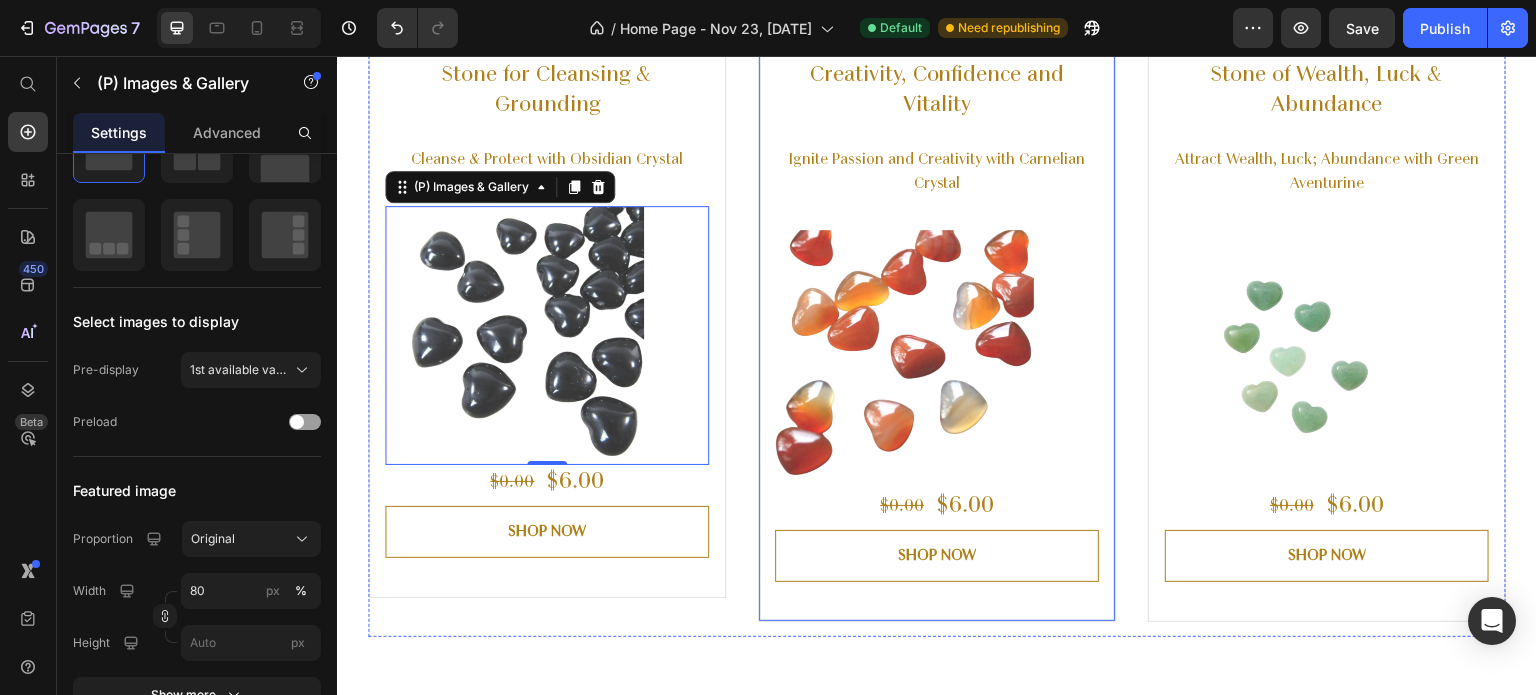 click on "Carnelian Crystal – Stone of Creativity, Confidence and Vitality Heading Ignite Passion and Creativity with Carnelian Crystal Text block (P) Images & Gallery $0.00 (P) Price $6.00 (P) Price Row SHOP NOW (P) Cart Button" at bounding box center (937, 307) 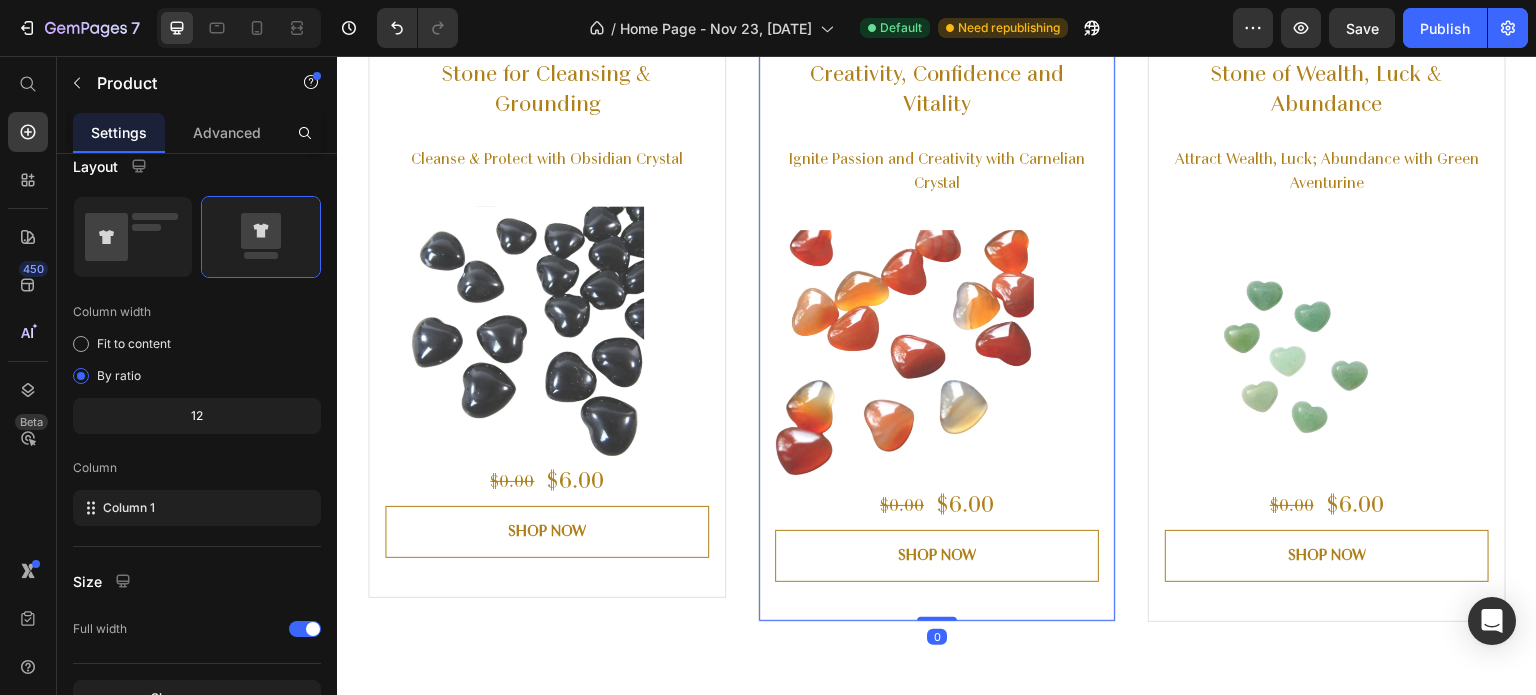 scroll, scrollTop: 0, scrollLeft: 0, axis: both 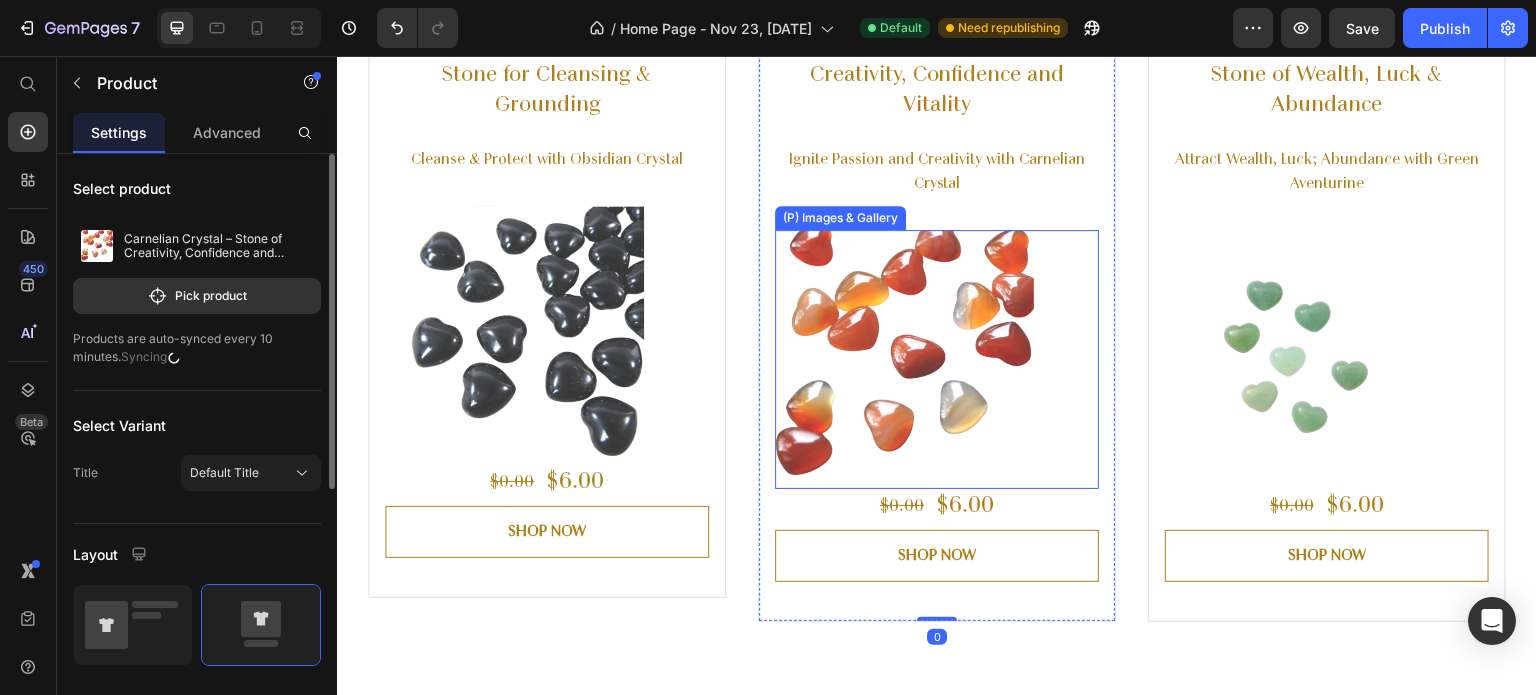 click at bounding box center (904, 359) 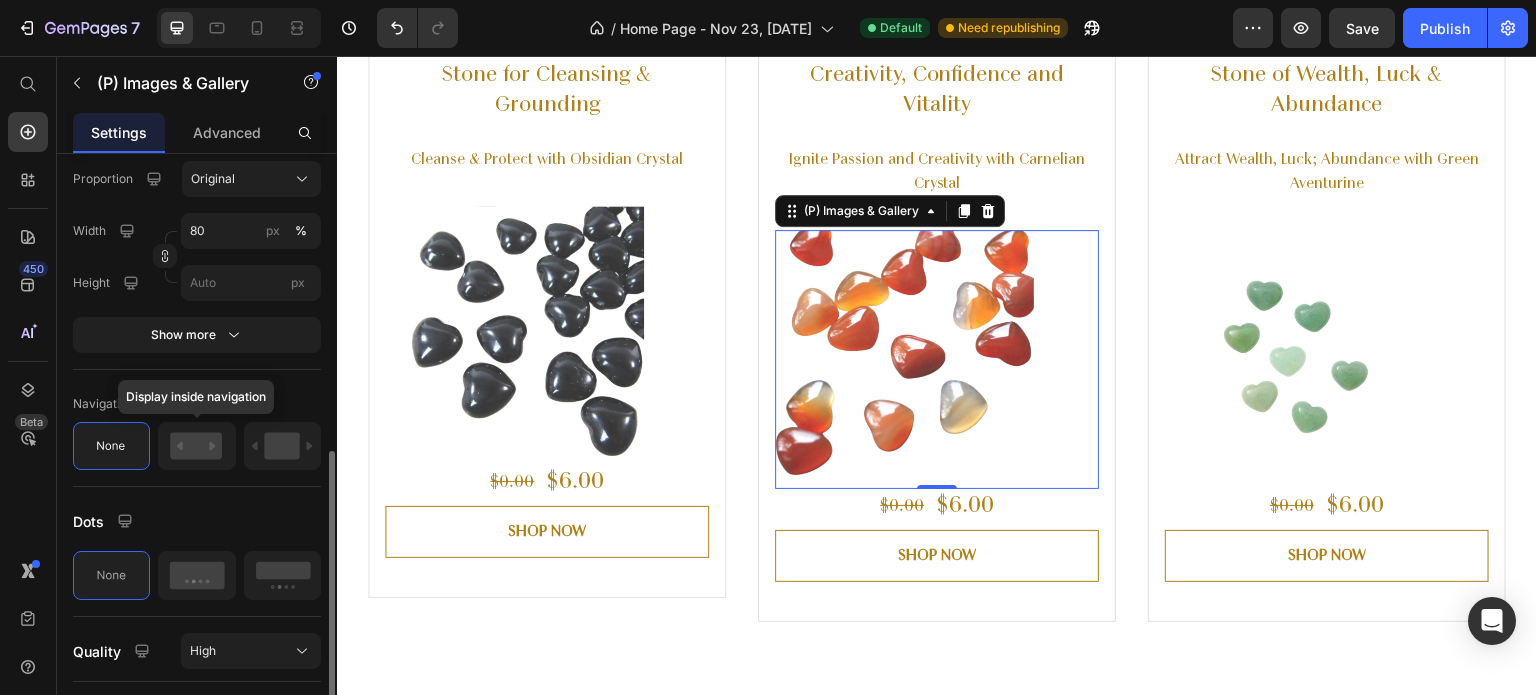 scroll, scrollTop: 644, scrollLeft: 0, axis: vertical 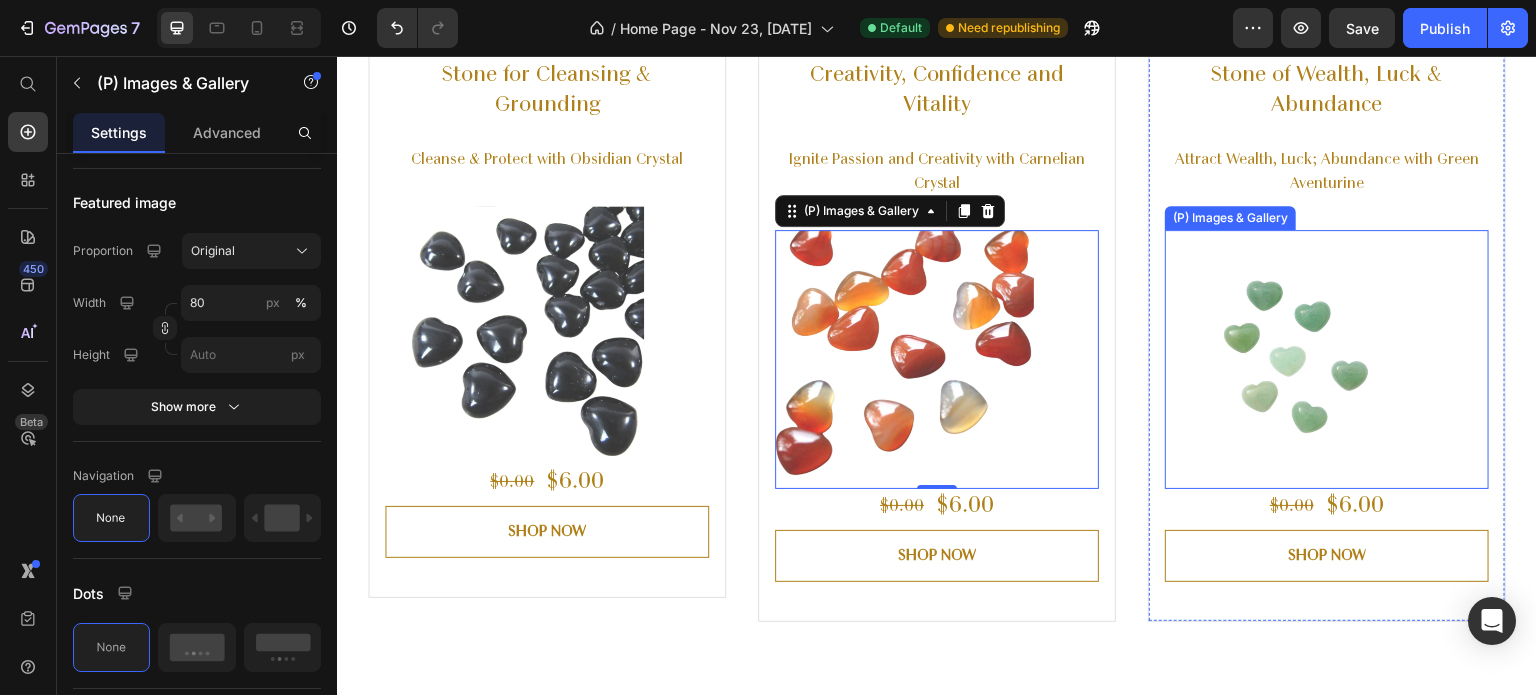 click at bounding box center (1294, 359) 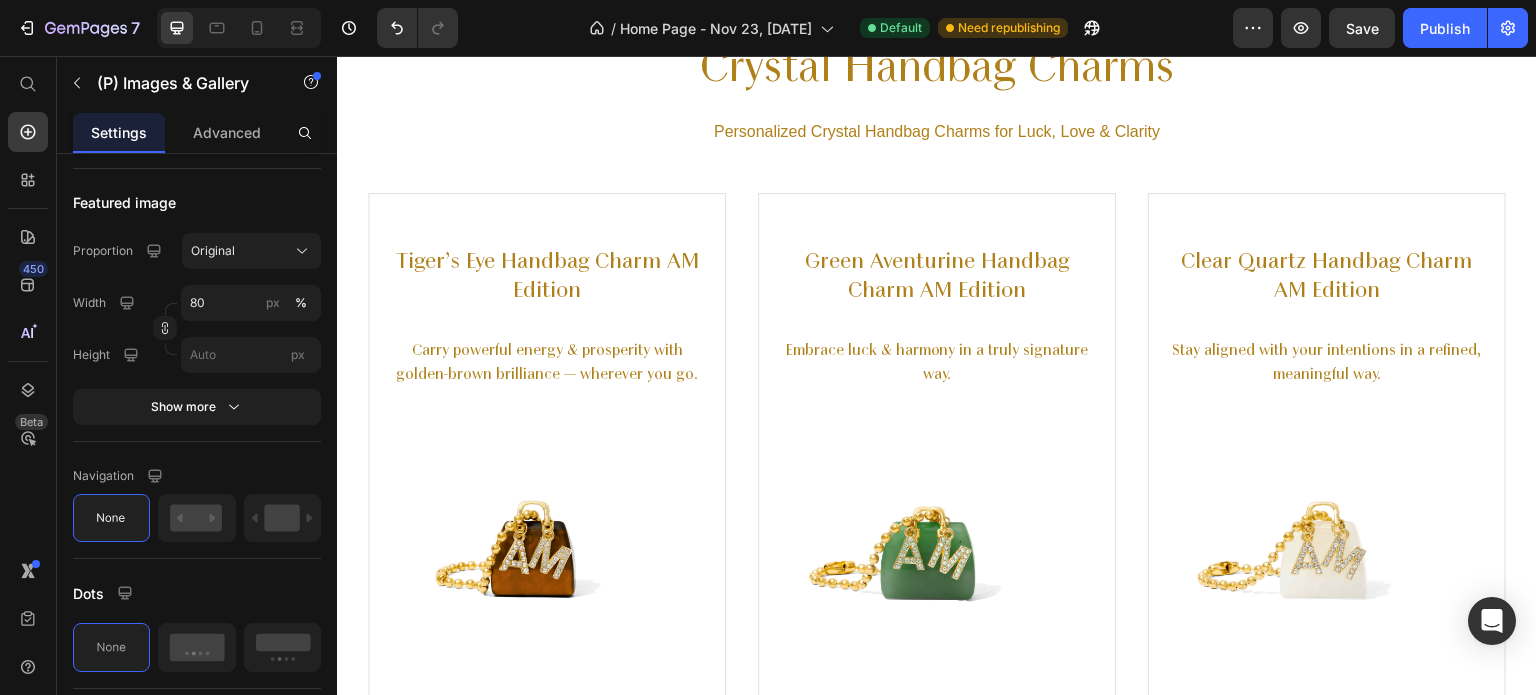 scroll, scrollTop: 3720, scrollLeft: 0, axis: vertical 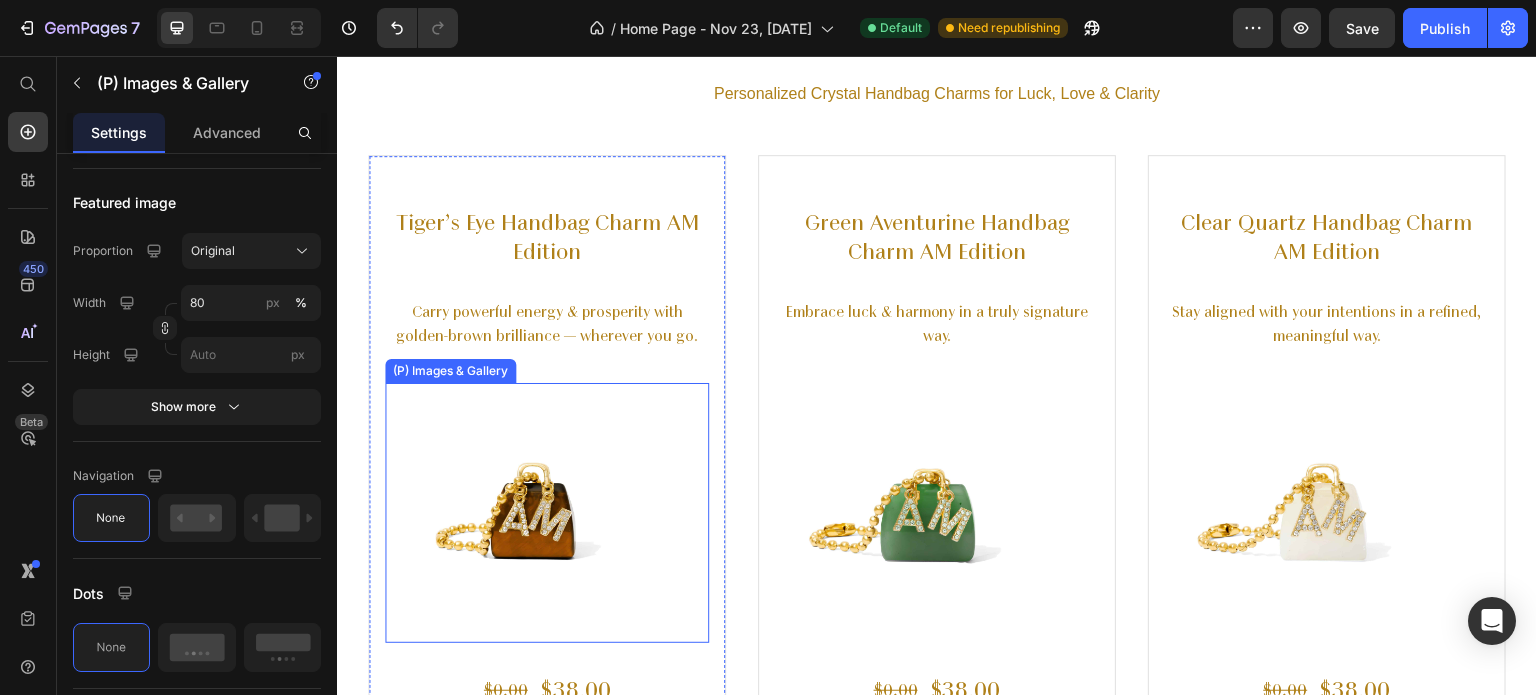 click at bounding box center [514, 512] 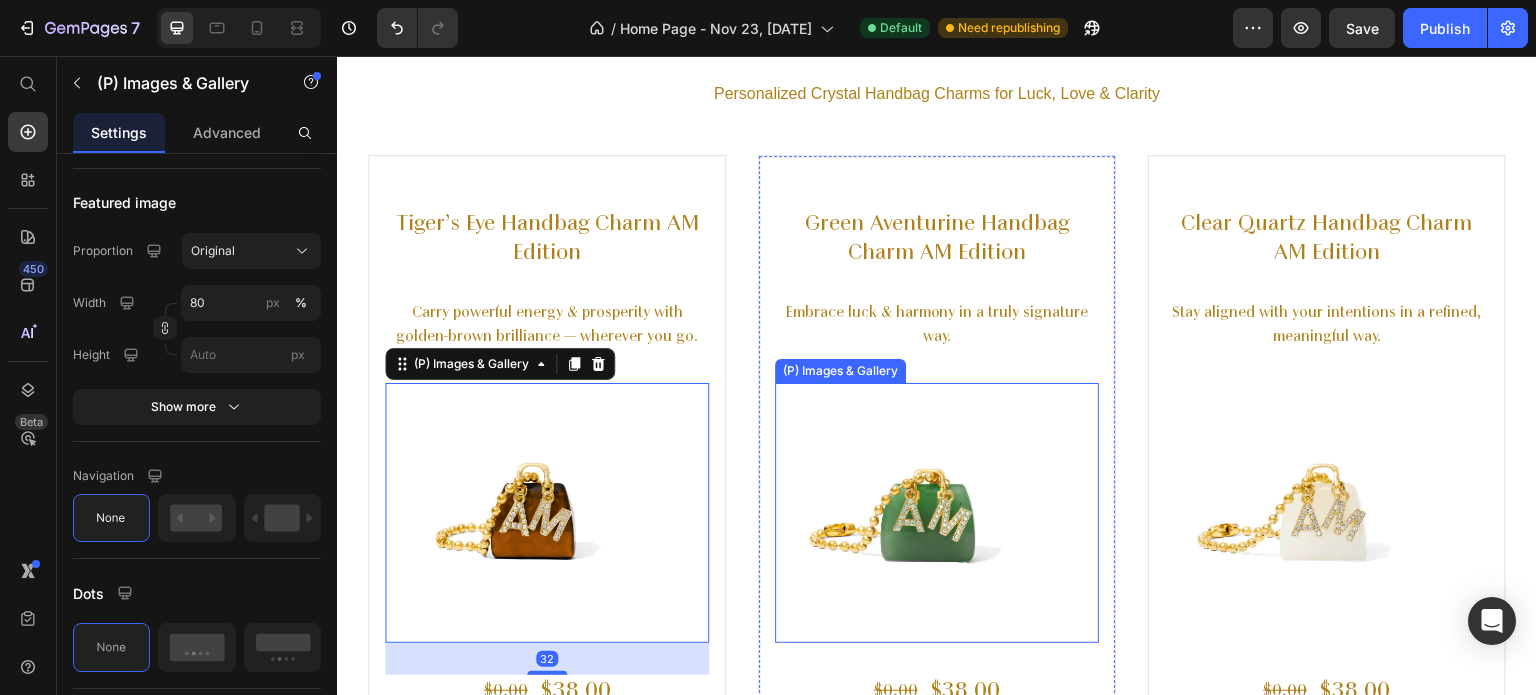 click at bounding box center (904, 512) 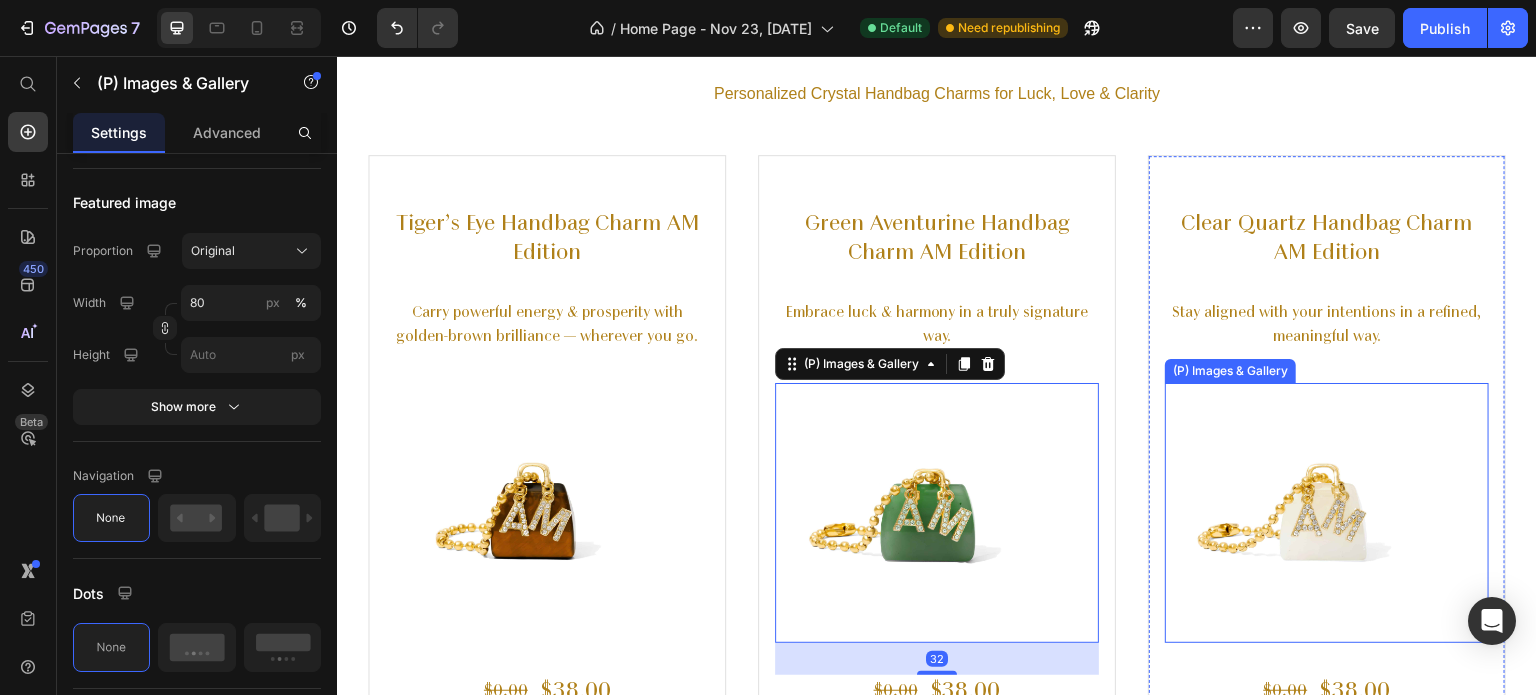 click at bounding box center (1294, 512) 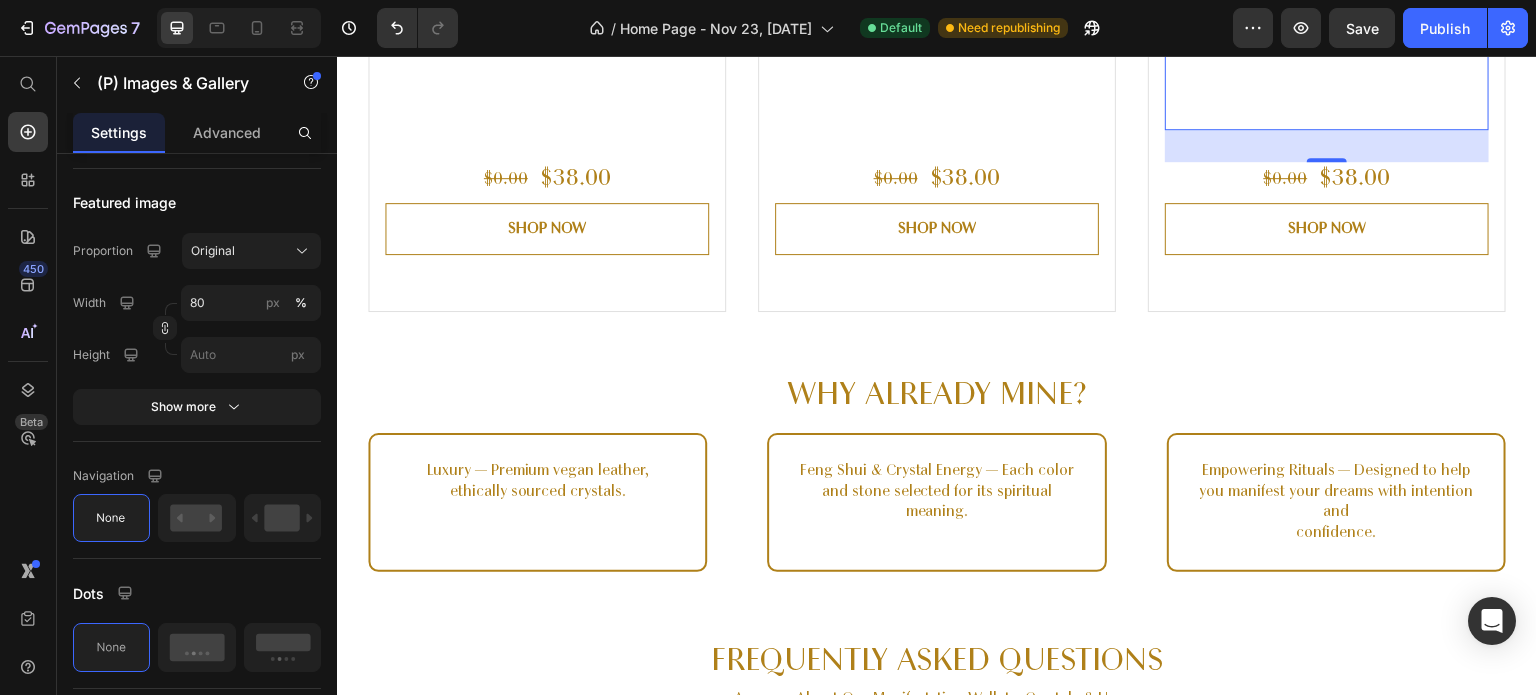 scroll, scrollTop: 4230, scrollLeft: 0, axis: vertical 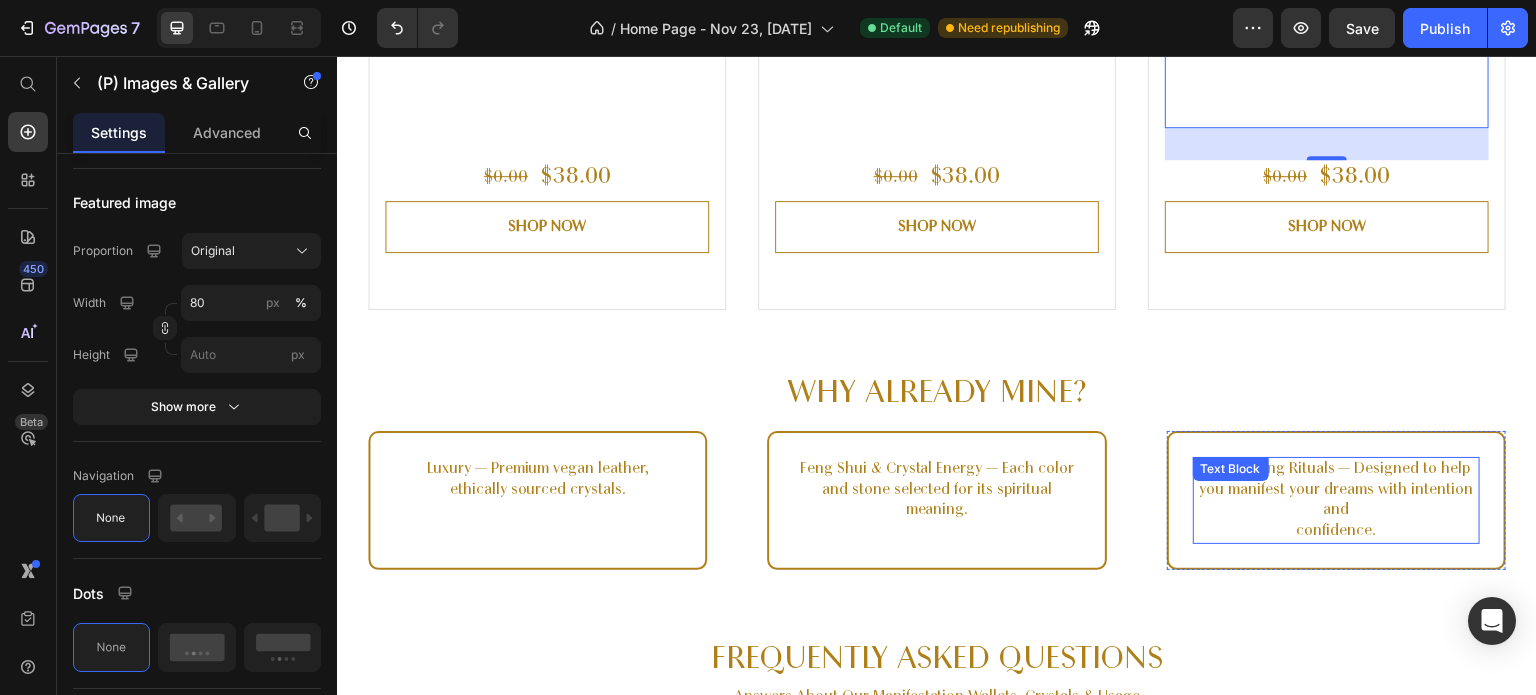 click on "Empowering Rituals — Designed to help you manifest your dreams with intention and confidence." at bounding box center [1336, 500] 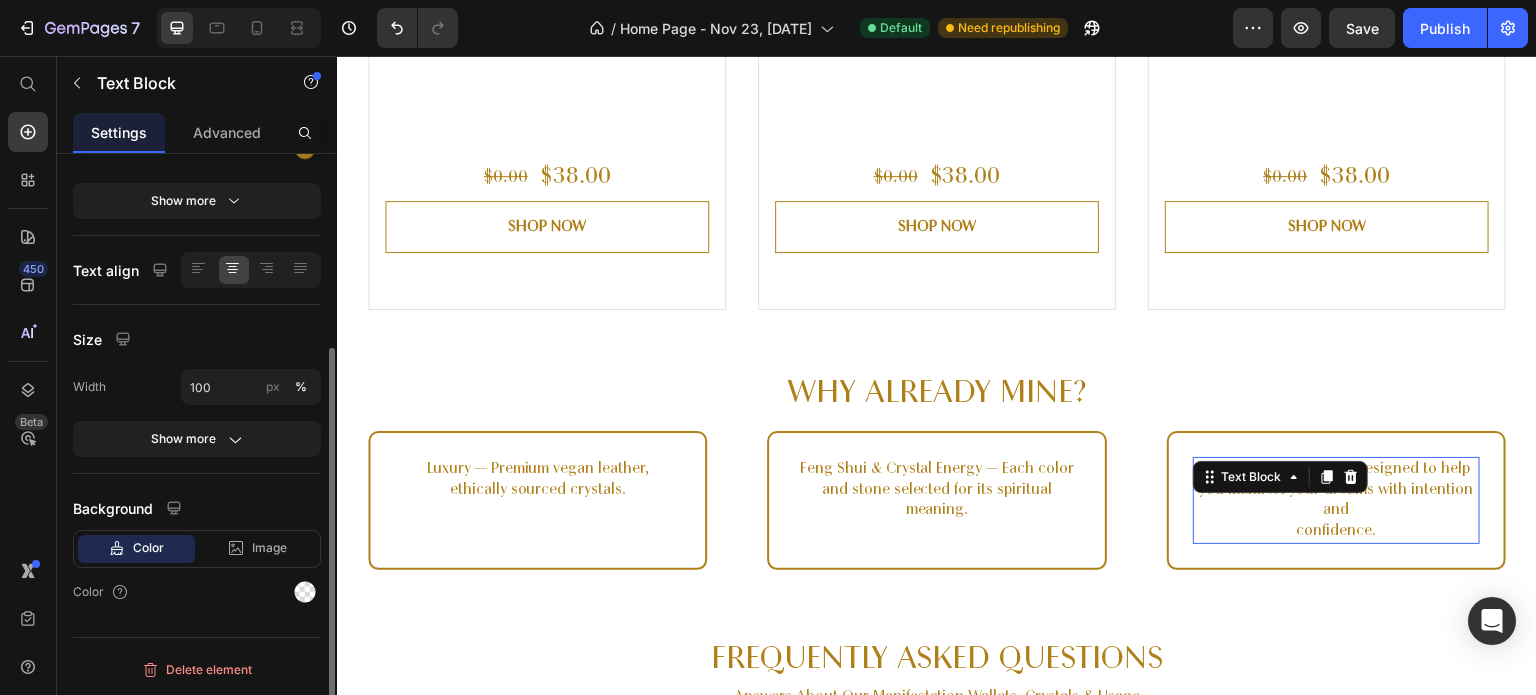 scroll, scrollTop: 0, scrollLeft: 0, axis: both 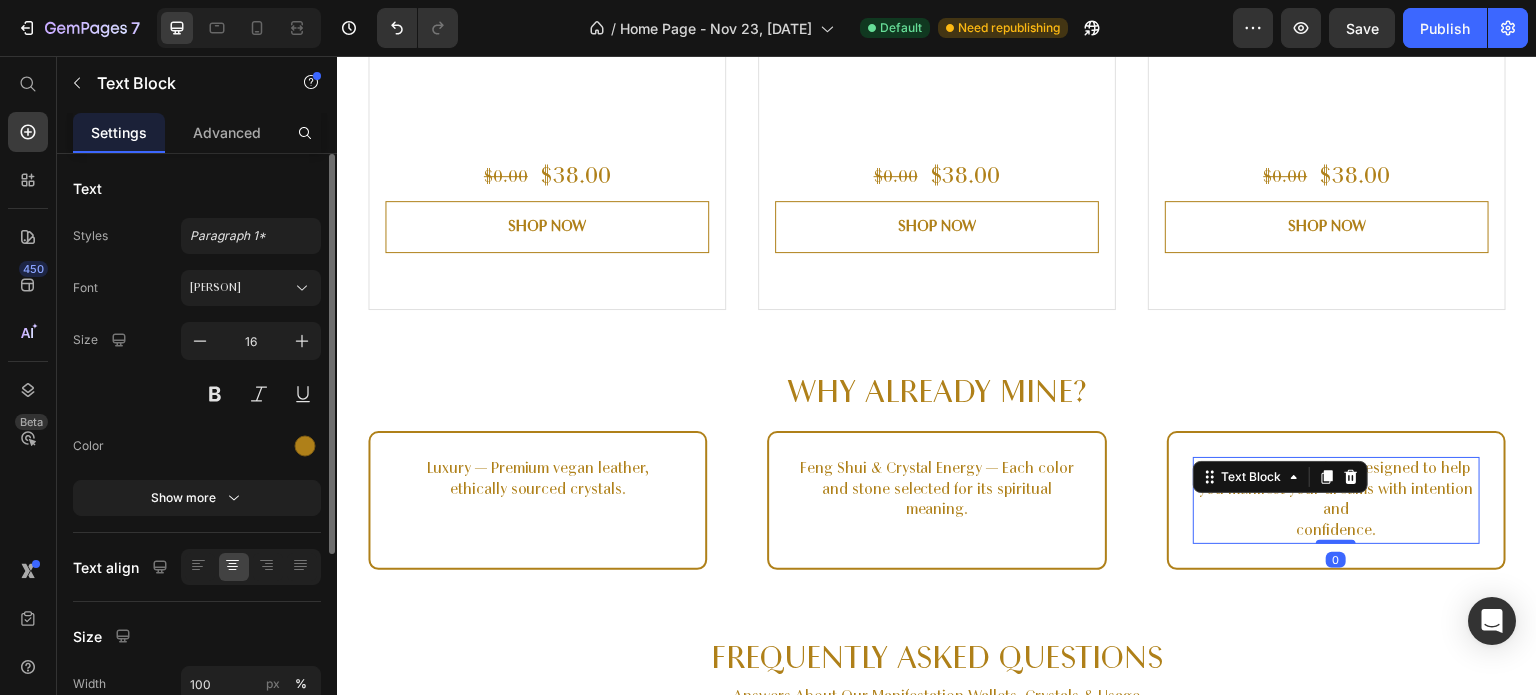 click on "Empowering Rituals — Designed to help you manifest your dreams with intention and confidence." at bounding box center (1336, 500) 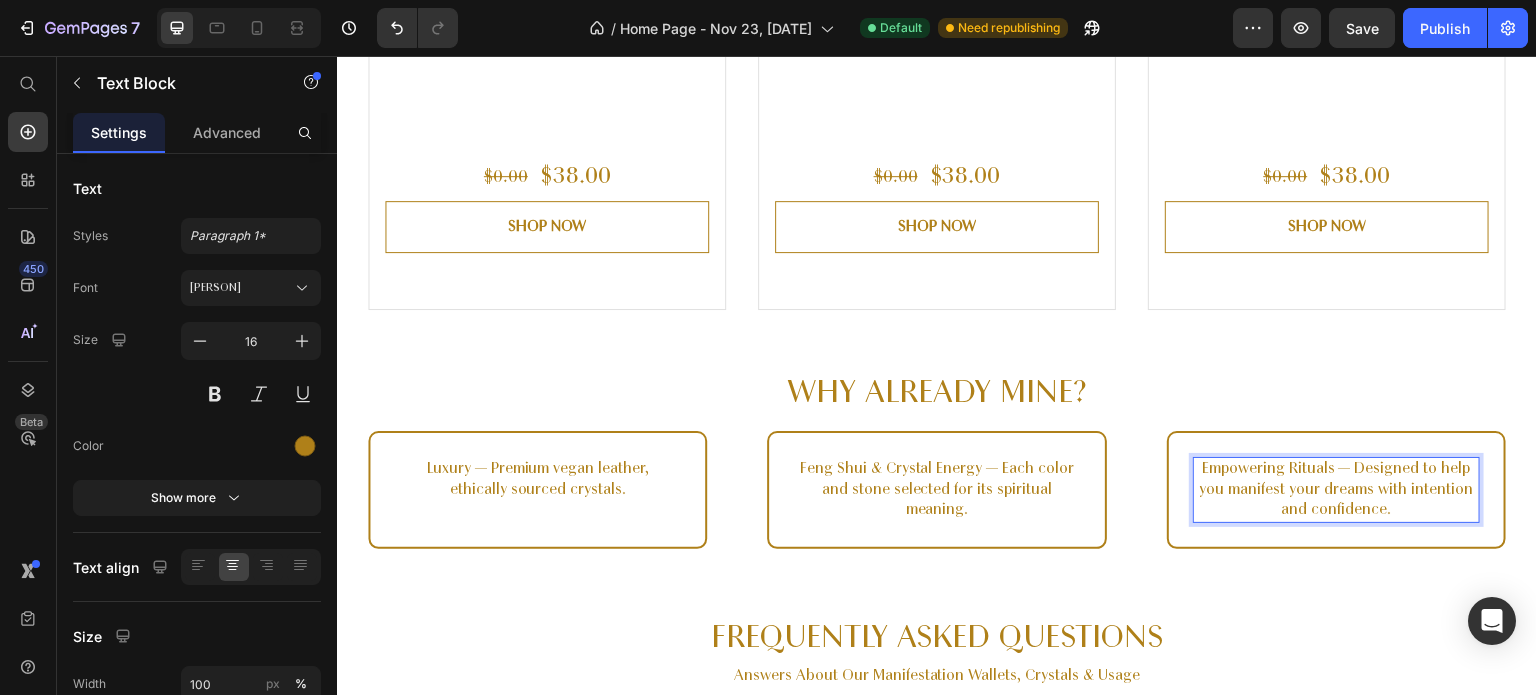 click on "Empowering Rituals — Designed to help you manifest your dreams with intention and confidence." at bounding box center [1336, 490] 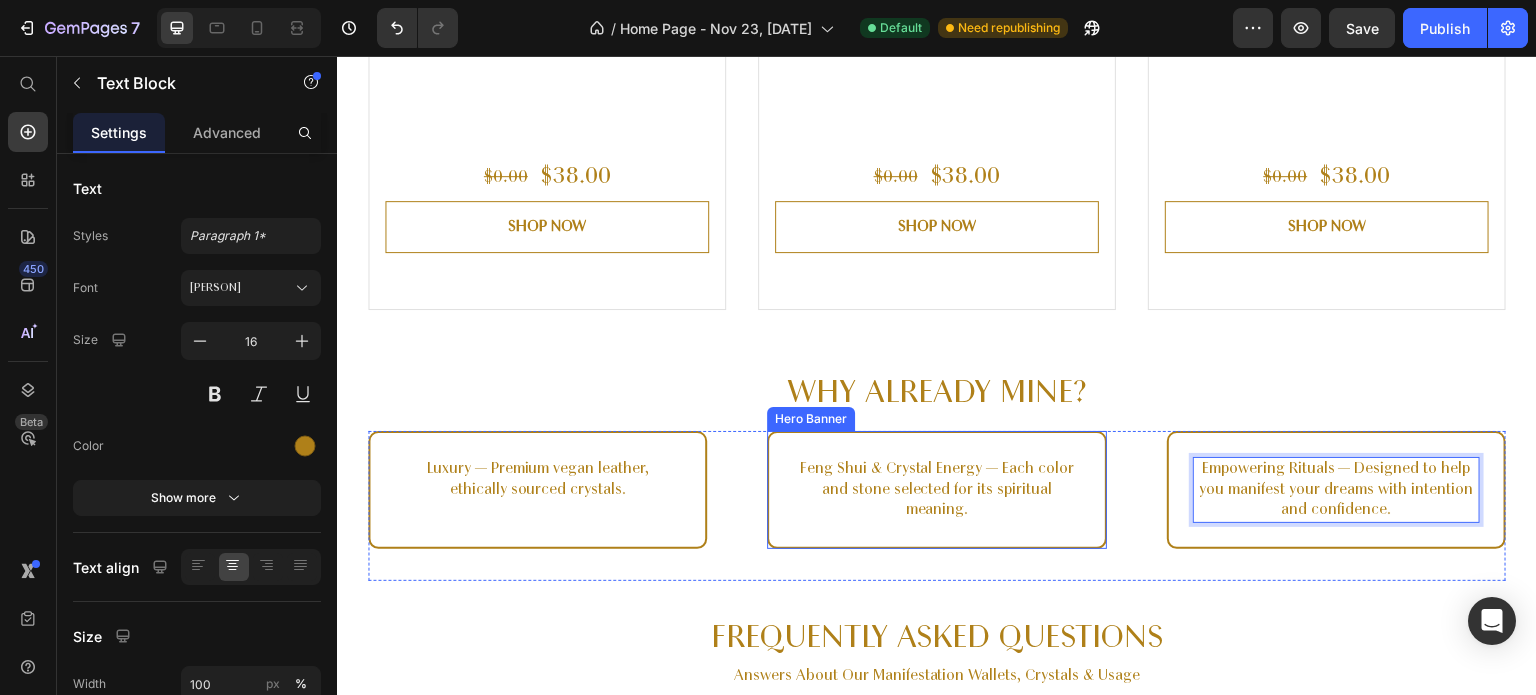 click on "Feng Shui & Crystal Energy — Each color and stone selected for its spiritual meaning. Text Block" at bounding box center [936, 490] 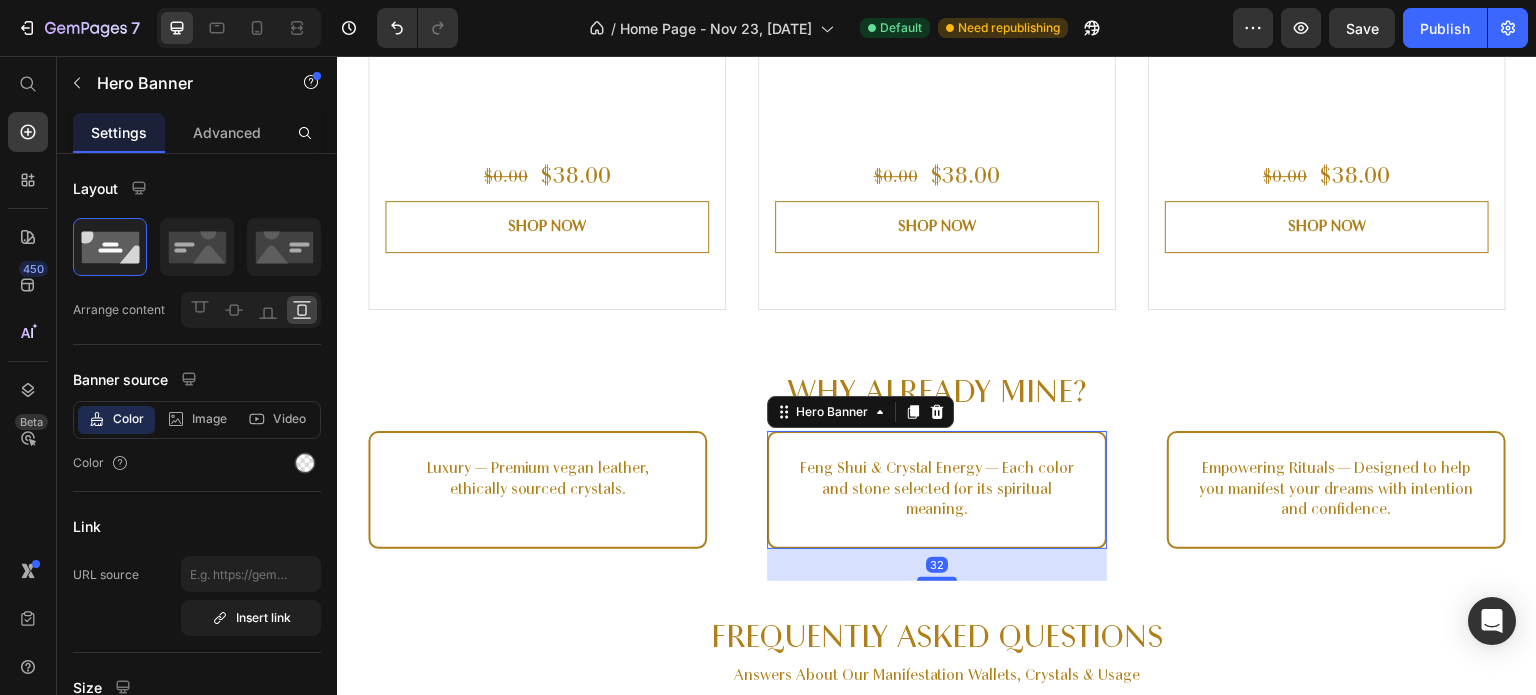 click on "Feng Shui & Crystal Energy — Each color and stone selected for its spiritual meaning. Text Block" at bounding box center (936, 490) 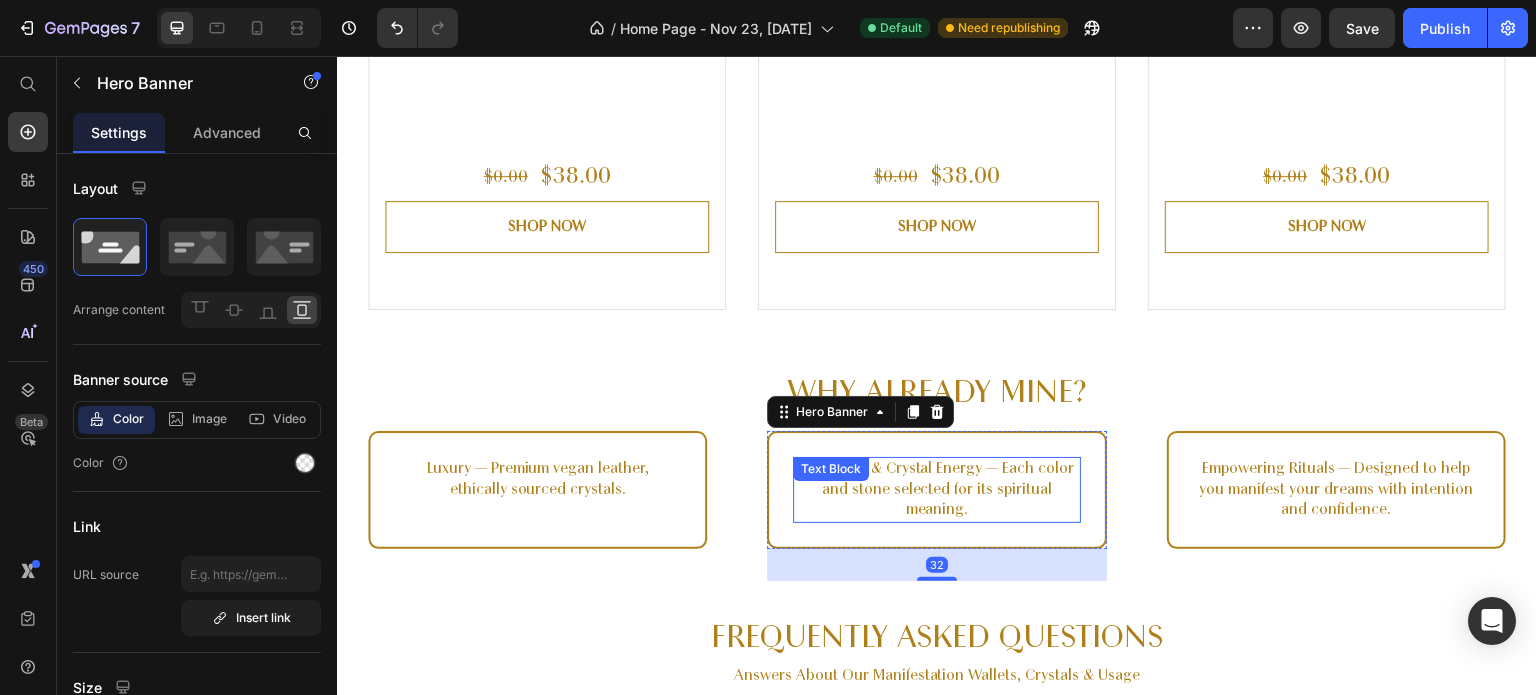 click on "Feng Shui & Crystal Energy — Each color and stone selected for its spiritual meaning." at bounding box center [936, 490] 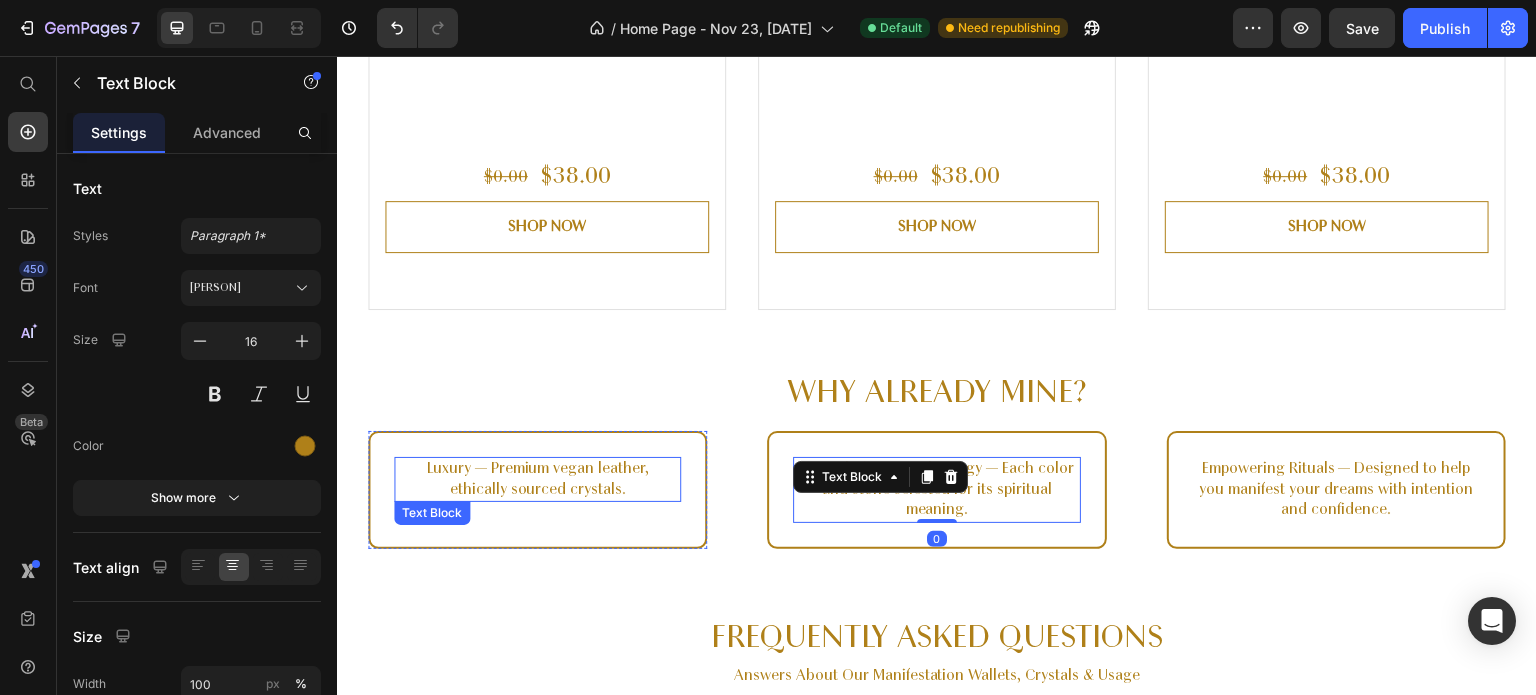 click on "Luxury — Premium vegan leather, ethically sourced crystals." at bounding box center [537, 480] 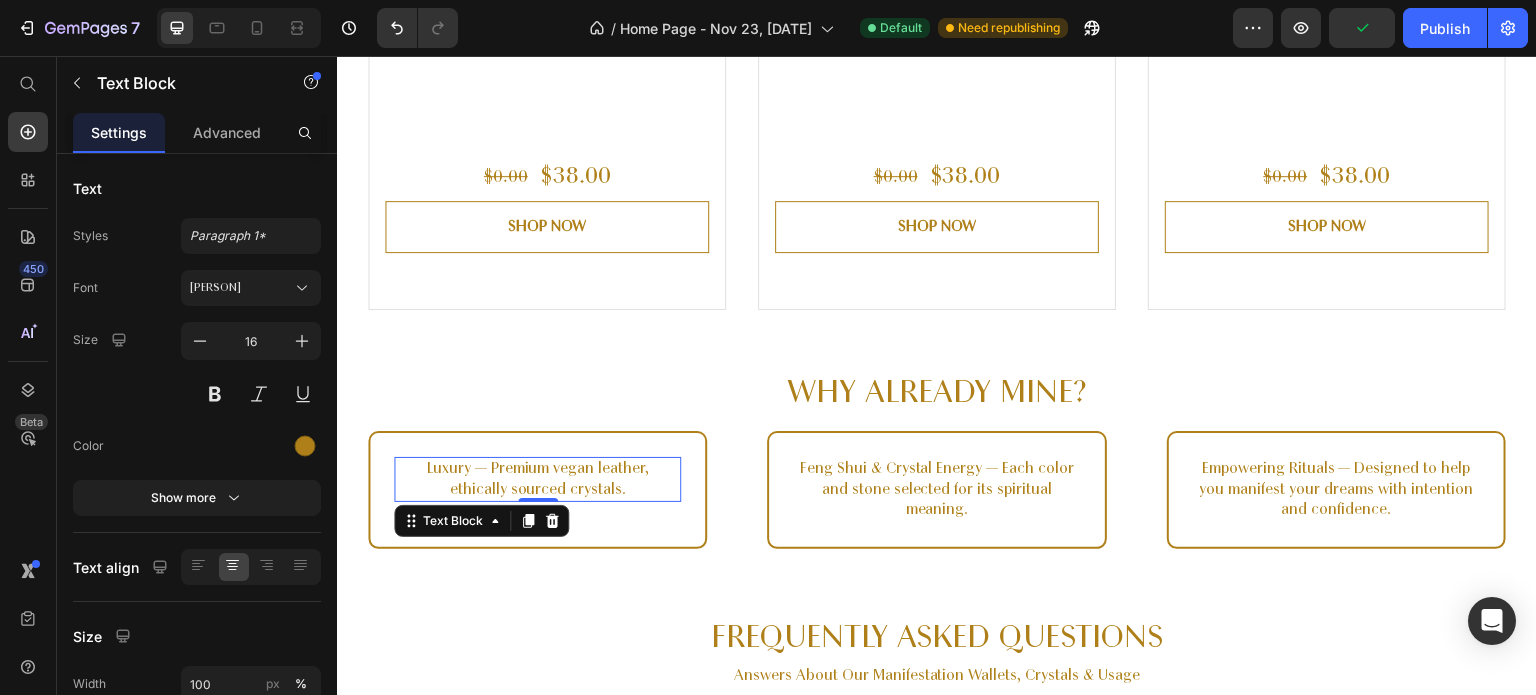 click on "Luxury — Premium vegan leather, ethically sourced crystals." at bounding box center (537, 480) 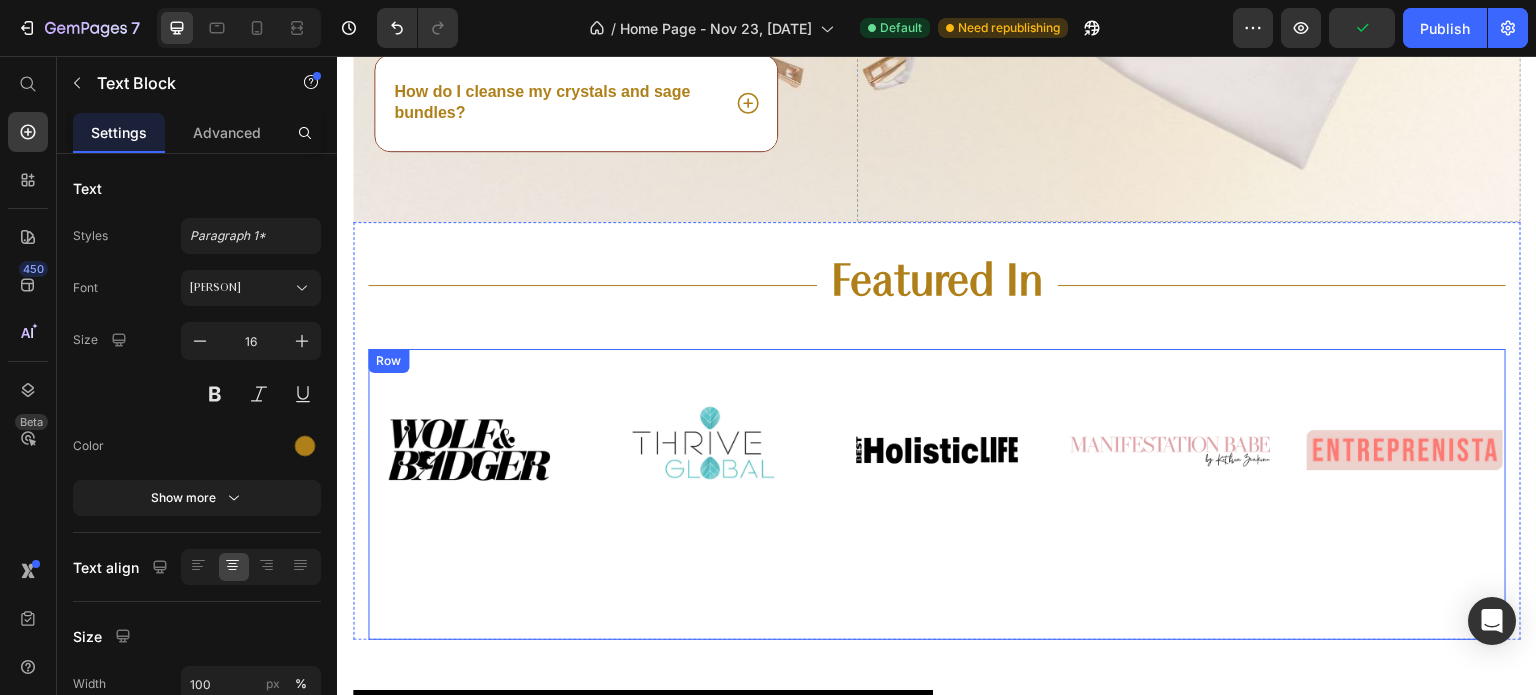 scroll, scrollTop: 5344, scrollLeft: 0, axis: vertical 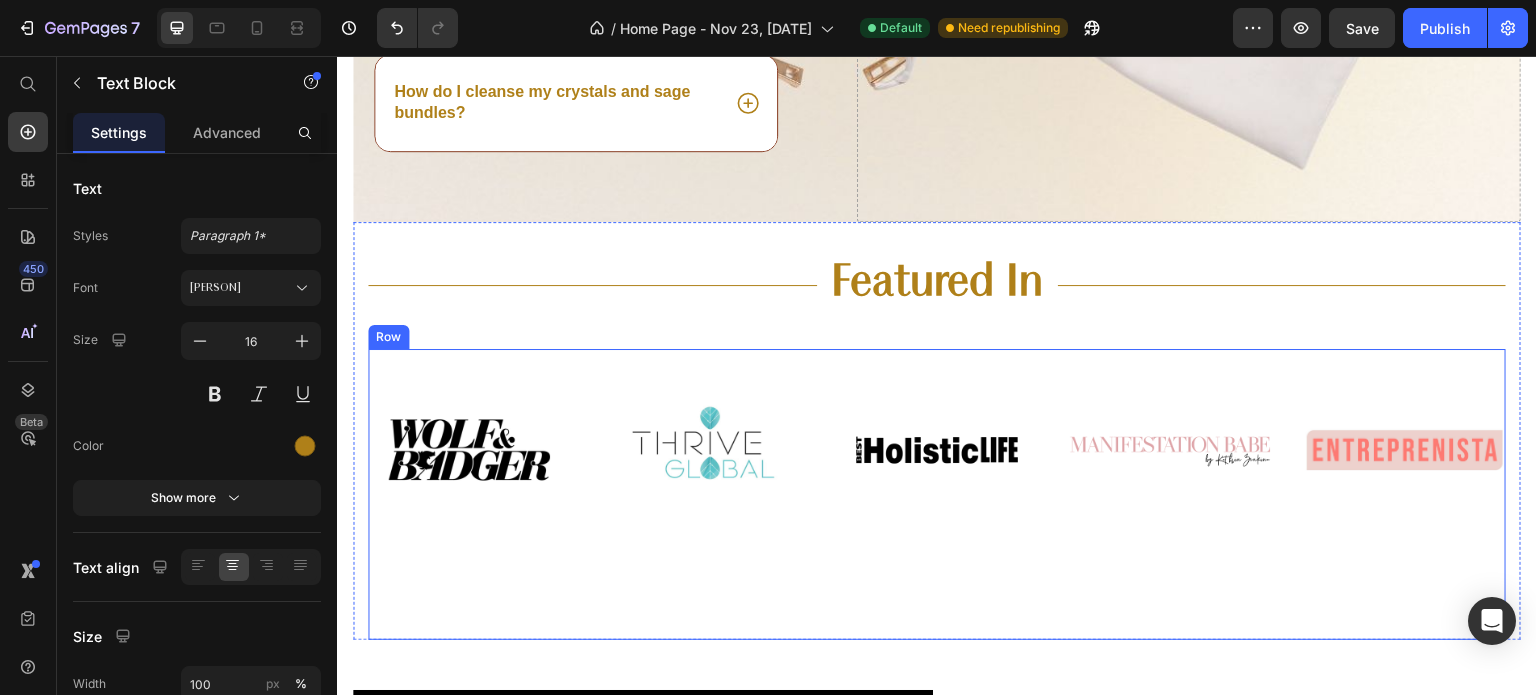 click on "Image" at bounding box center (469, 494) 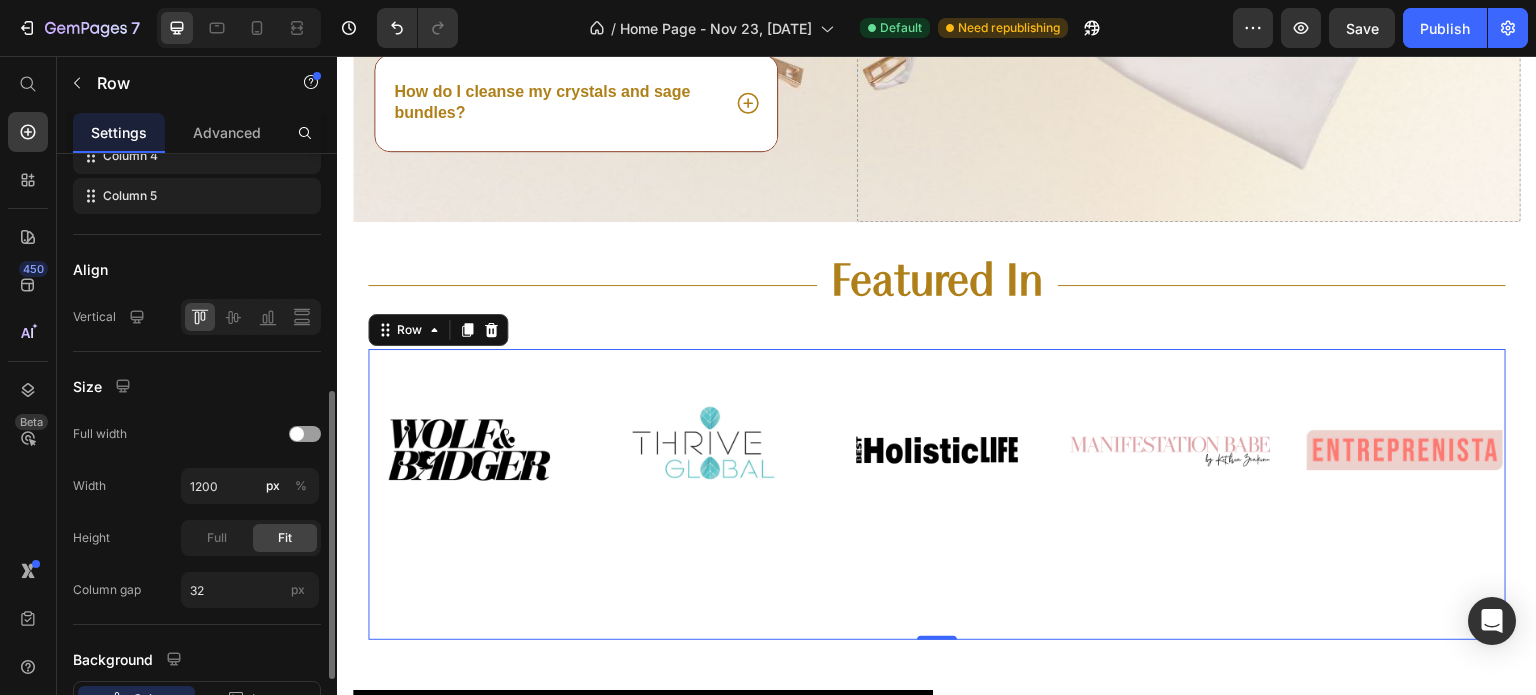 scroll, scrollTop: 525, scrollLeft: 0, axis: vertical 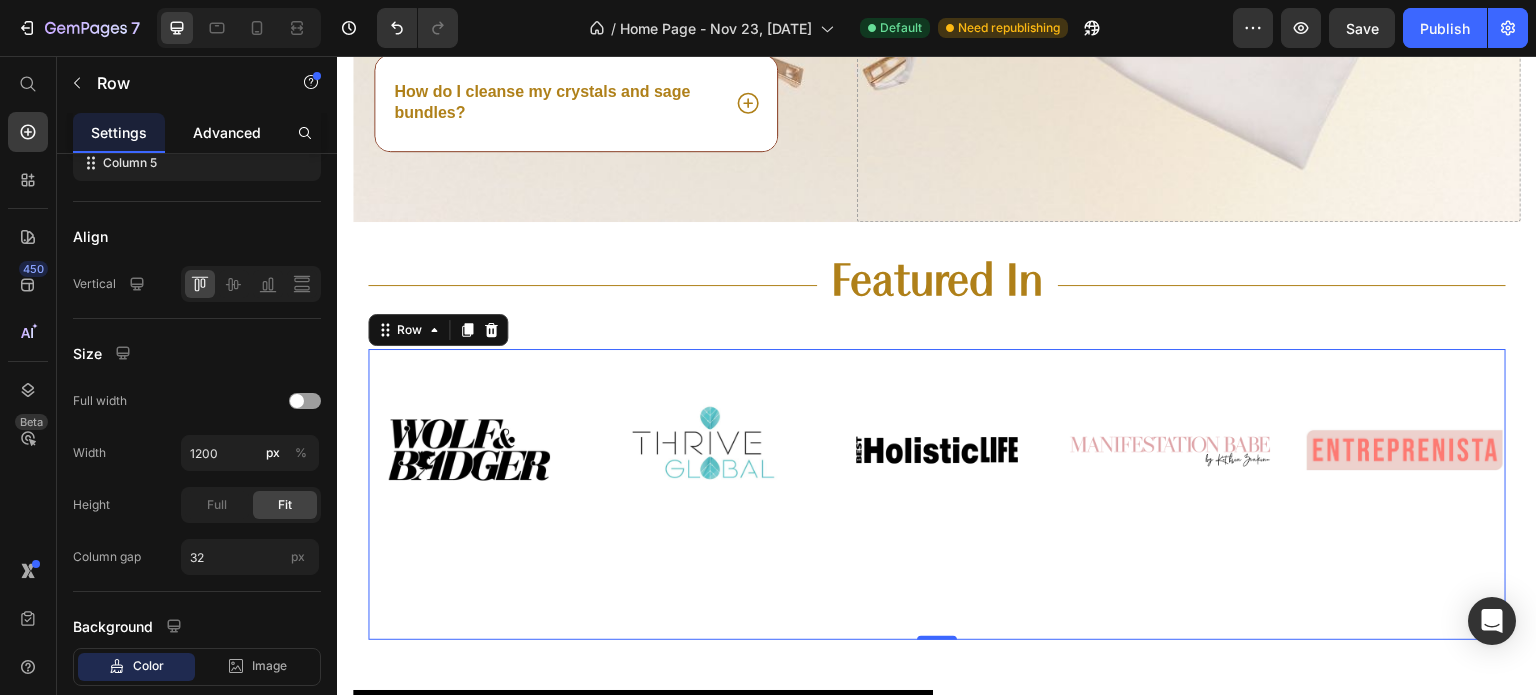 click on "Advanced" at bounding box center [227, 132] 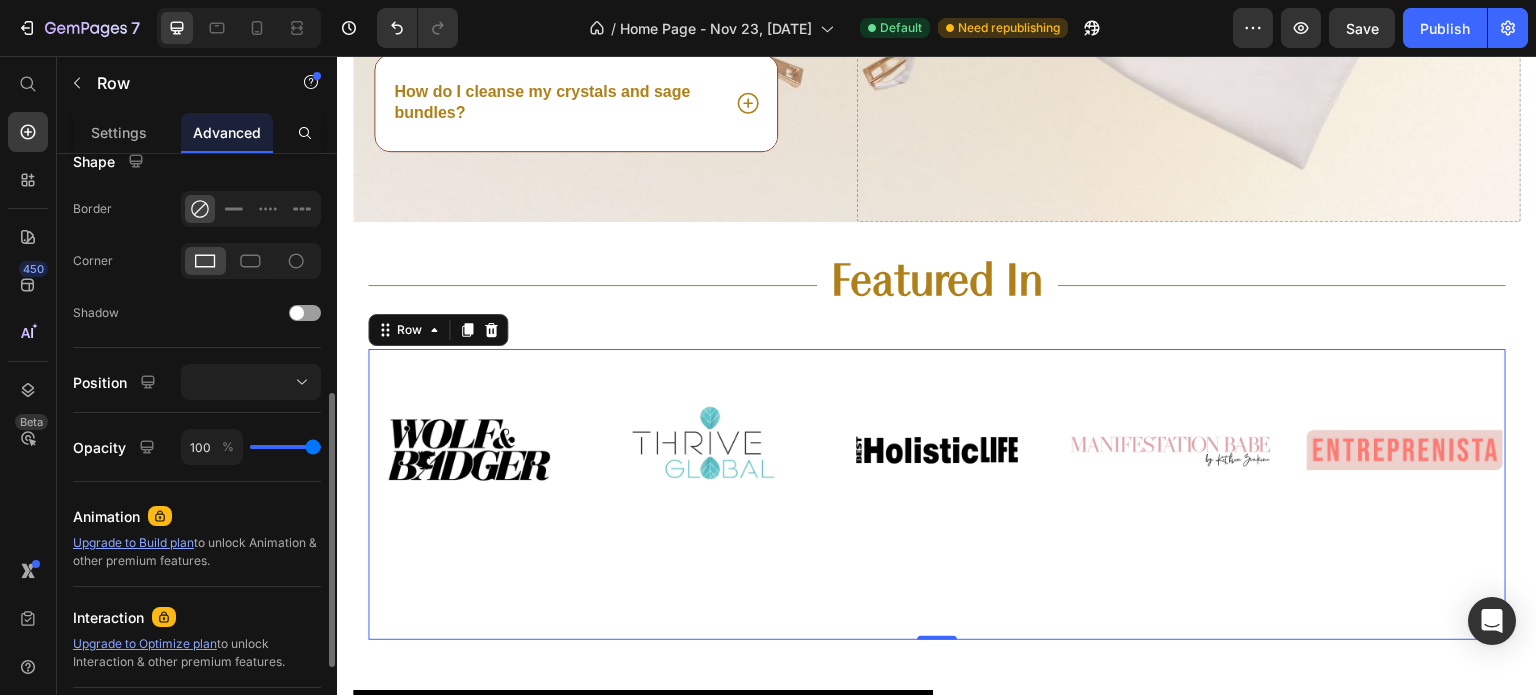 scroll, scrollTop: 0, scrollLeft: 0, axis: both 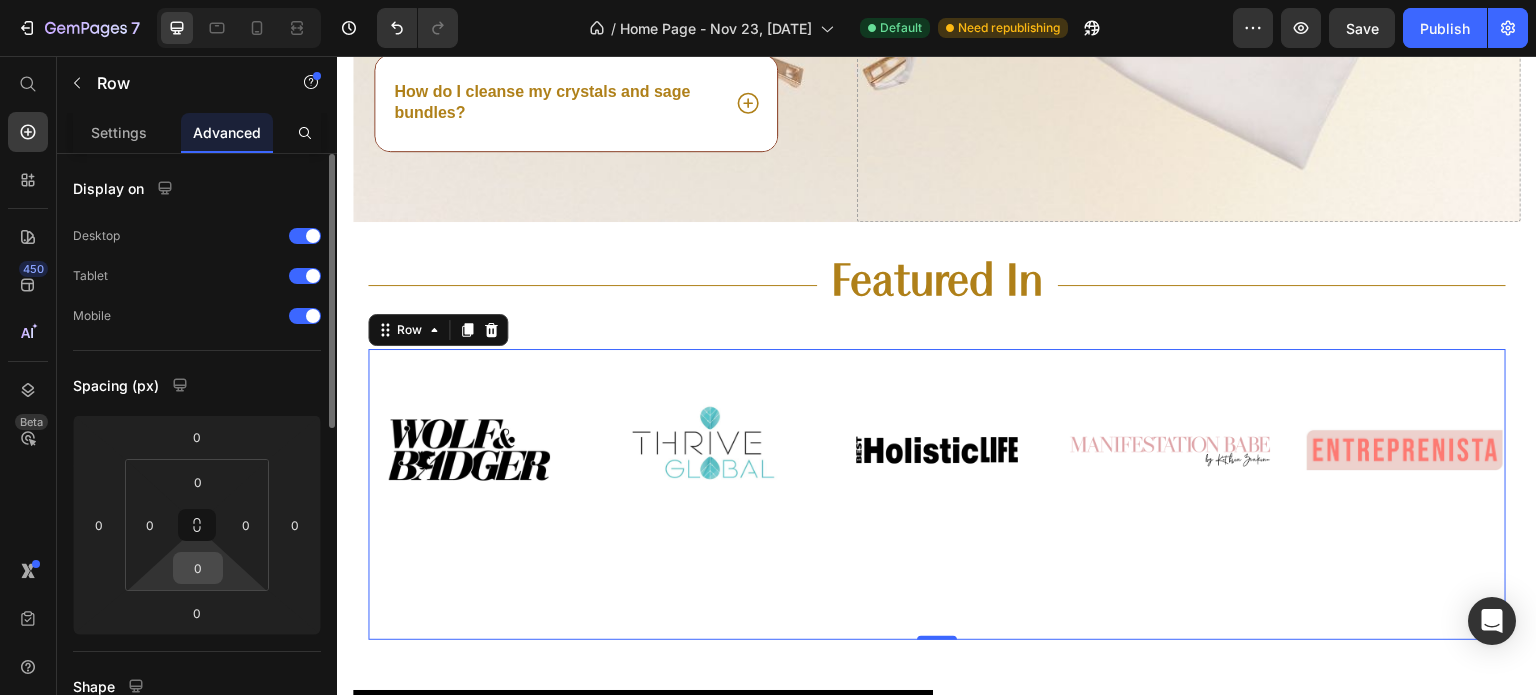 click on "0" at bounding box center [198, 568] 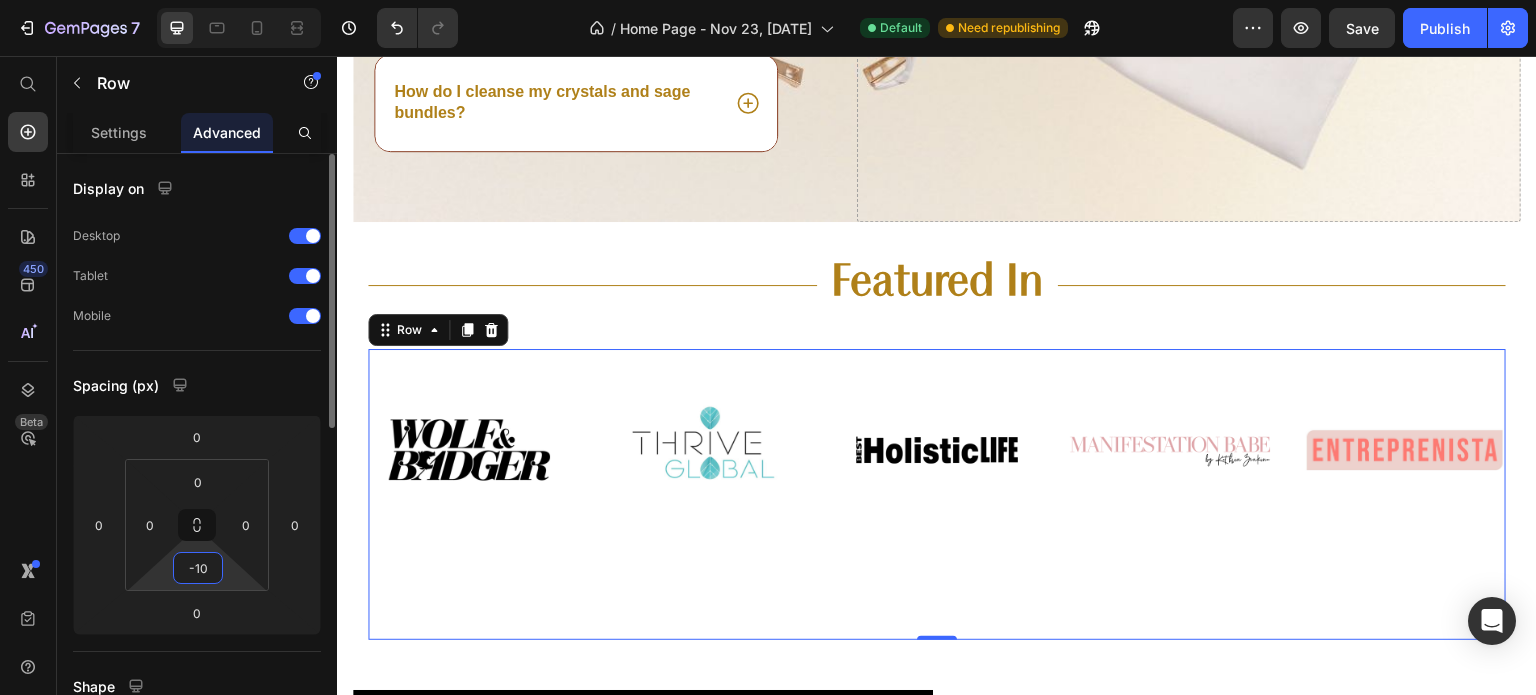 type on "-1" 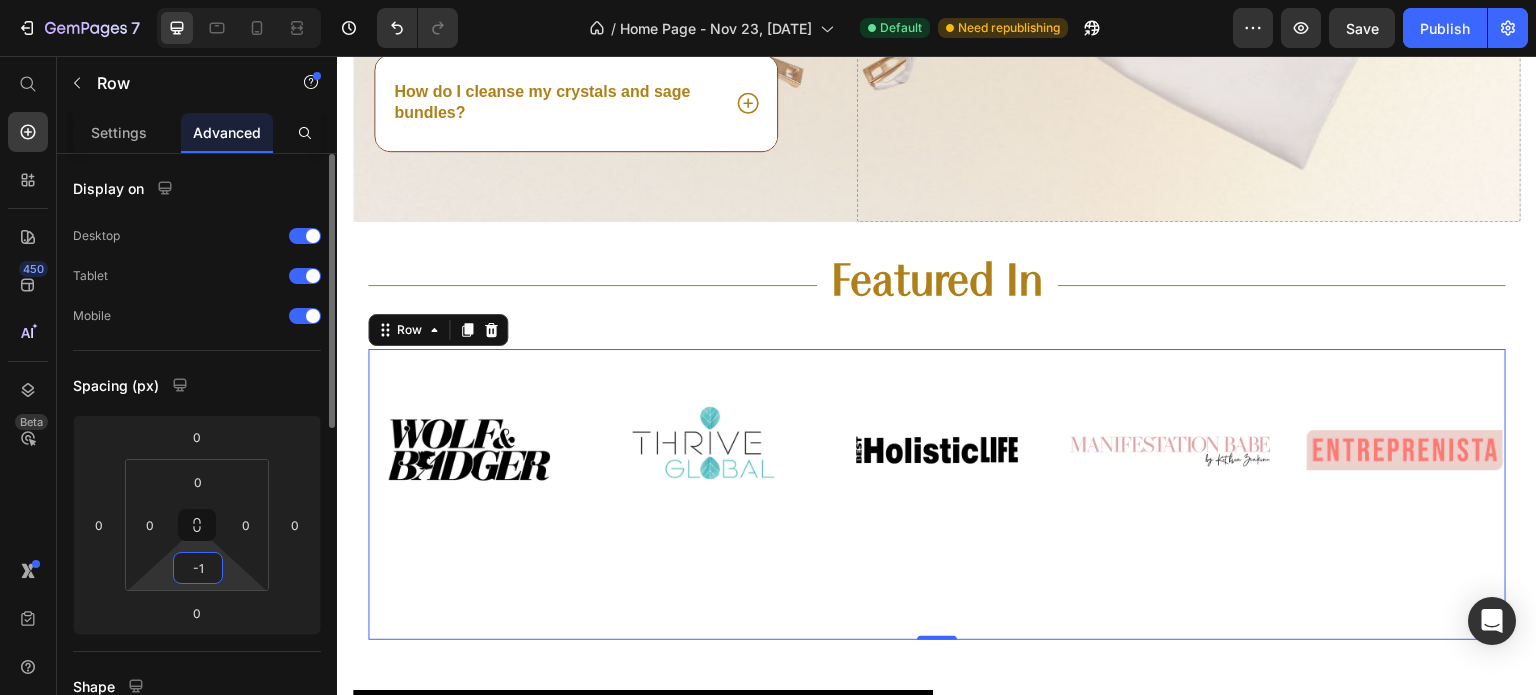 type 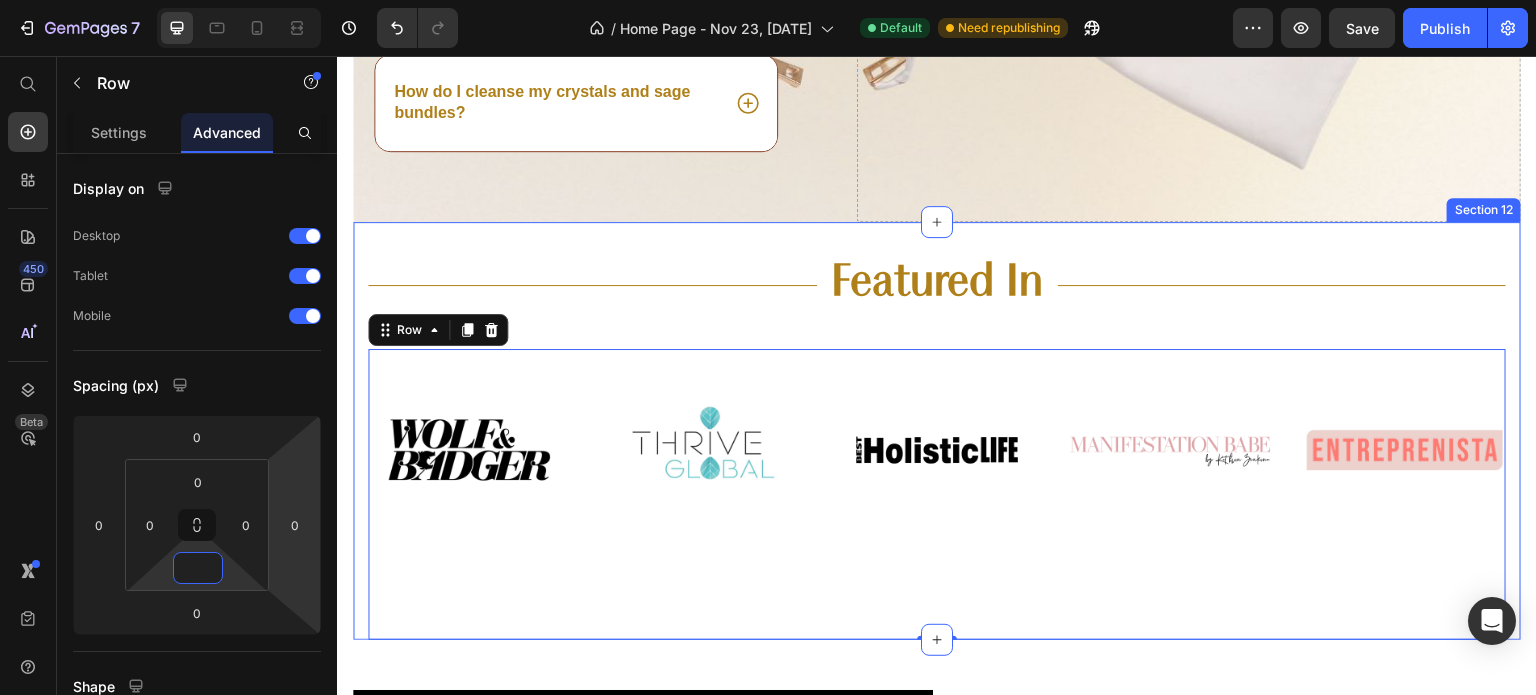 click on "Title Line Featured In Text Block                Title Line Row Row Image Image Image Image Image Row   0 Section 12" at bounding box center (937, 431) 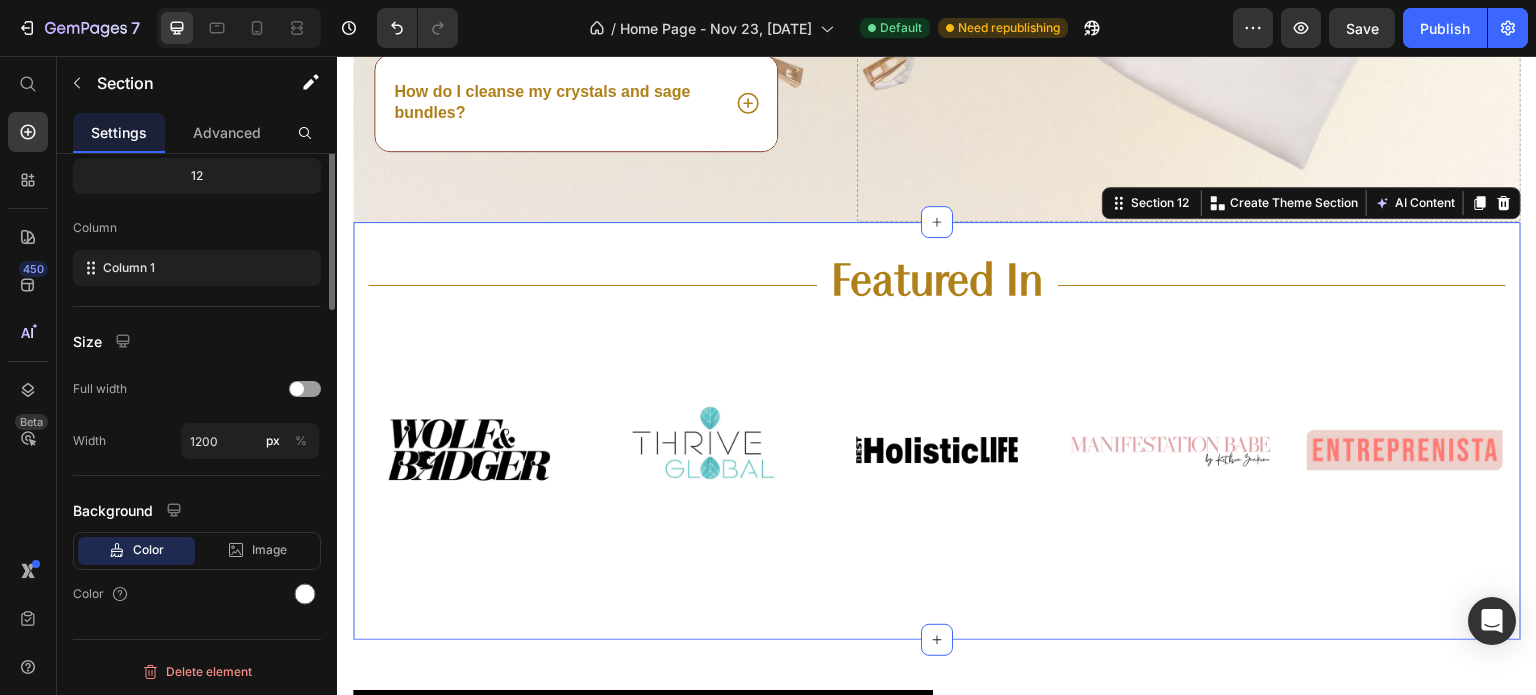 scroll, scrollTop: 0, scrollLeft: 0, axis: both 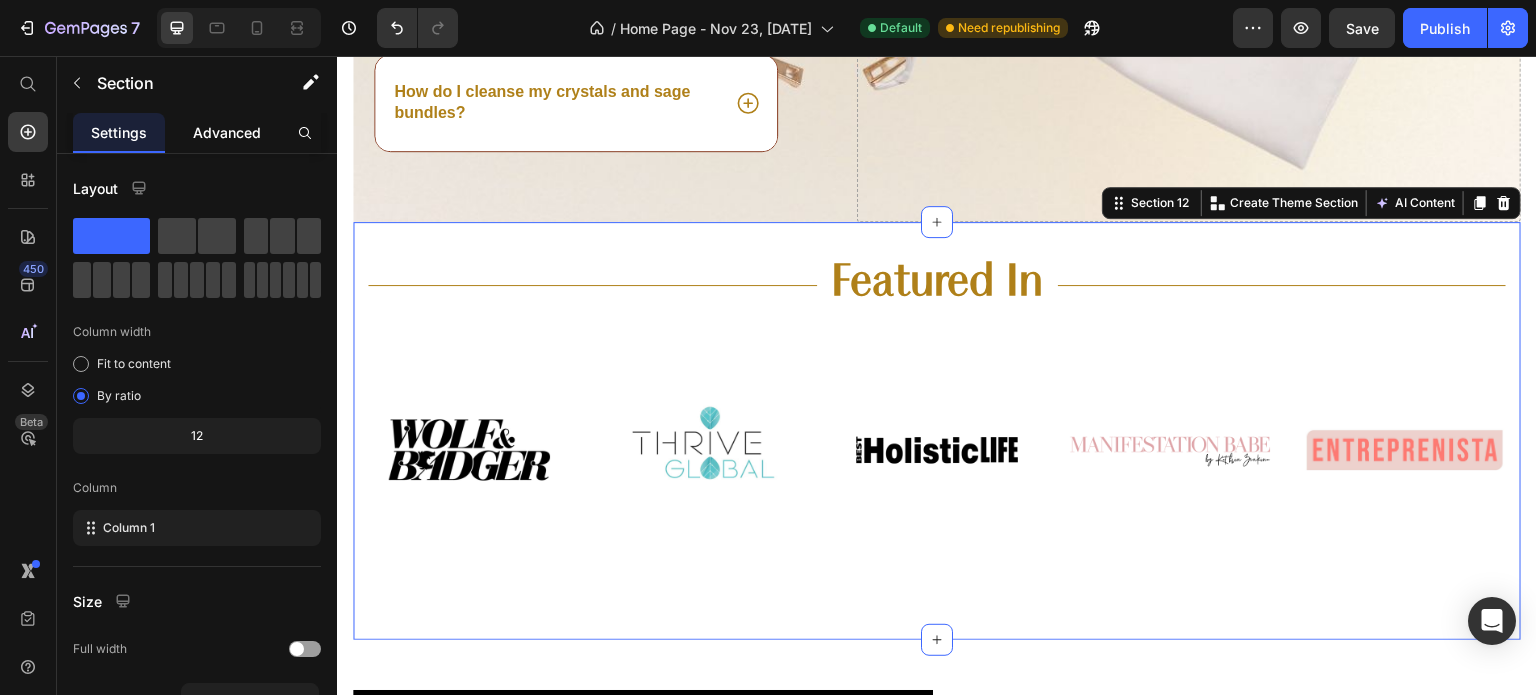 click on "Advanced" at bounding box center [227, 132] 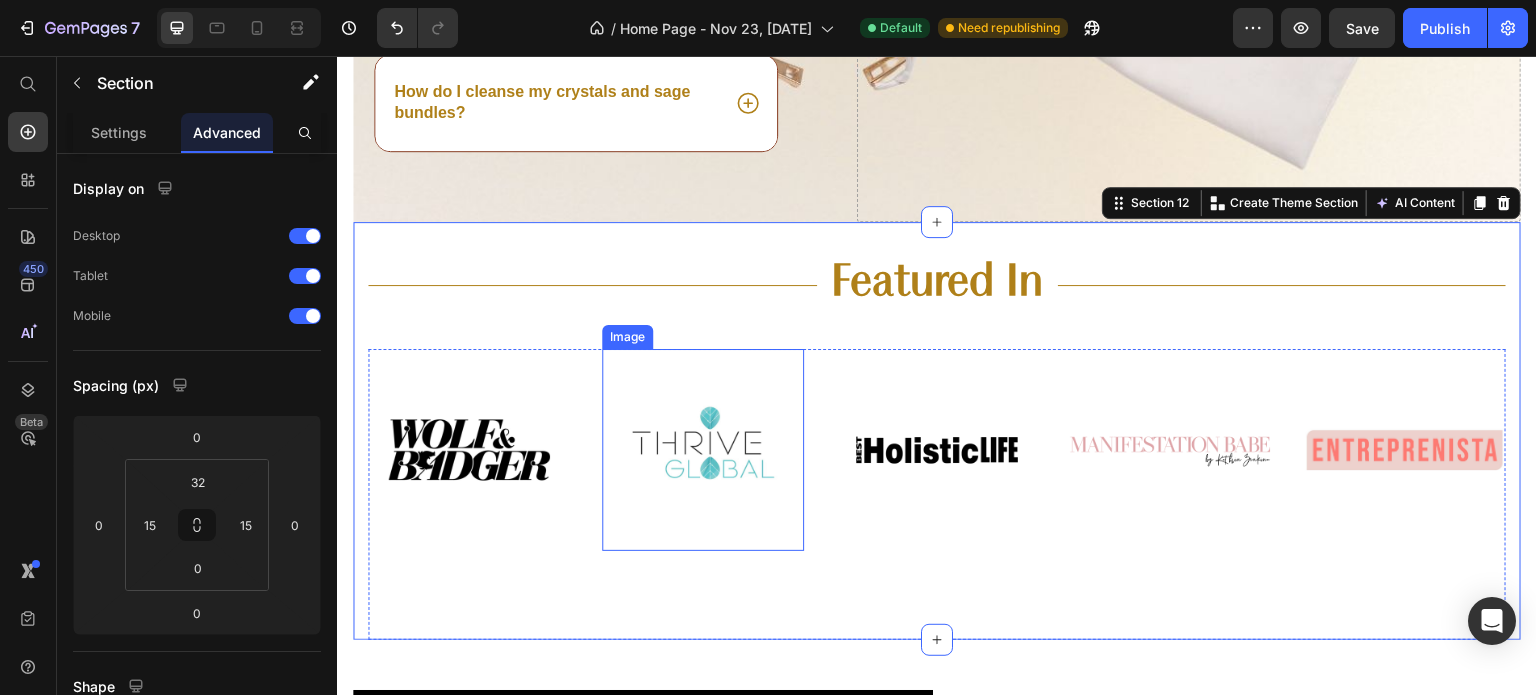 click at bounding box center [703, 450] 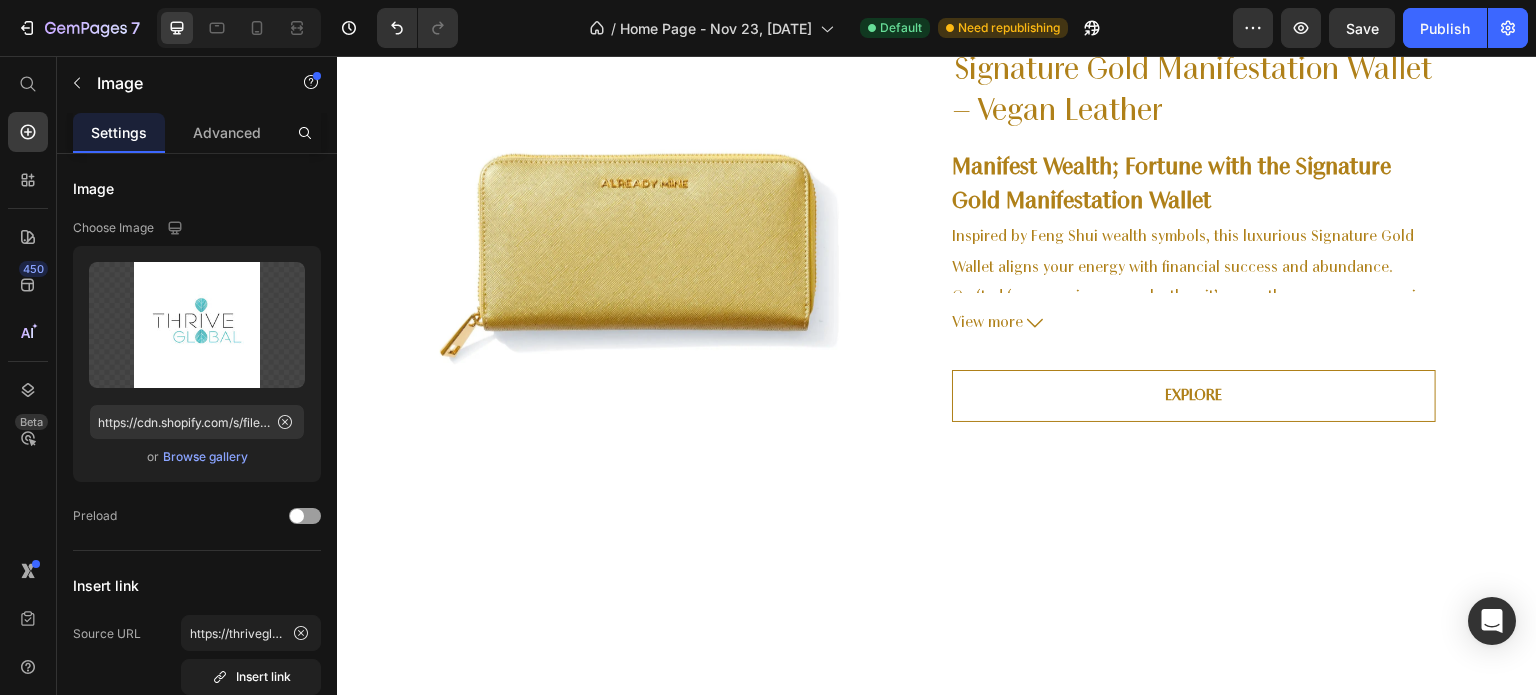 scroll, scrollTop: 0, scrollLeft: 0, axis: both 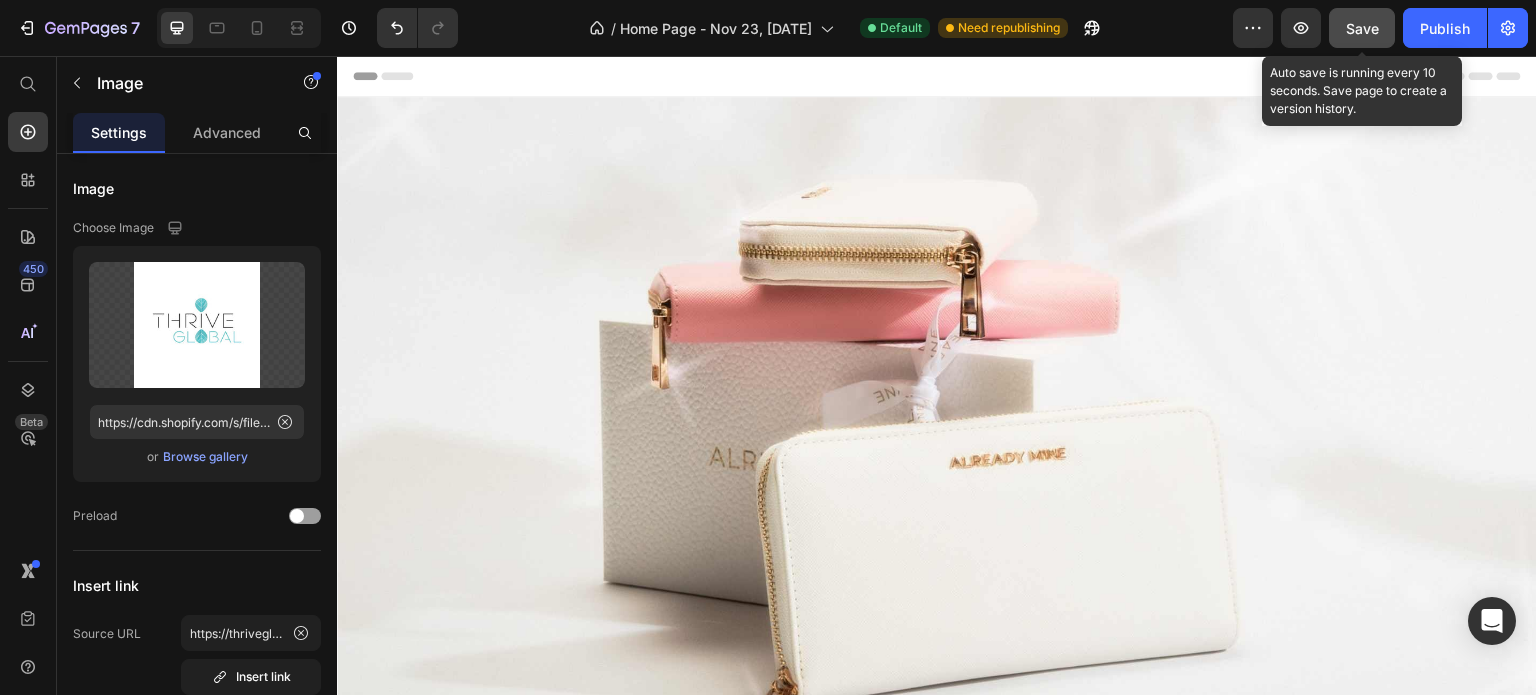 click on "Save" at bounding box center (1362, 28) 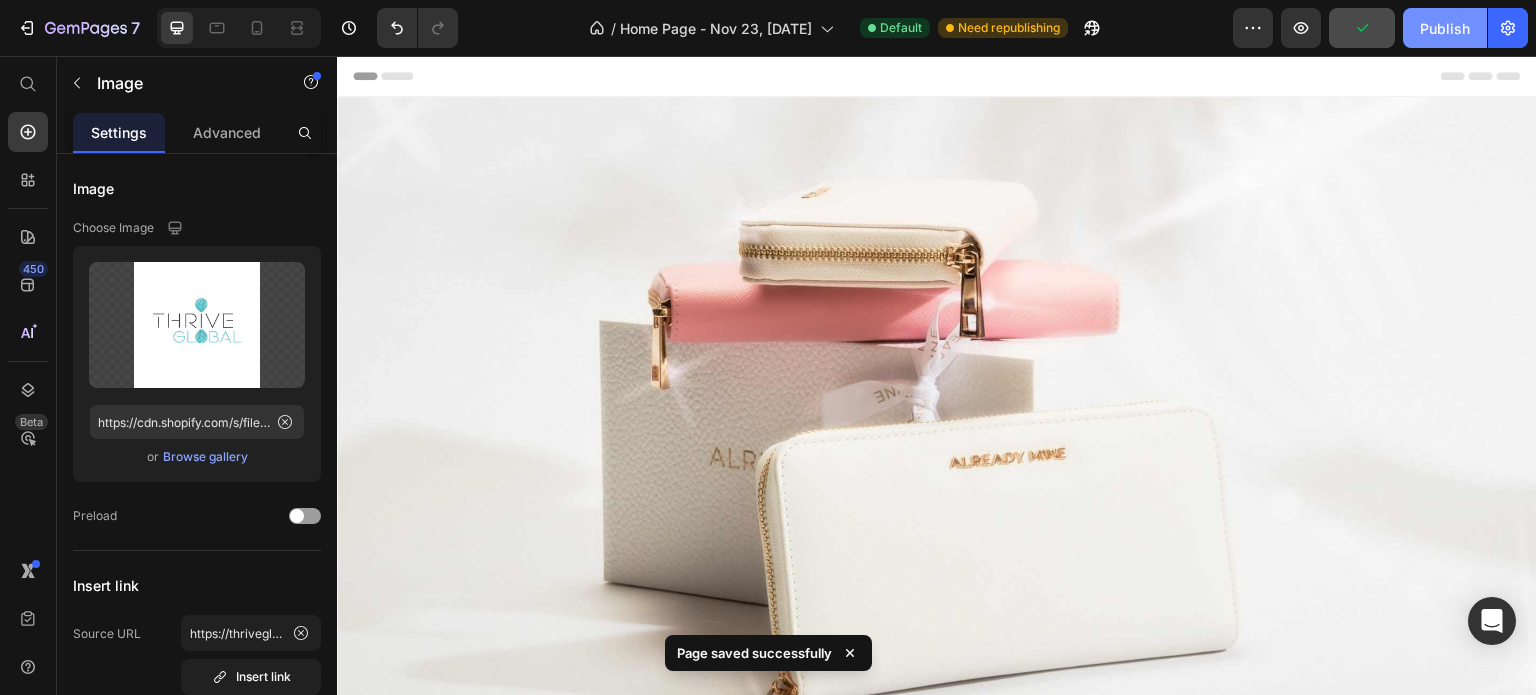 click on "Publish" at bounding box center (1445, 28) 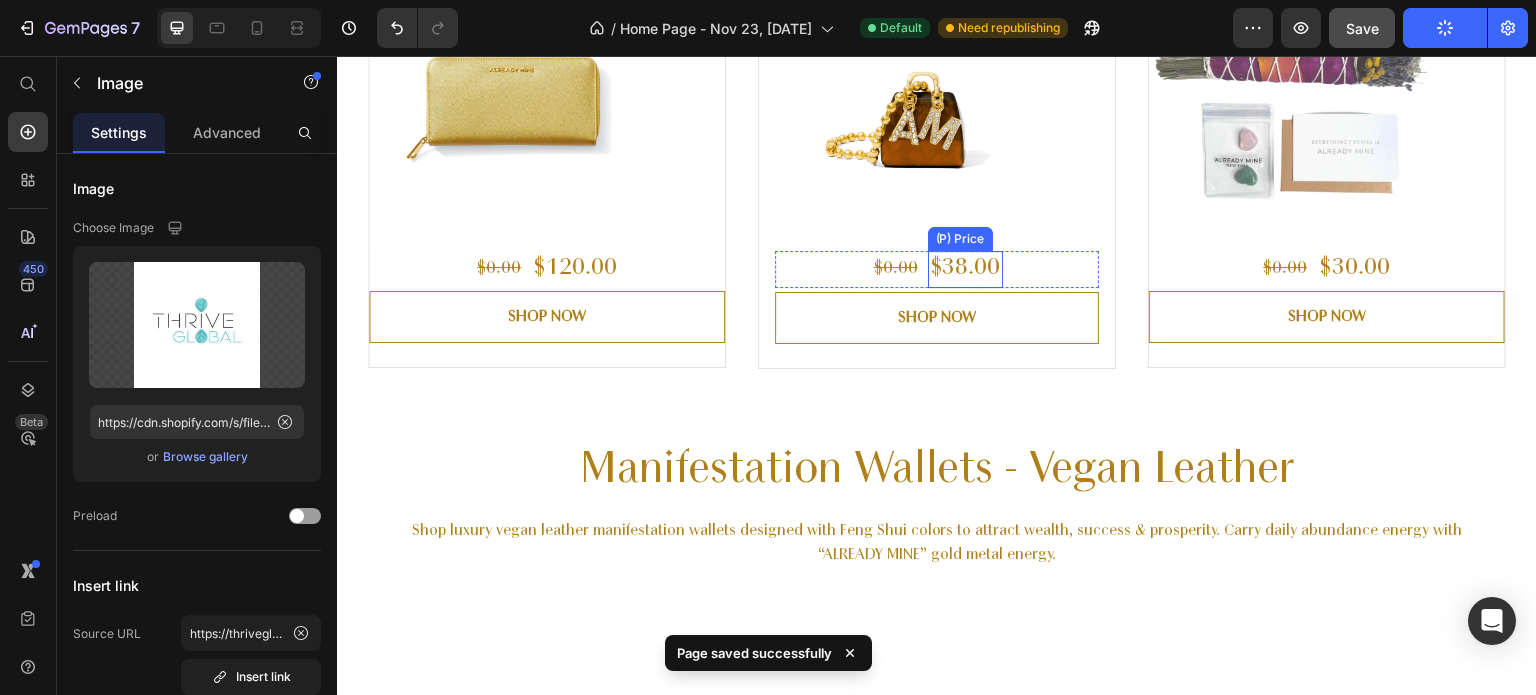 scroll, scrollTop: 1823, scrollLeft: 0, axis: vertical 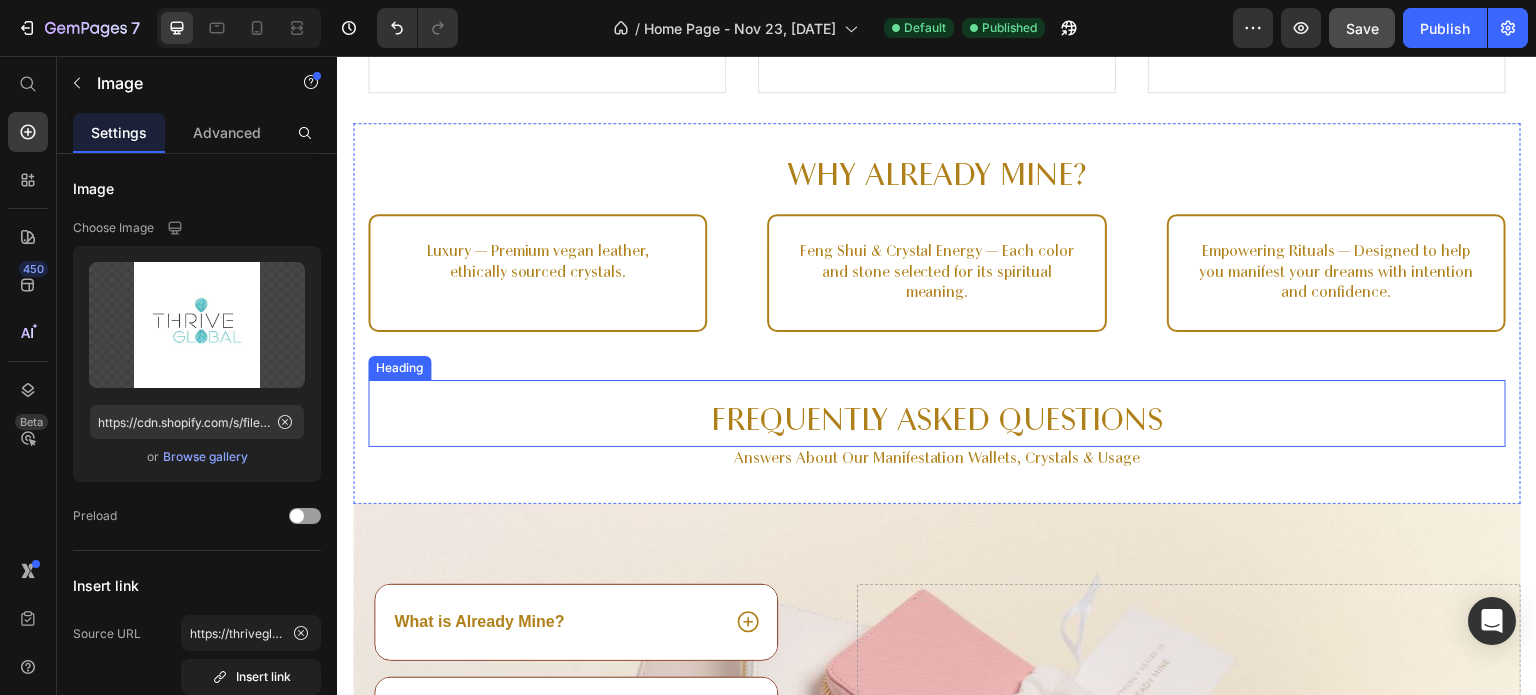click on "Frequently Asked Questions" at bounding box center (937, 423) 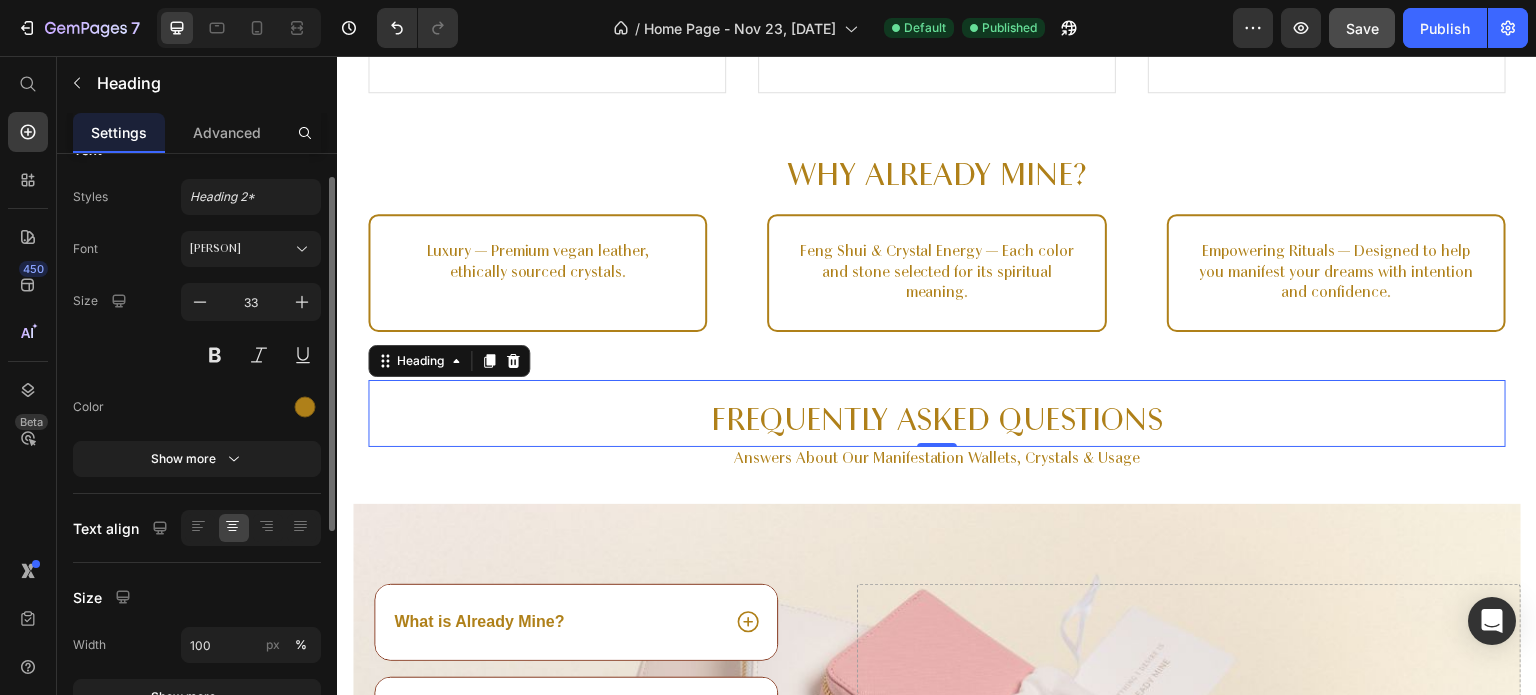 scroll, scrollTop: 120, scrollLeft: 0, axis: vertical 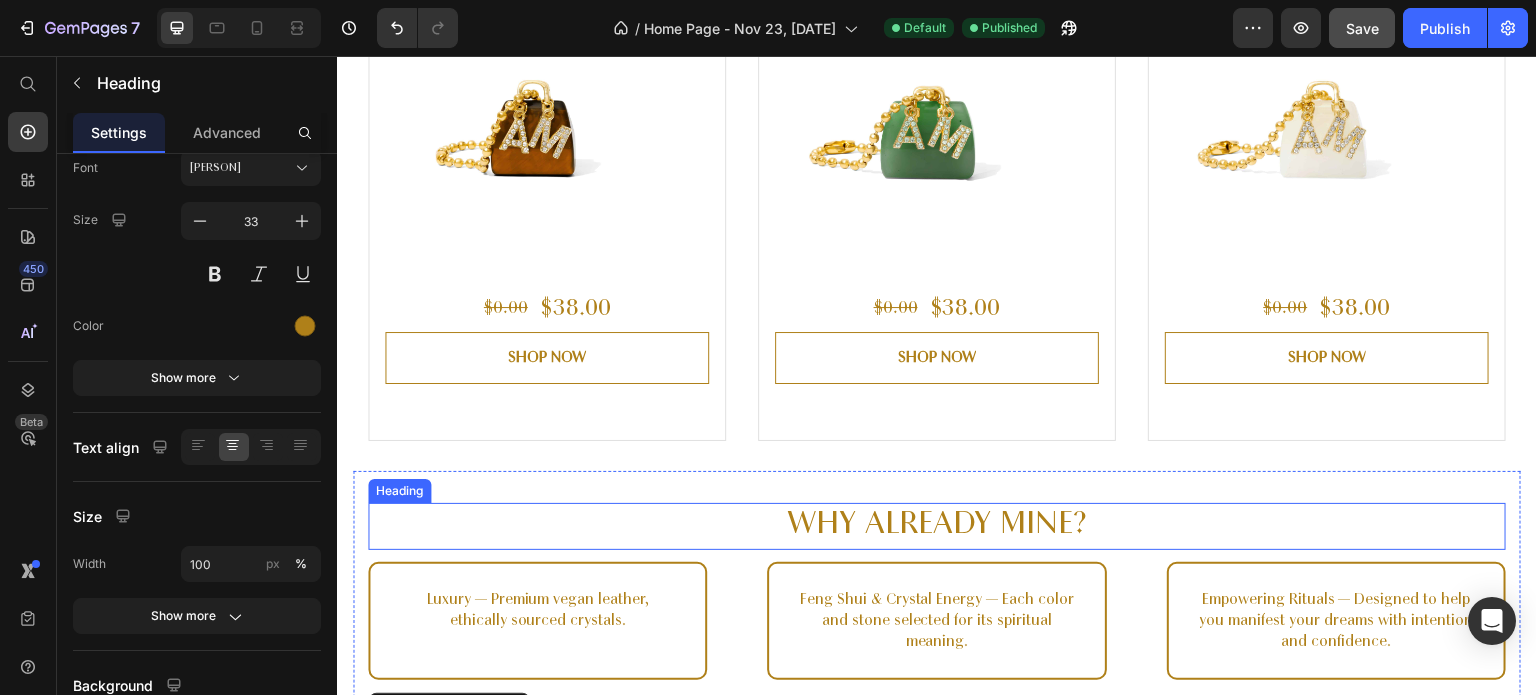 click on "Why Already Mine?" at bounding box center (937, 526) 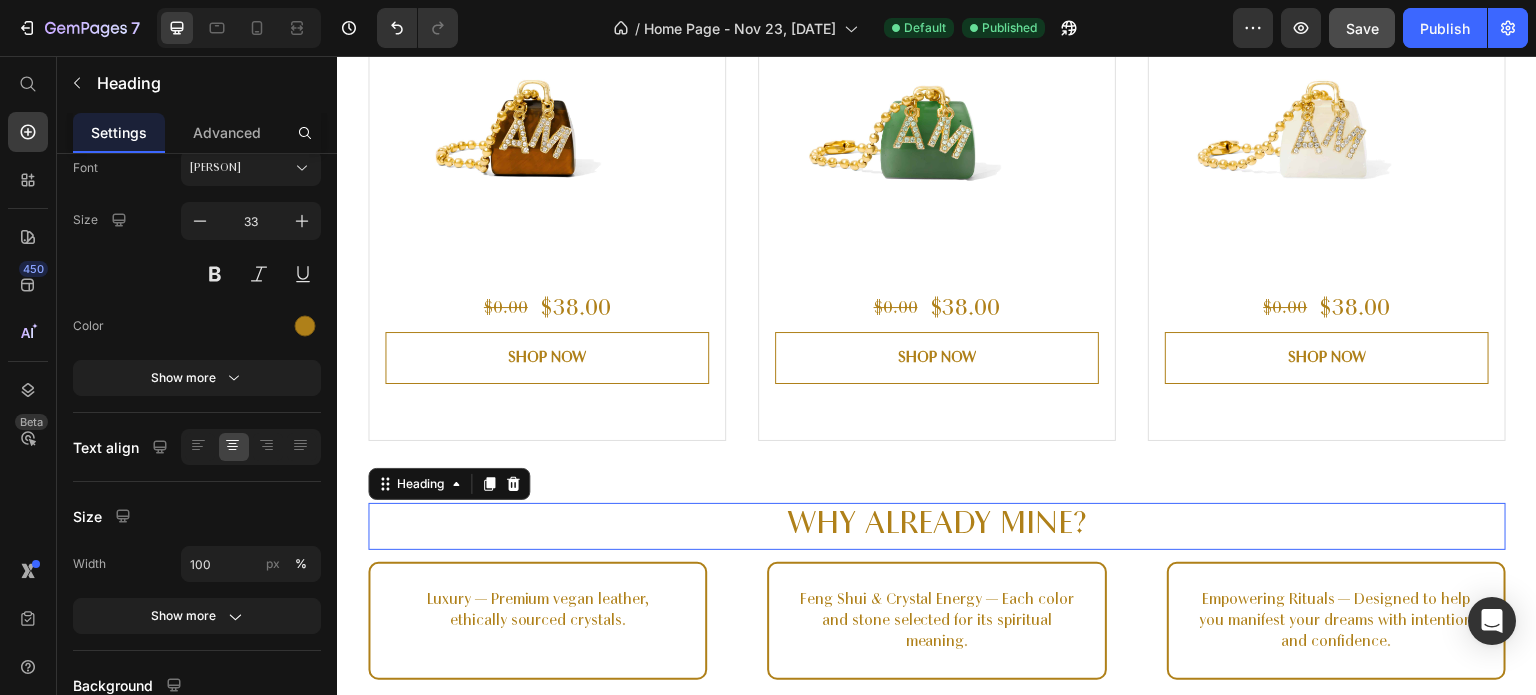 scroll, scrollTop: 120, scrollLeft: 0, axis: vertical 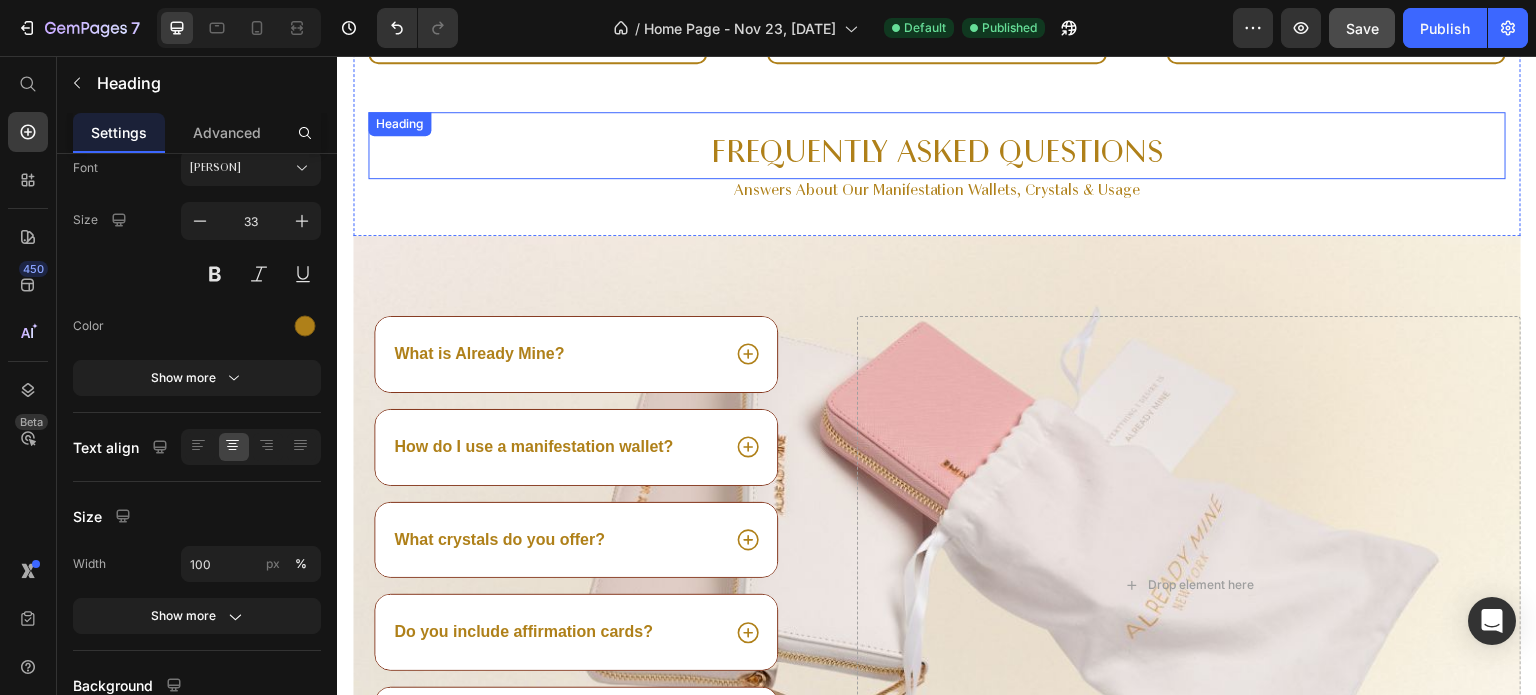 click on "Frequently Asked Questions" at bounding box center [937, 155] 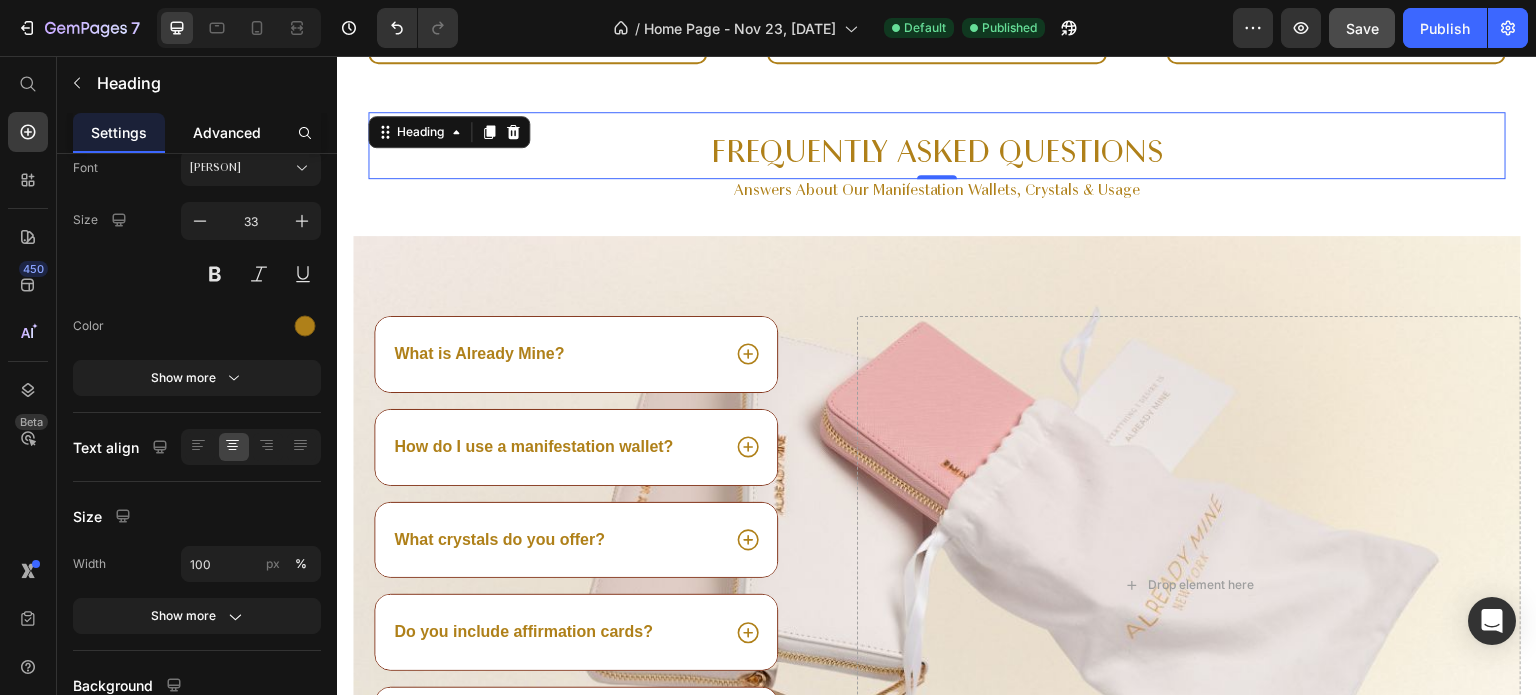 drag, startPoint x: 216, startPoint y: 127, endPoint x: 215, endPoint y: 144, distance: 17.029387 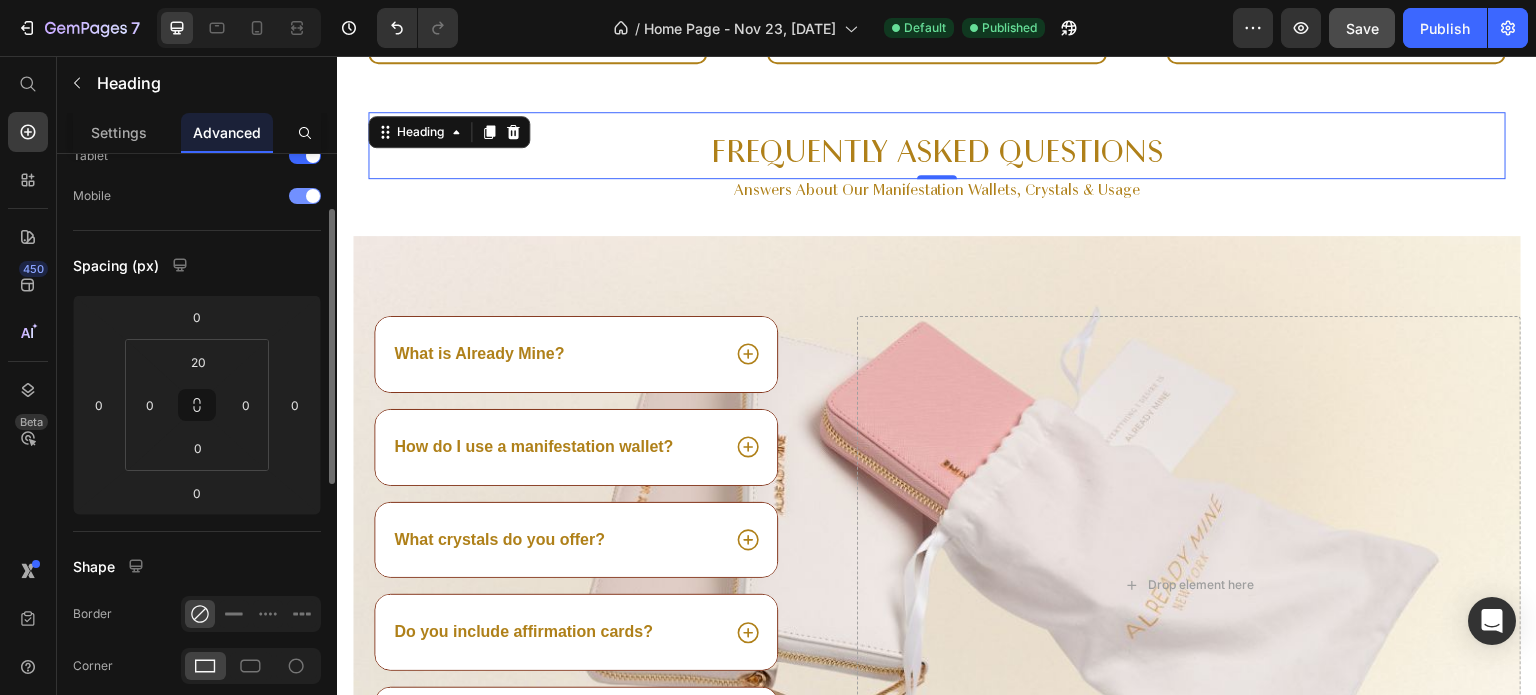 scroll, scrollTop: 0, scrollLeft: 0, axis: both 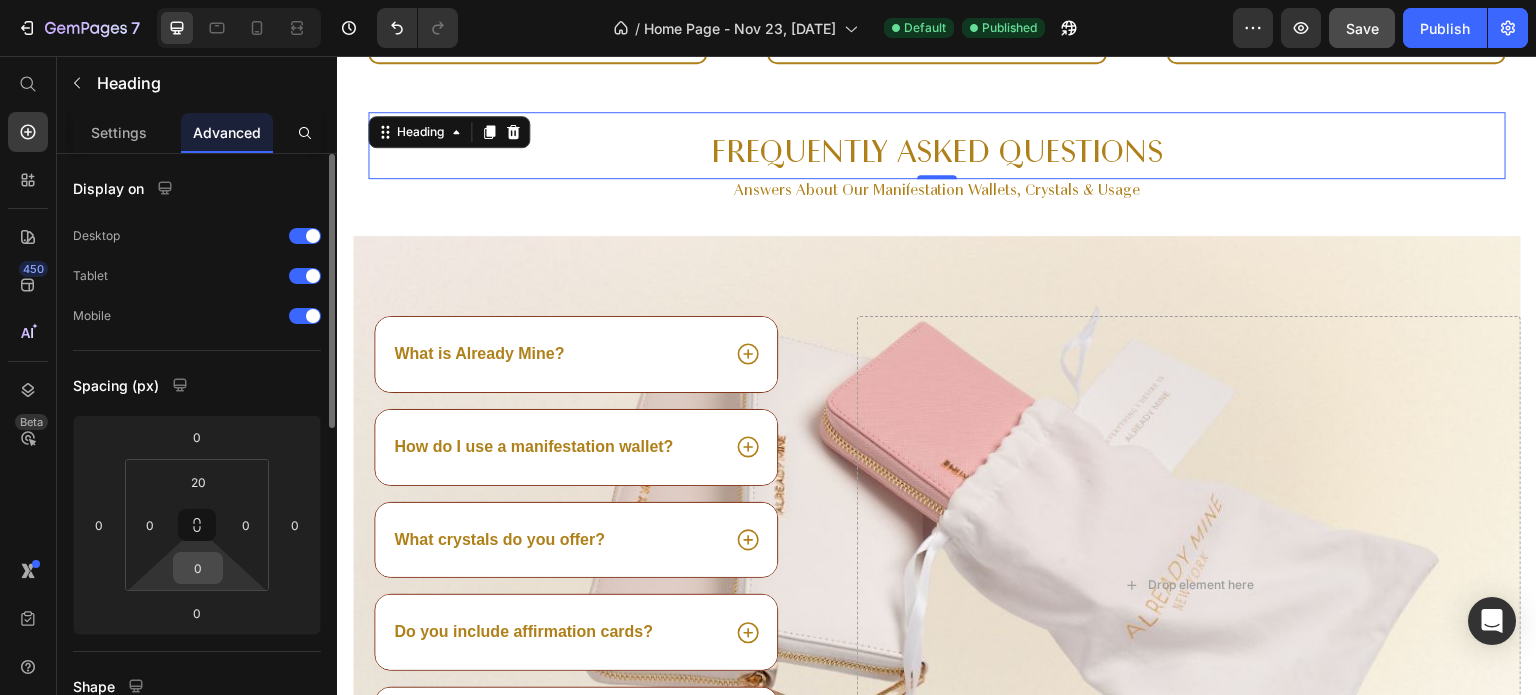 click on "0" at bounding box center (198, 568) 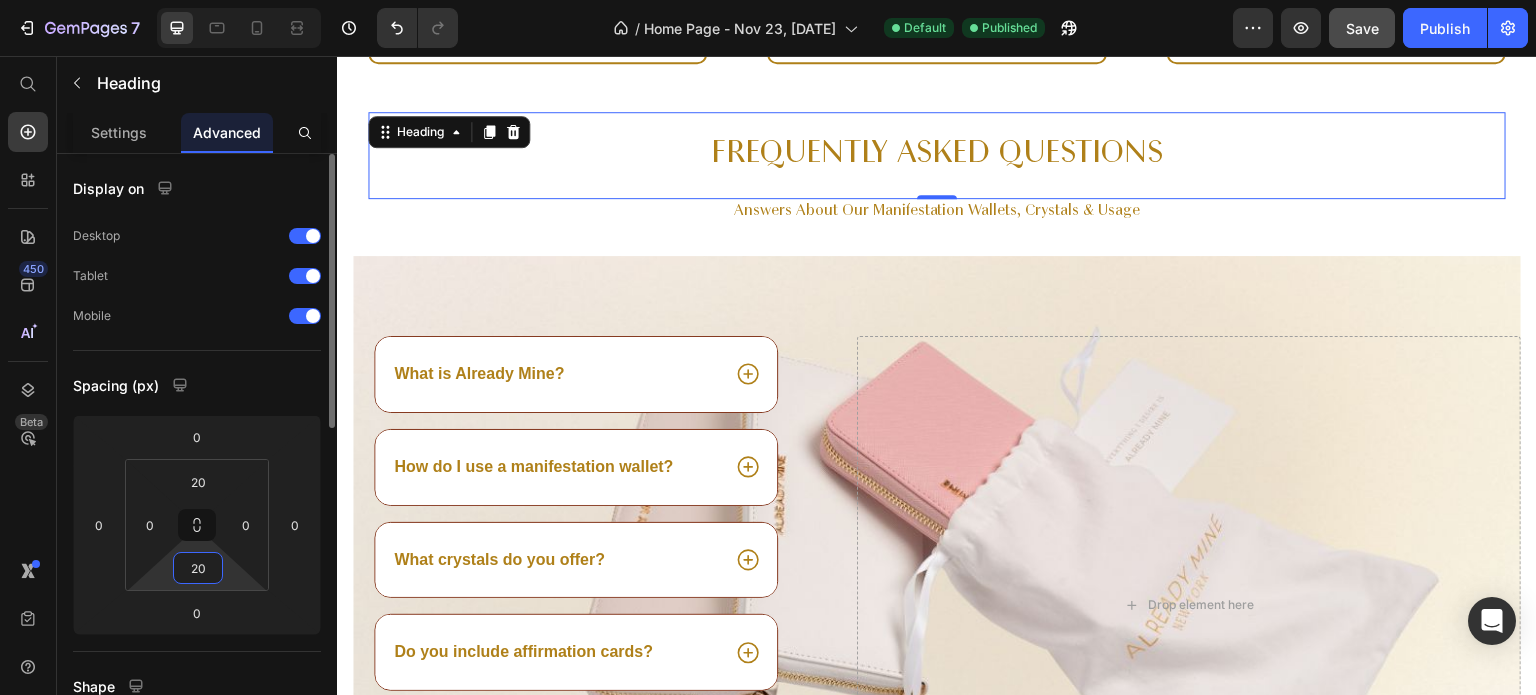 type on "2" 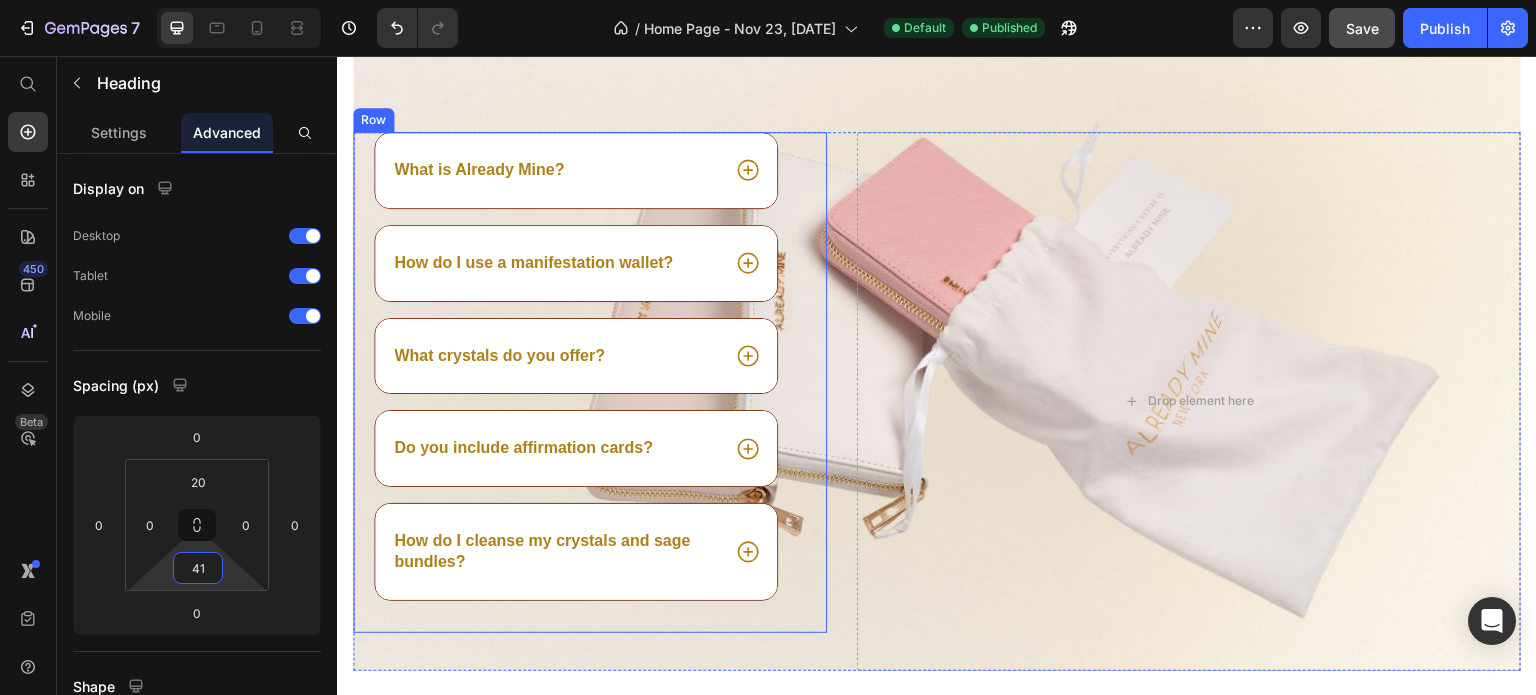 scroll, scrollTop: 4939, scrollLeft: 0, axis: vertical 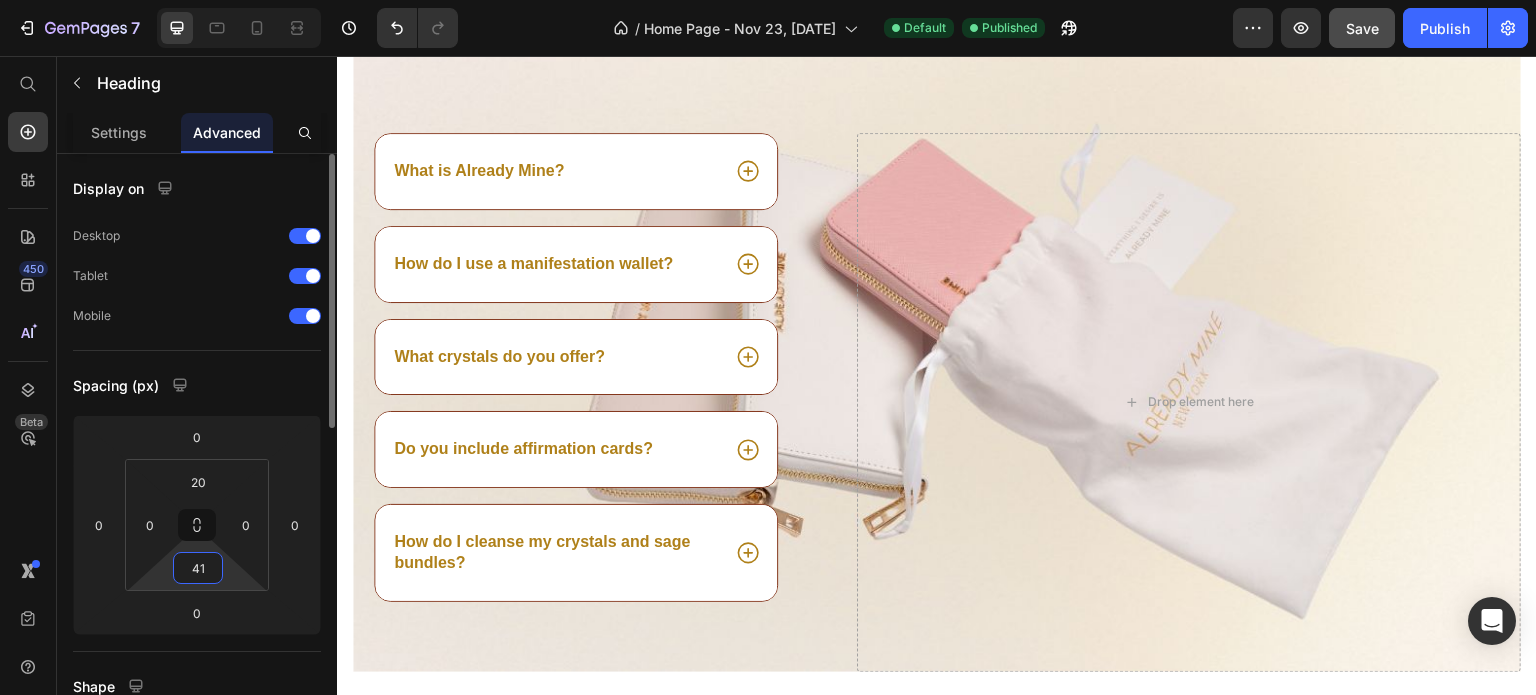 click on "41" at bounding box center [198, 568] 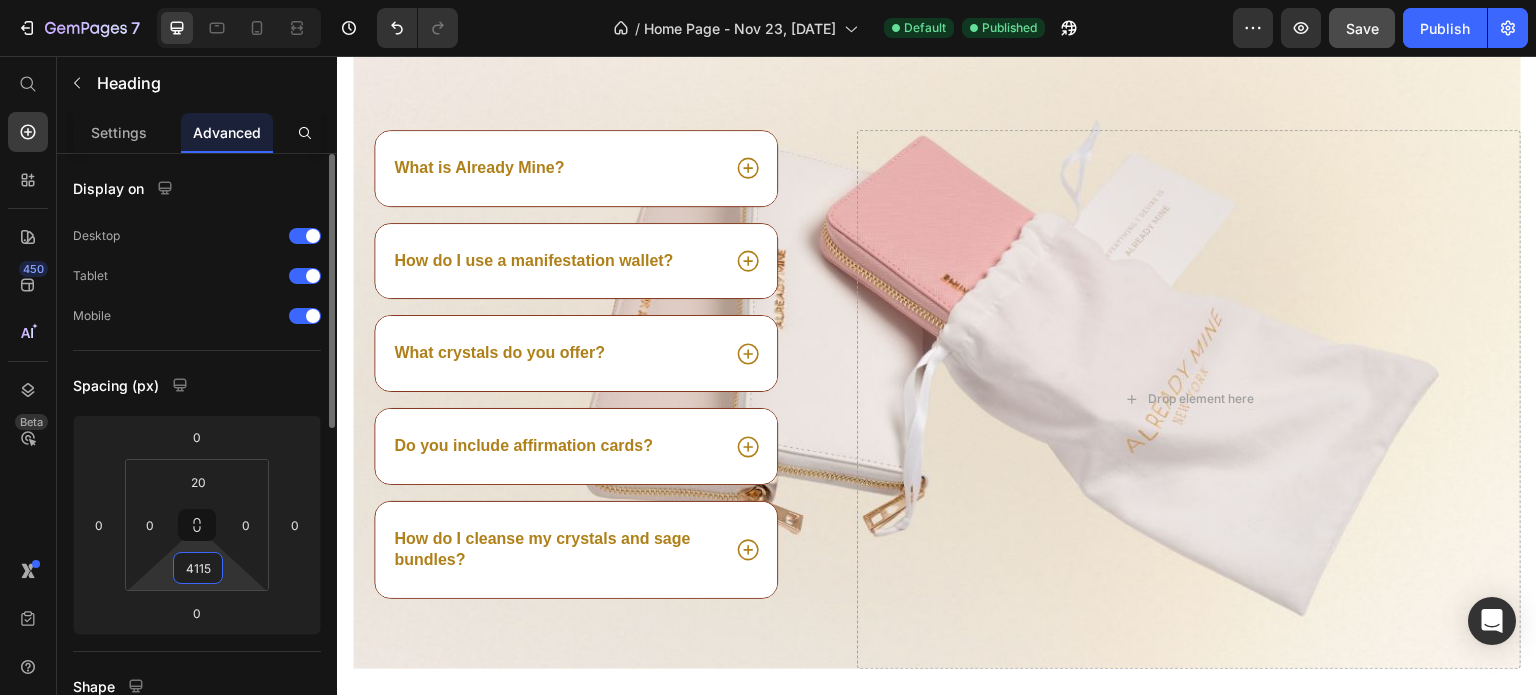 scroll, scrollTop: 9012, scrollLeft: 0, axis: vertical 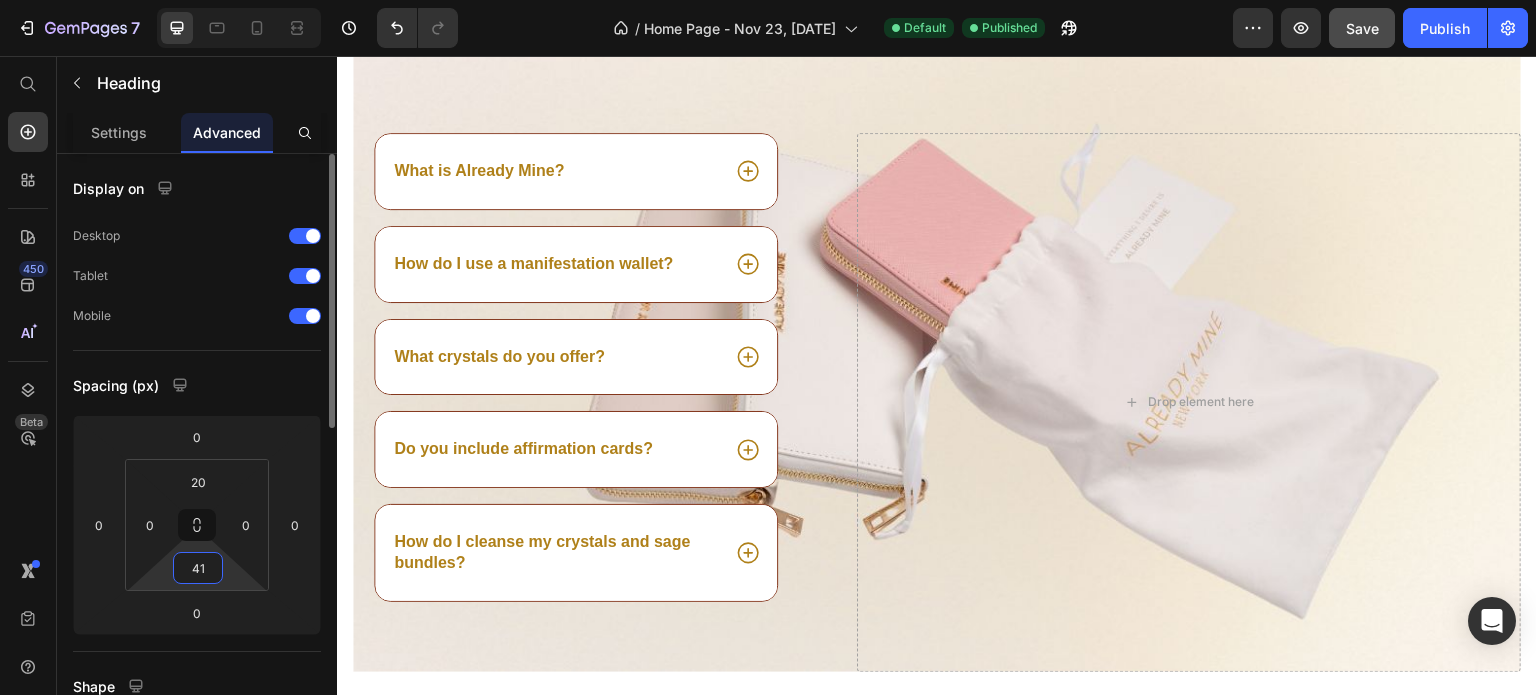 type on "4" 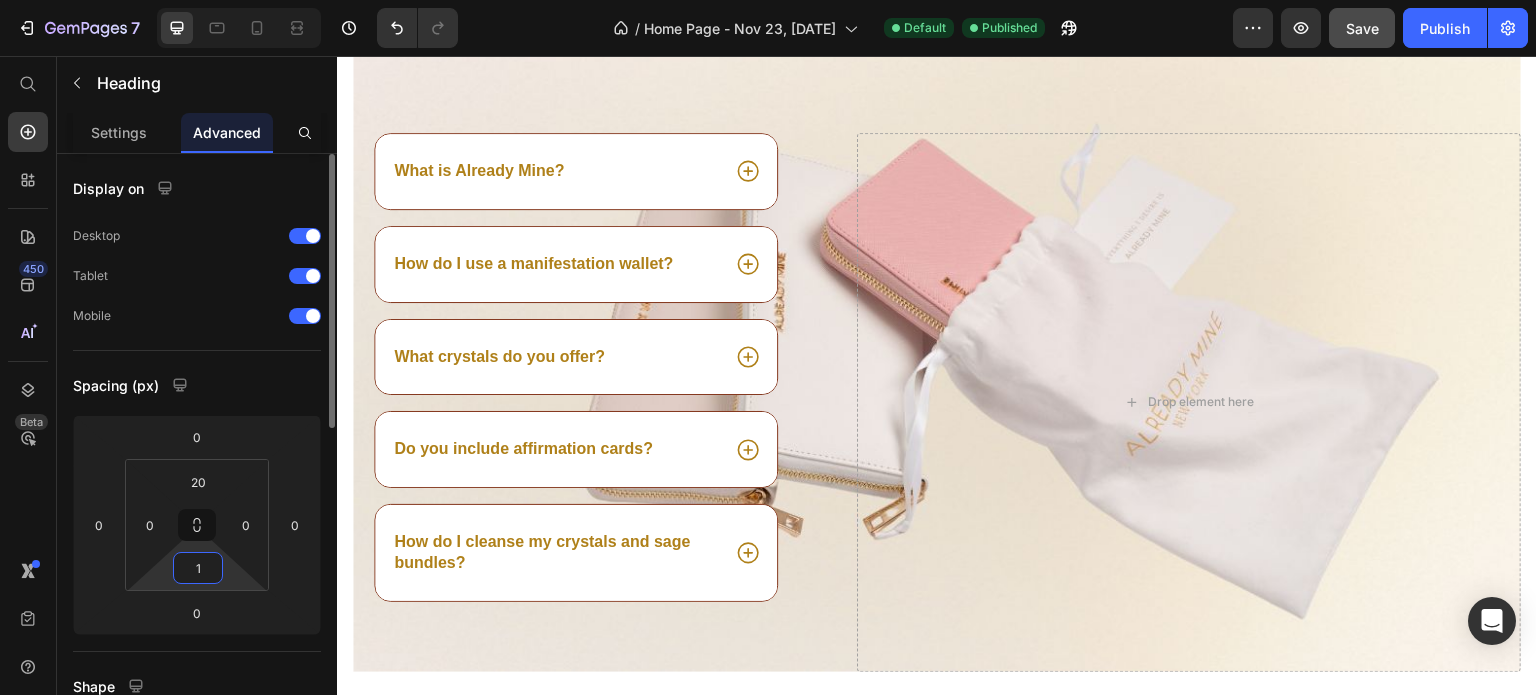 type on "15" 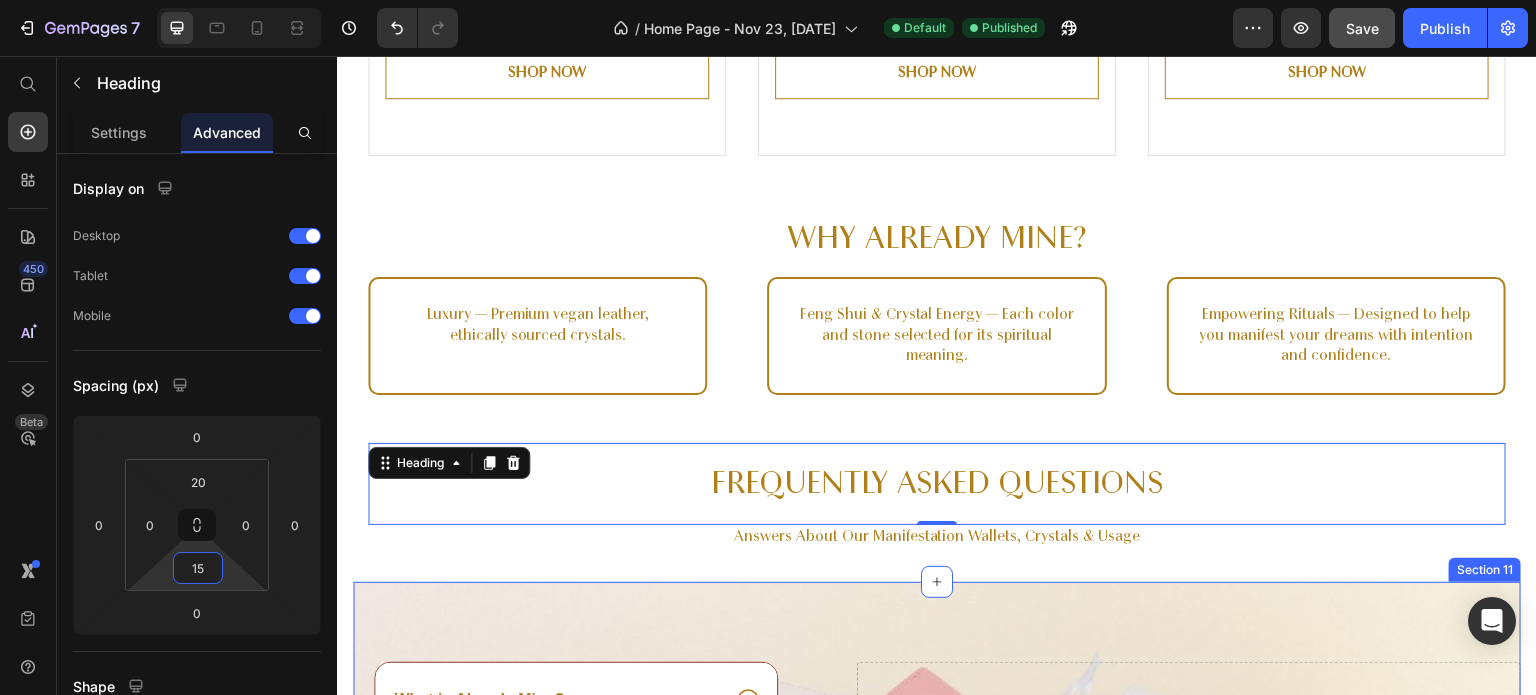 scroll, scrollTop: 4385, scrollLeft: 0, axis: vertical 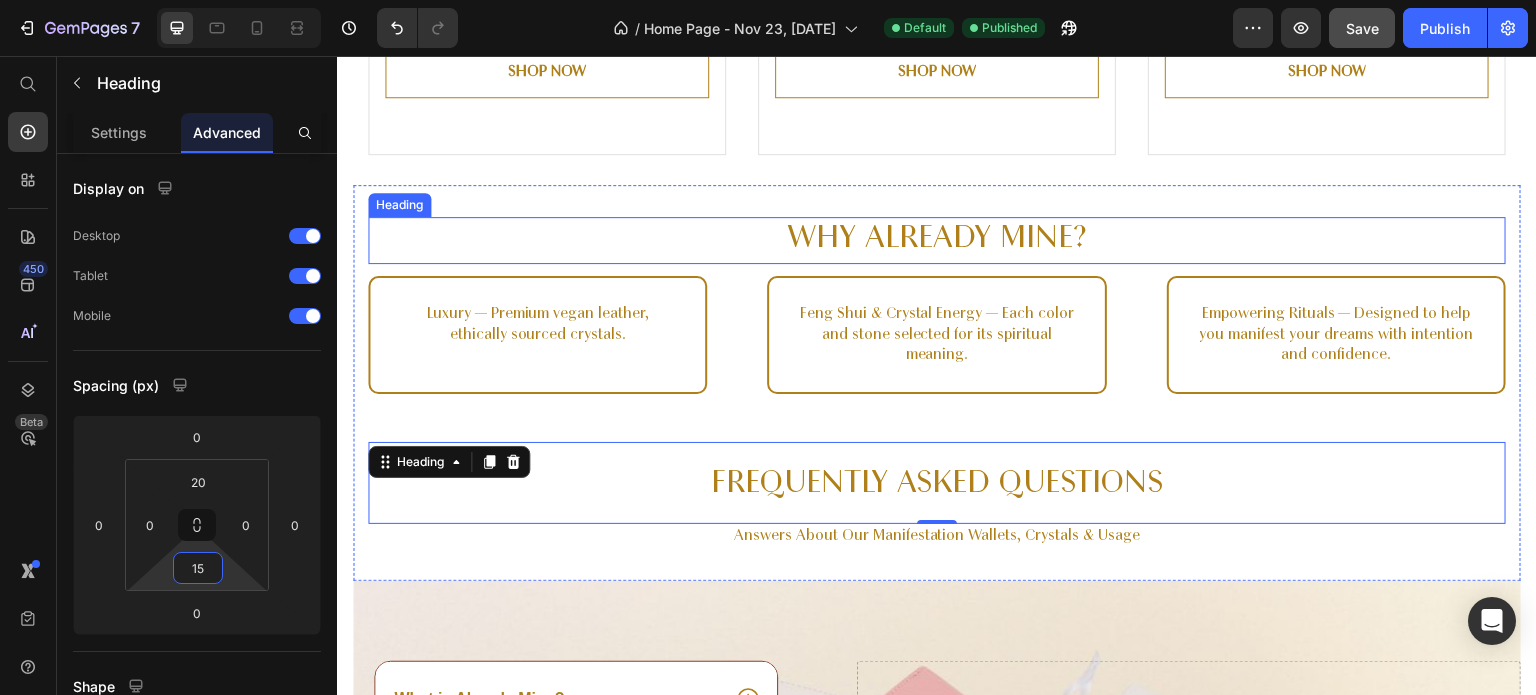 click on "Why Already Mine?" at bounding box center [937, 240] 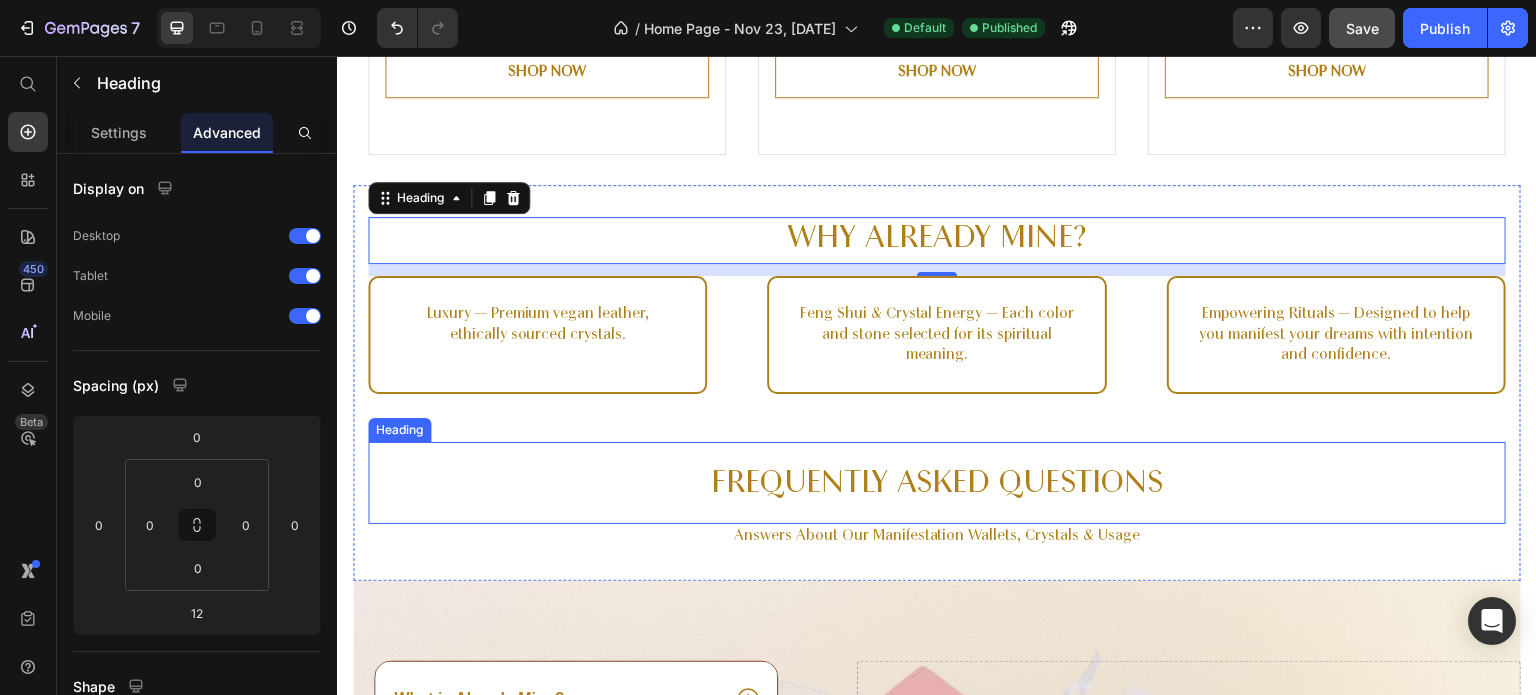 click on "Frequently Asked Questions Heading" at bounding box center [937, 483] 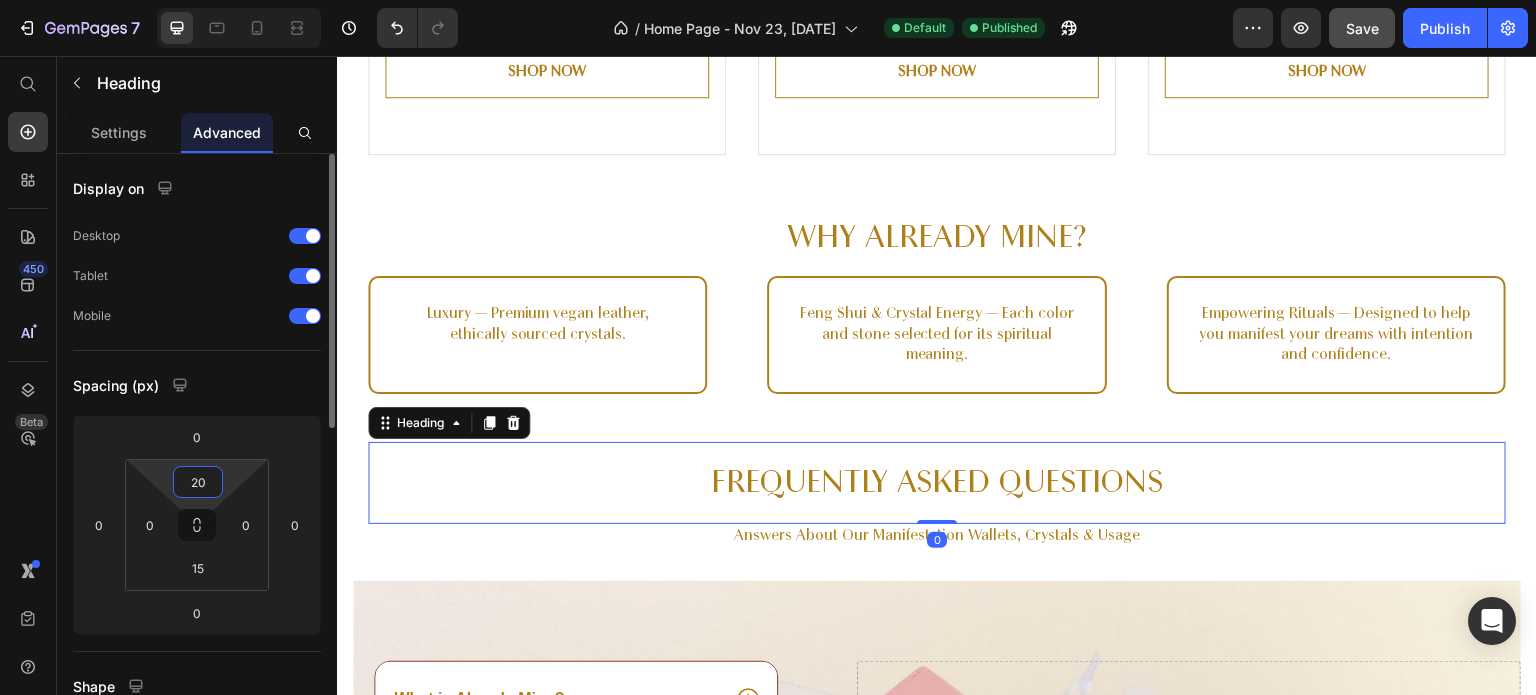 click on "20" at bounding box center (198, 482) 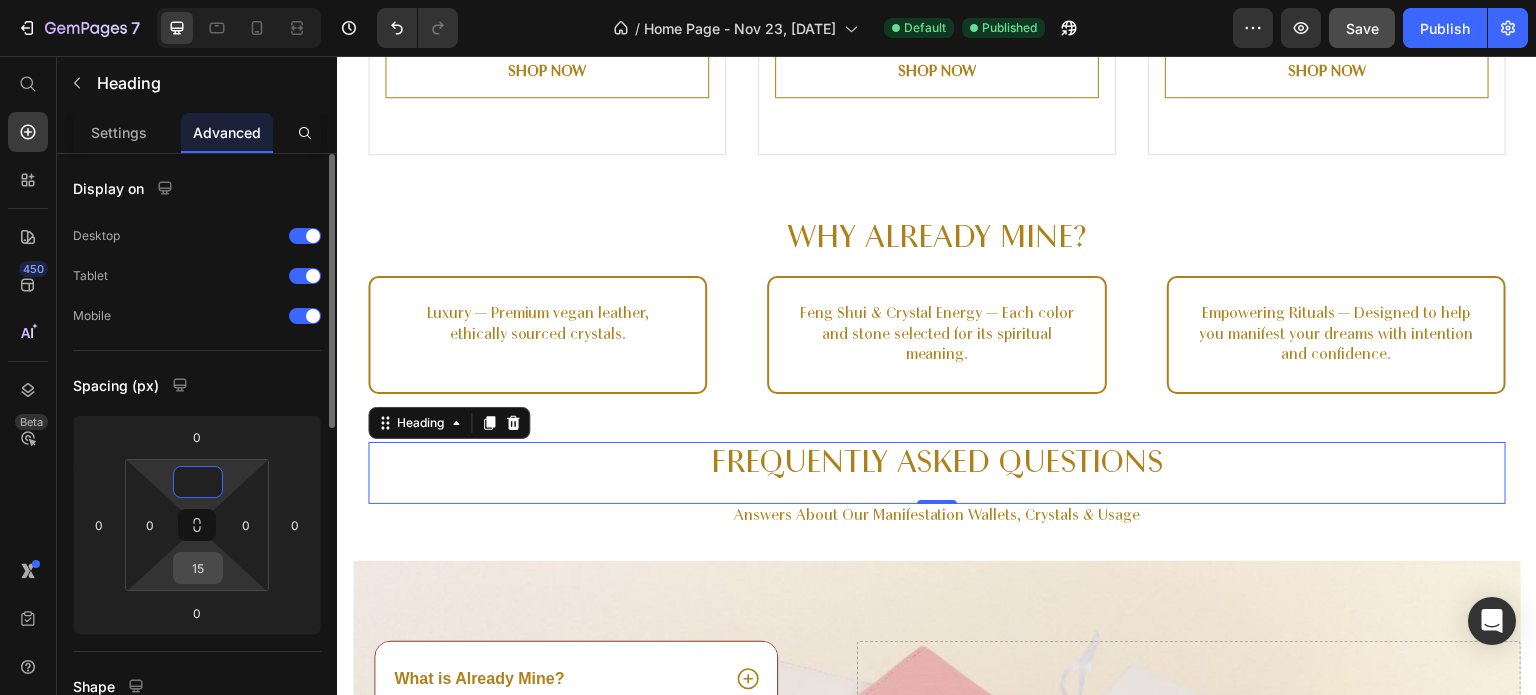type on "0" 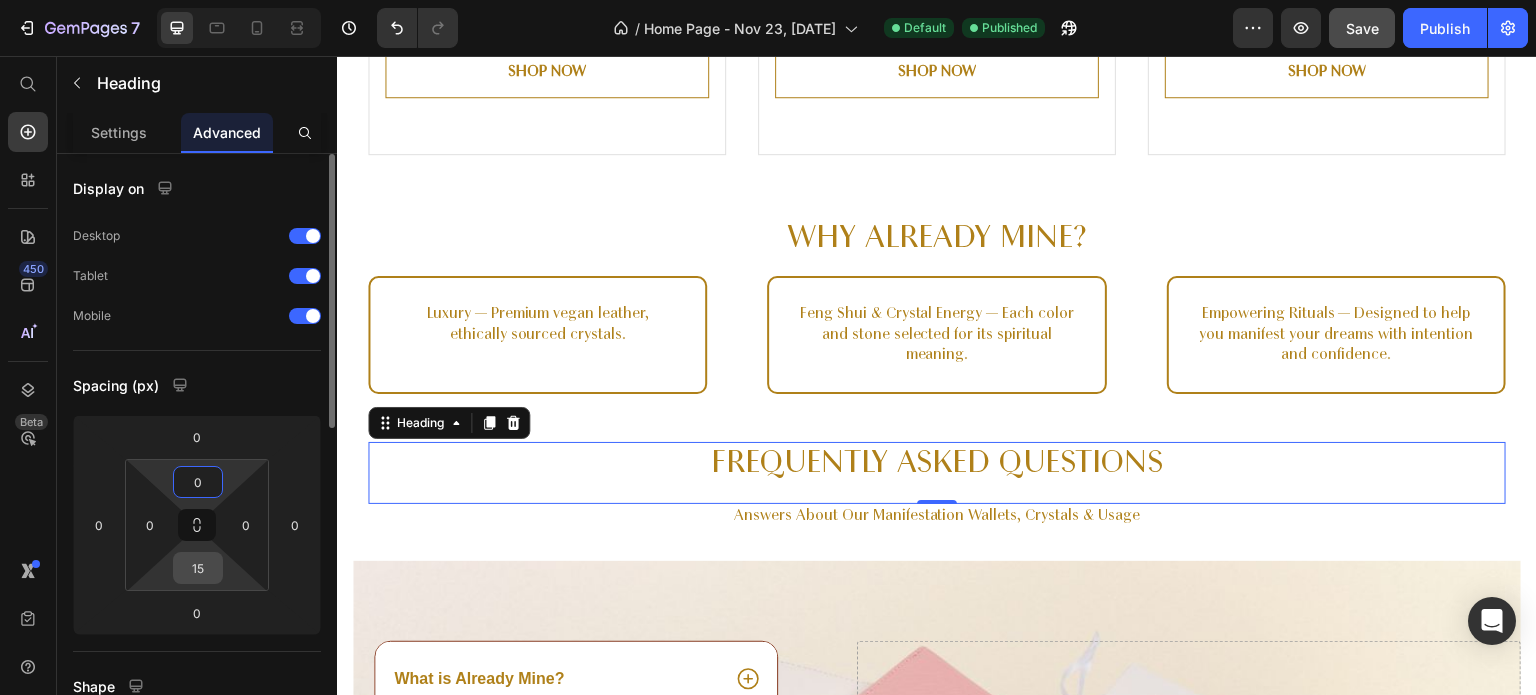 click on "15" at bounding box center [198, 568] 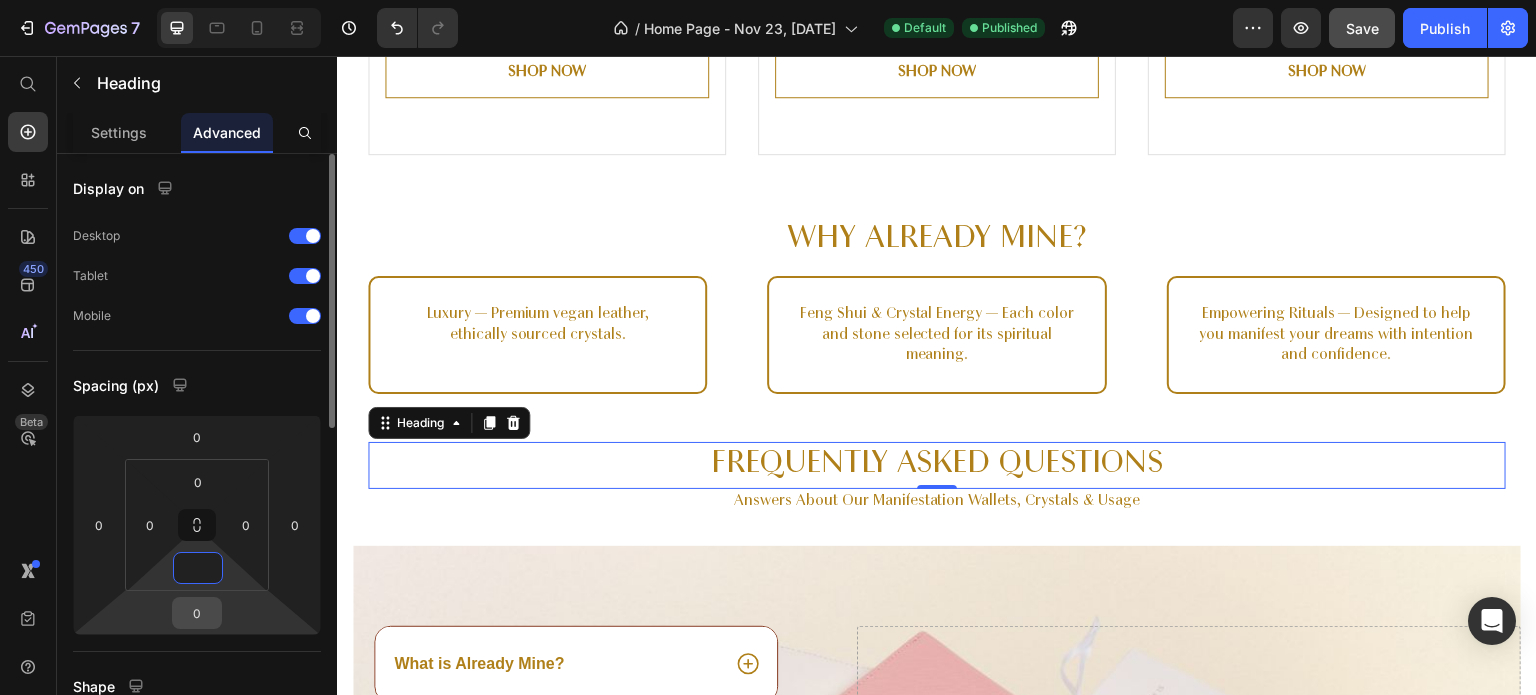 type on "0" 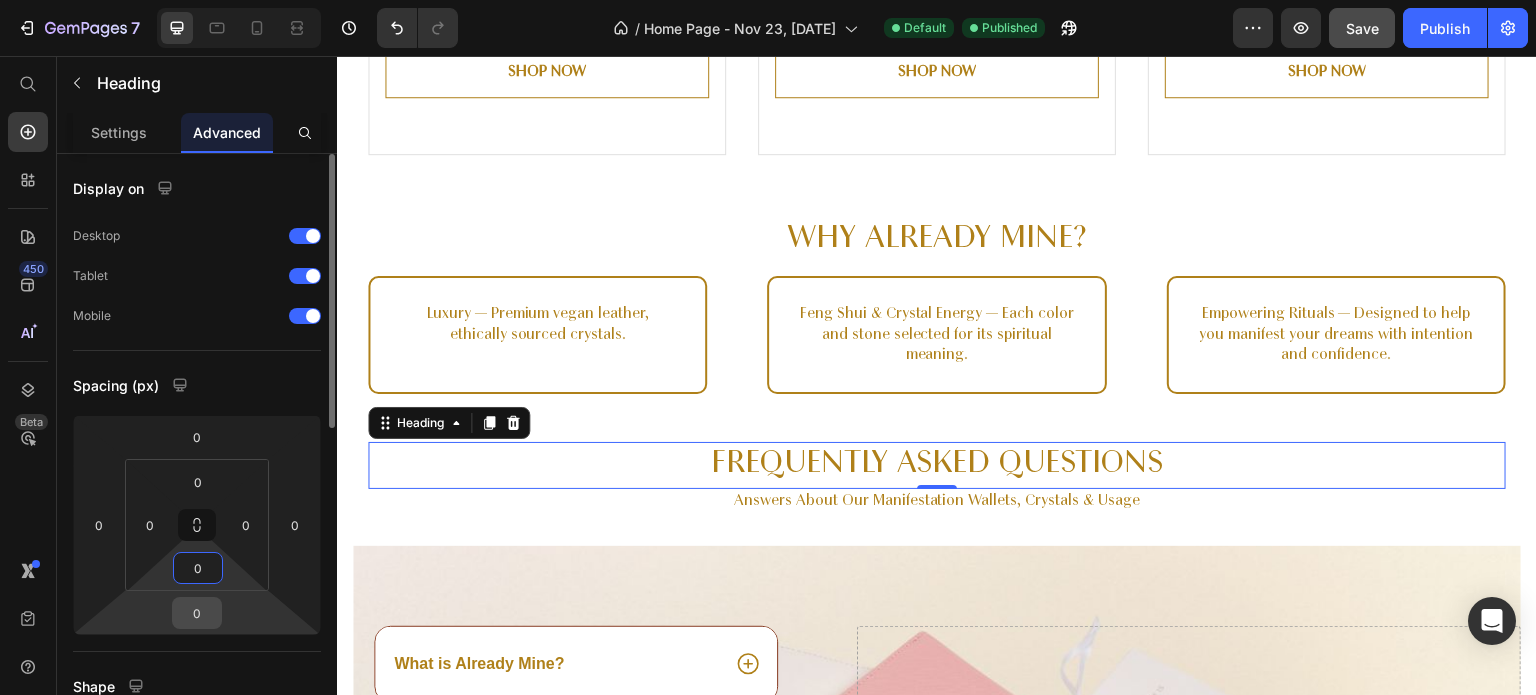 click on "0" at bounding box center (197, 613) 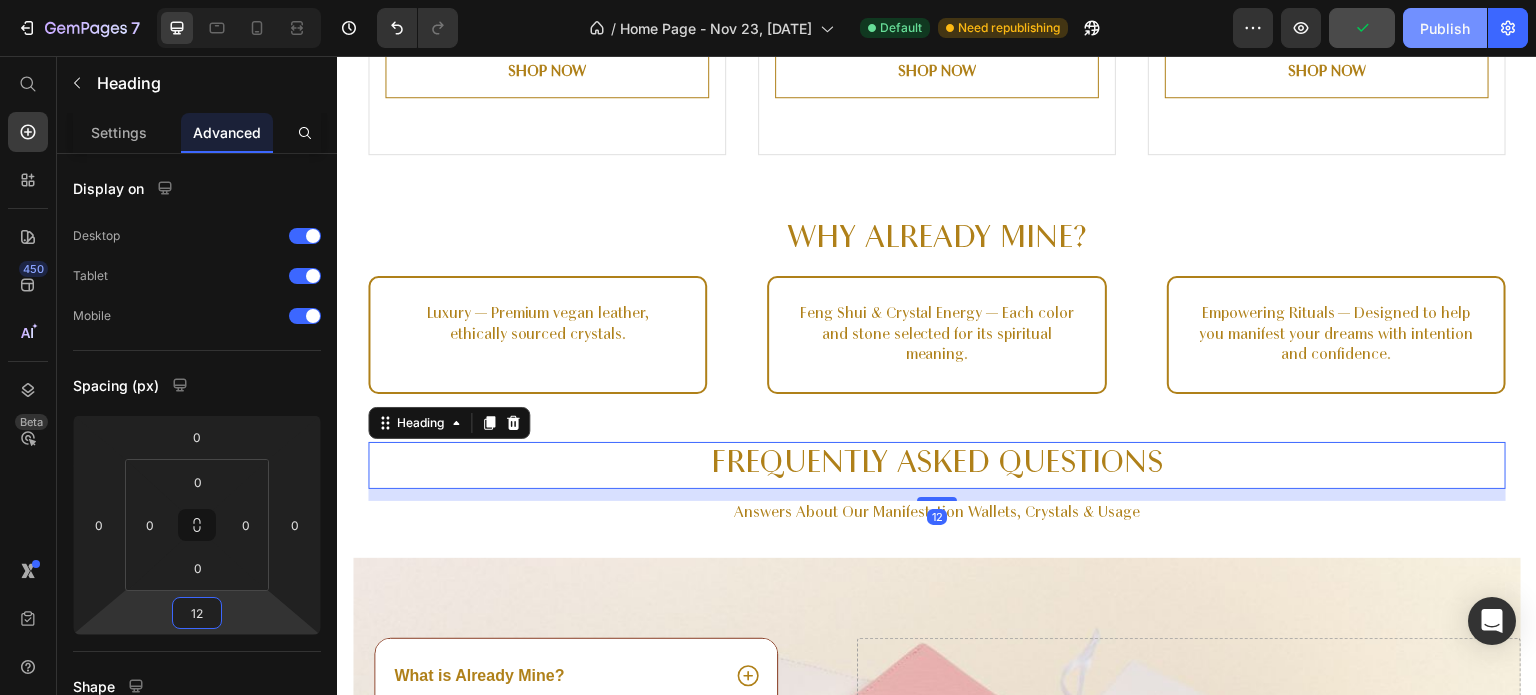 type on "12" 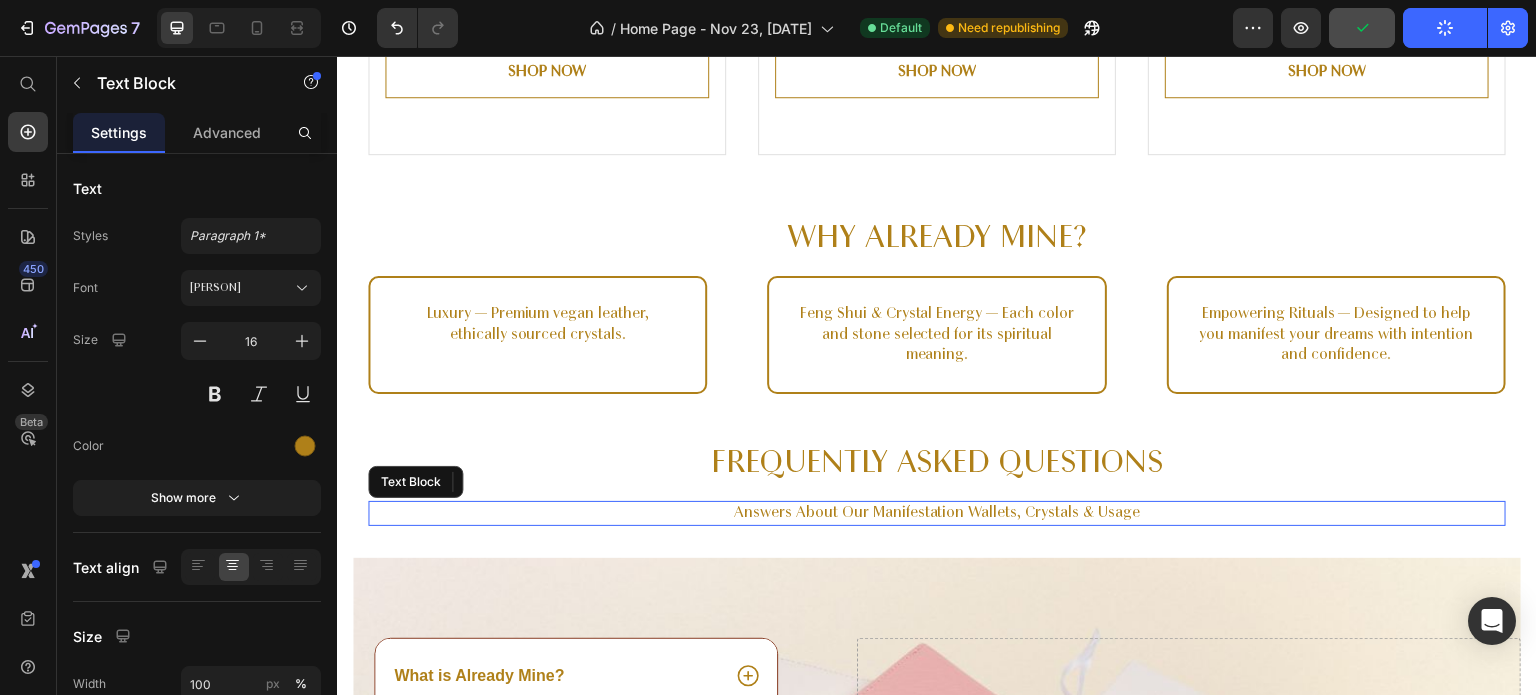 click on "Answers About Our Manifestation Wallets, Crystals & Usage" at bounding box center [937, 513] 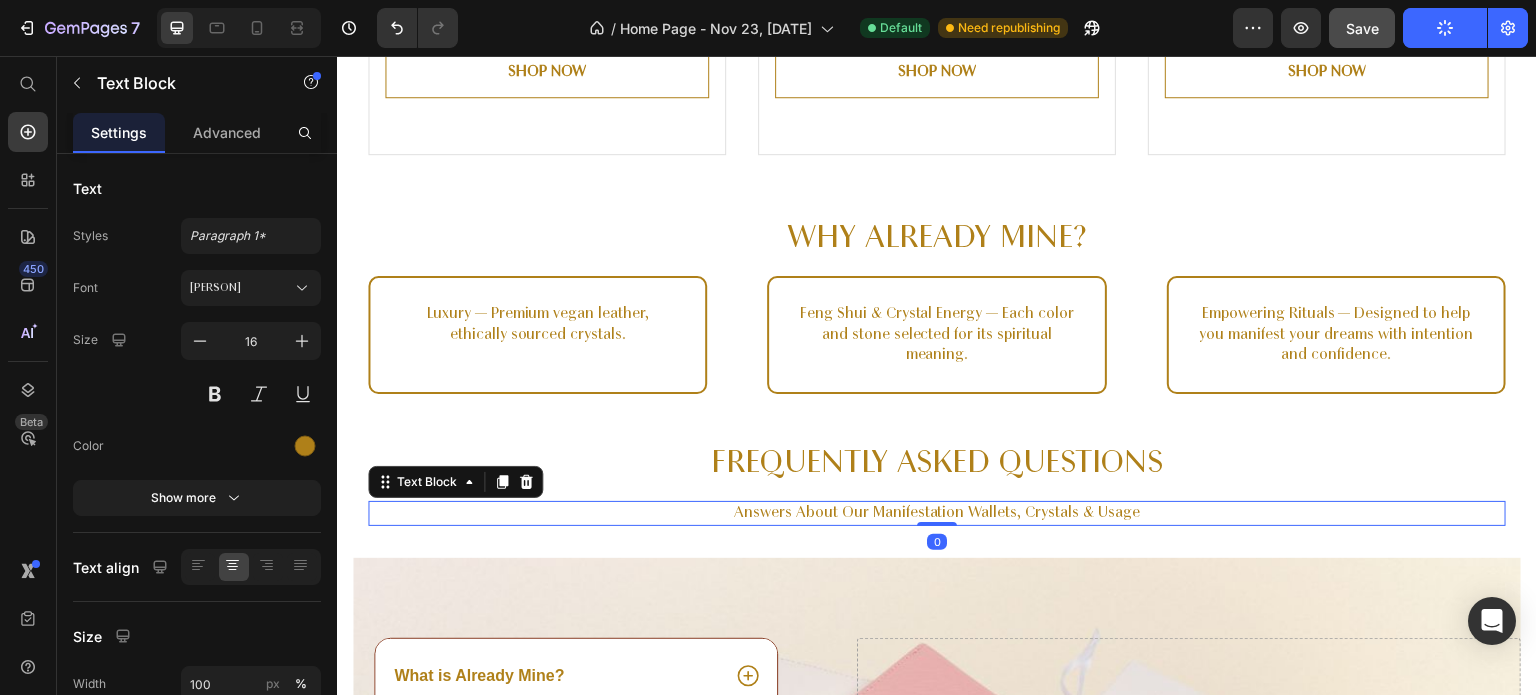 click on "Answers About Our Manifestation Wallets, Crystals & Usage" at bounding box center [937, 513] 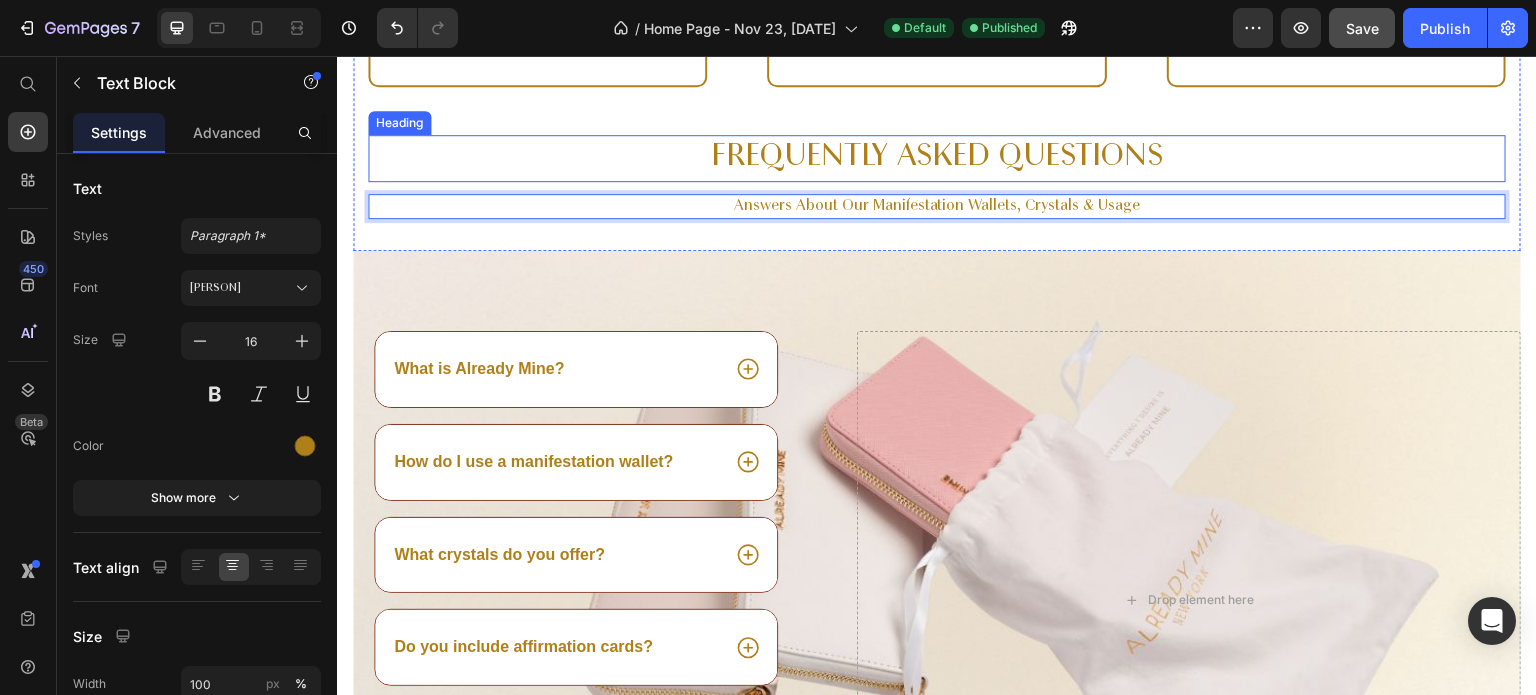 scroll, scrollTop: 4693, scrollLeft: 0, axis: vertical 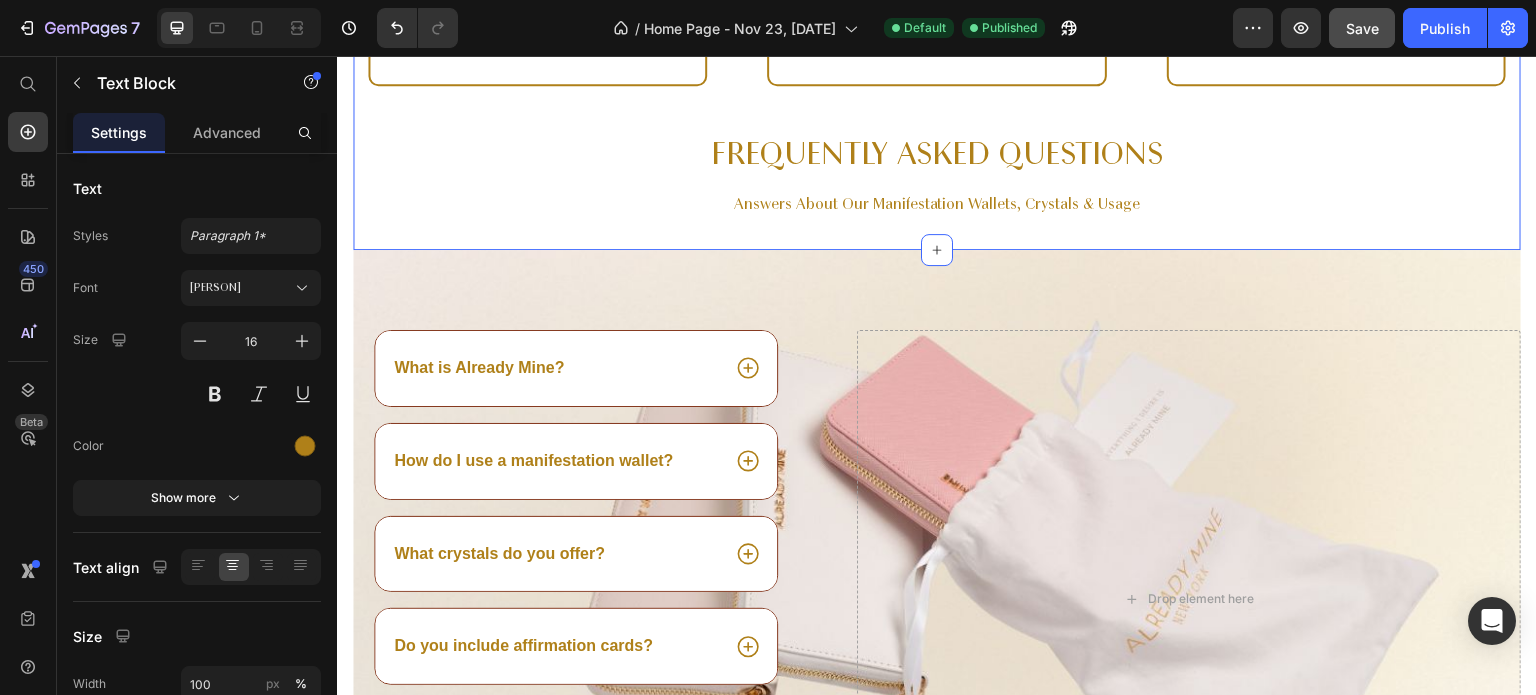 click on "Why Already Mine? Heading Luxury — Premium vegan leather, ethically sourced crystals. Text Block Hero Banner Feng Shui & Crystal Energy — Each color and stone selected for its spiritual meaning. Text Block Hero Banner Empowering Rituals — Designed to help you manifest your dreams with intention and confidence.  Text Block Hero Banner Row Frequently Asked Questions Heading Answers About Our Manifestation Wallets, Crystals & Usage Text Block Section 10   You can create reusable sections Create Theme Section AI Content Write with GemAI What would you like to describe here? Tone and Voice Persuasive Product Signature Earth Brown Manifestation Wallet – Stability & Grounded Wealth Show more Generate" at bounding box center [937, 63] 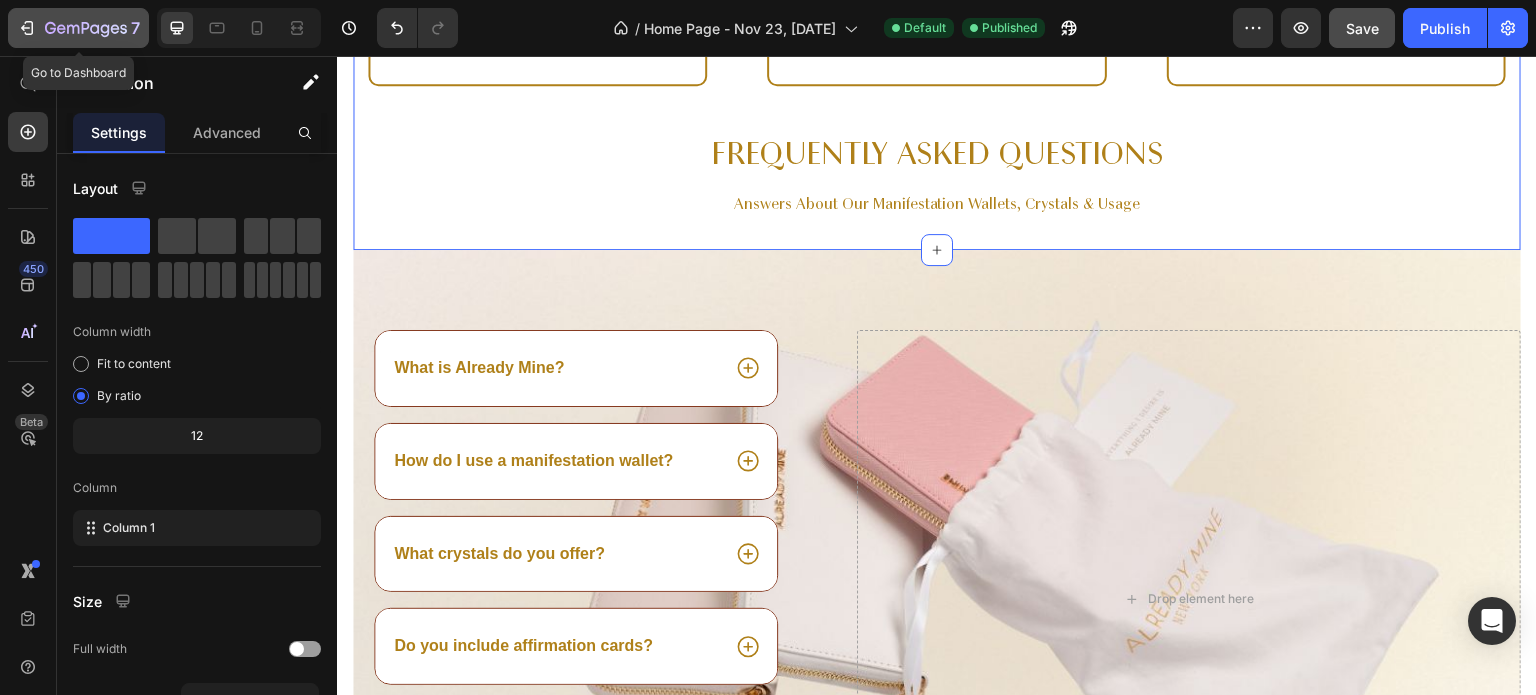 click 